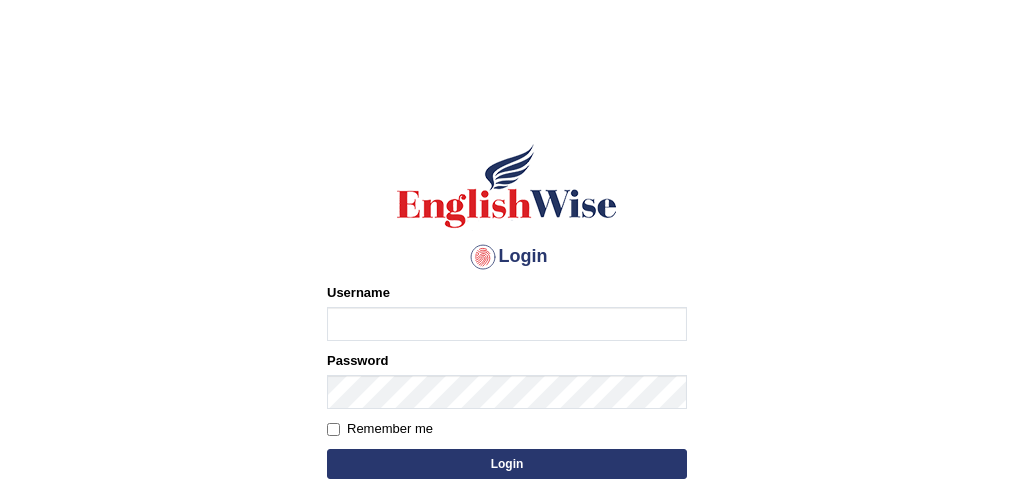 scroll, scrollTop: 0, scrollLeft: 0, axis: both 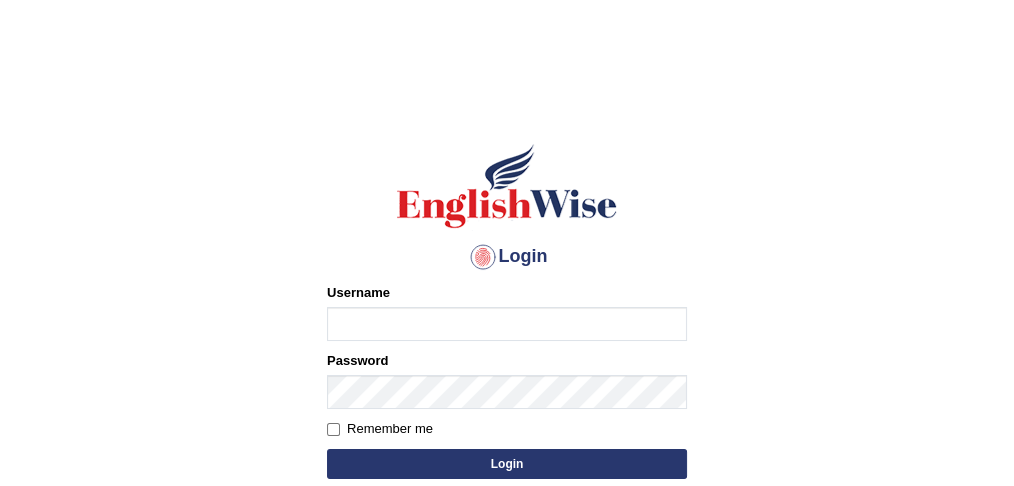 type on "ayush_patel" 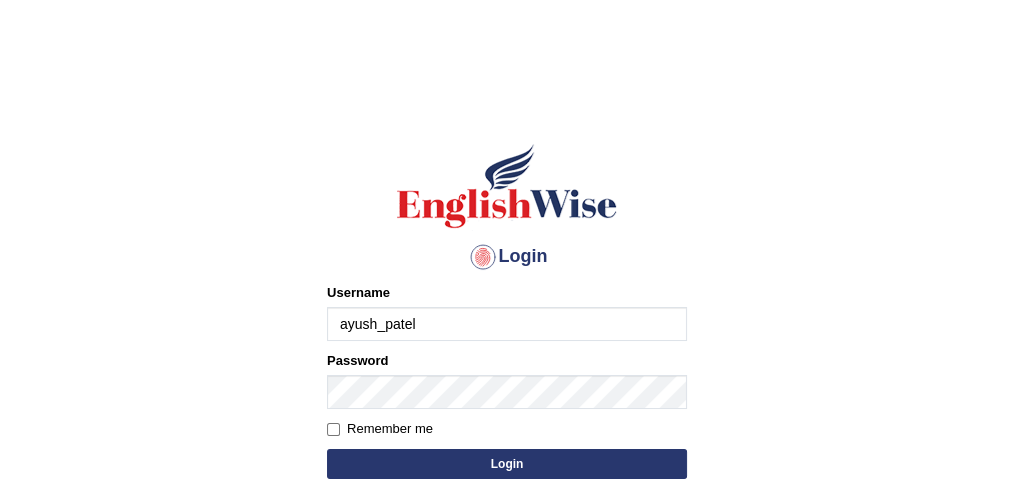 click on "Login" at bounding box center (507, 464) 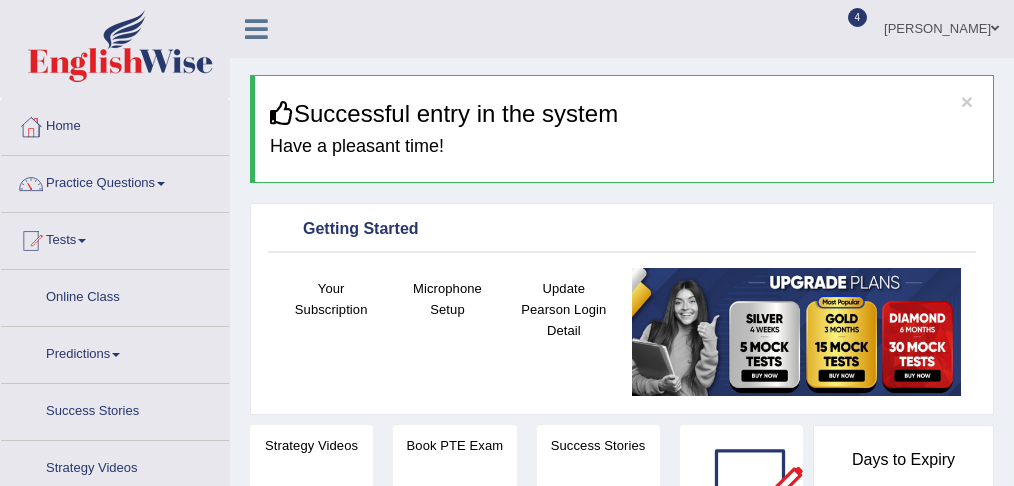 scroll, scrollTop: 0, scrollLeft: 0, axis: both 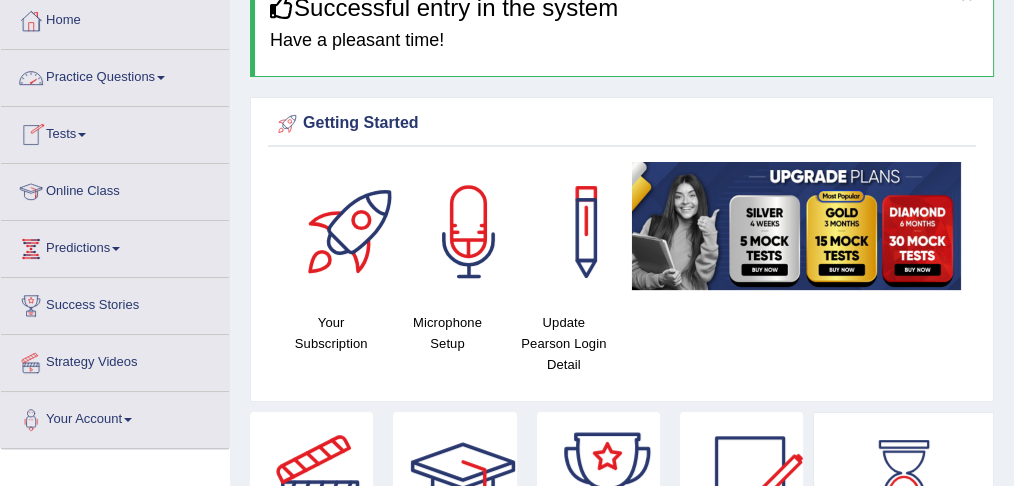 click on "Practice Questions" at bounding box center (115, 75) 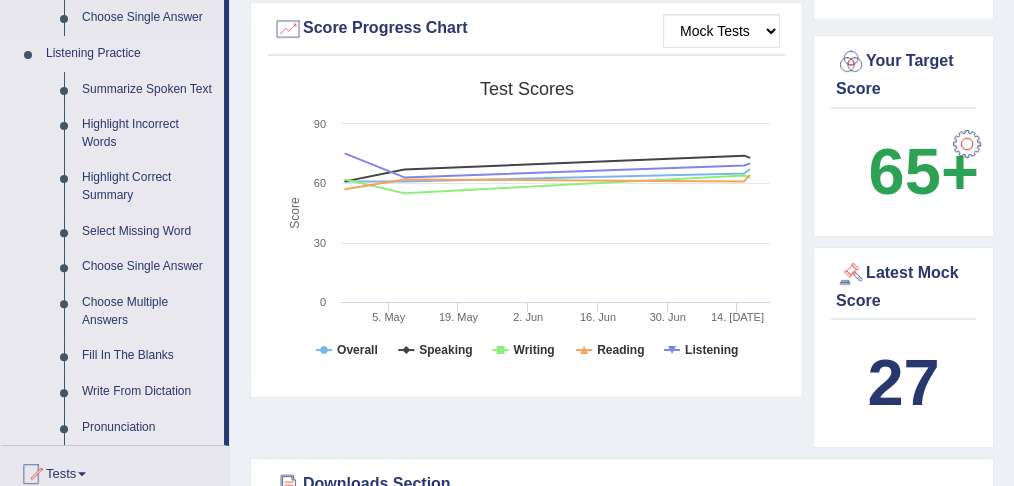 scroll, scrollTop: 773, scrollLeft: 0, axis: vertical 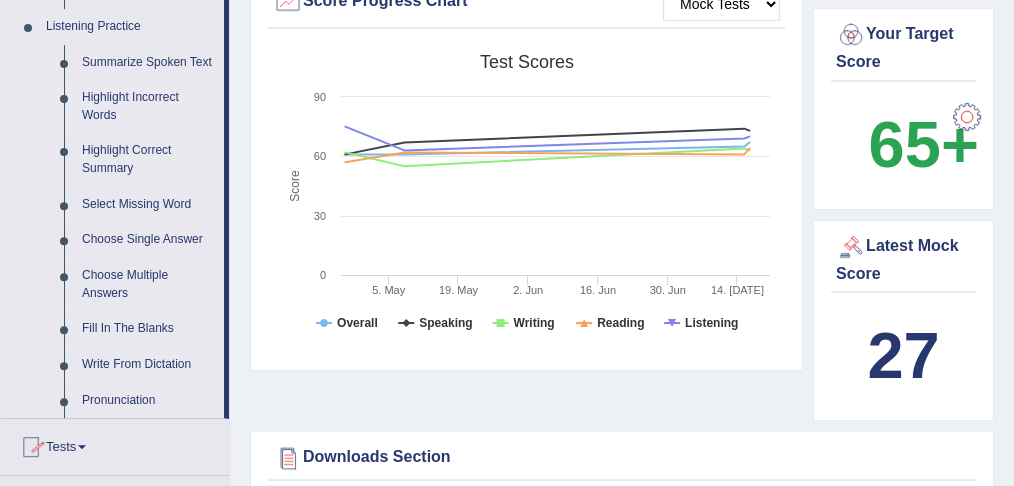 click on "Highlight Incorrect Words" at bounding box center [148, 106] 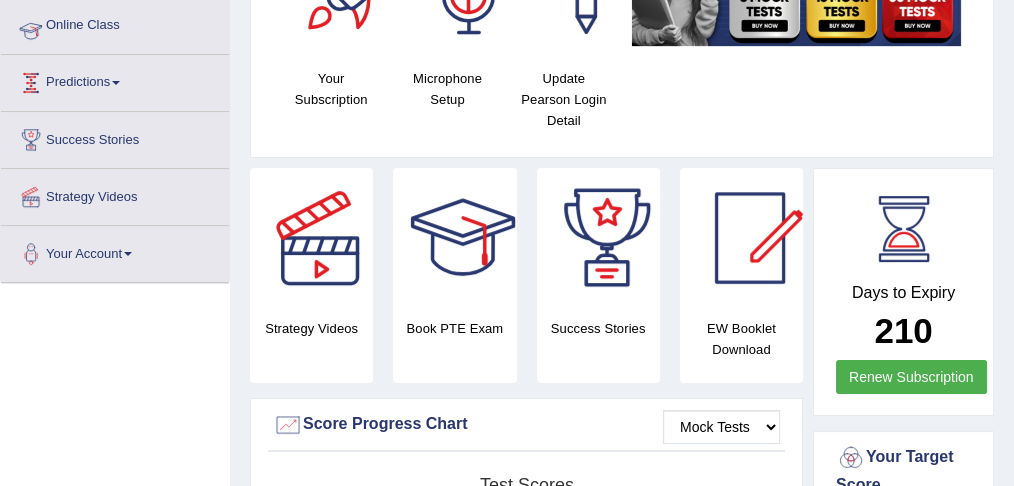 scroll, scrollTop: 281, scrollLeft: 0, axis: vertical 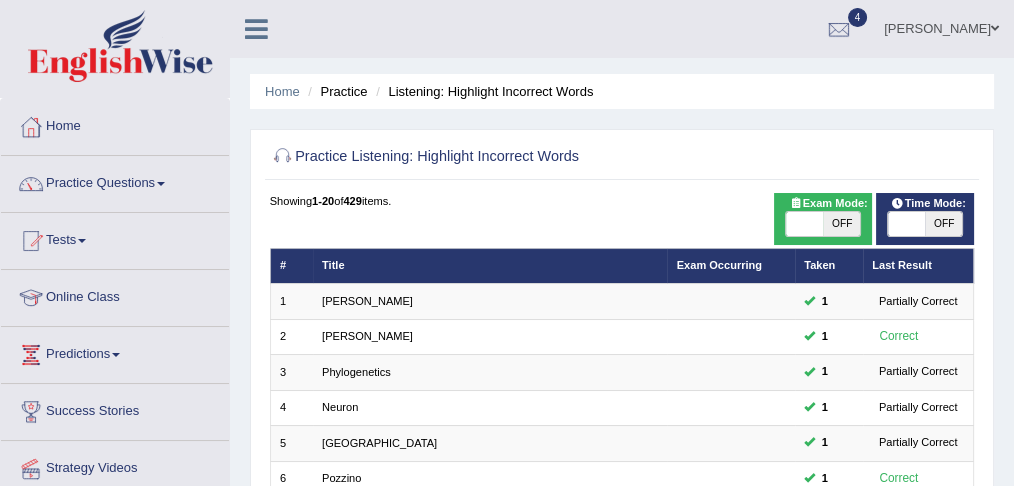 click on "OFF" at bounding box center [841, 224] 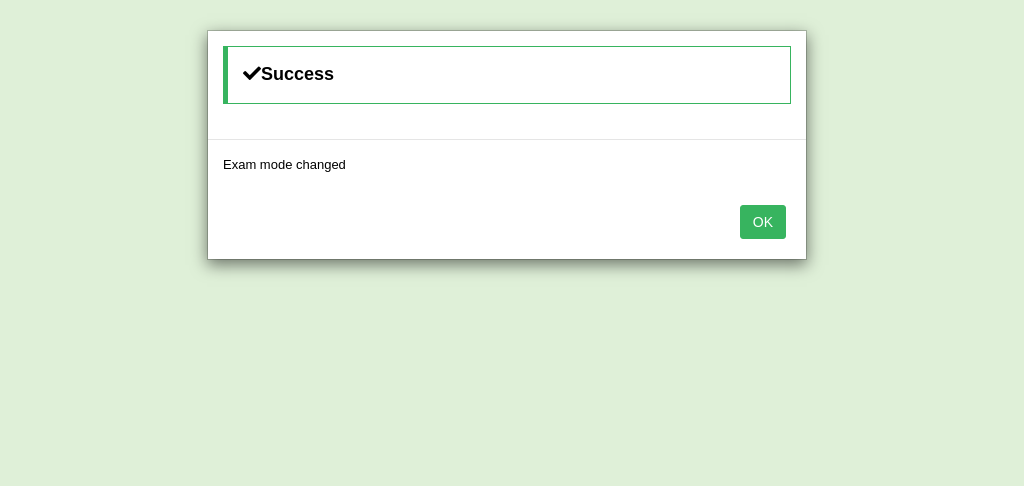 click on "OK" at bounding box center (763, 222) 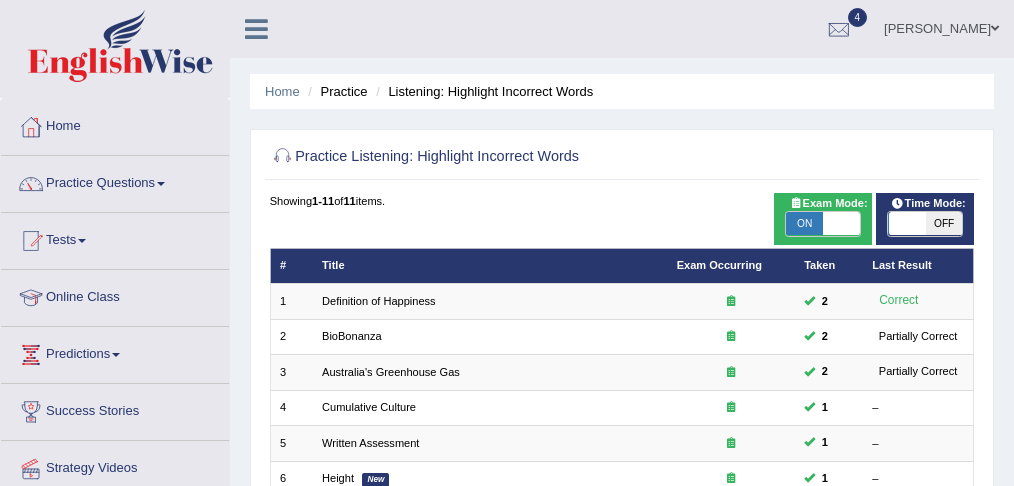 scroll, scrollTop: 0, scrollLeft: 0, axis: both 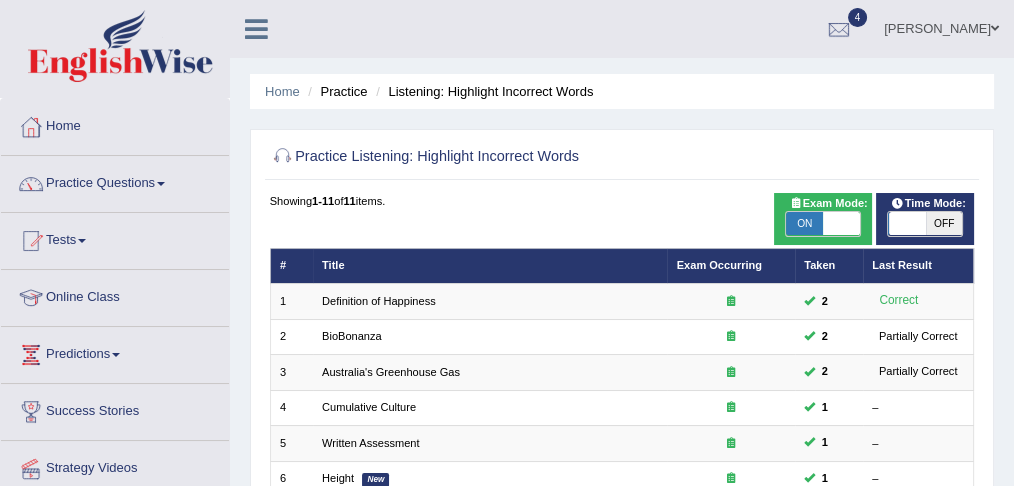 click on "OFF" at bounding box center (943, 224) 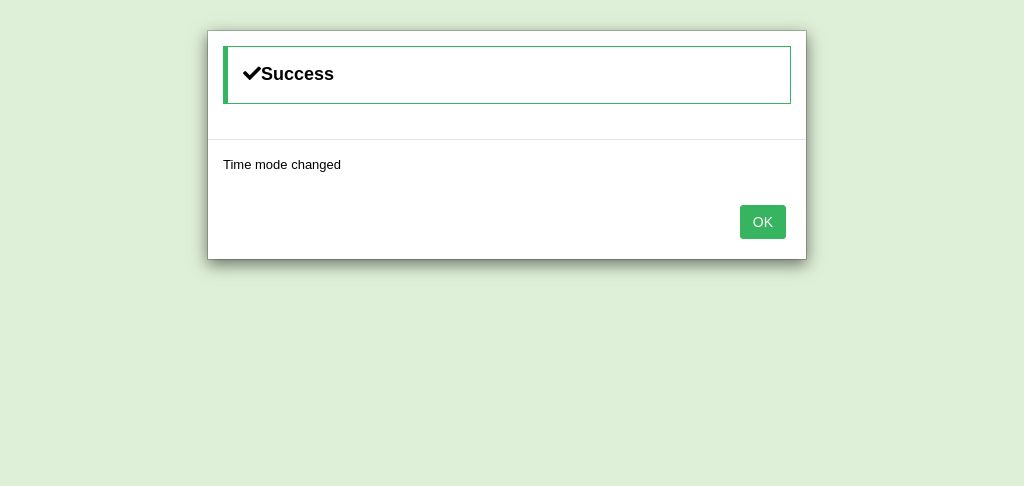 click on "OK" at bounding box center [763, 222] 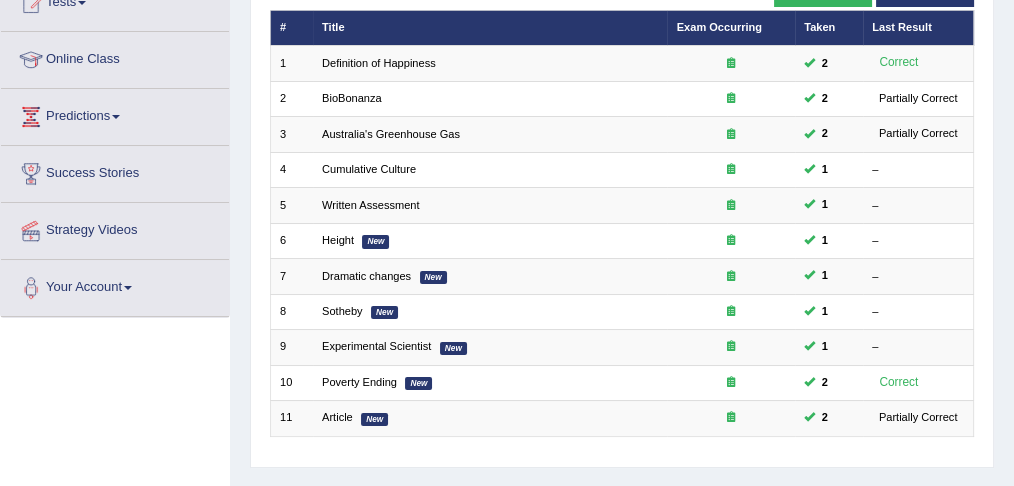 scroll, scrollTop: 266, scrollLeft: 0, axis: vertical 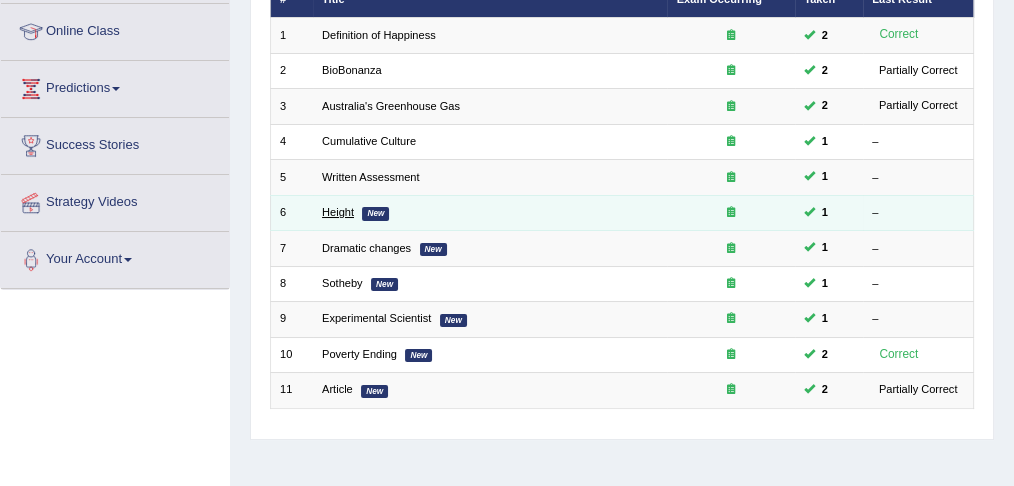 click on "Height" at bounding box center (338, 212) 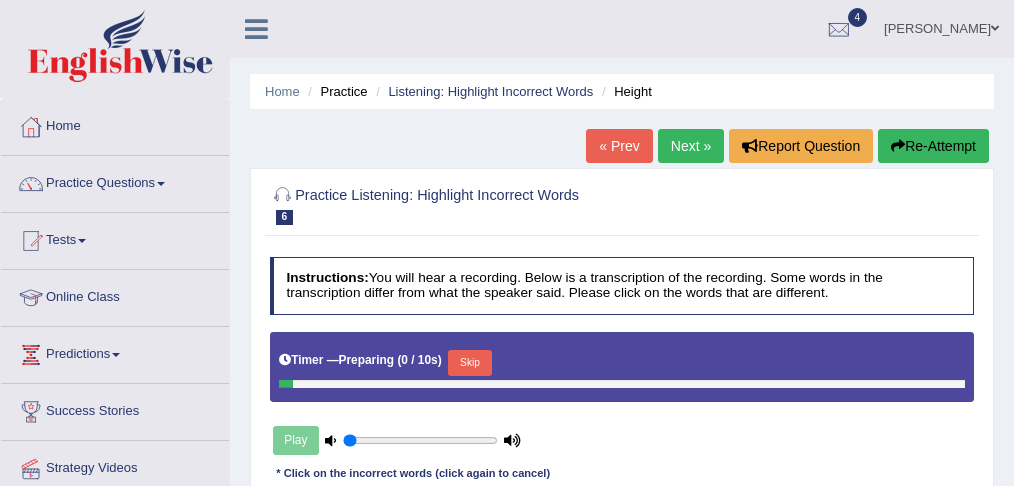 scroll, scrollTop: 0, scrollLeft: 0, axis: both 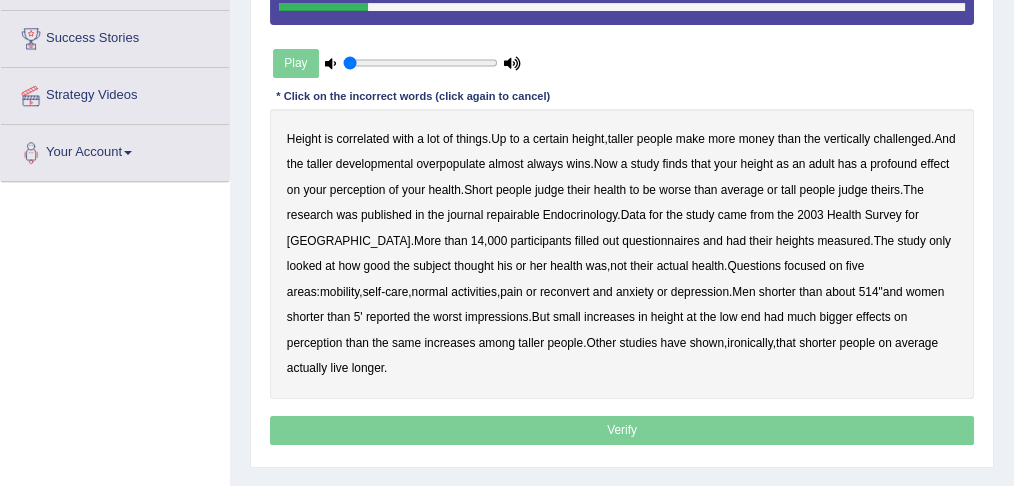 click on "developmental" at bounding box center [374, 164] 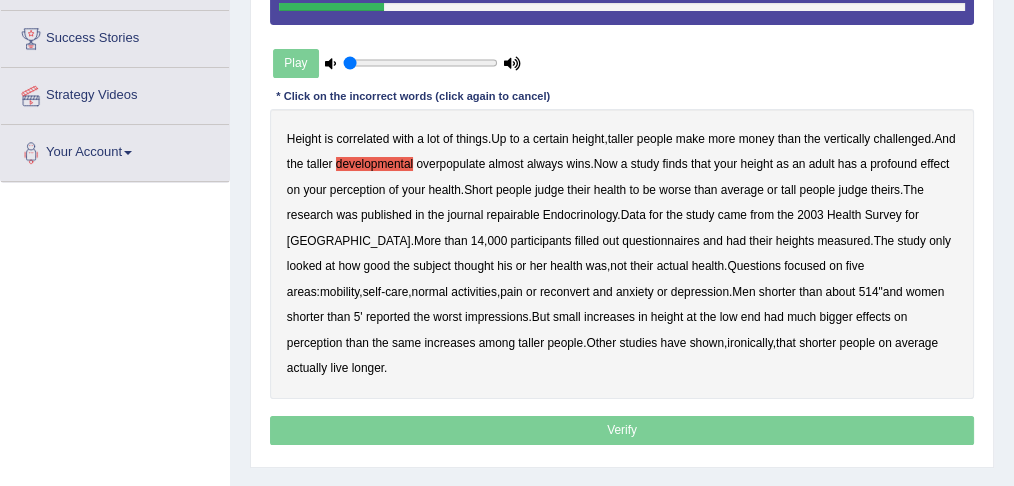 click on "overpopulate" at bounding box center (450, 164) 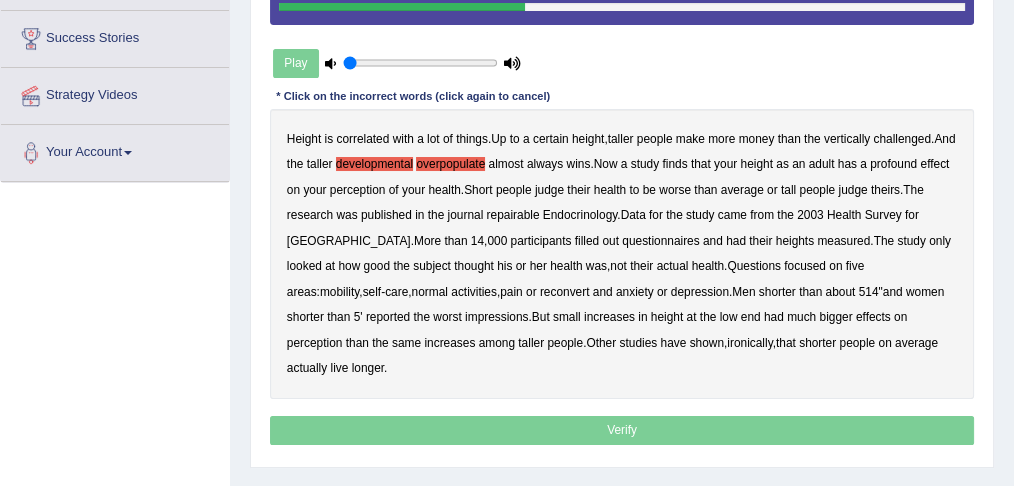 click on "repairable" at bounding box center [513, 215] 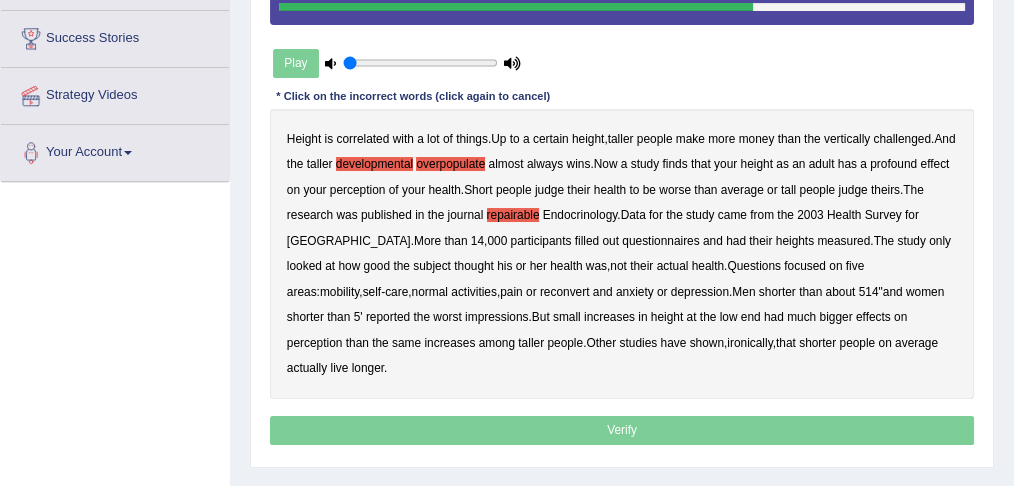 click on "reconvert" at bounding box center (565, 292) 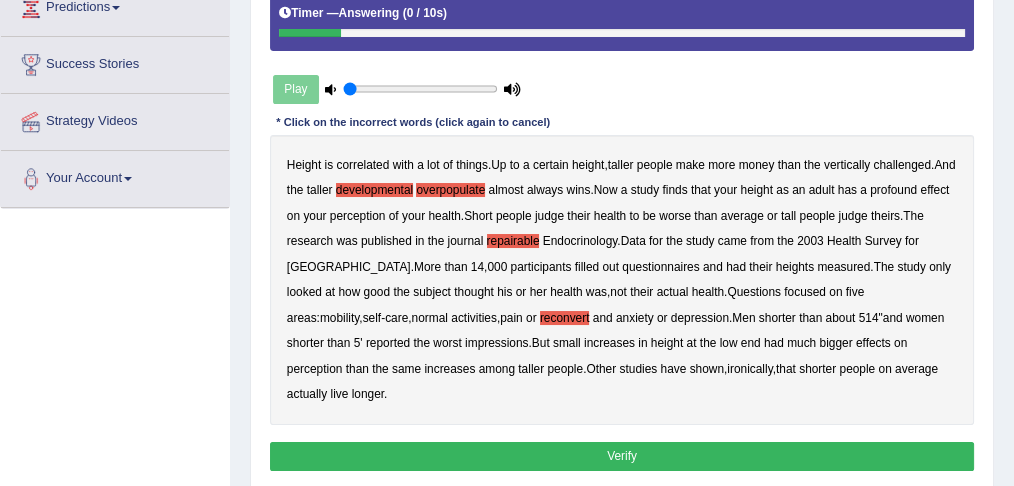 scroll, scrollTop: 346, scrollLeft: 0, axis: vertical 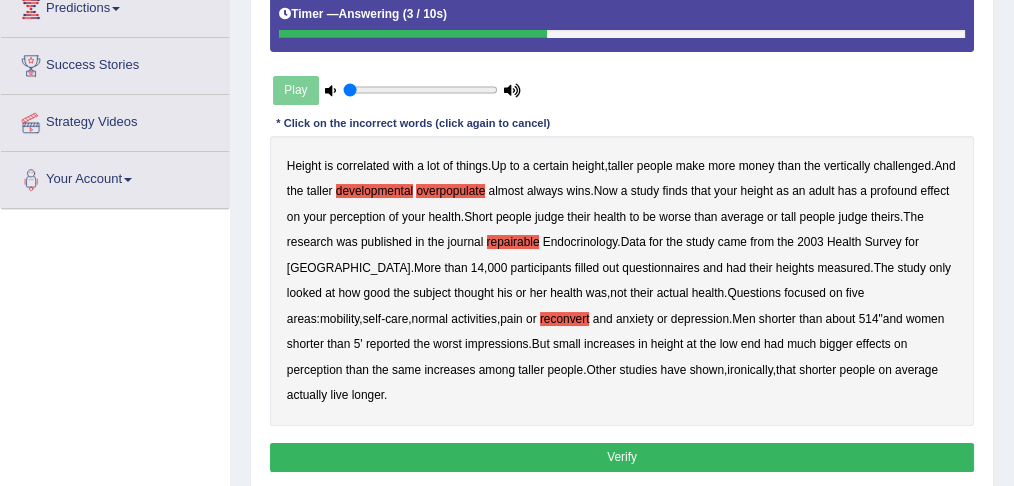 click on "Verify" at bounding box center (622, 457) 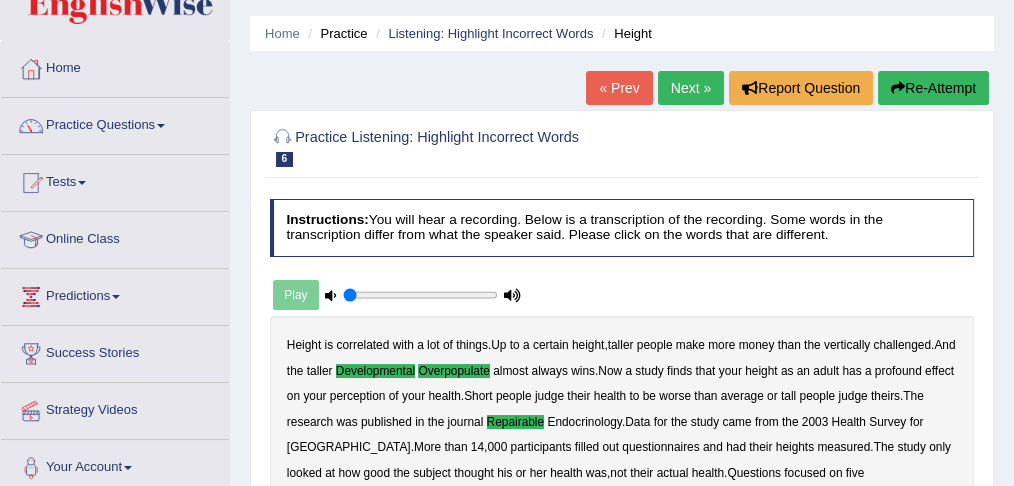 scroll, scrollTop: 57, scrollLeft: 0, axis: vertical 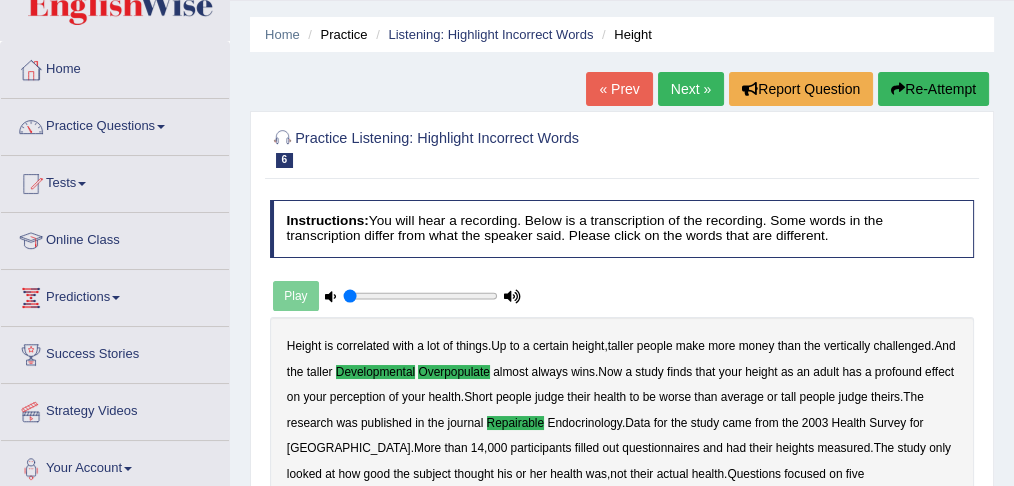 click on "Next »" at bounding box center [691, 89] 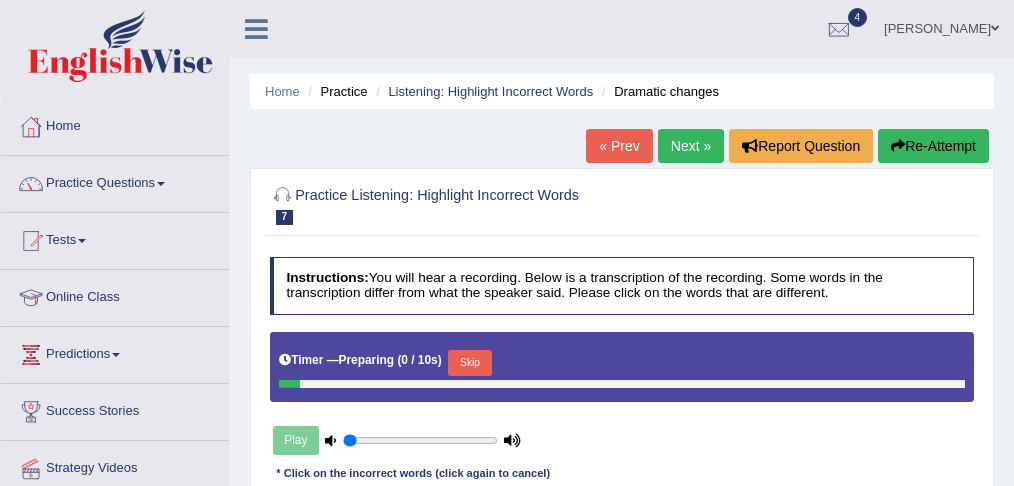 scroll, scrollTop: 26, scrollLeft: 0, axis: vertical 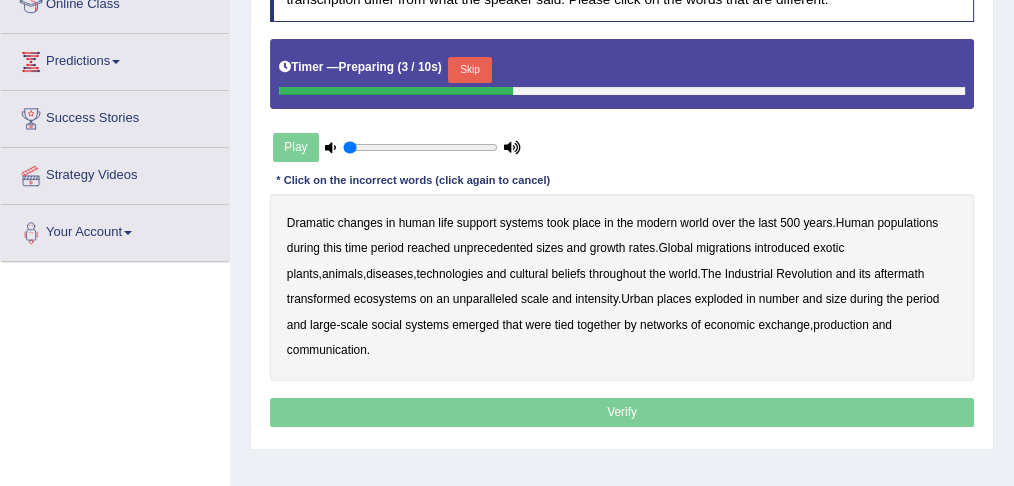 click on "Skip" at bounding box center (469, 70) 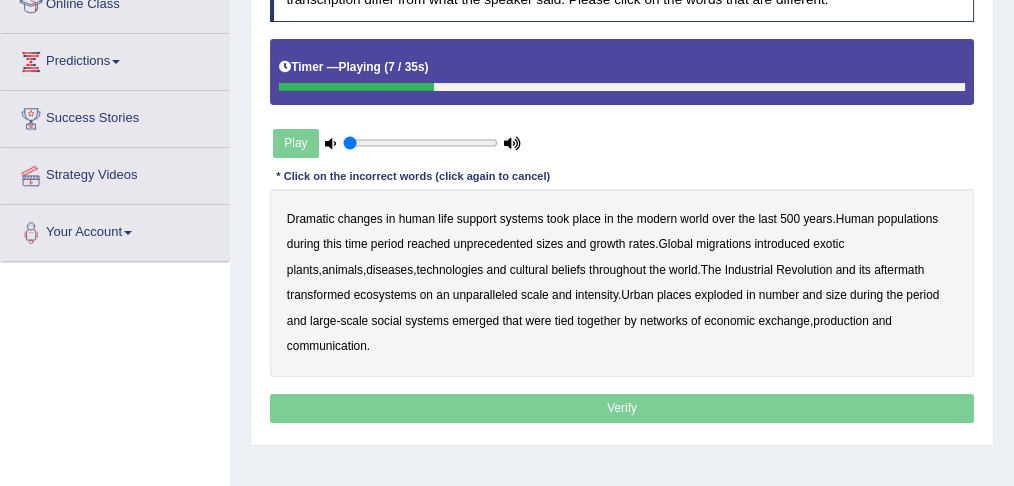 click on "populations" at bounding box center [907, 219] 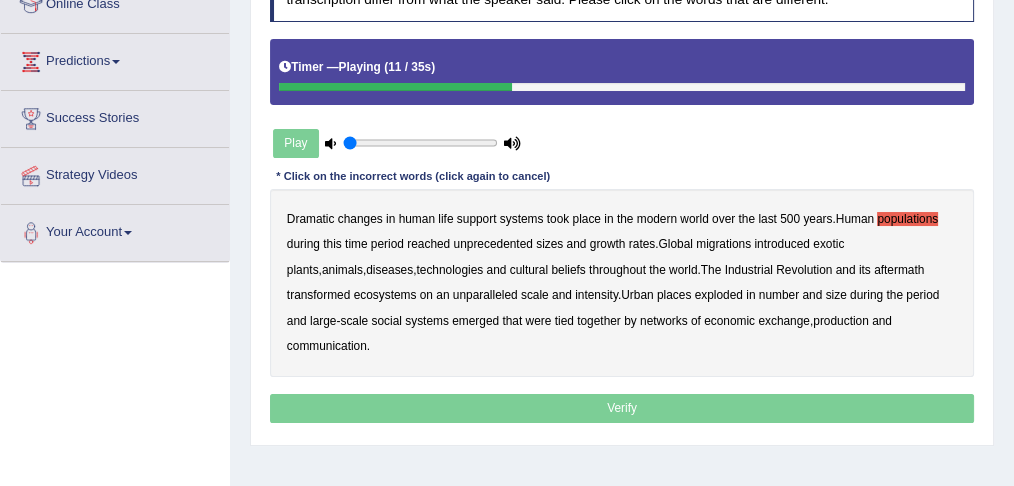 click on "Global" at bounding box center (675, 244) 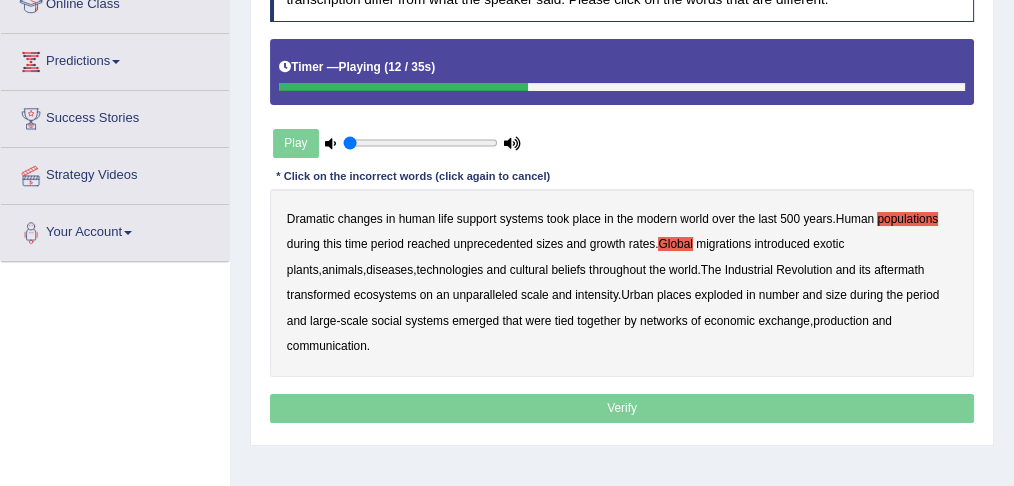 click on "Global" at bounding box center [675, 244] 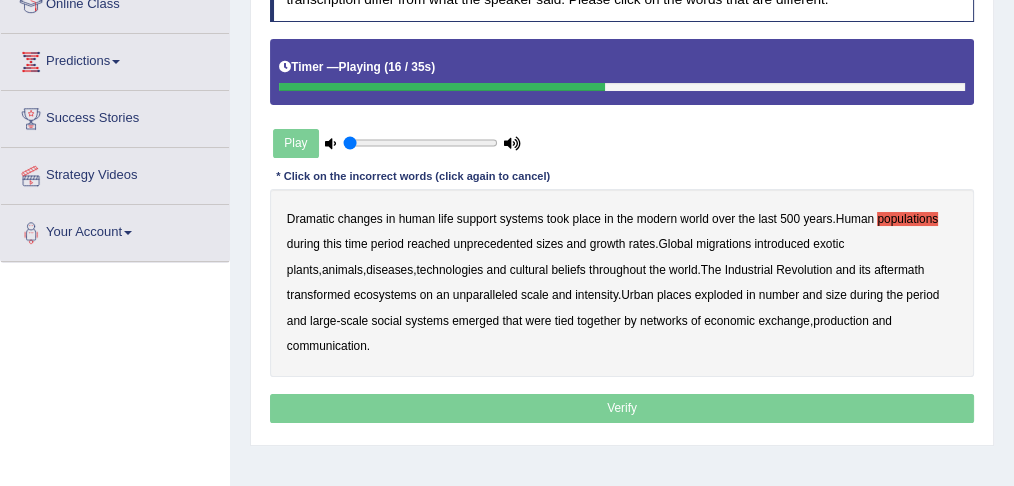 click on "diseases" at bounding box center [389, 270] 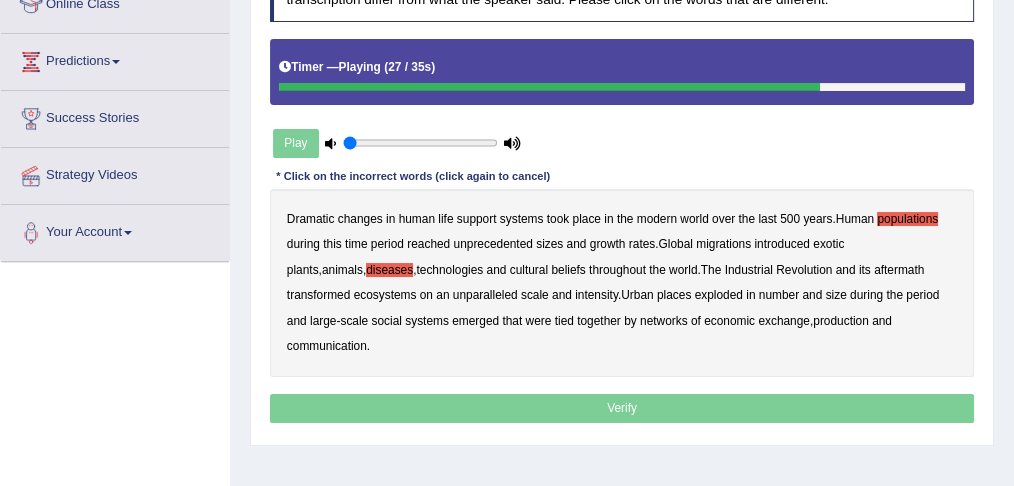 click on "Urban" at bounding box center (637, 295) 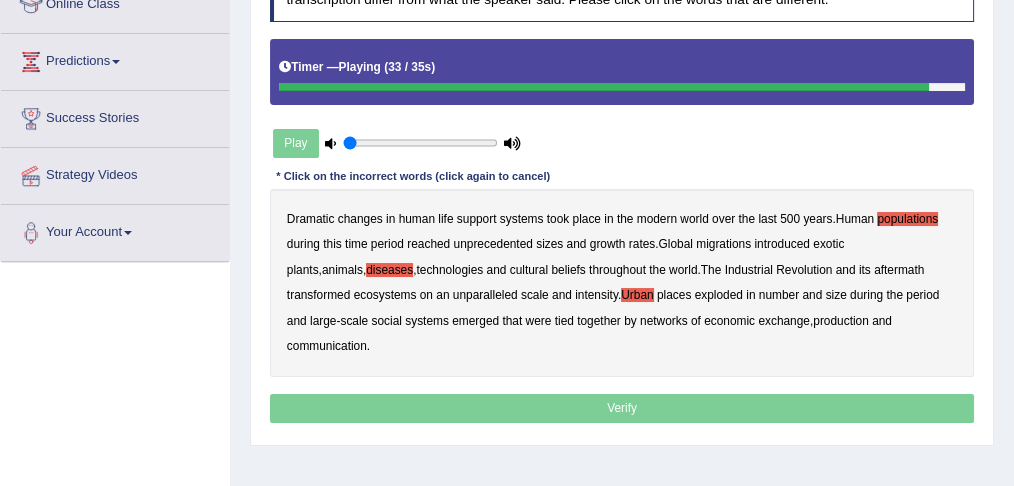 click on "Urban" at bounding box center (637, 295) 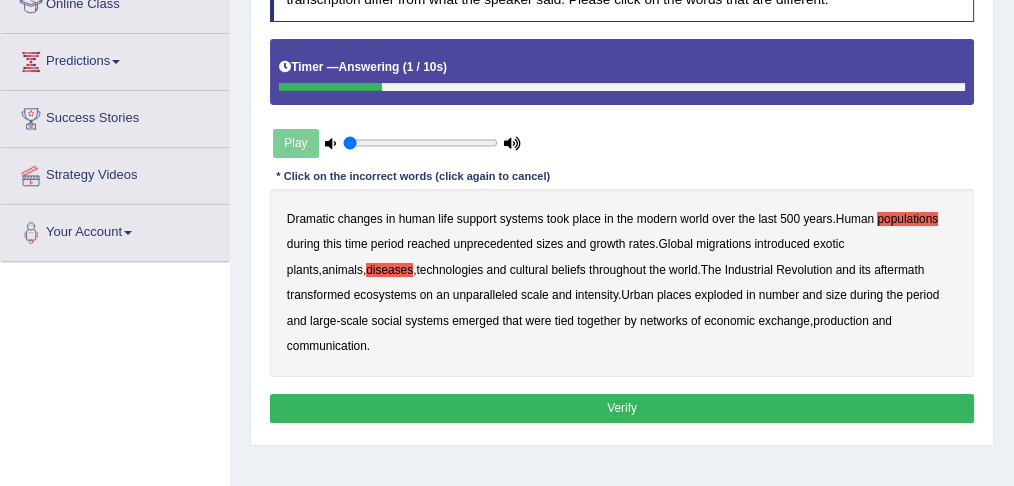 click on "production" at bounding box center (841, 321) 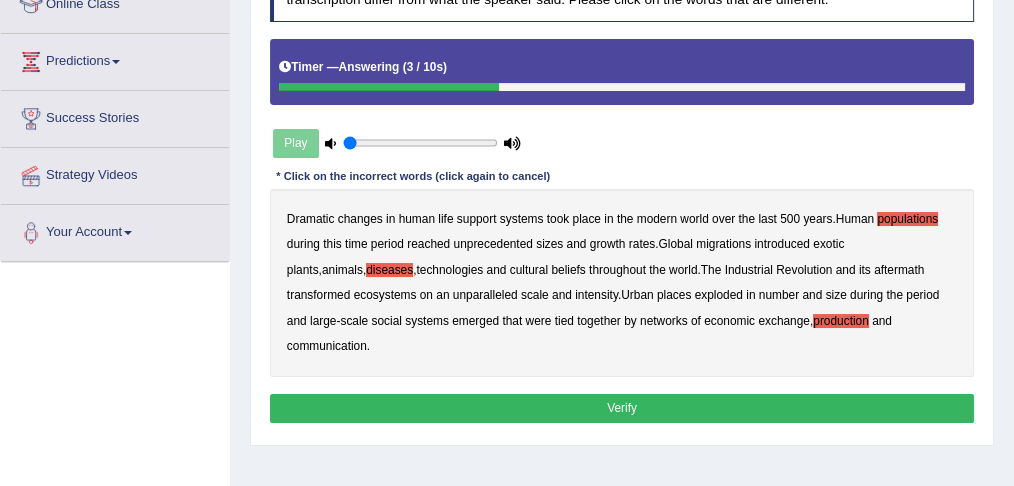 click on "Verify" at bounding box center (622, 408) 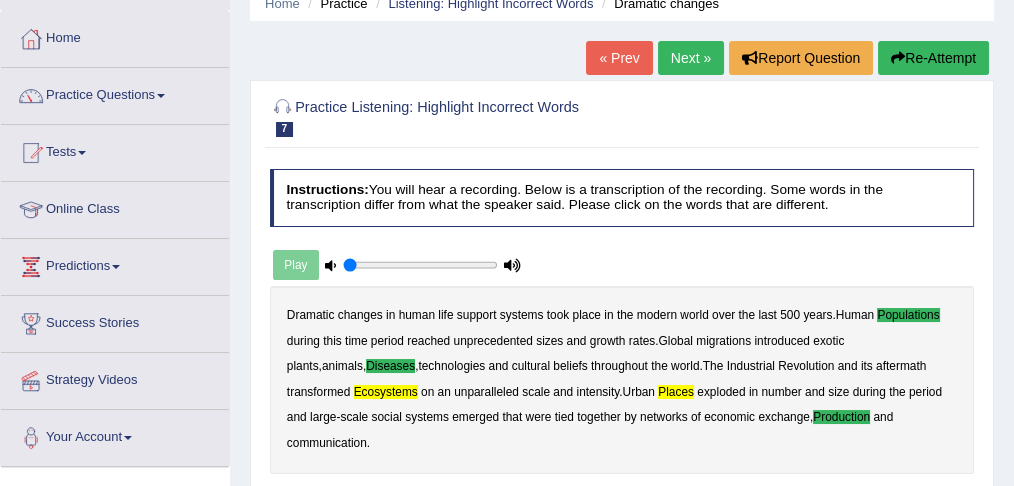 scroll, scrollTop: 80, scrollLeft: 0, axis: vertical 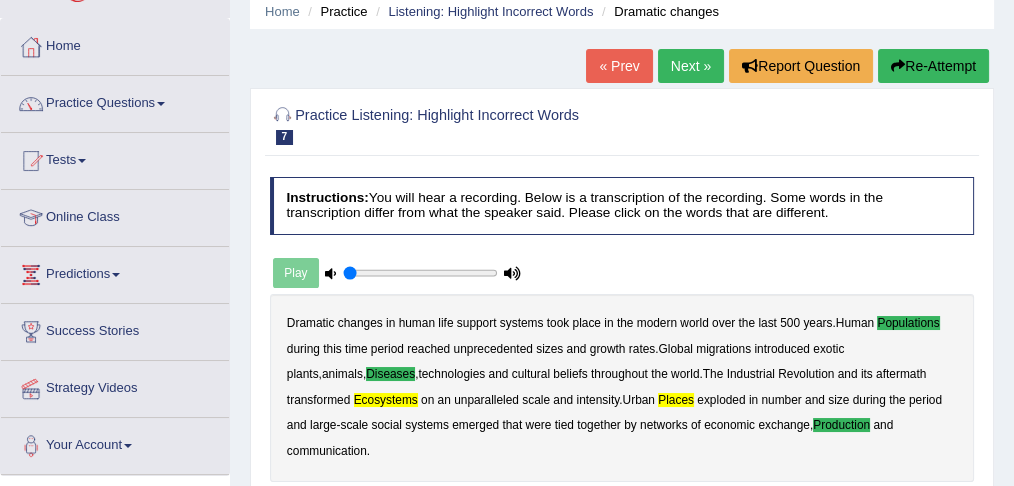 click on "Next »" at bounding box center (691, 66) 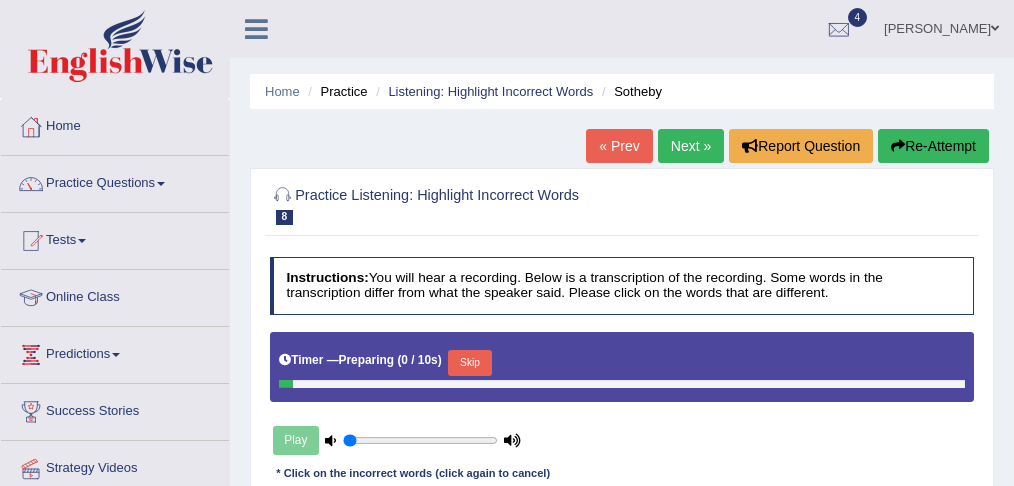 scroll, scrollTop: 26, scrollLeft: 0, axis: vertical 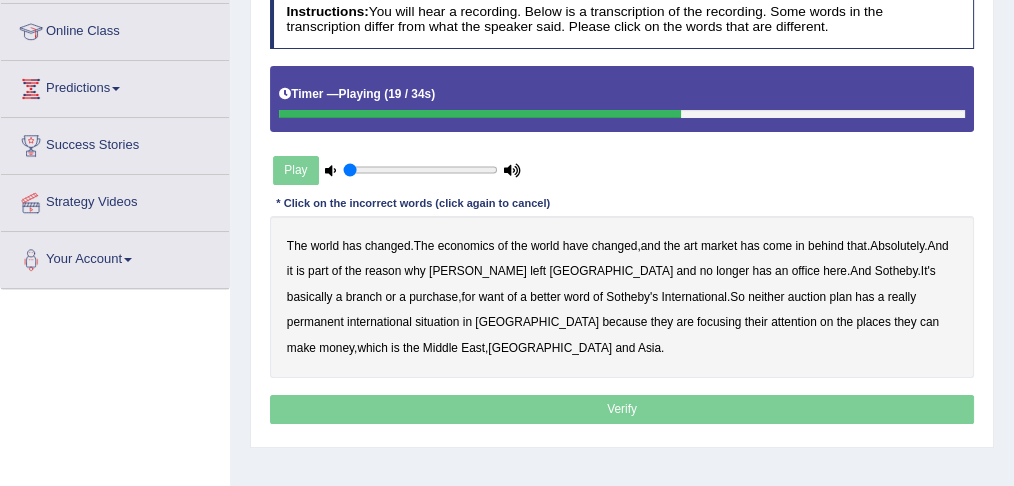 click on "purchase" at bounding box center [433, 297] 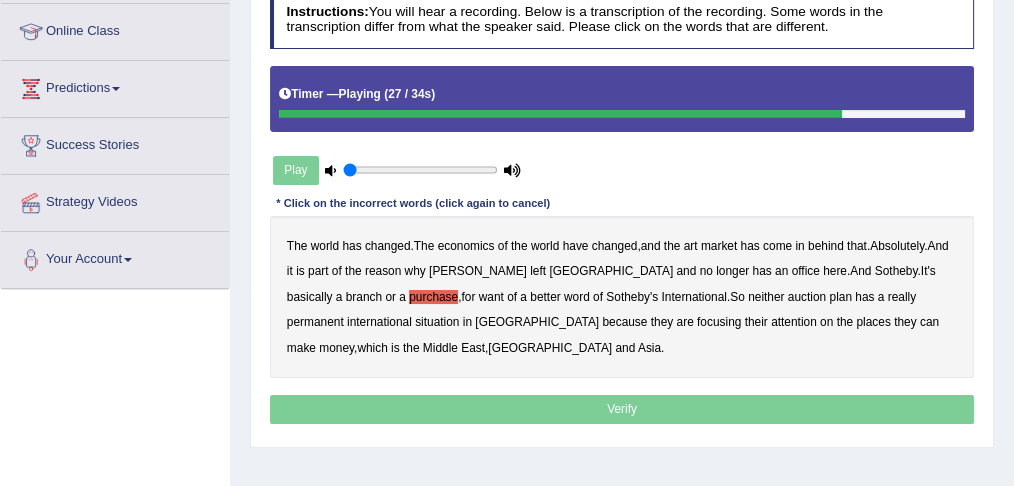click on "situation" at bounding box center (437, 322) 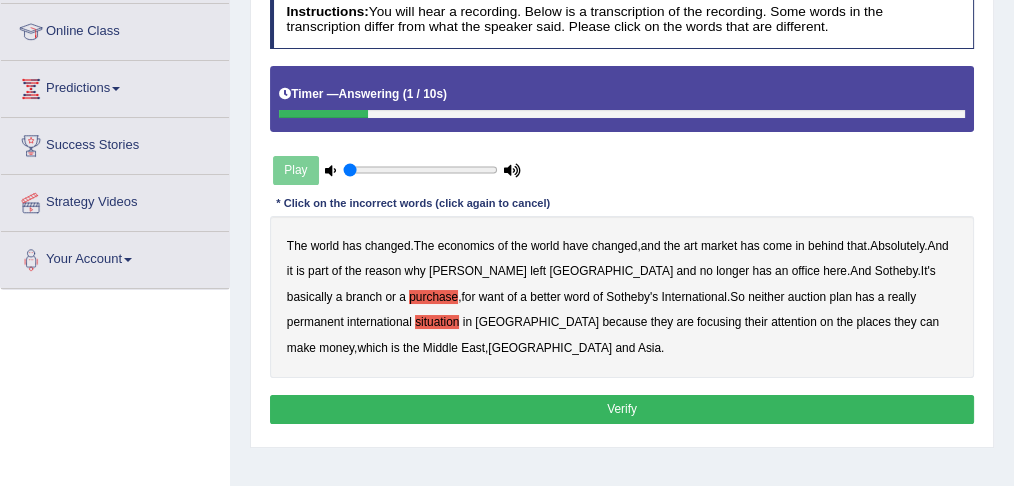 click on "Verify" at bounding box center [622, 409] 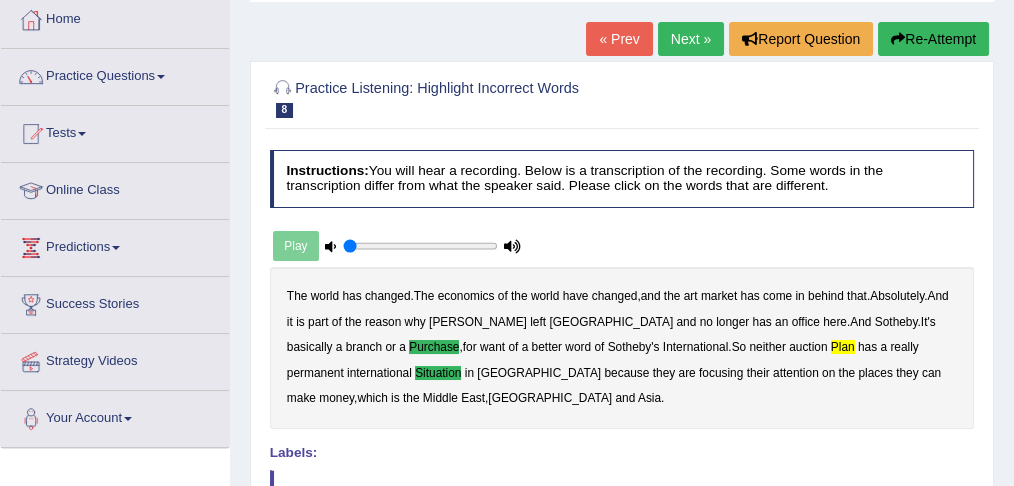 scroll, scrollTop: 106, scrollLeft: 0, axis: vertical 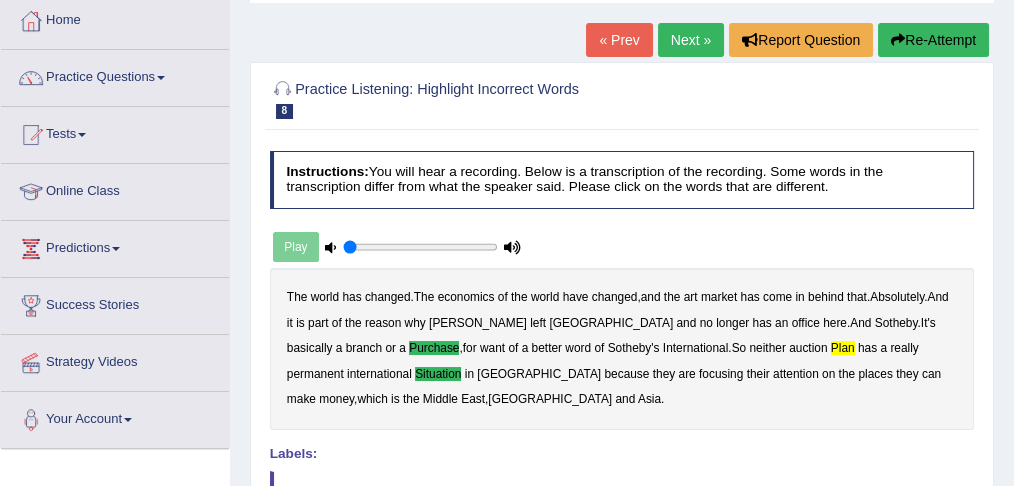click on "Next »" at bounding box center [691, 40] 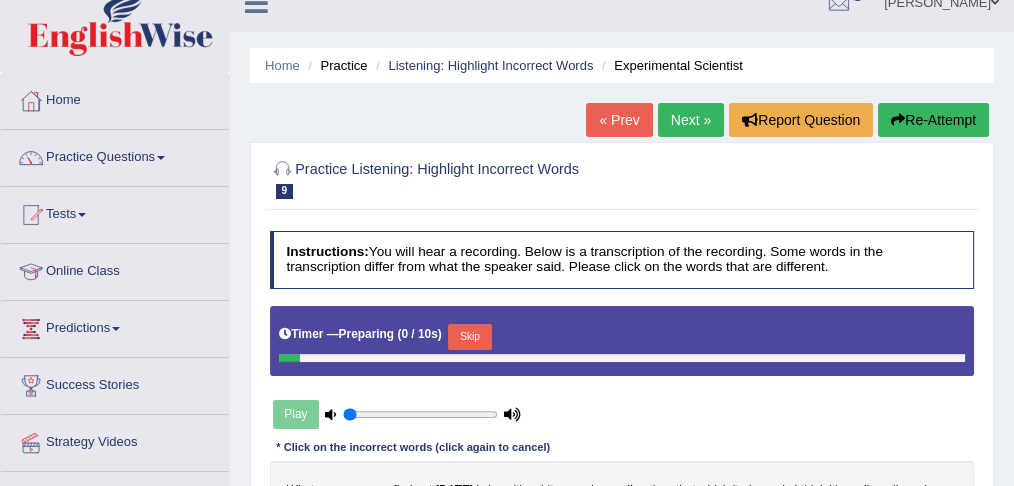 scroll, scrollTop: 0, scrollLeft: 0, axis: both 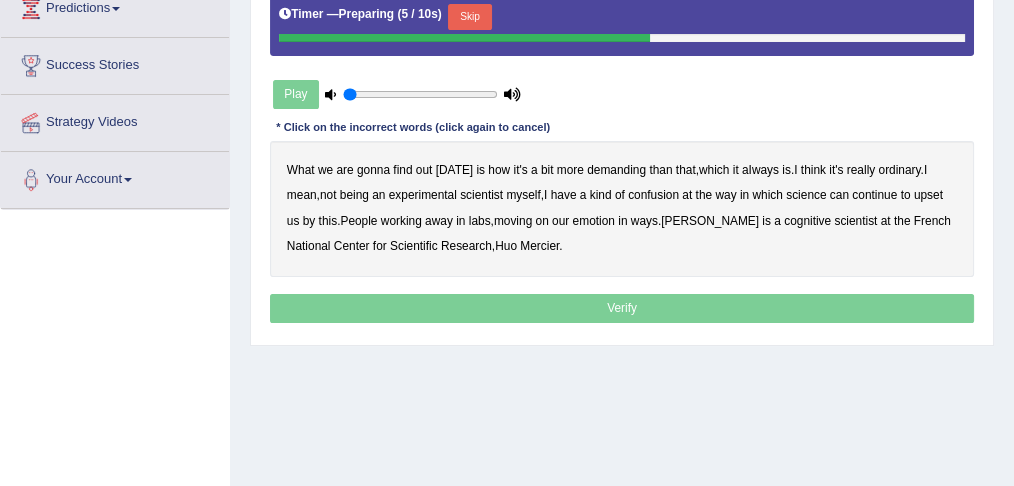 click on "by" at bounding box center (309, 221) 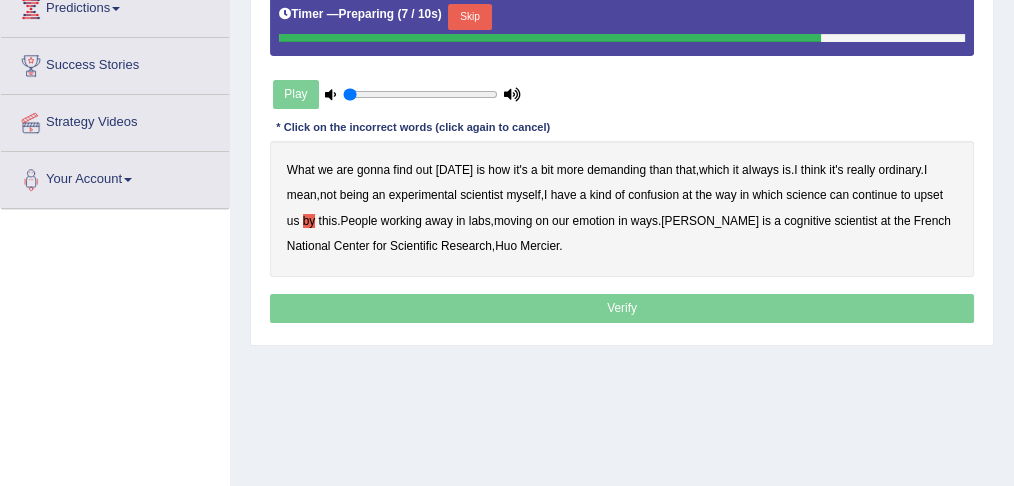 click on "by" at bounding box center [309, 221] 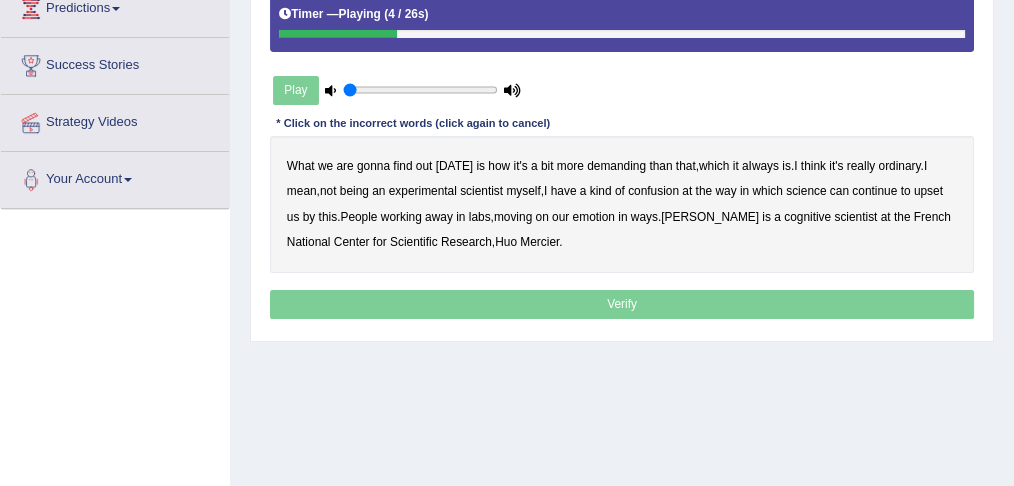click on "demanding" at bounding box center (616, 166) 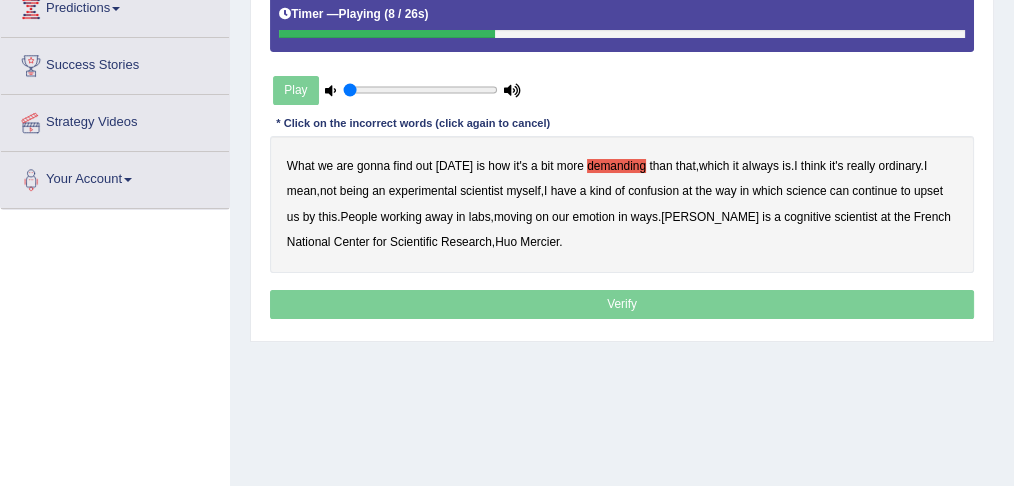 click on "ordinary" at bounding box center (899, 166) 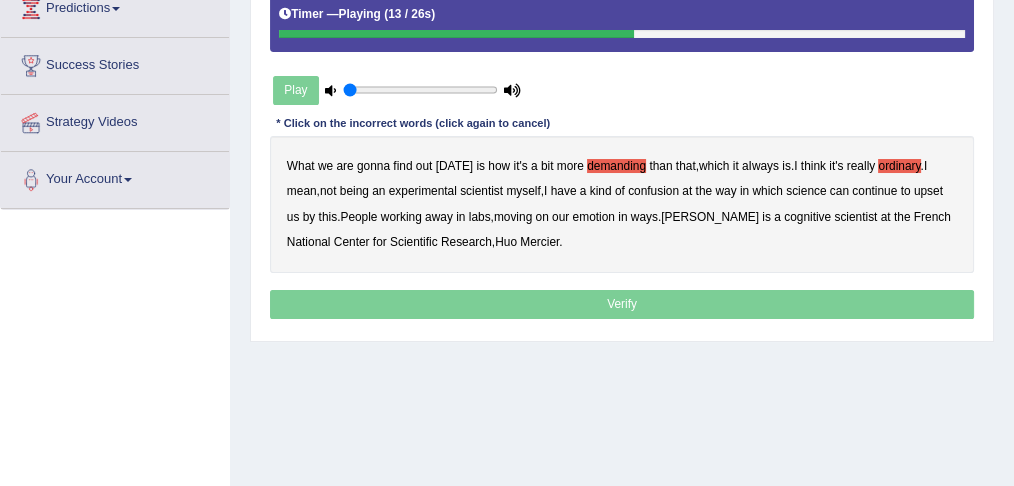 click on "confusion" at bounding box center [653, 191] 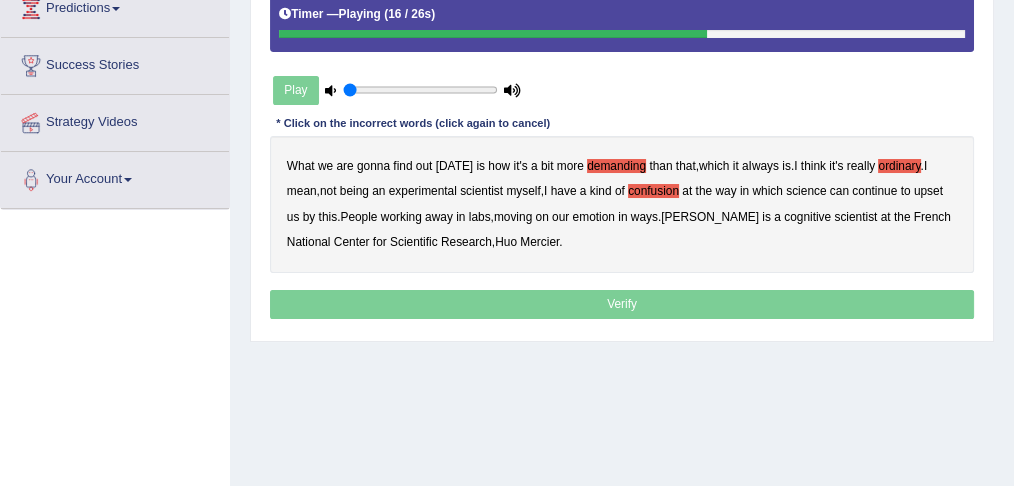 click on "upset" at bounding box center [928, 191] 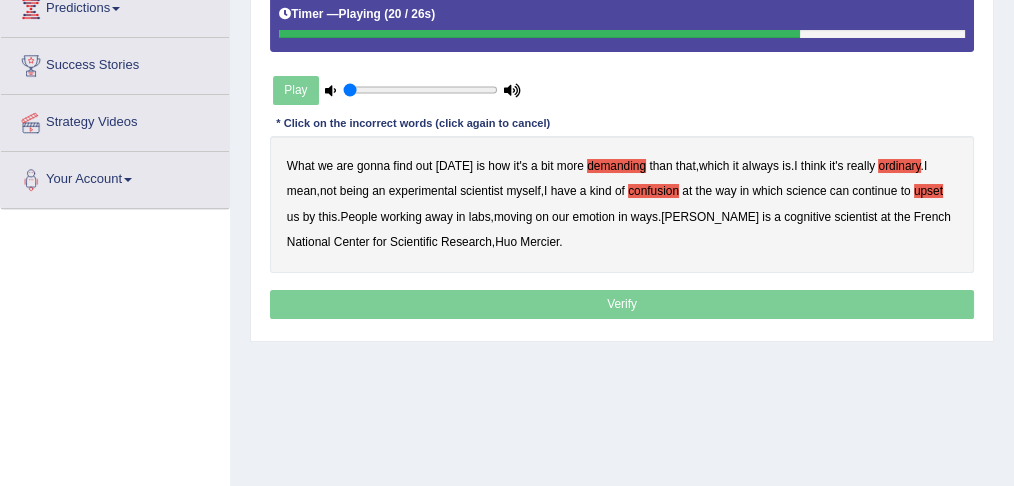 click on "emotion" at bounding box center [594, 217] 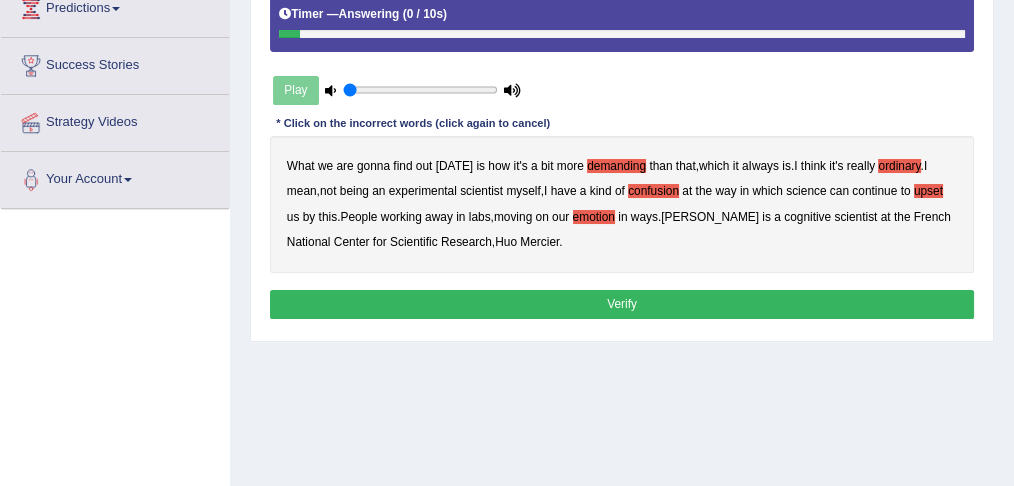 click on "Verify" at bounding box center (622, 304) 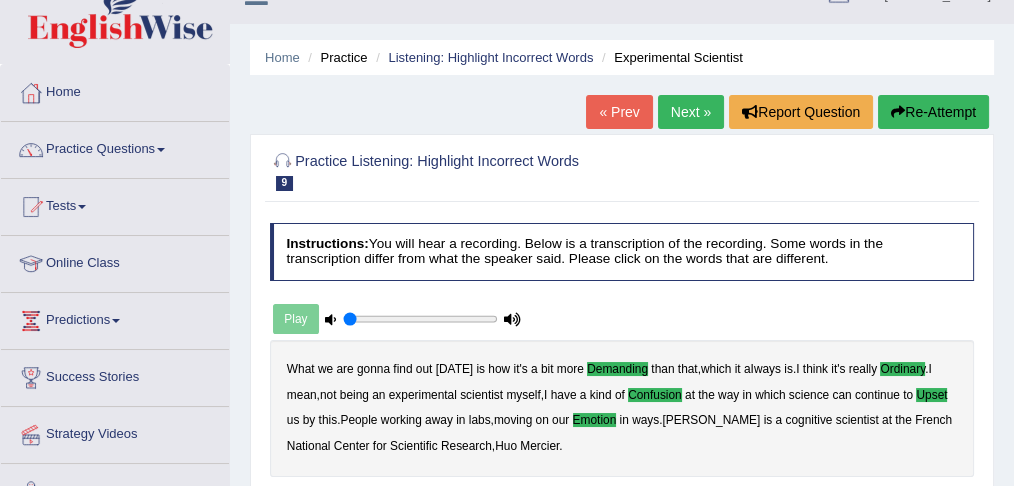 scroll, scrollTop: 26, scrollLeft: 0, axis: vertical 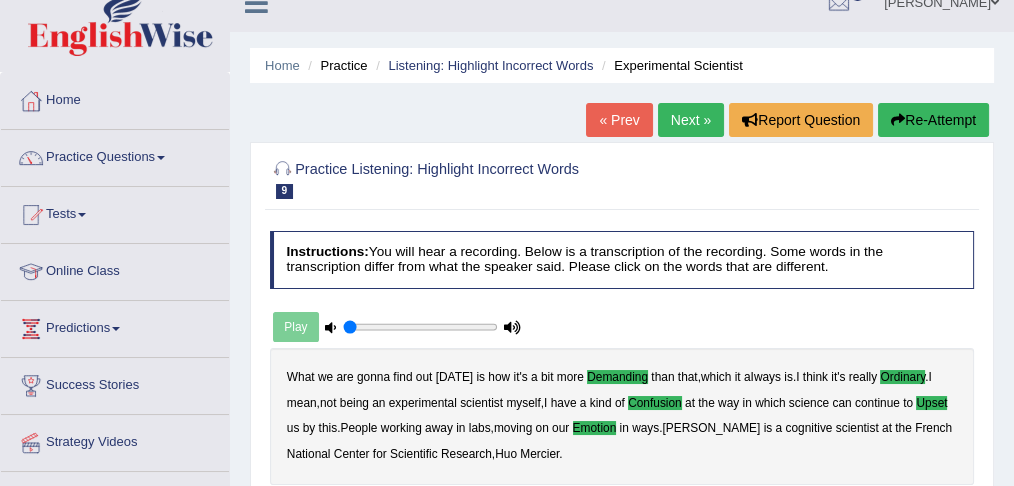 click on "Next »" at bounding box center [691, 120] 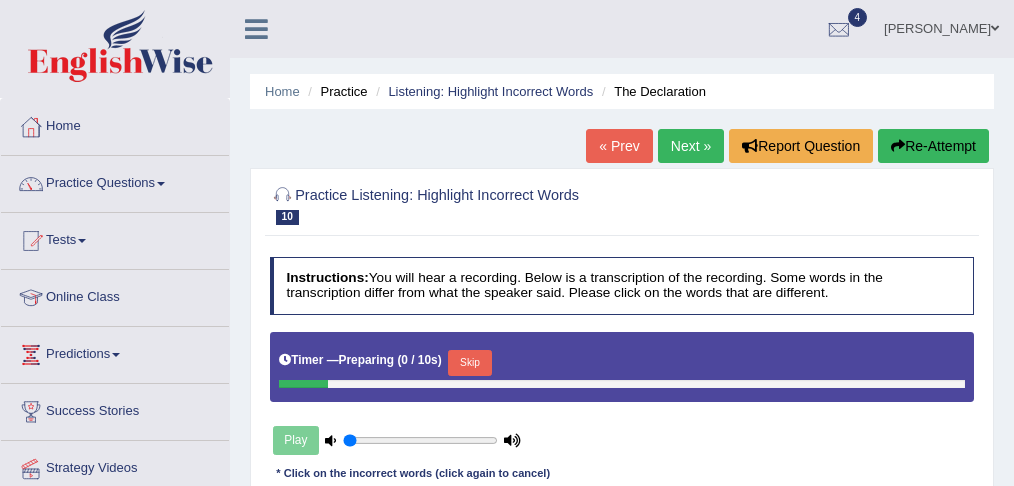 scroll, scrollTop: 25, scrollLeft: 0, axis: vertical 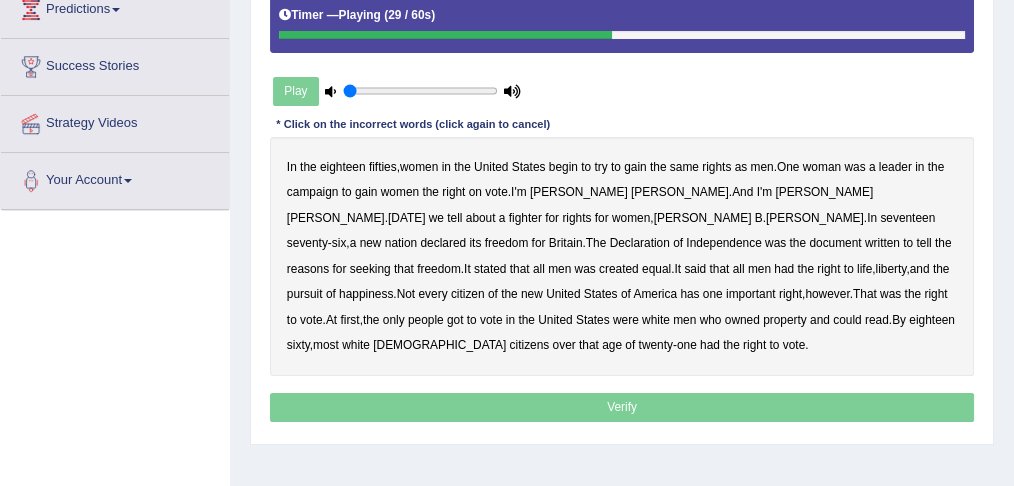 click on "tell" at bounding box center [923, 243] 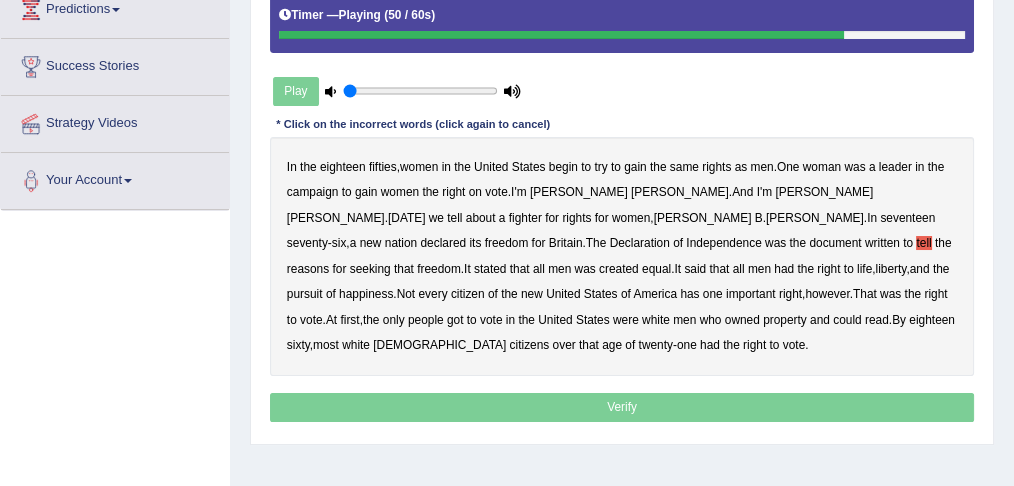 click on "got" at bounding box center [455, 320] 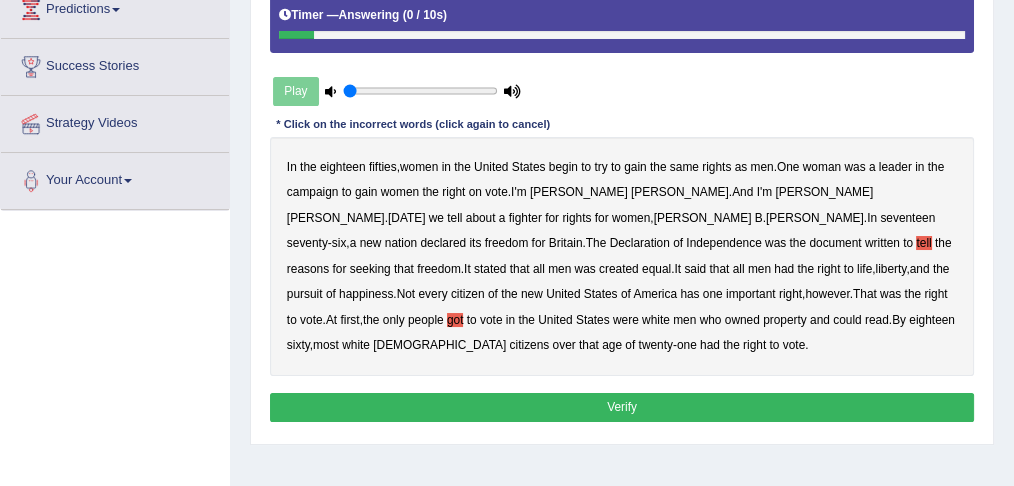click on "Verify" at bounding box center [622, 407] 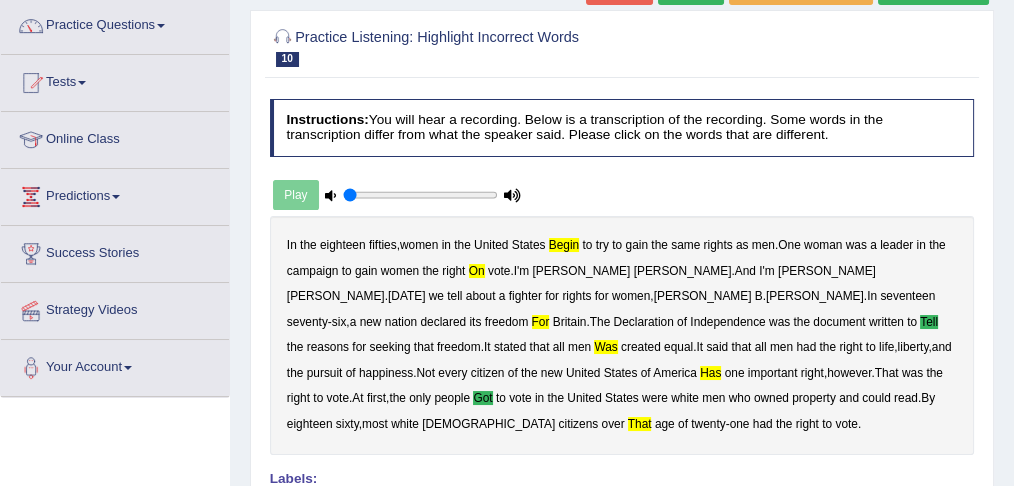 scroll, scrollTop: 131, scrollLeft: 0, axis: vertical 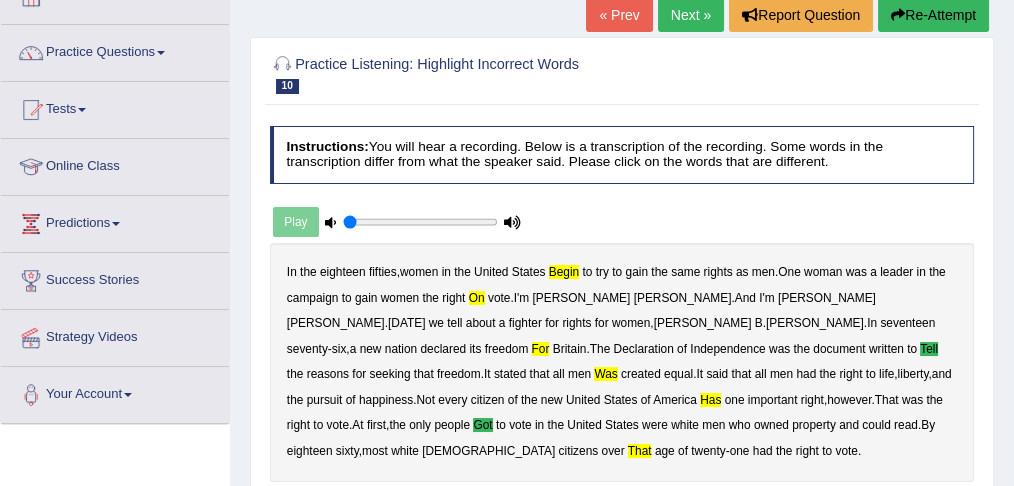 click on "Next »" at bounding box center [691, 15] 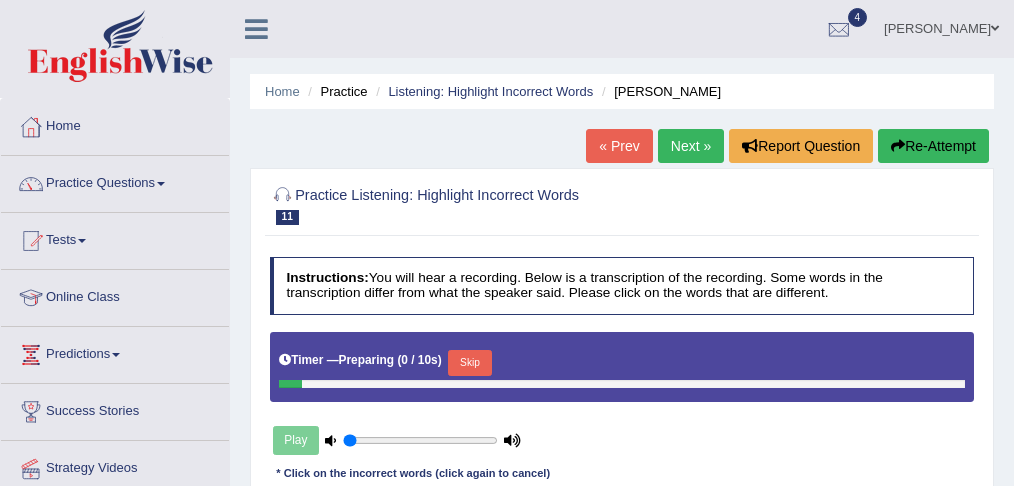 scroll, scrollTop: 13, scrollLeft: 0, axis: vertical 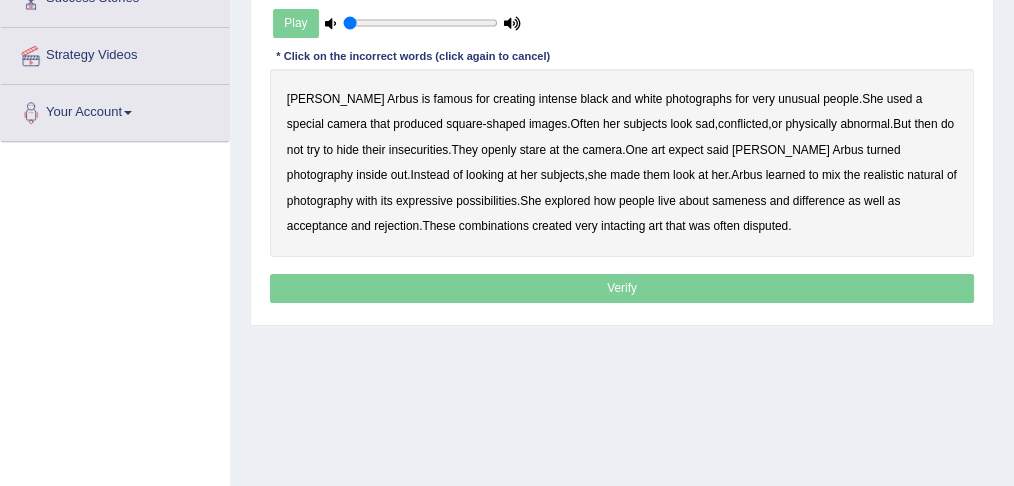 click on "famous" at bounding box center [453, 99] 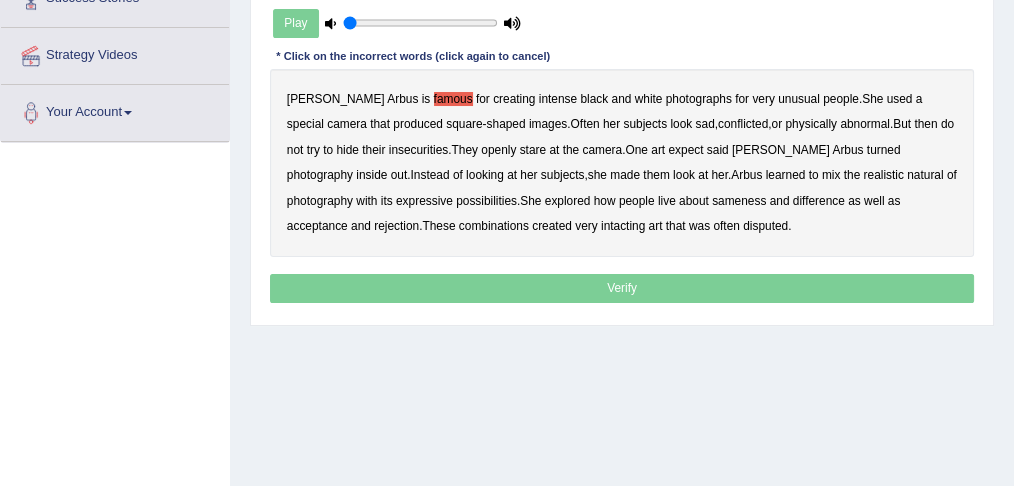 click on "openly" at bounding box center (498, 150) 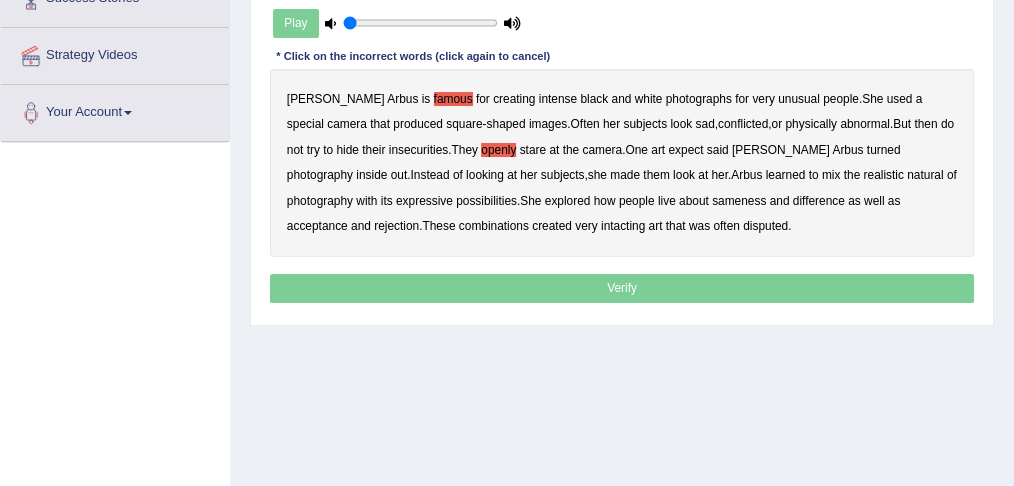 click on "openly" at bounding box center (498, 150) 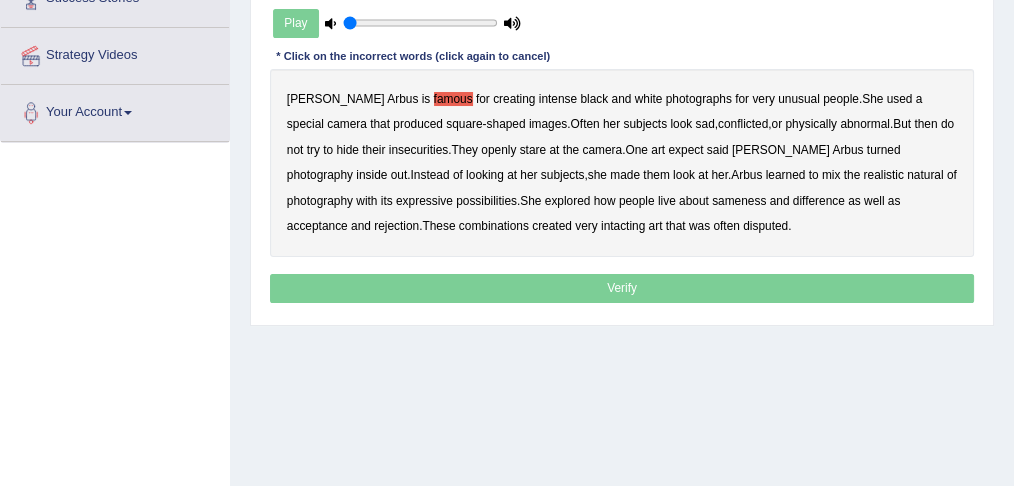 click on "realistic" at bounding box center [884, 175] 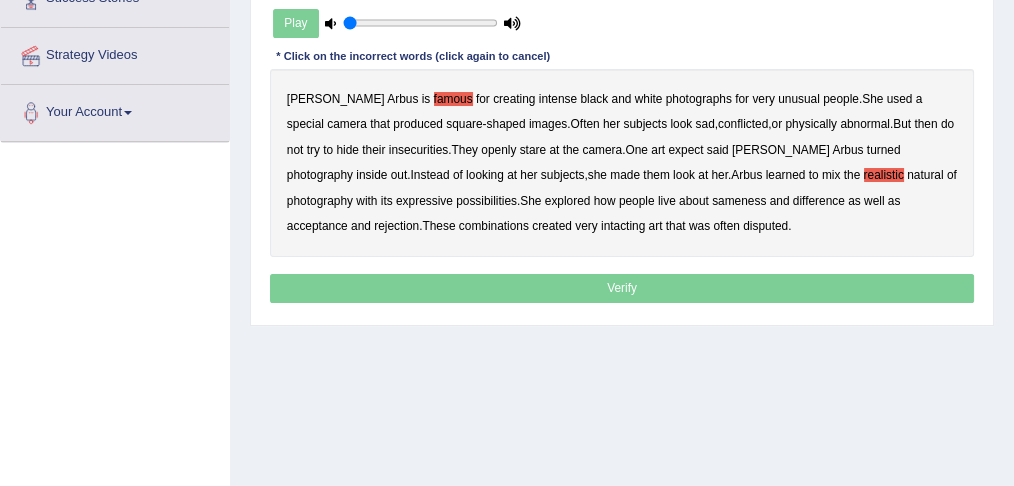 click on "realistic" at bounding box center (884, 175) 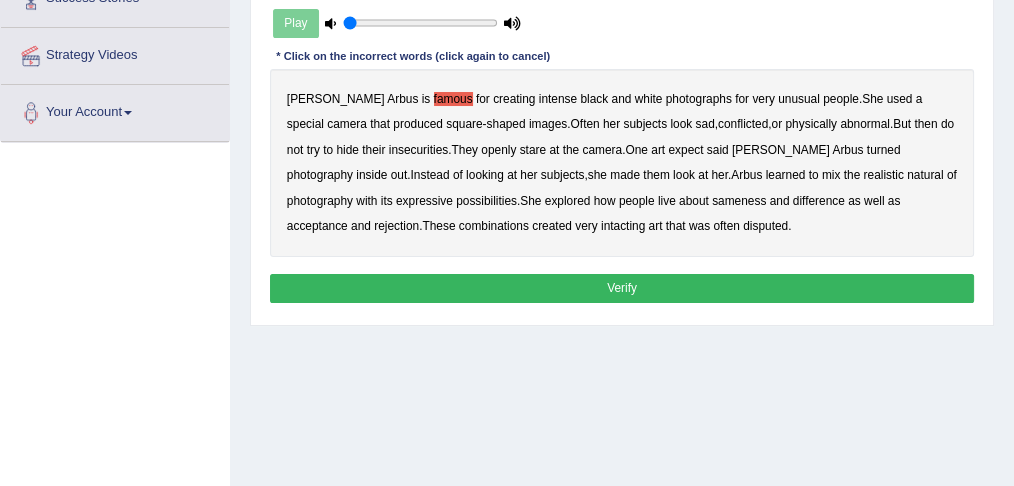 click on "intacting" at bounding box center [623, 226] 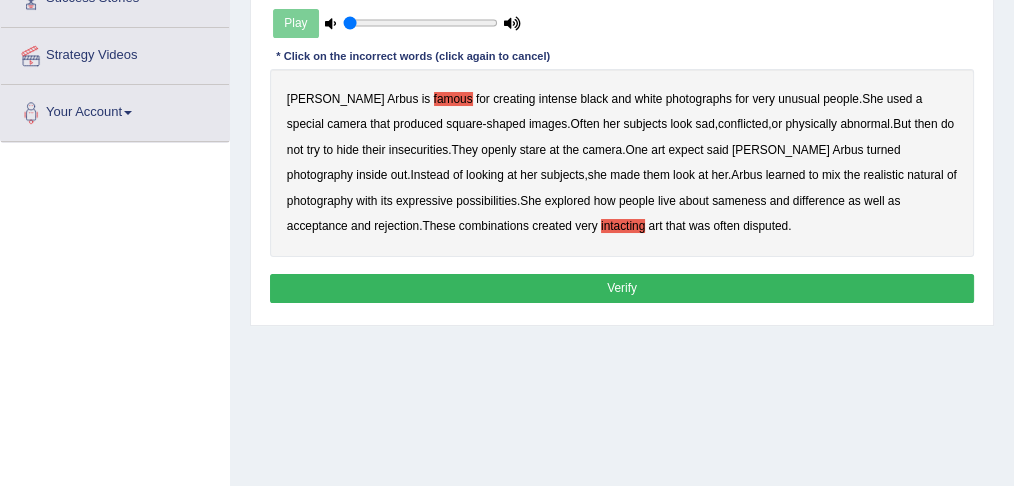 click on "Verify" at bounding box center [622, 288] 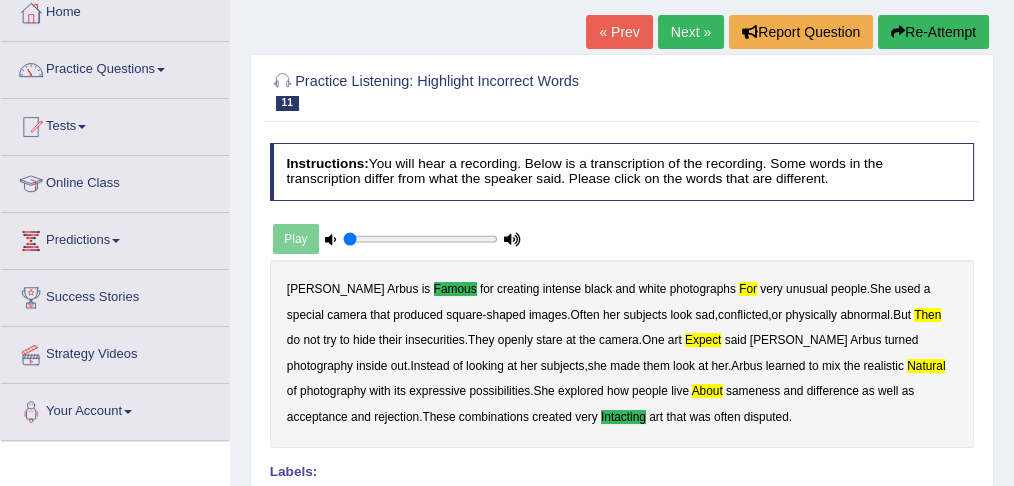 scroll, scrollTop: 93, scrollLeft: 0, axis: vertical 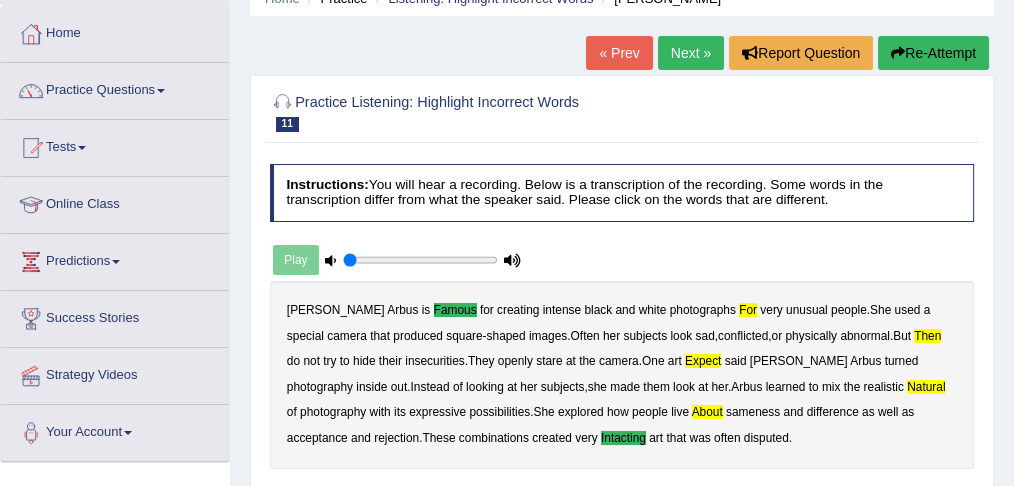 click on "Next »" at bounding box center [691, 53] 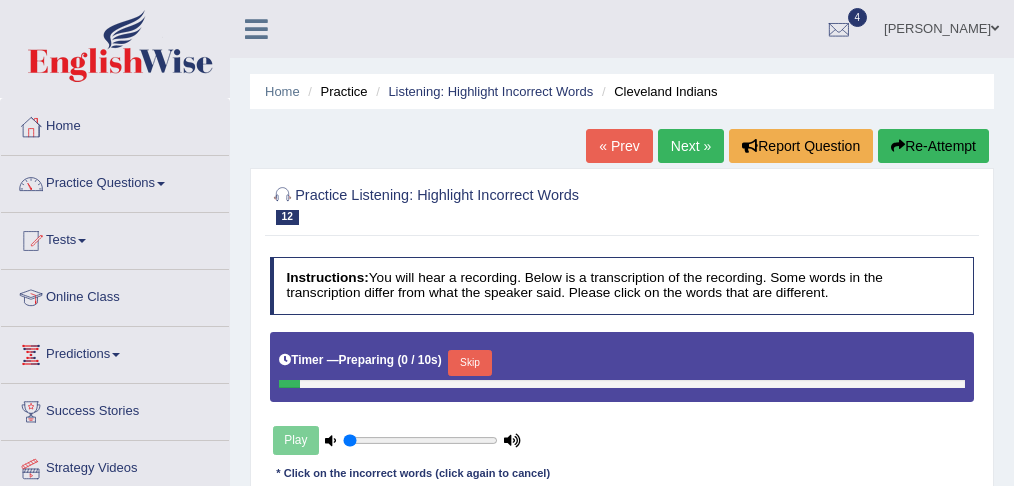 scroll, scrollTop: 26, scrollLeft: 0, axis: vertical 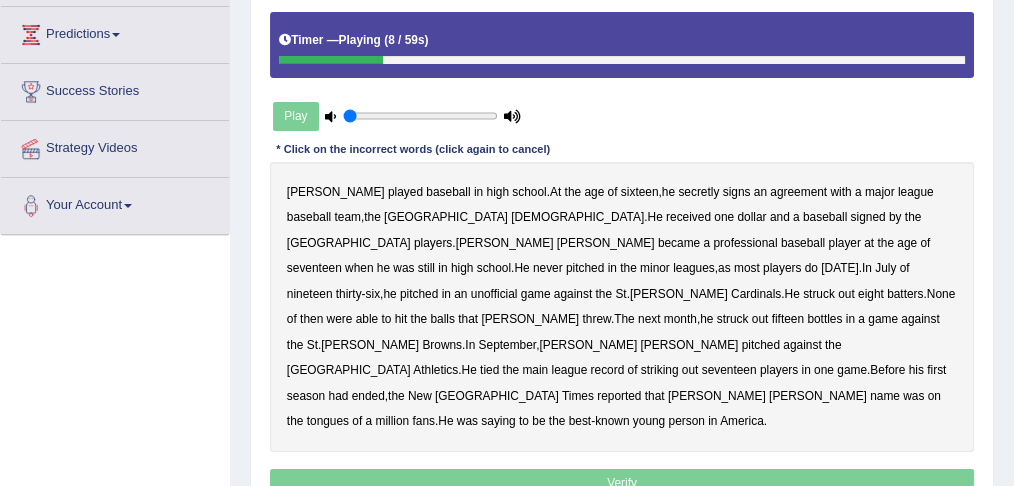 click on "league" at bounding box center [916, 192] 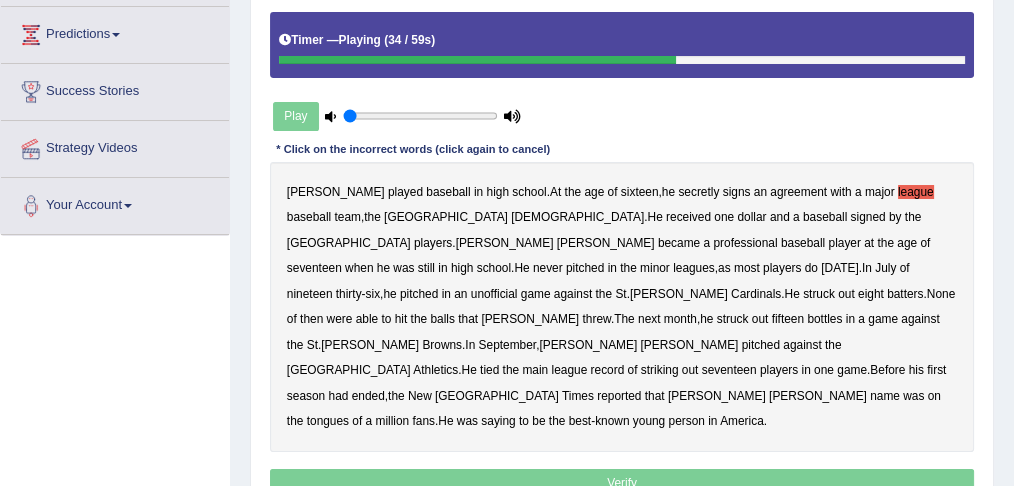 click on "were" at bounding box center (340, 319) 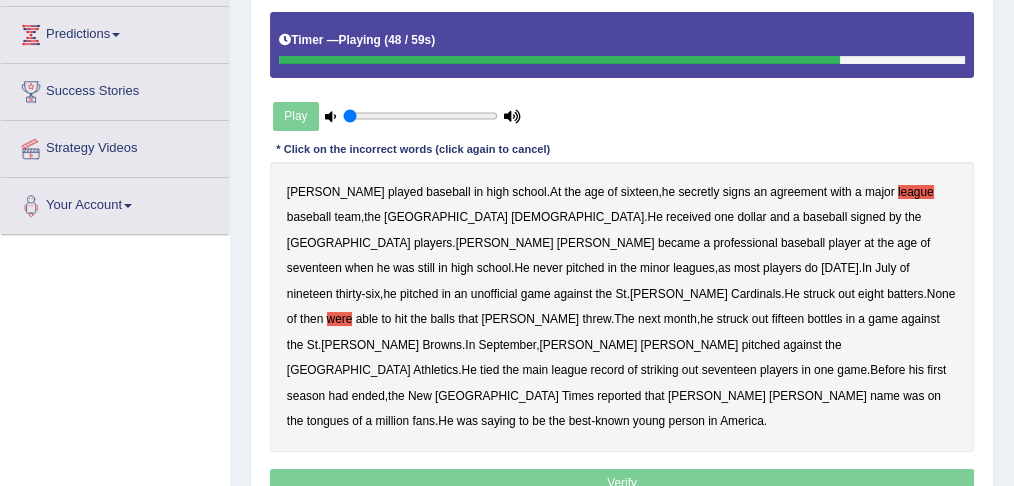 click on "[PERSON_NAME]   played   baseball   in   high   school .  At   the   age   of   sixteen ,  he   secretly   signs   an   agreement   with   a   major   league   baseball   team ,  the   Cleveland   Indians .  He   received   one   dollar   and   a   baseball   signed   by   the   Cleveland   players .  [PERSON_NAME]   became   a   professional   baseball   player   at   the   age   of   seventeen   when   he   was   still   in   high   school .  He   never   pitched   in   the   minor   leagues ,  as   most   players   do   [DATE] .  In   July   of   nineteen   thirty - six ,  he   pitched   in   an   unofficial   game   against   the   St .  Louis   Cardinals .  He   struck   out   eight   batters .  None   of   then   were   able   to   hit   the   balls   that   [PERSON_NAME]   threw .  The   next   month ,  he   struck   out   fifteen   bottles   in   a   game   against   the   St .  Louis   Browns .  In   September ,  [PERSON_NAME]   pitched   against   the   Philadelphia   Athletics .  He   tied   the   main   league     of" at bounding box center [622, 306] 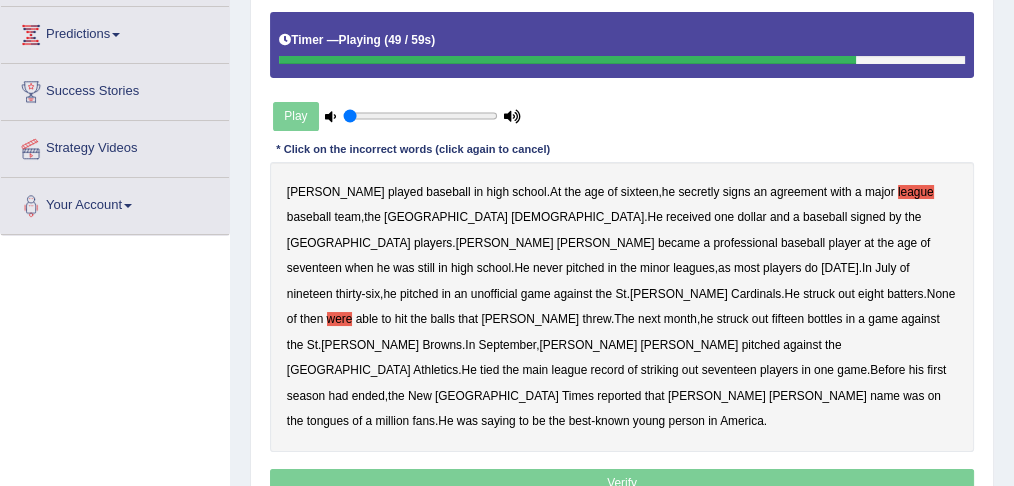 click on "main" at bounding box center (535, 370) 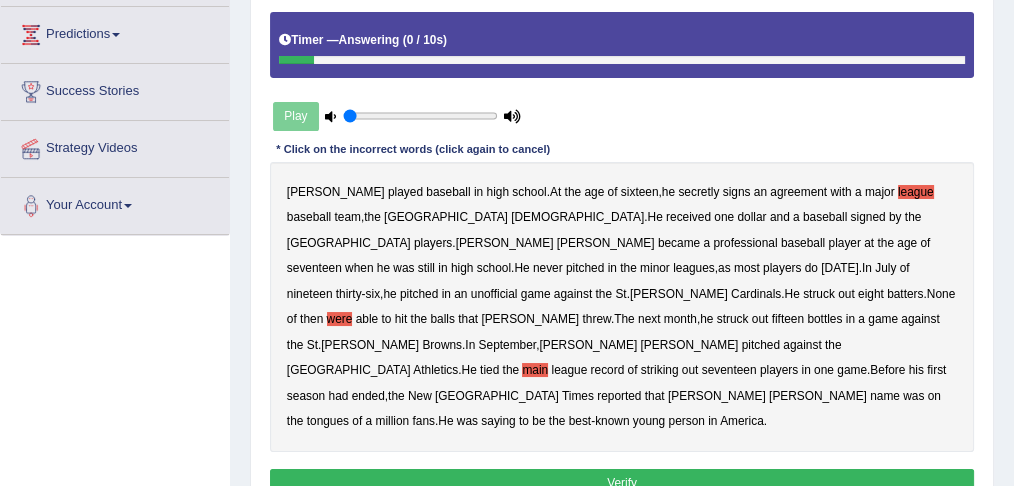 click on "Verify" at bounding box center [622, 483] 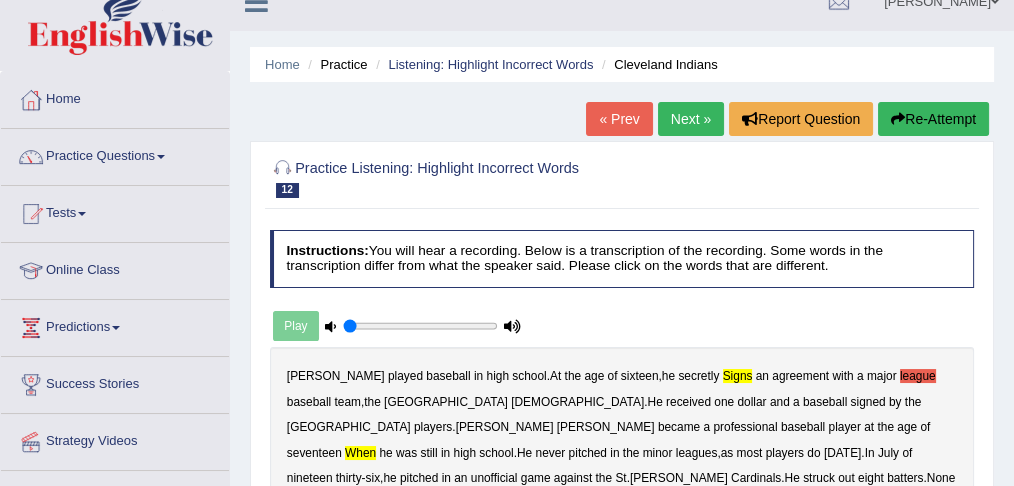 scroll, scrollTop: 26, scrollLeft: 0, axis: vertical 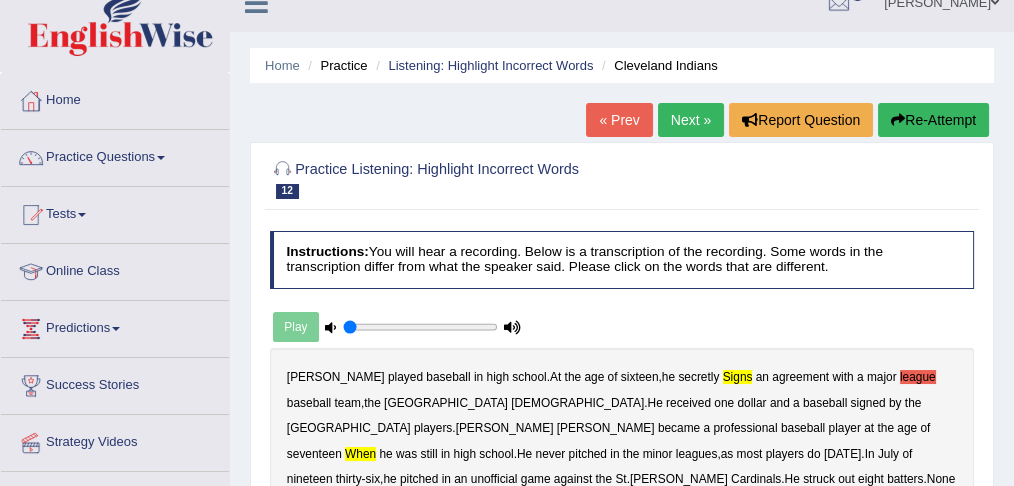 click on "Next »" at bounding box center (691, 120) 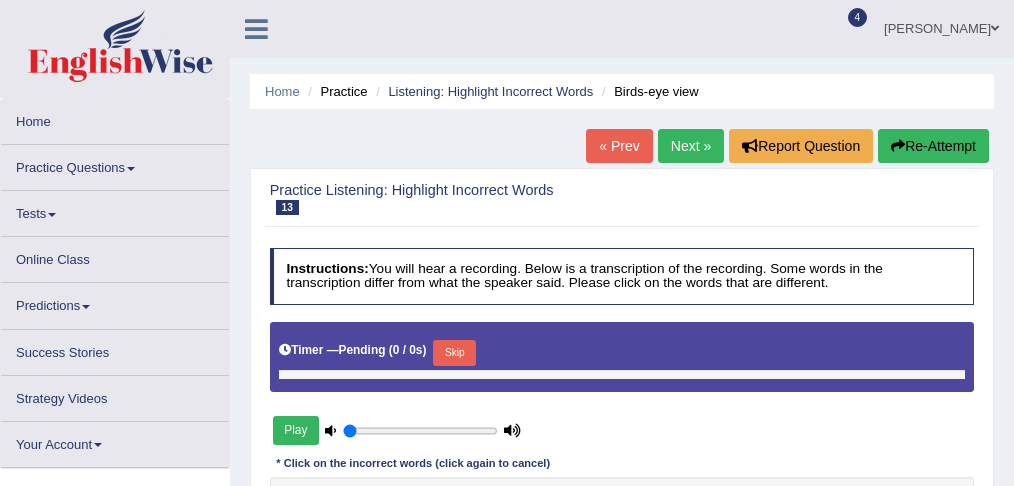 scroll, scrollTop: 26, scrollLeft: 0, axis: vertical 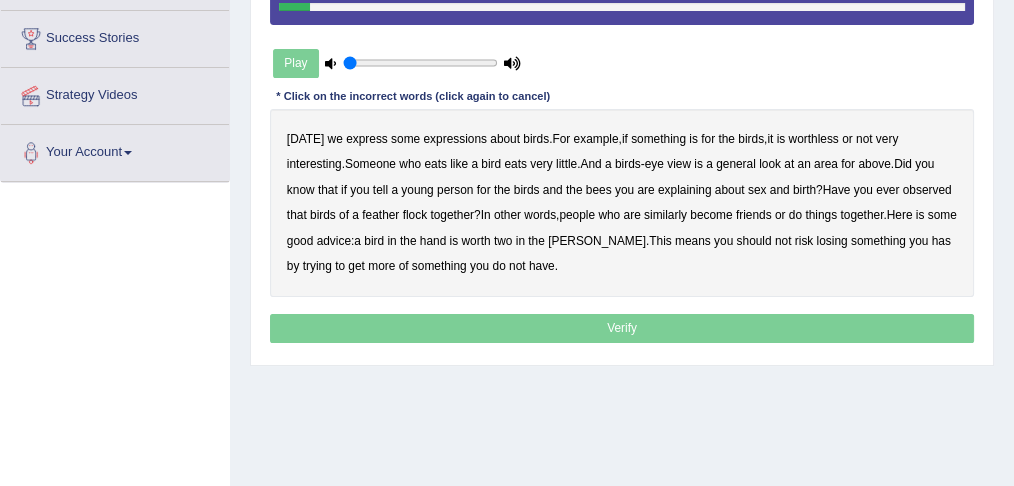 click on "express" at bounding box center (367, 139) 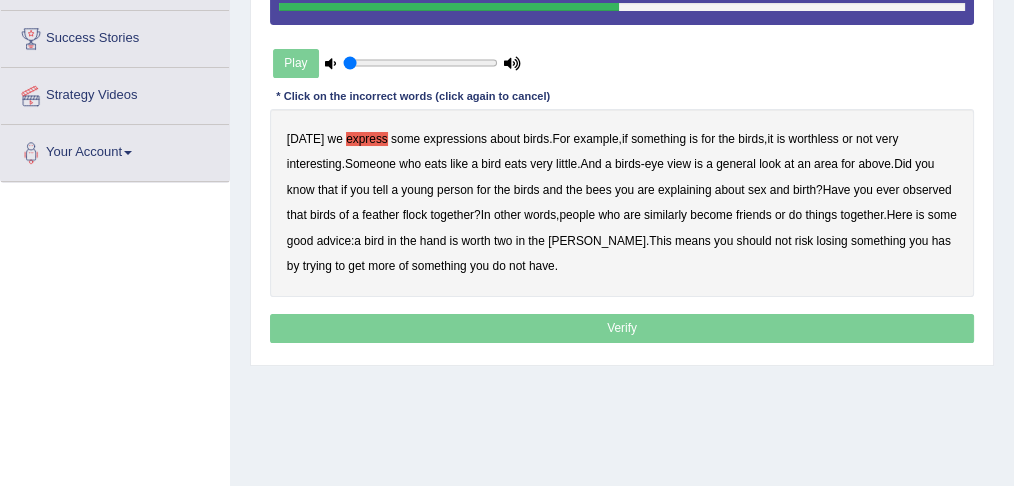 click on "for" at bounding box center [484, 190] 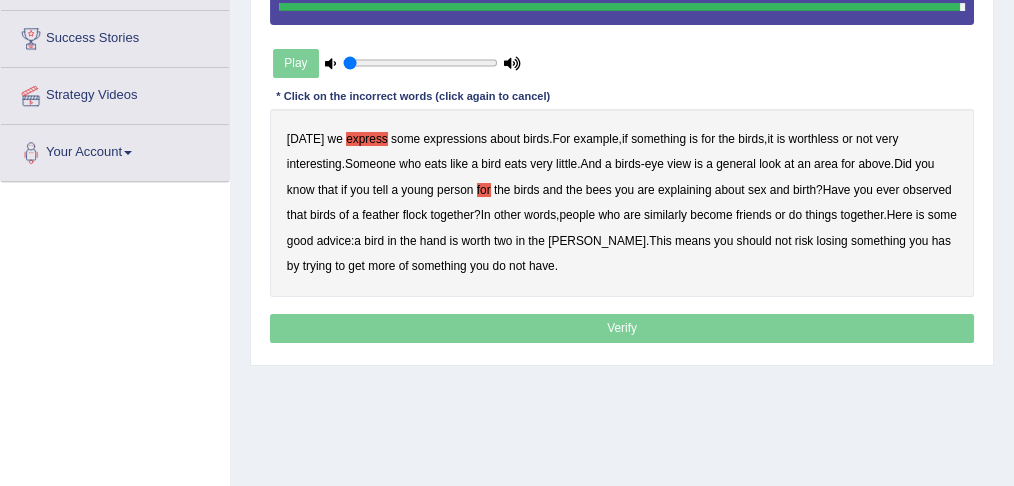 click on "has" at bounding box center (941, 241) 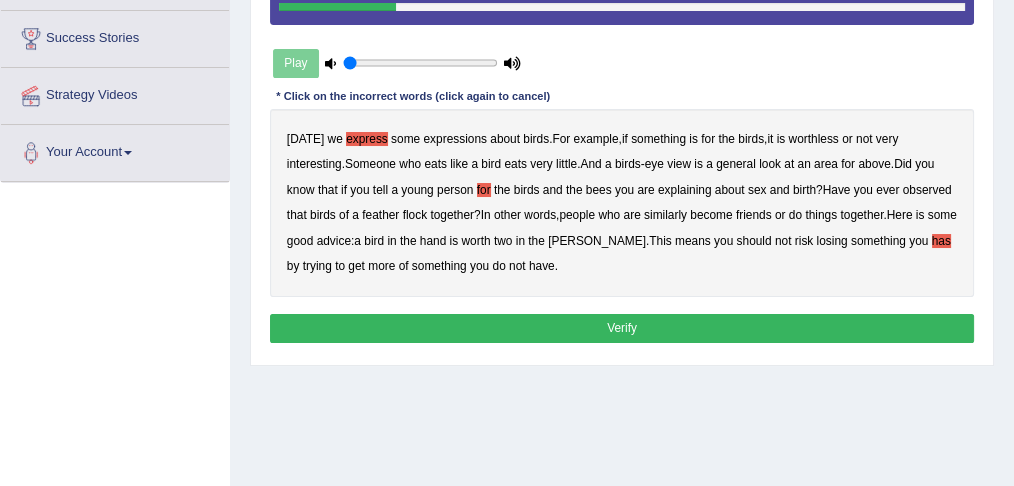 click on "Verify" at bounding box center (622, 328) 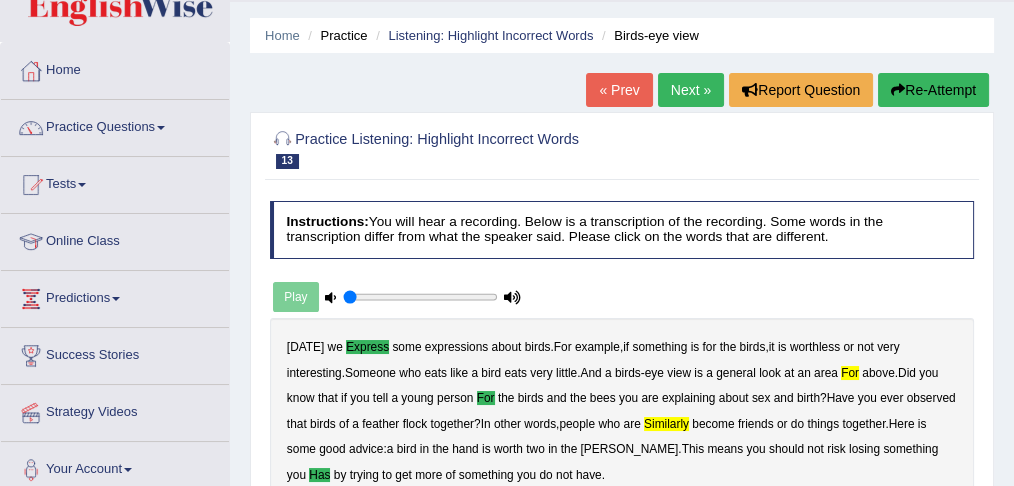 scroll, scrollTop: 53, scrollLeft: 0, axis: vertical 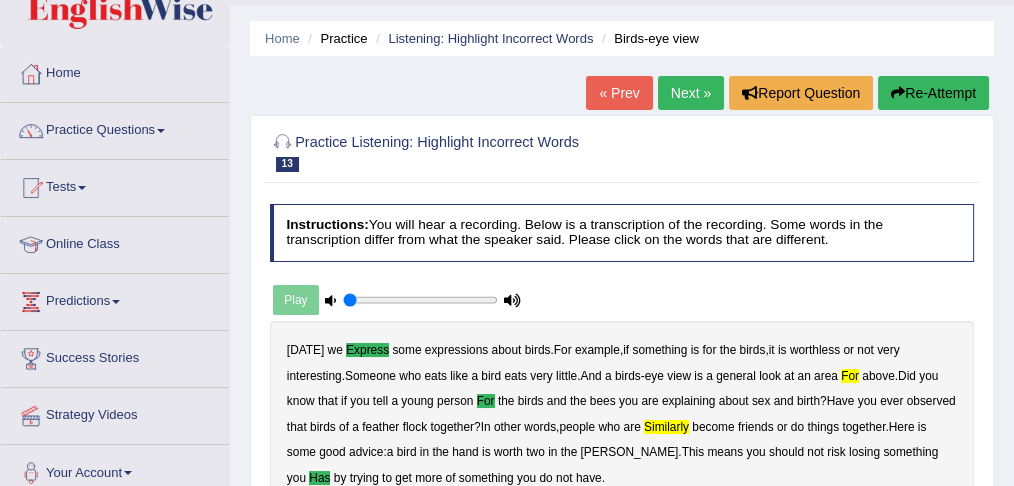 click on "Next »" at bounding box center (691, 93) 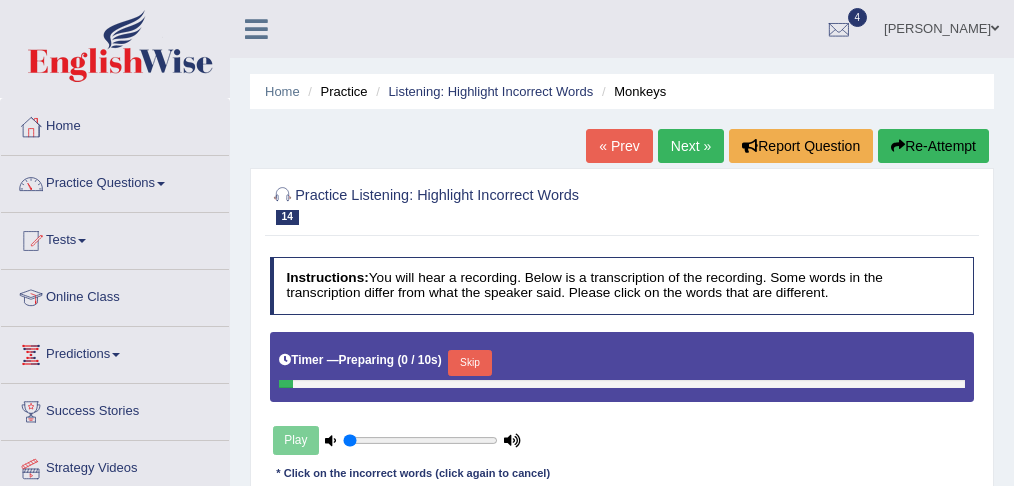 scroll, scrollTop: 26, scrollLeft: 0, axis: vertical 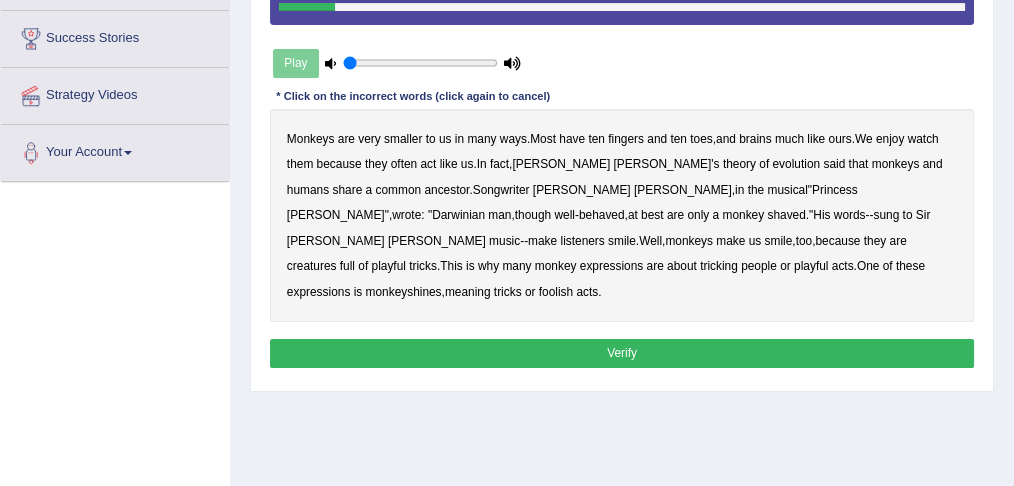 click on "Verify" at bounding box center [622, 353] 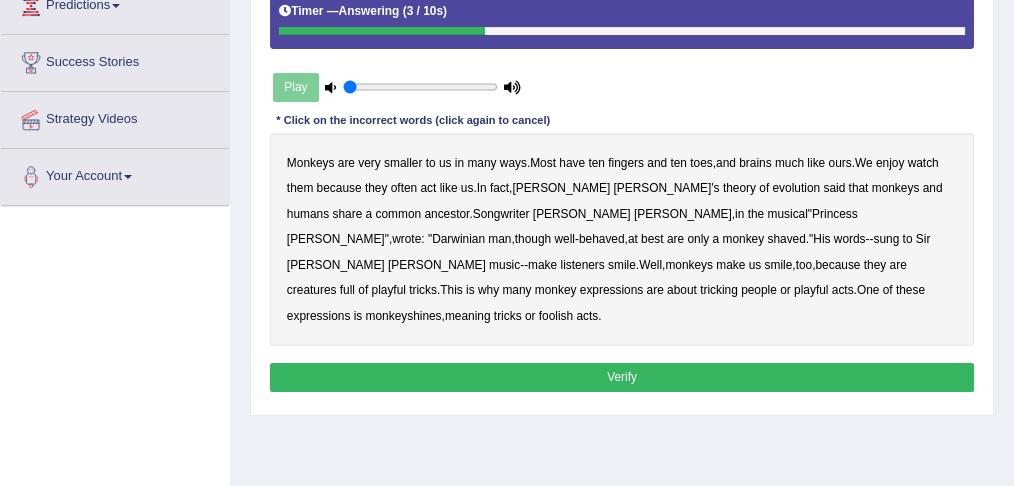 scroll, scrollTop: 346, scrollLeft: 0, axis: vertical 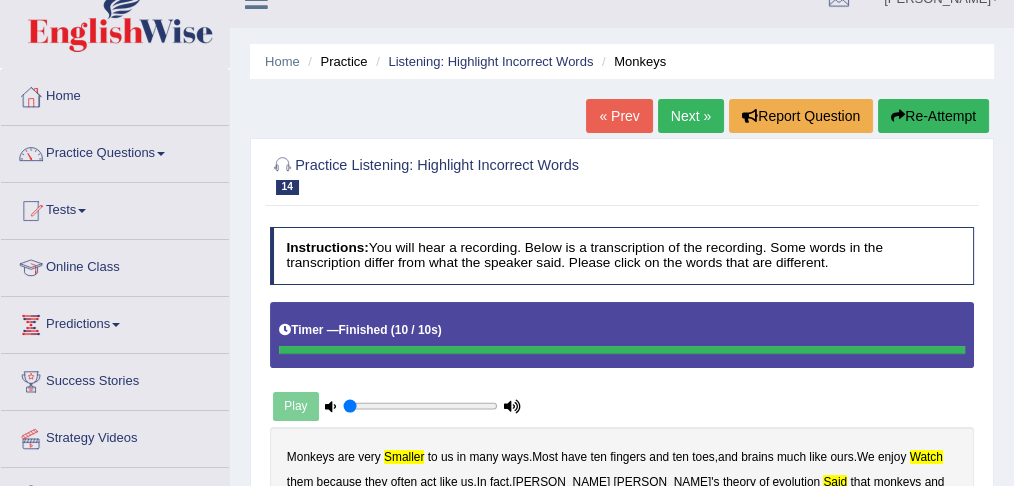 click on "Next »" at bounding box center (691, 116) 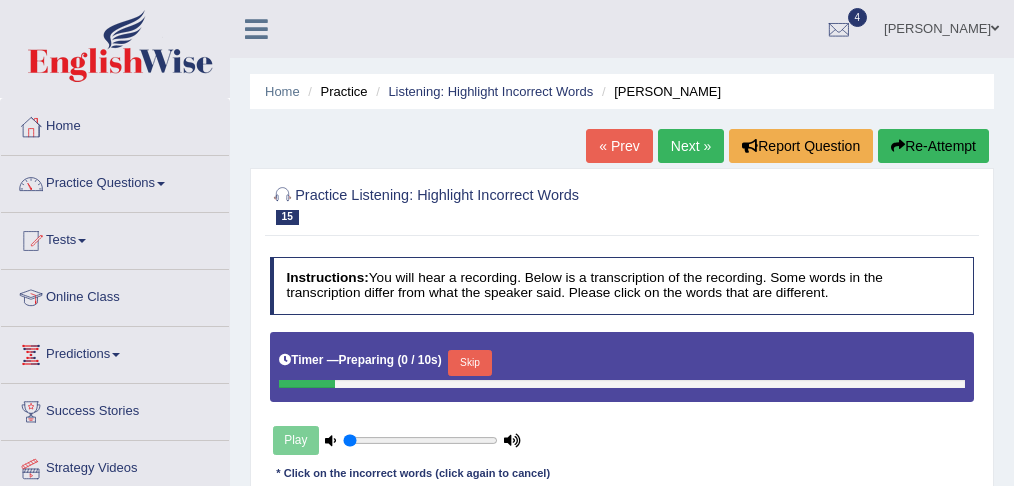 scroll, scrollTop: 287, scrollLeft: 0, axis: vertical 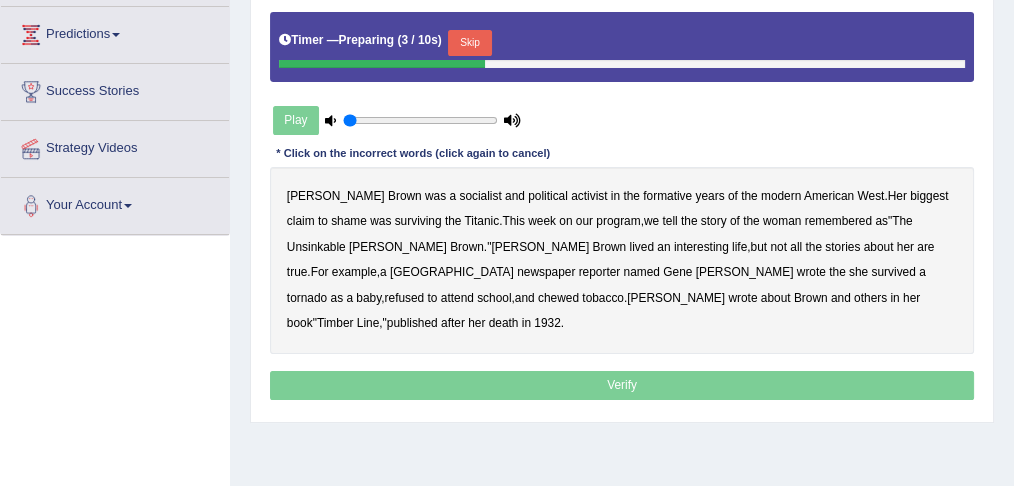 click on "Skip" at bounding box center (469, 43) 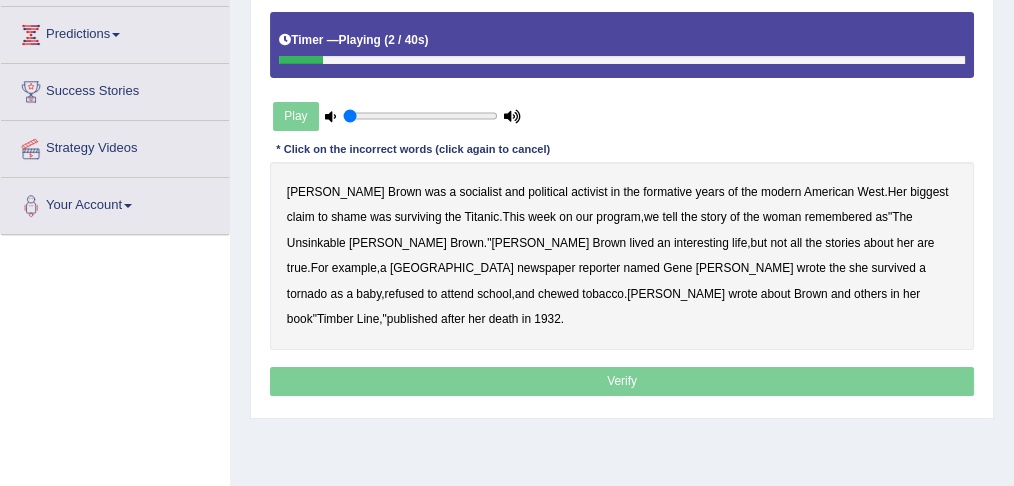 click on "socialist" at bounding box center [480, 192] 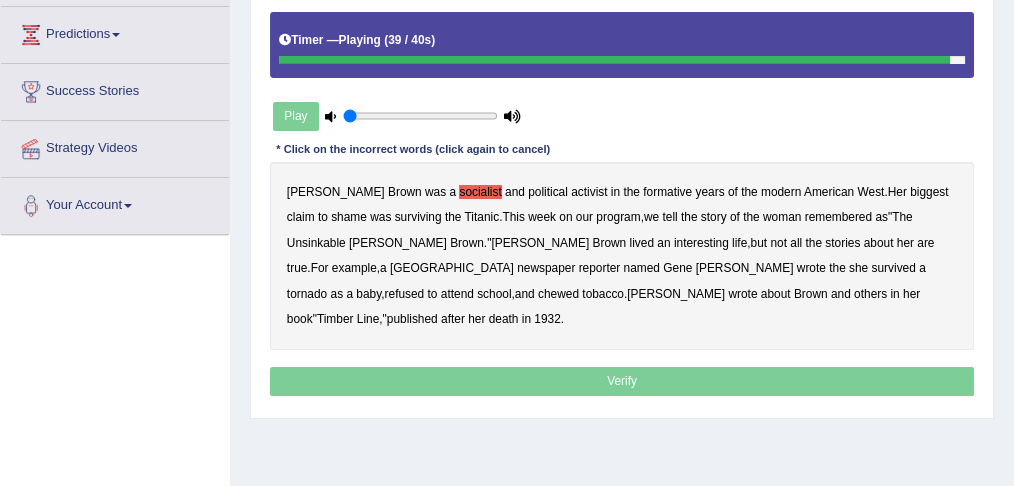 click on "Verify" at bounding box center (622, 381) 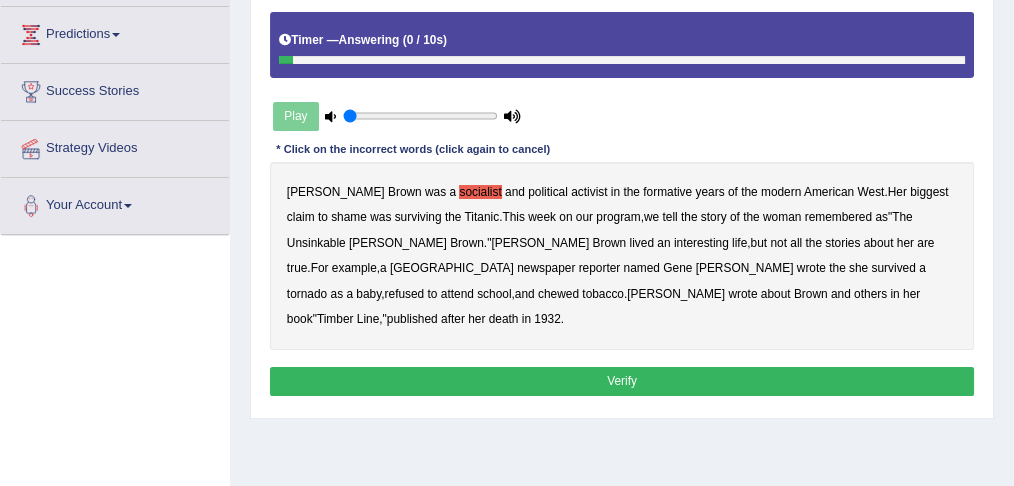 click on "Verify" at bounding box center [622, 381] 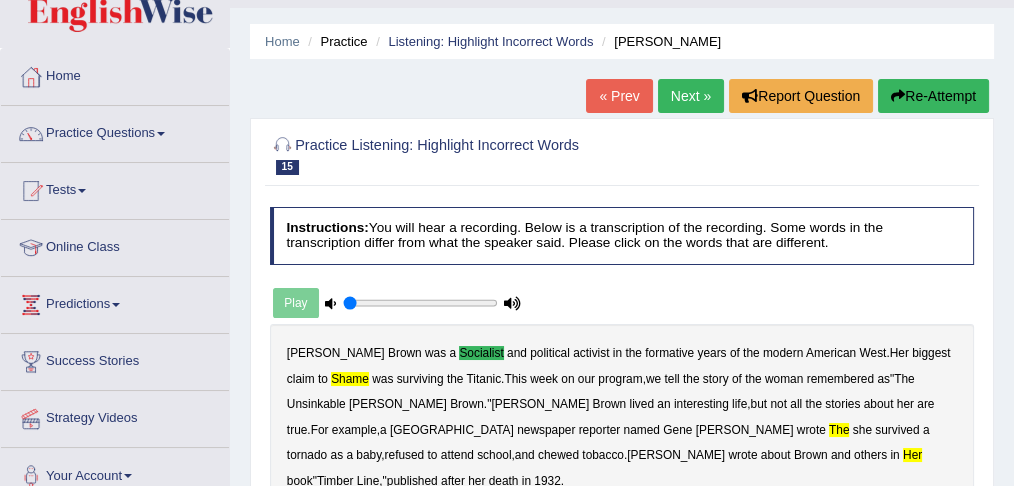 scroll, scrollTop: 0, scrollLeft: 0, axis: both 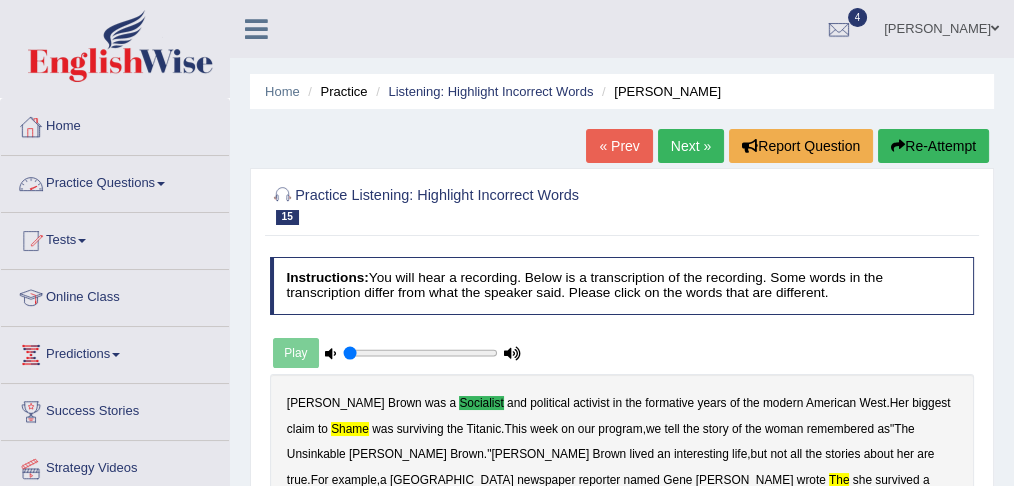 click on "Practice Questions" at bounding box center [115, 181] 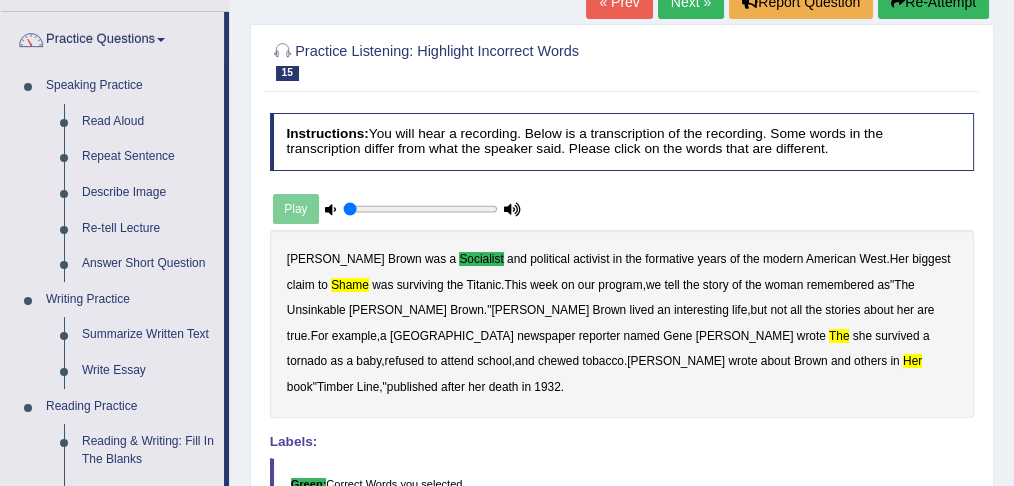 scroll, scrollTop: 160, scrollLeft: 0, axis: vertical 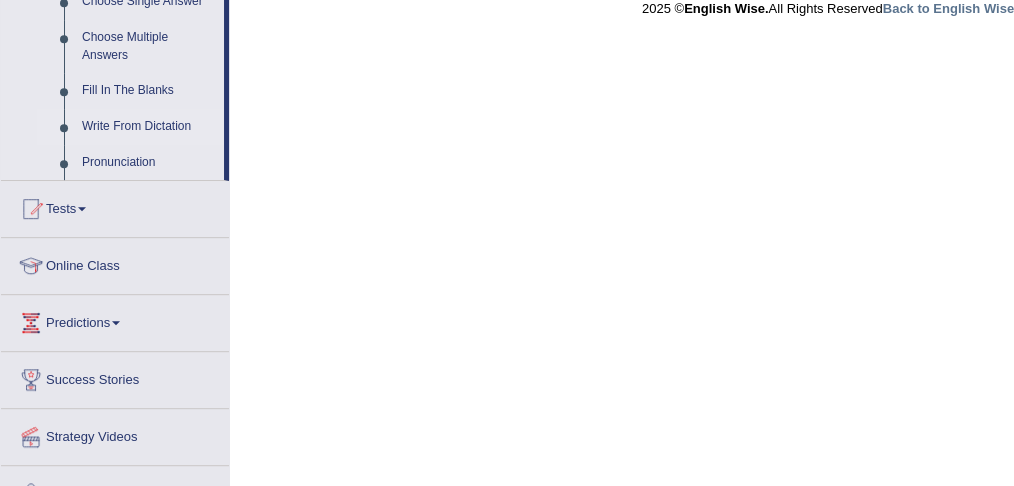 click on "Write From Dictation" at bounding box center (148, 127) 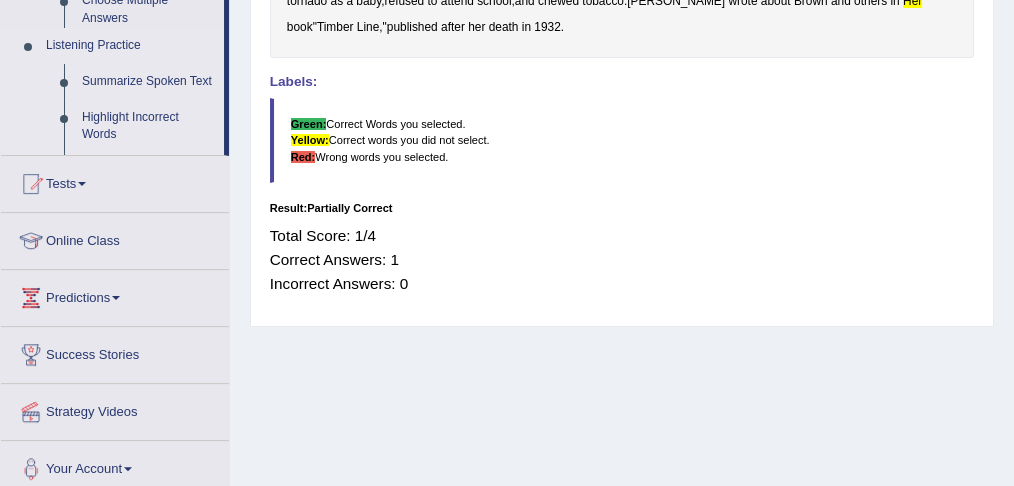 scroll, scrollTop: 248, scrollLeft: 0, axis: vertical 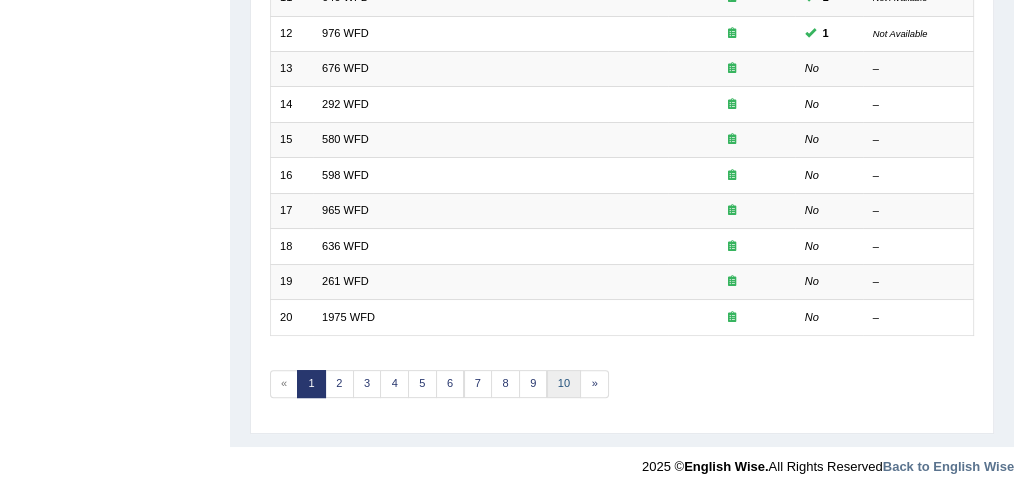 click on "10" at bounding box center (564, 384) 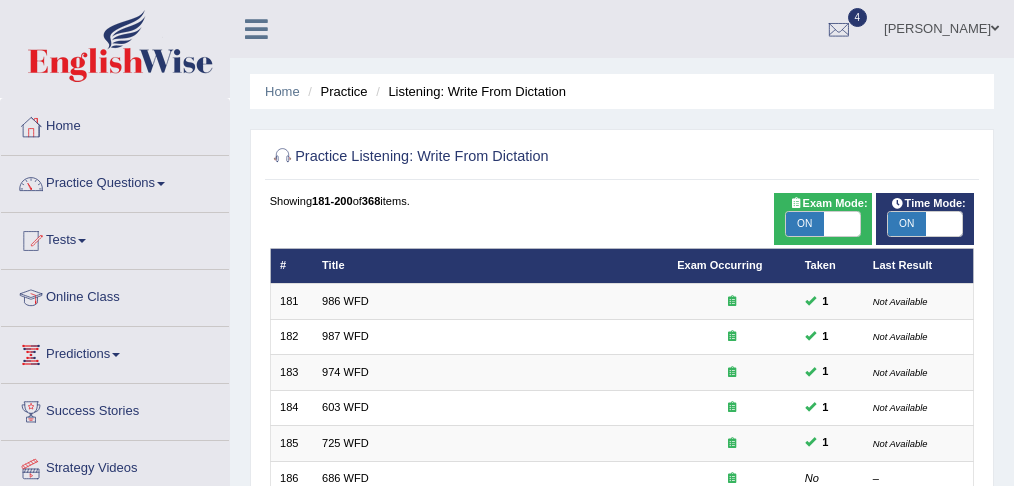scroll, scrollTop: 0, scrollLeft: 0, axis: both 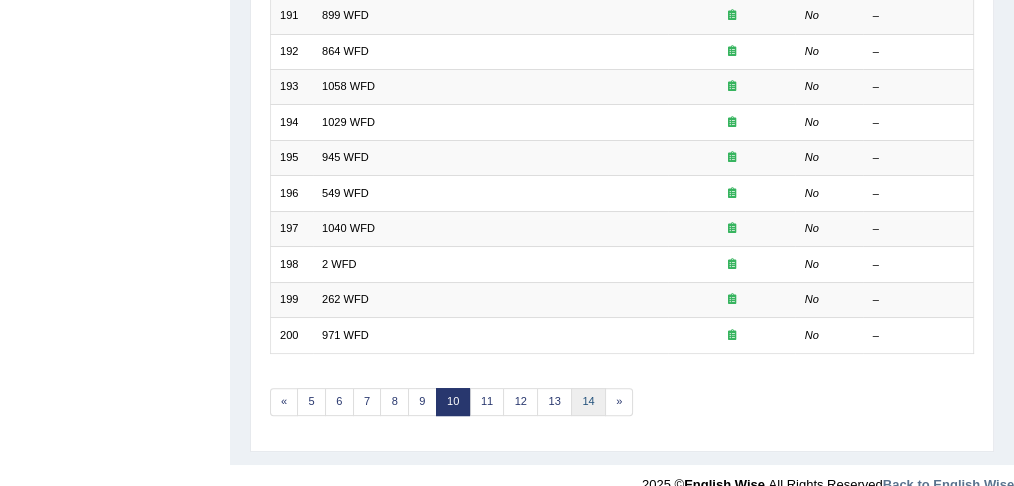 click on "14" at bounding box center [588, 402] 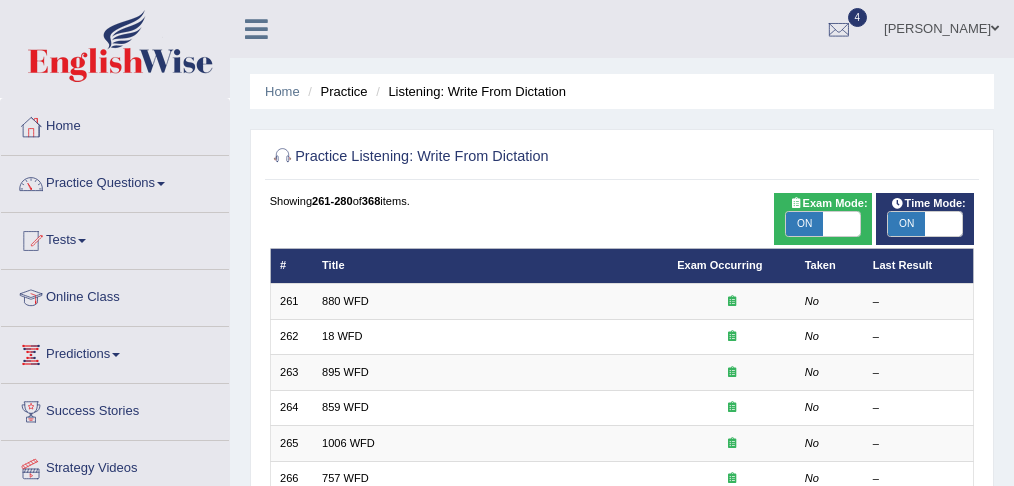 scroll, scrollTop: 0, scrollLeft: 0, axis: both 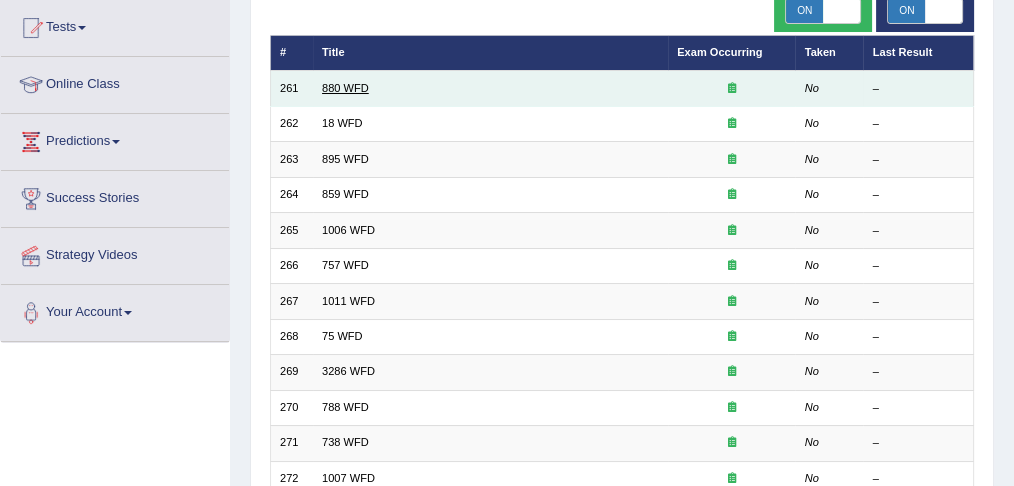 click on "880 WFD" at bounding box center (345, 88) 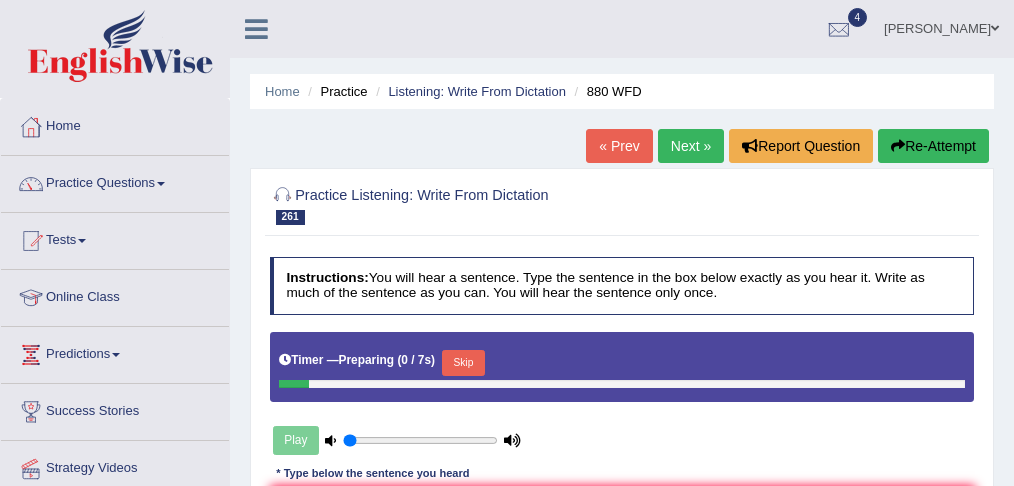 scroll, scrollTop: 0, scrollLeft: 0, axis: both 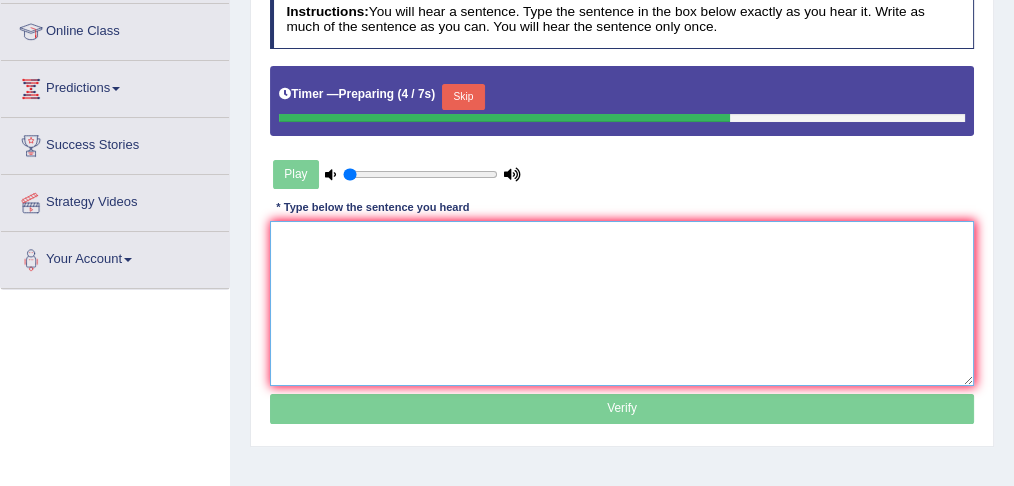 click at bounding box center [622, 303] 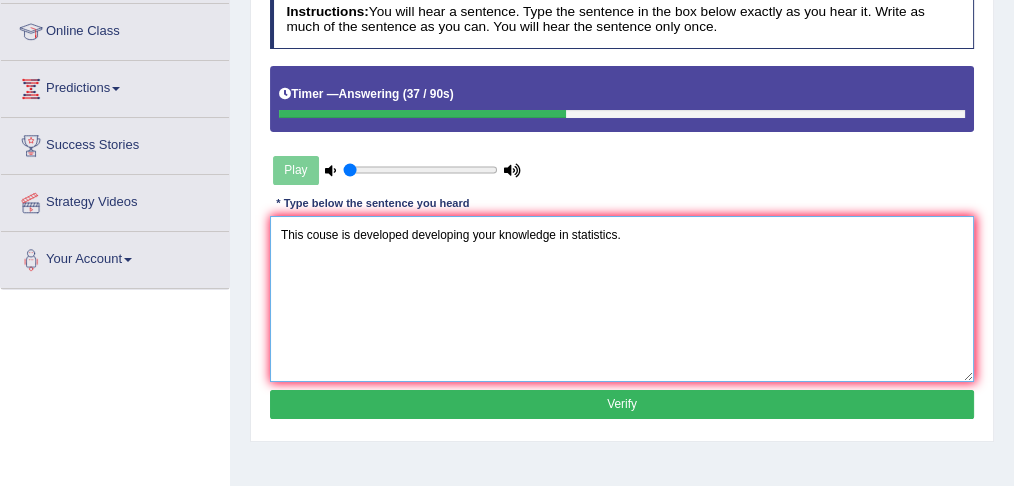 click on "This couse is developed developing your knowledge in statistics." at bounding box center [622, 298] 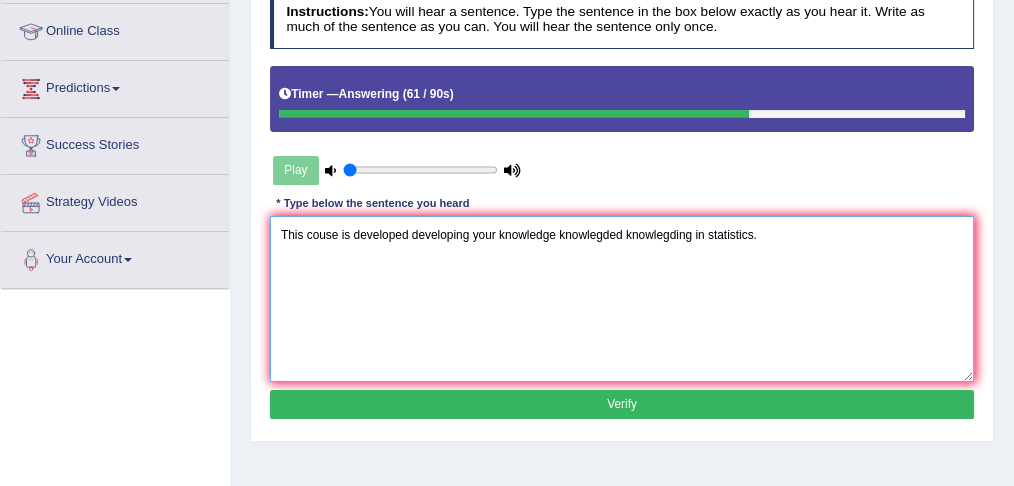 type on "This couse is developed developing your knowledge knowlegded knowlegding in statistics." 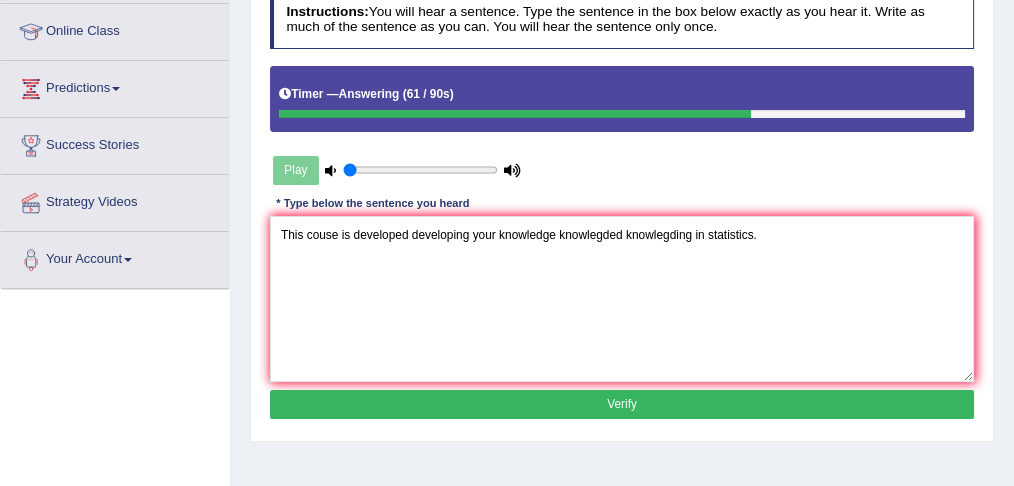 click on "Verify" at bounding box center [622, 404] 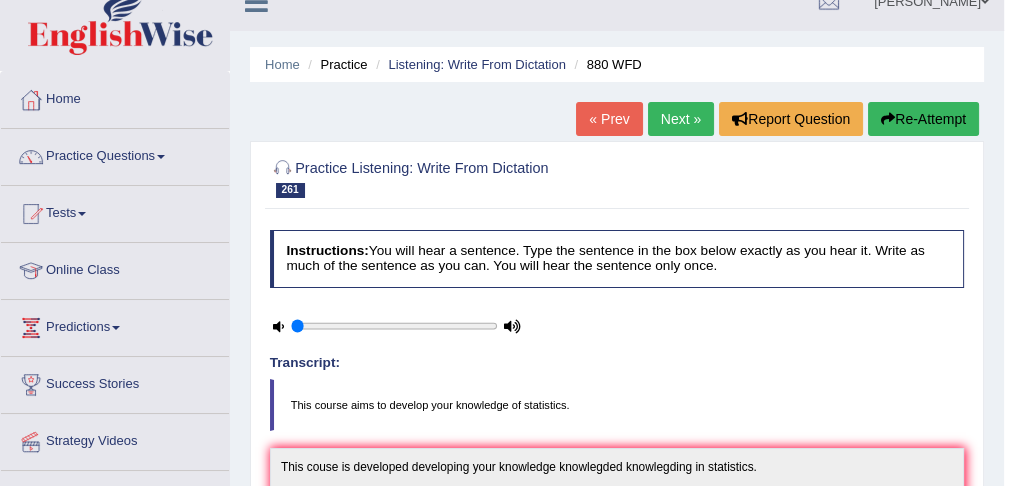 scroll, scrollTop: 26, scrollLeft: 0, axis: vertical 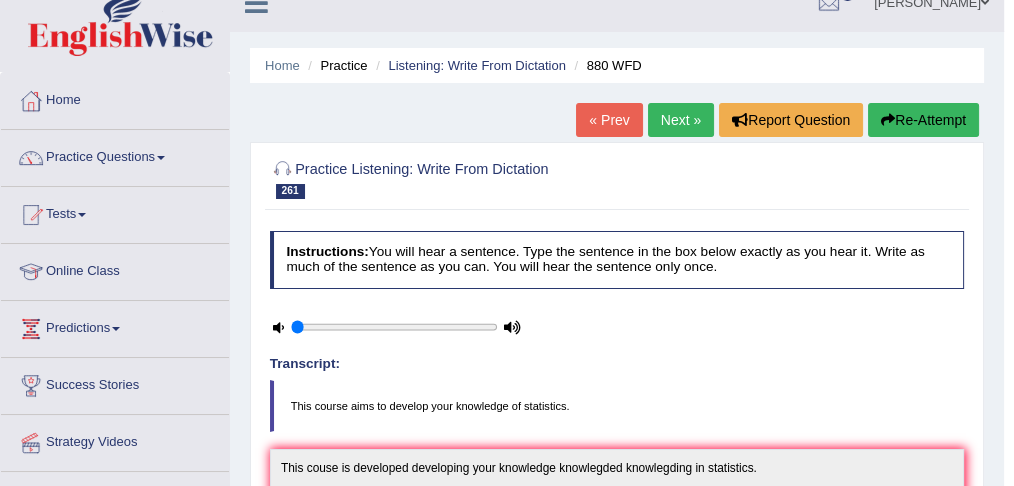 click on "Next »" at bounding box center [681, 120] 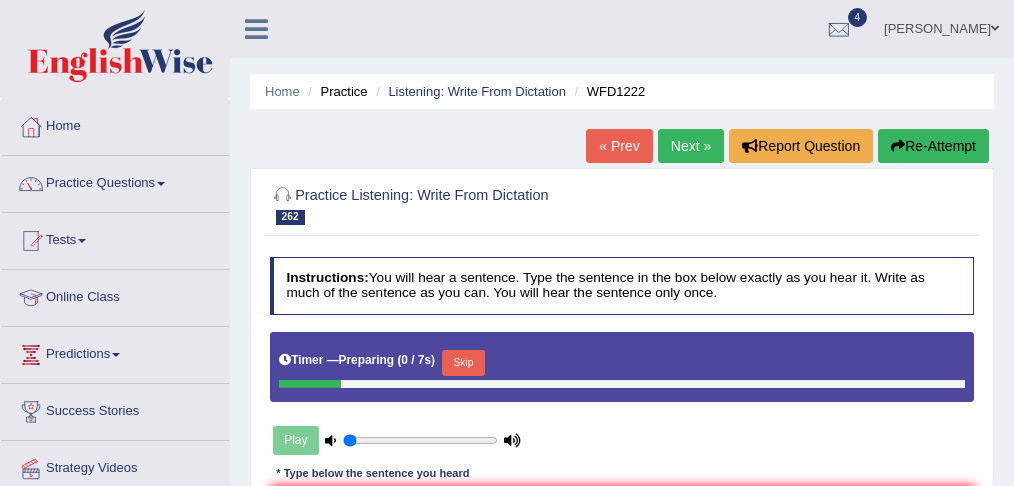 scroll, scrollTop: 118, scrollLeft: 0, axis: vertical 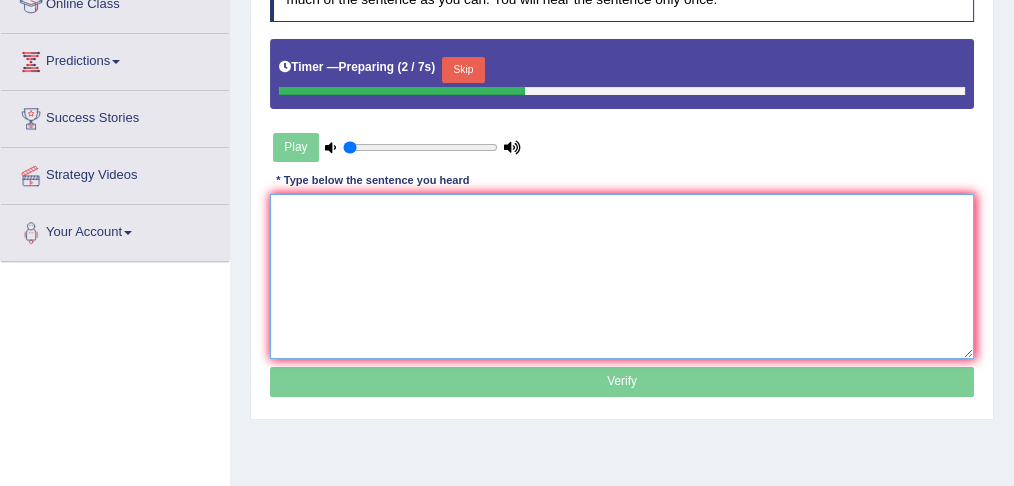click at bounding box center [622, 276] 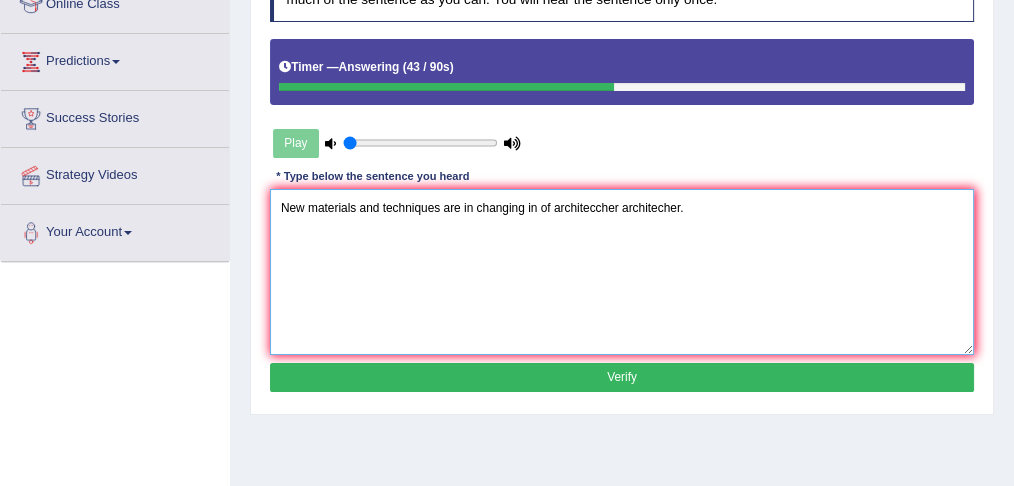 click on "New materials and techniques are in changing in of architeccher architecher." at bounding box center [622, 271] 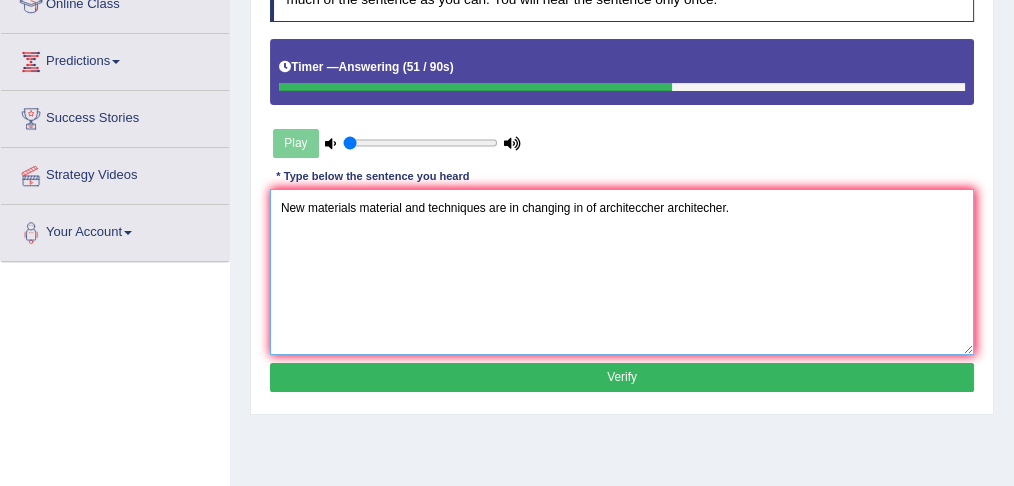 click on "New materials material and techniques are in changing in of architeccher architecher." at bounding box center (622, 271) 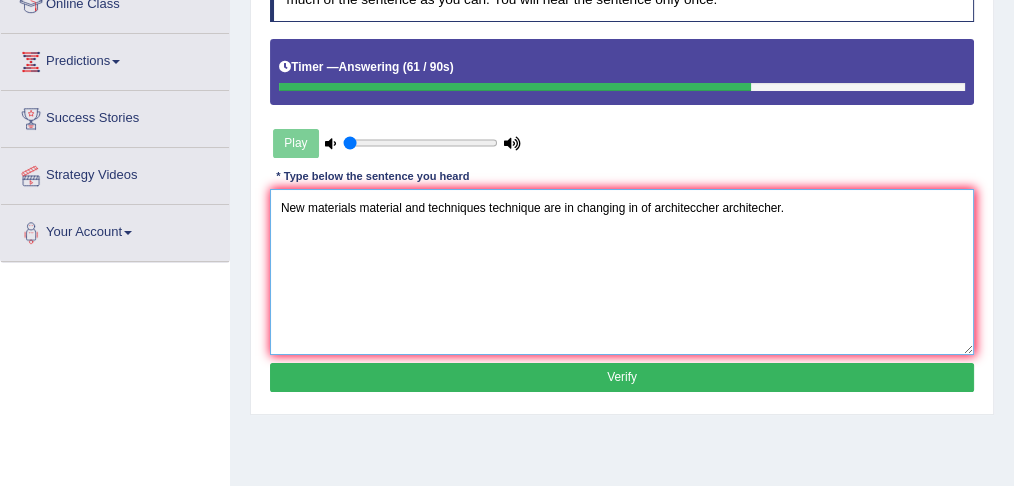type on "New materials material and techniques technique are in changing in of architeccher architecher." 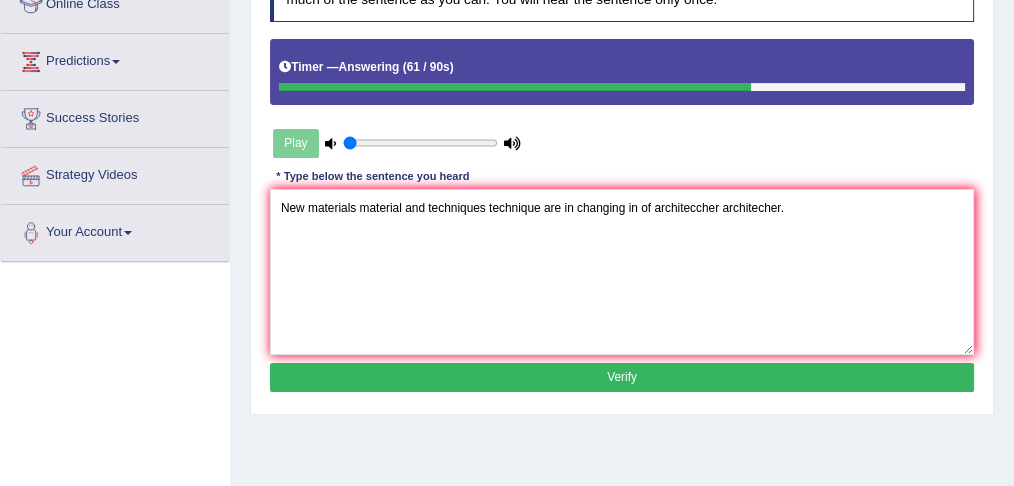 click on "Verify" at bounding box center (622, 377) 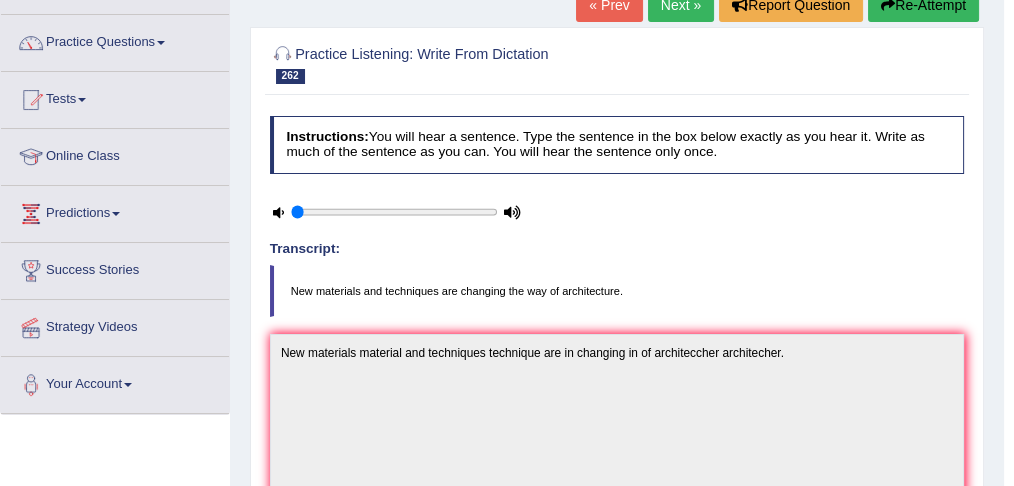 scroll, scrollTop: 133, scrollLeft: 0, axis: vertical 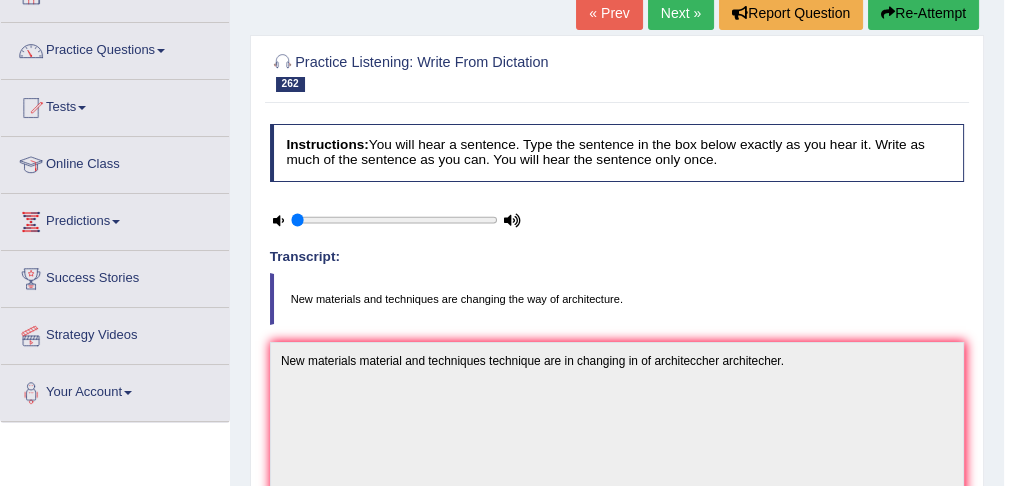 click on "Next »" at bounding box center [681, 13] 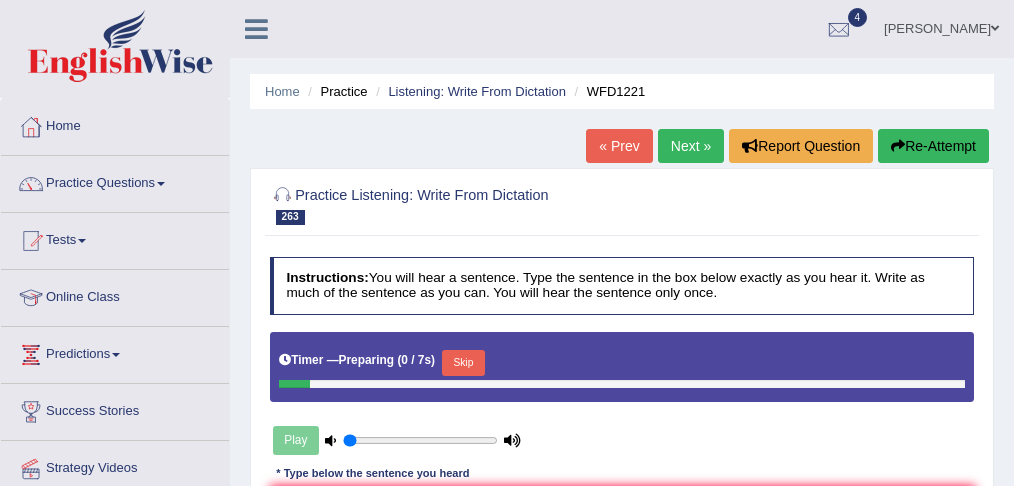 scroll, scrollTop: 0, scrollLeft: 0, axis: both 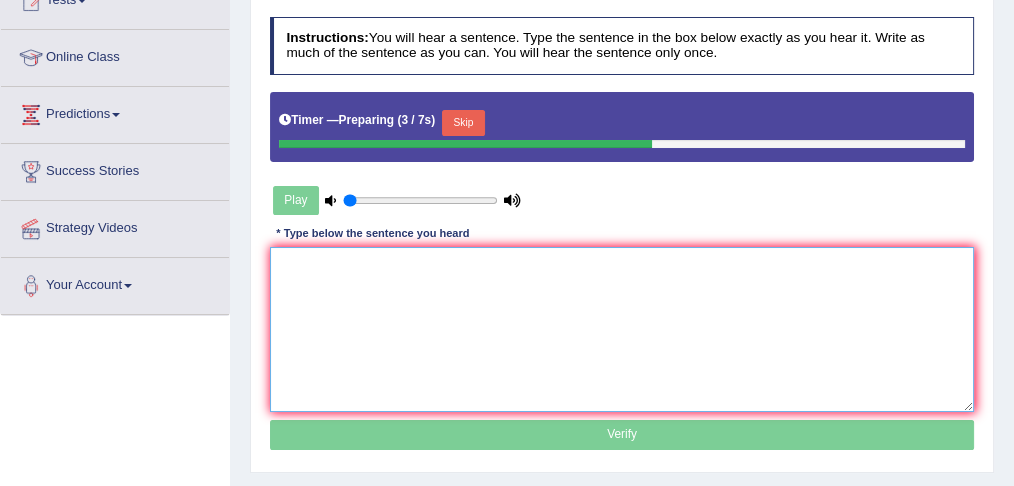 click at bounding box center (622, 329) 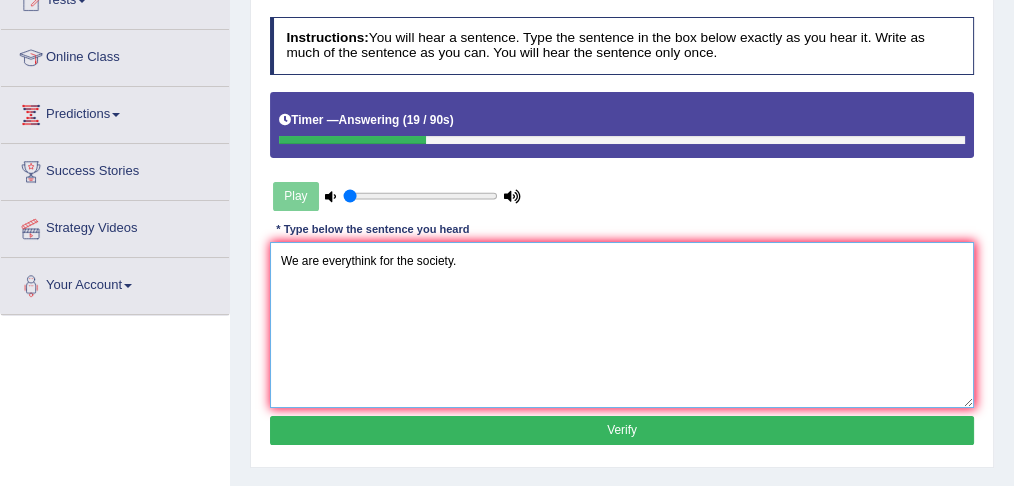 click on "We are everythink for the society." at bounding box center [622, 324] 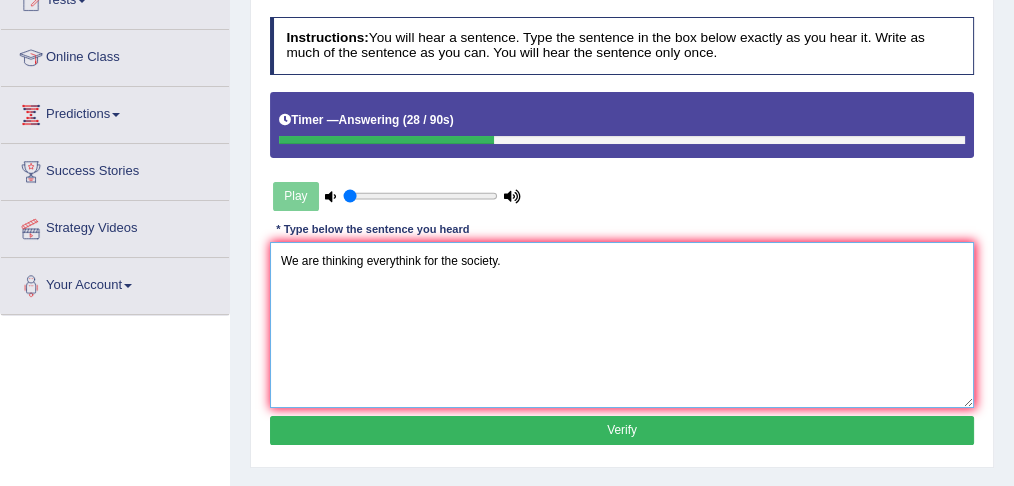 type on "We are thinking everythink for the society." 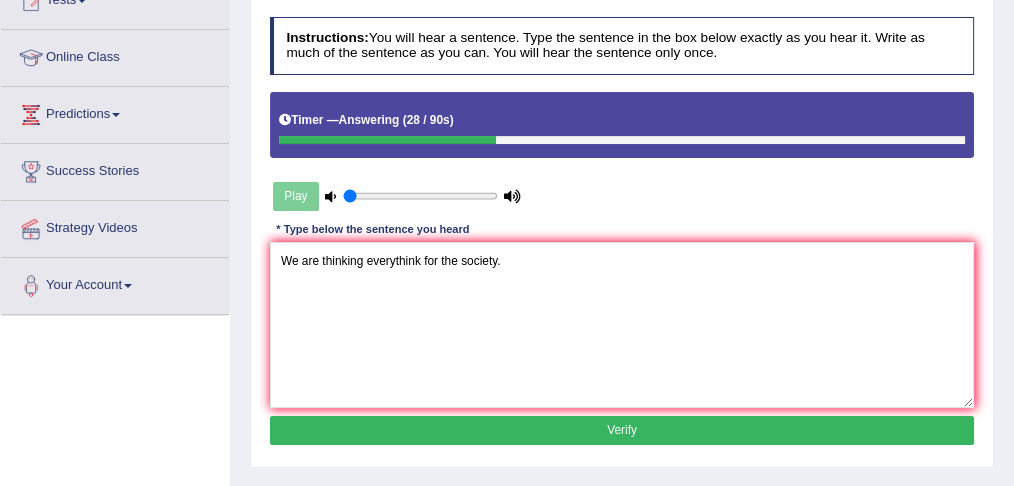 click on "Verify" at bounding box center (622, 430) 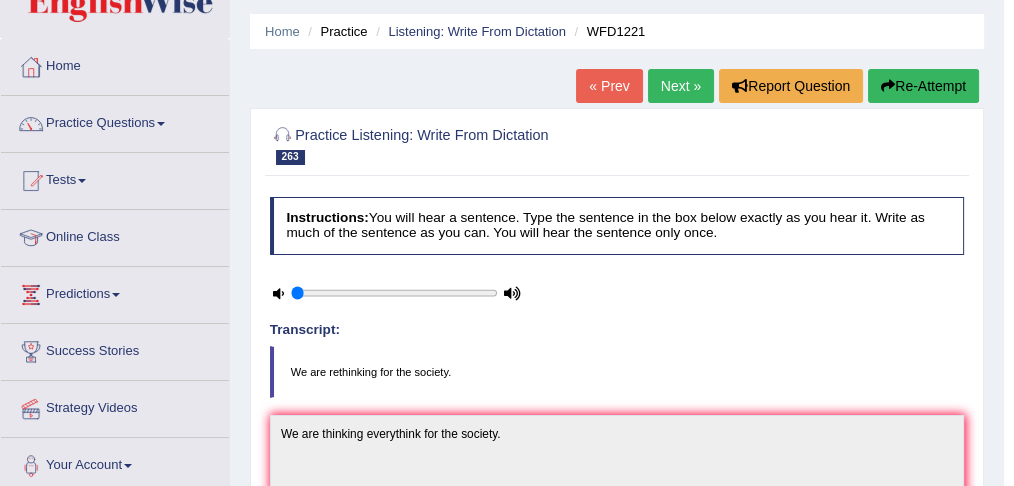scroll, scrollTop: 53, scrollLeft: 0, axis: vertical 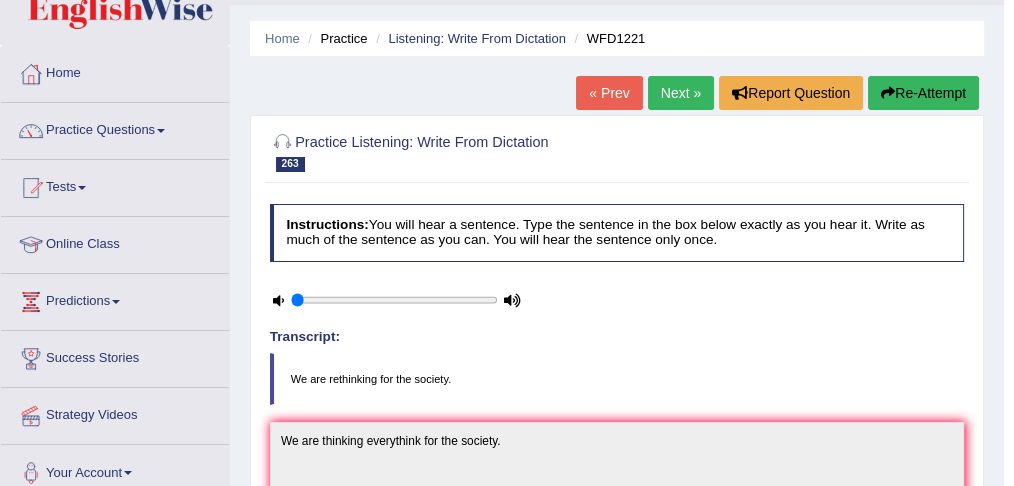 click on "Next »" at bounding box center [681, 93] 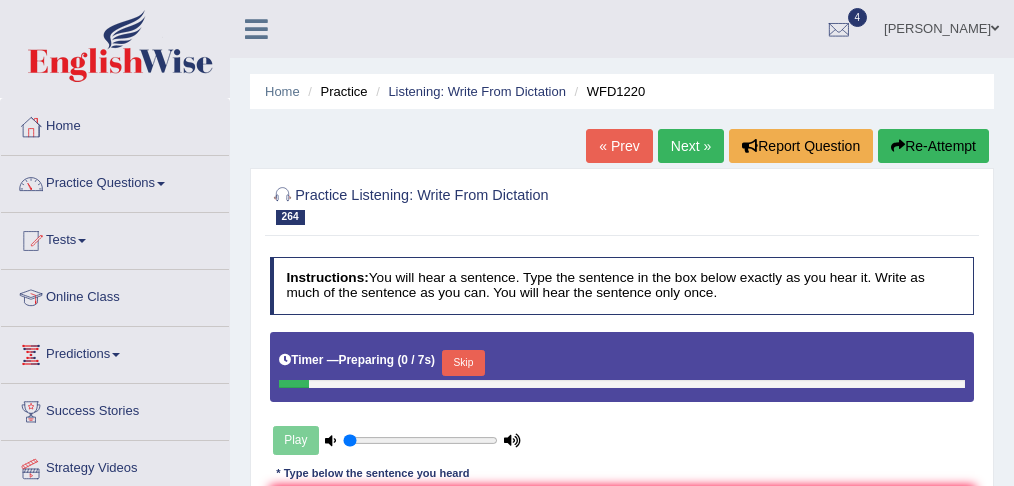 scroll, scrollTop: 26, scrollLeft: 0, axis: vertical 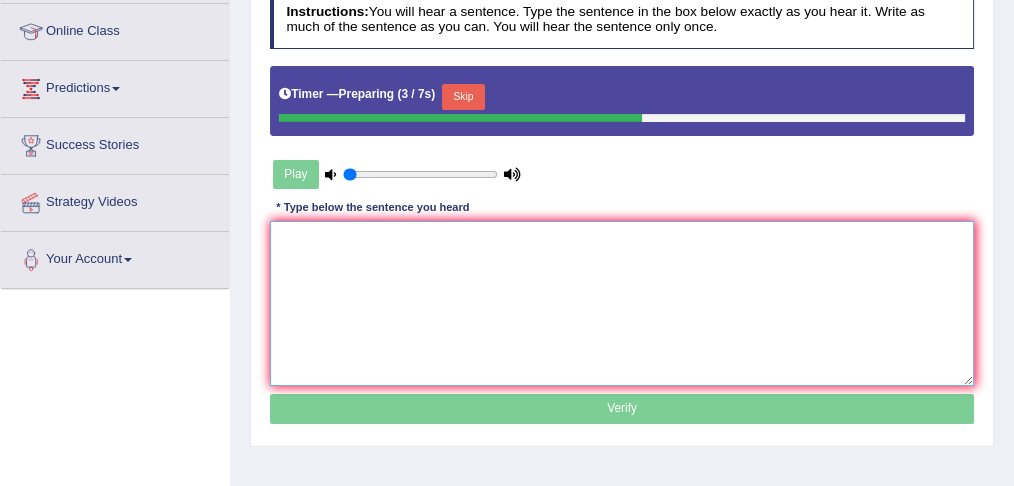 click at bounding box center (622, 303) 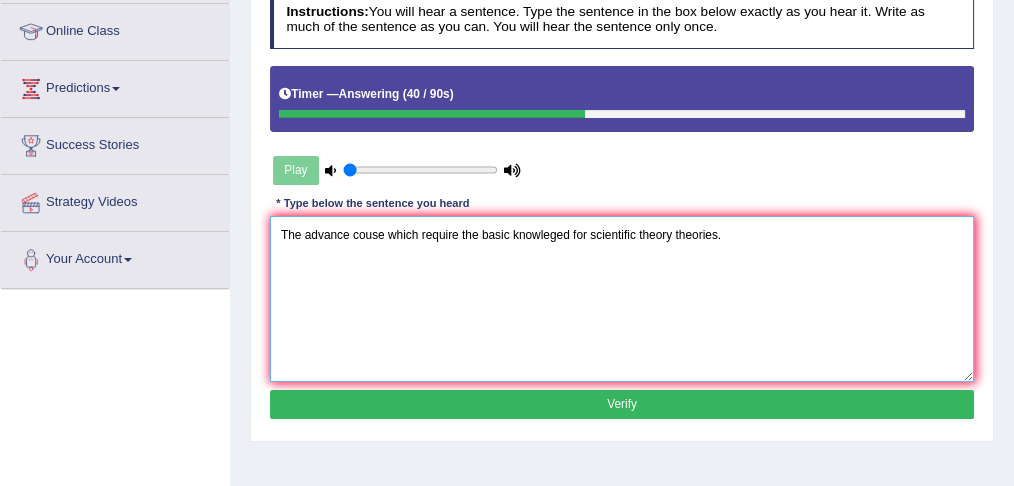 click on "The advance couse which require the basic knowleged for scientific theory theories." at bounding box center [622, 298] 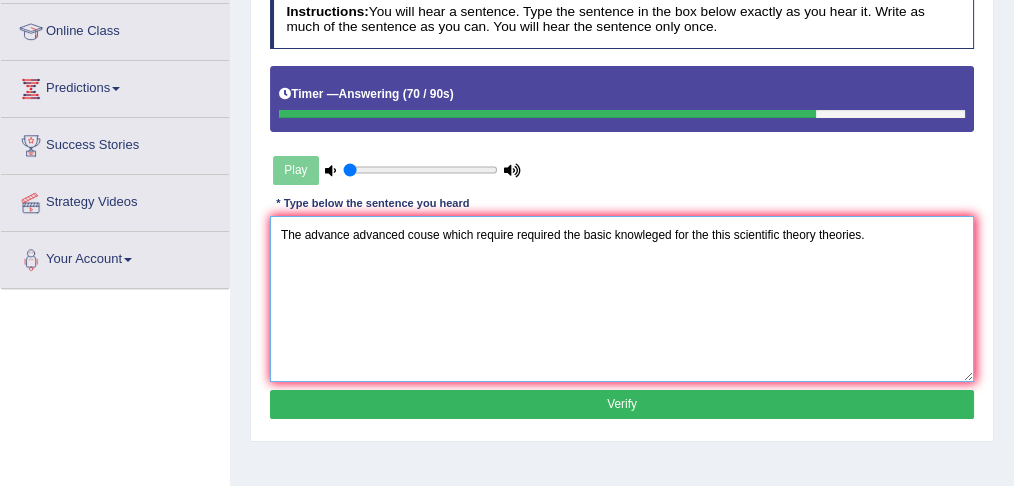 type on "The advance advanced couse which require required the basic knowleged for the this scientific theory theories." 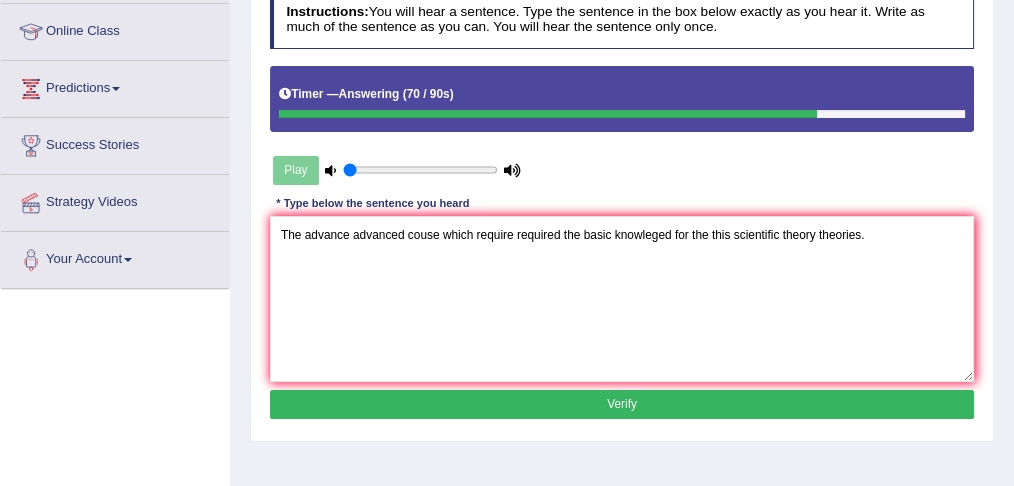 click on "Verify" at bounding box center (622, 404) 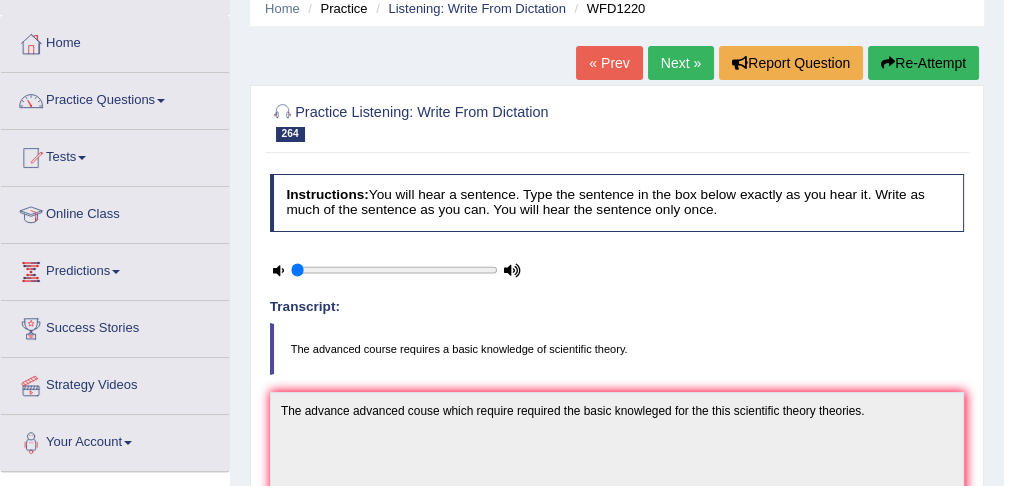 scroll, scrollTop: 0, scrollLeft: 0, axis: both 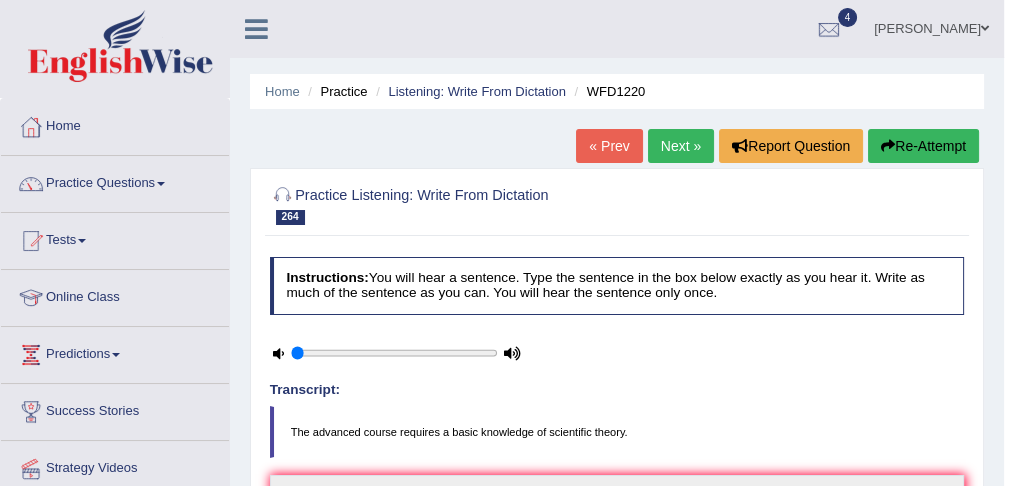 click on "Next »" at bounding box center (681, 146) 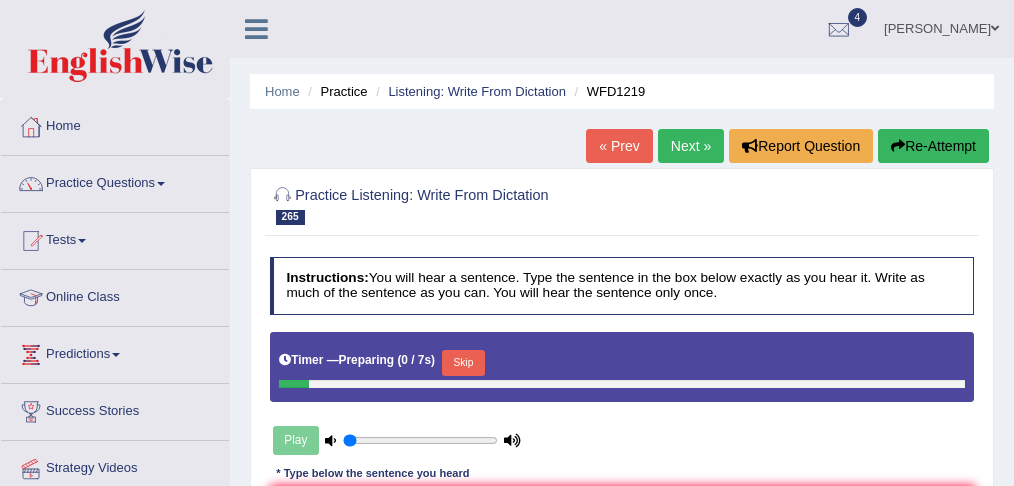 scroll, scrollTop: 26, scrollLeft: 0, axis: vertical 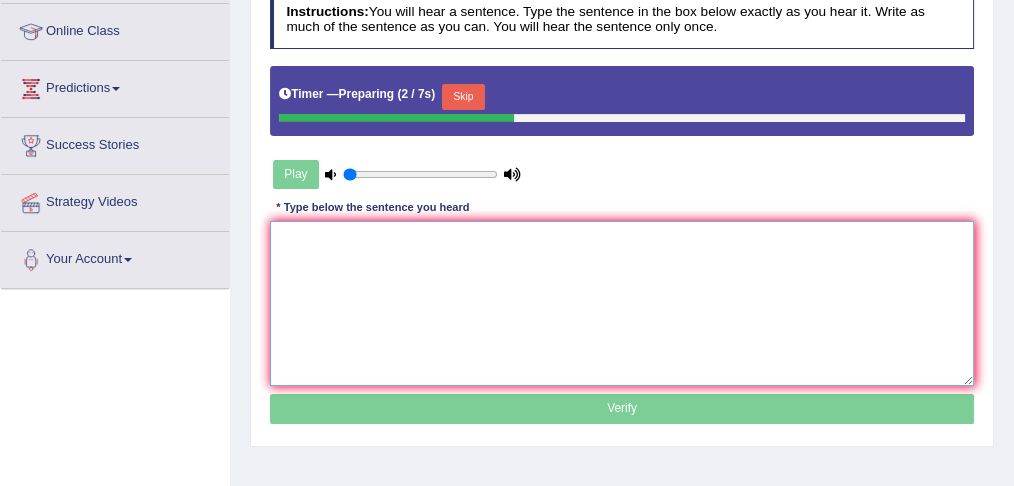 click at bounding box center [622, 303] 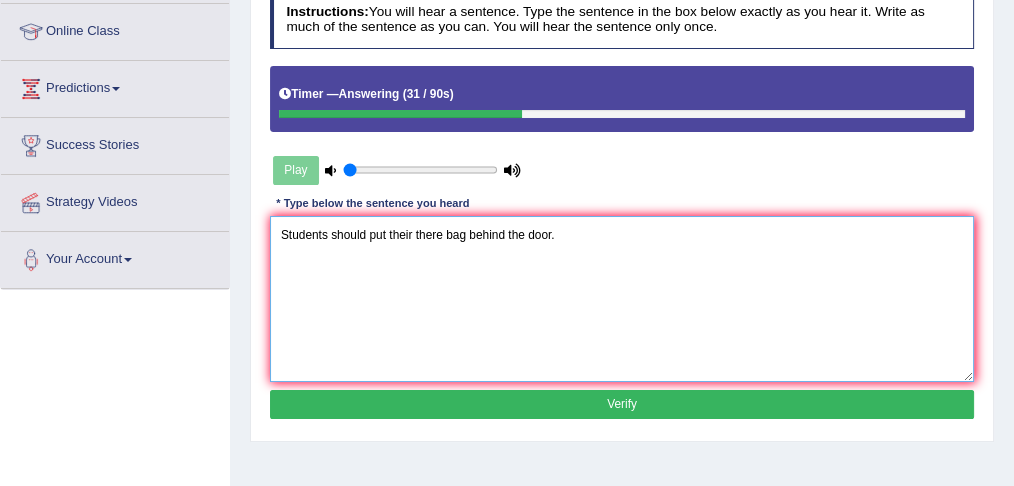 type on "Students should put their there bag behind the door." 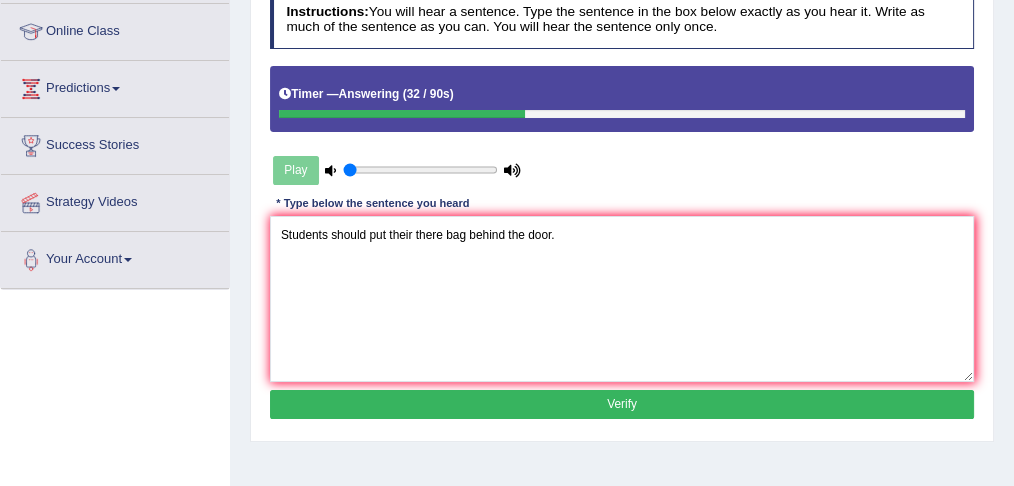 click on "Verify" at bounding box center [622, 404] 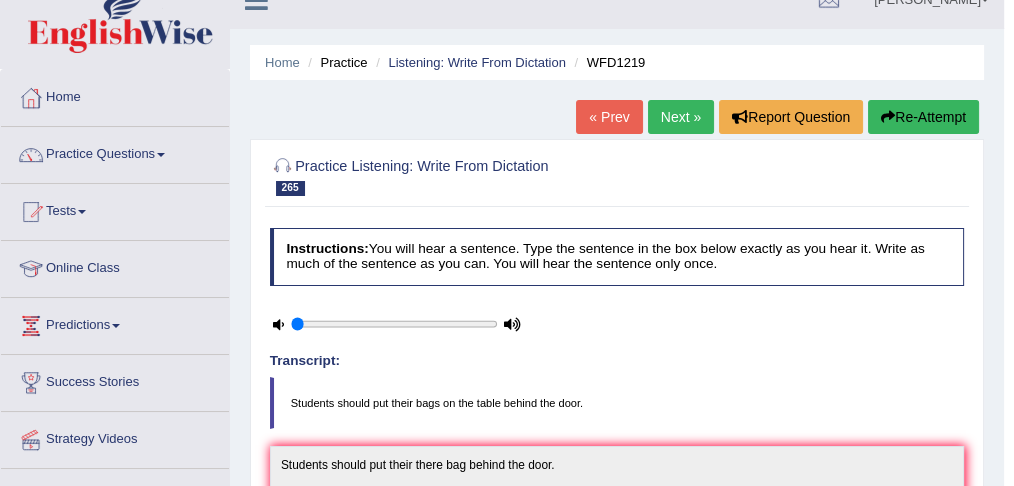 scroll, scrollTop: 0, scrollLeft: 0, axis: both 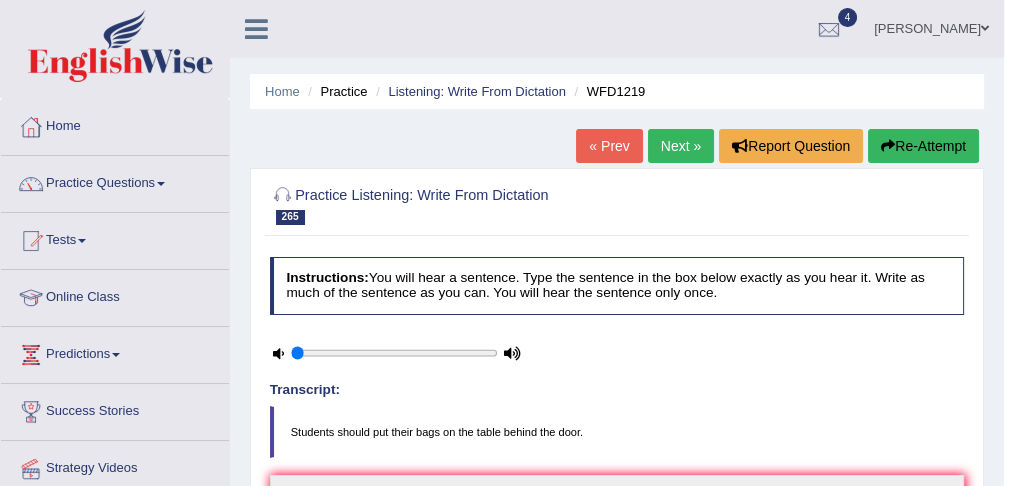 click on "Next »" at bounding box center [681, 146] 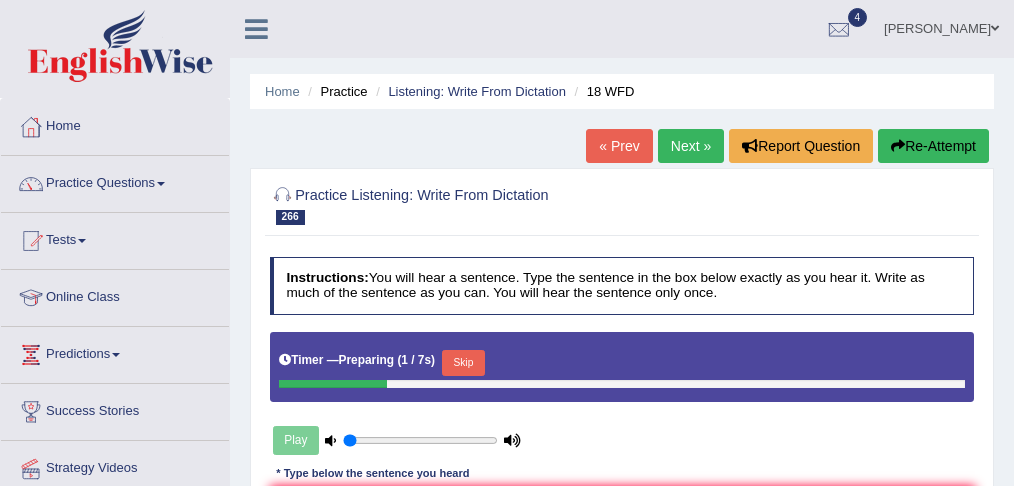 scroll, scrollTop: 312, scrollLeft: 0, axis: vertical 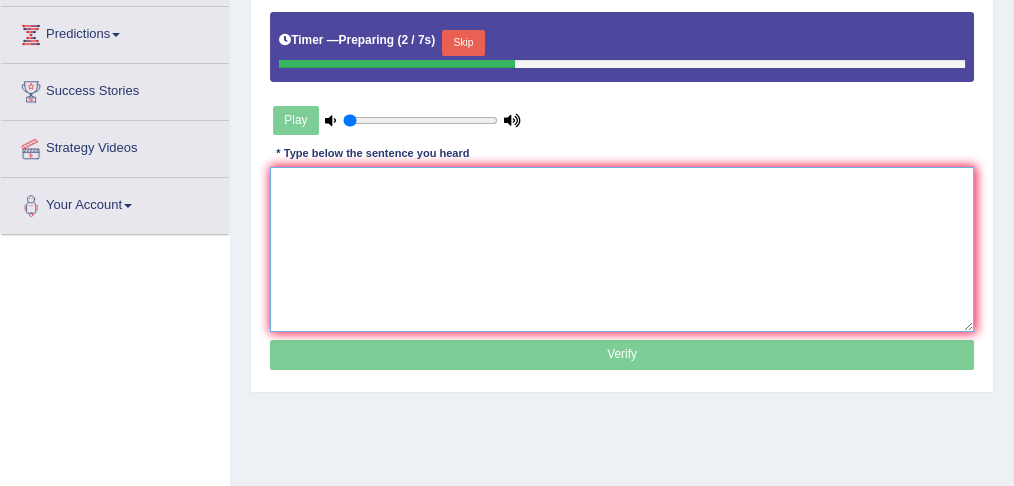click at bounding box center (622, 249) 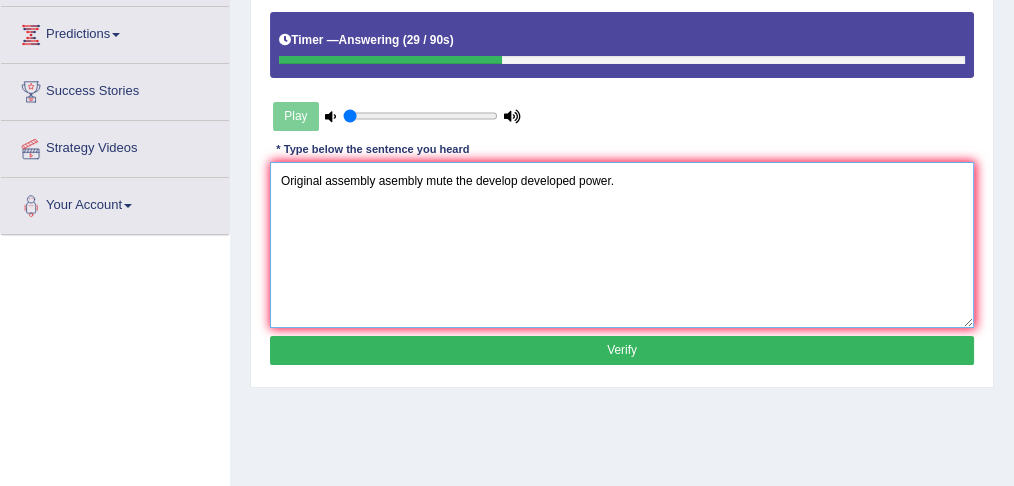 click on "Original assembly asembly mute the develop developed power." at bounding box center (622, 244) 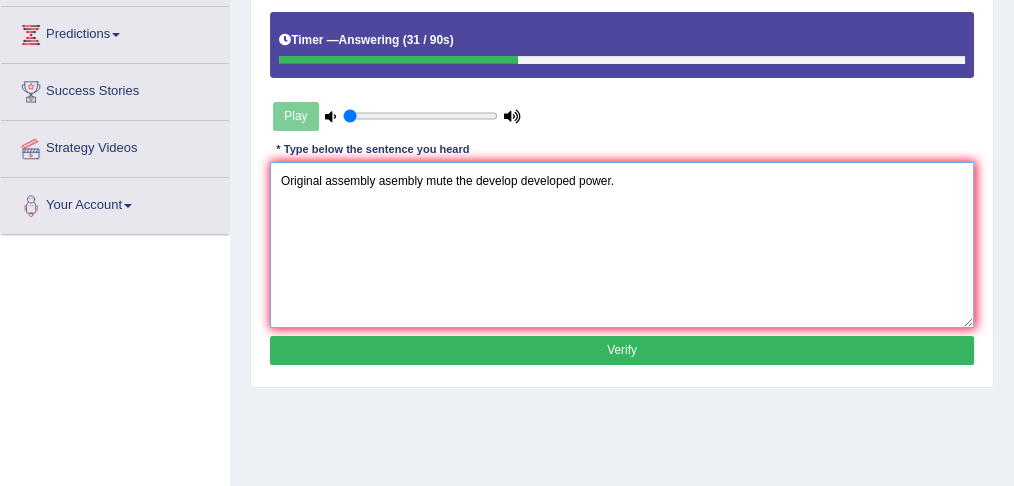click on "Original assembly asembly mute the develop developed power." at bounding box center (622, 244) 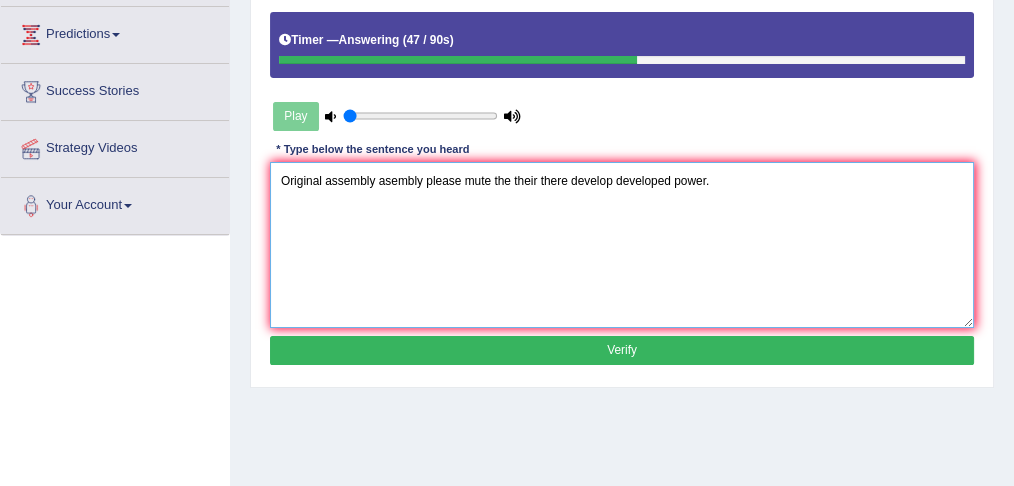 type on "Original assembly asembly please mute the their there develop developed power." 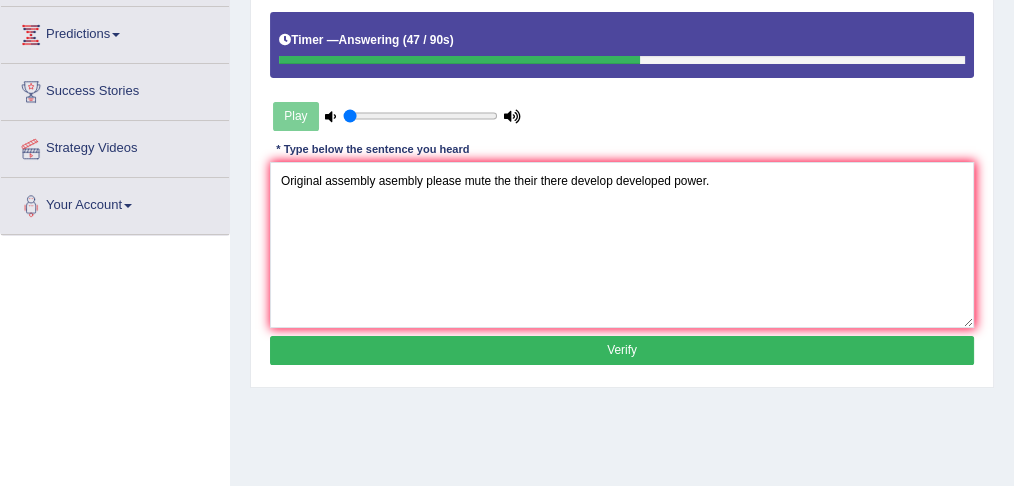 click on "Verify" at bounding box center [622, 350] 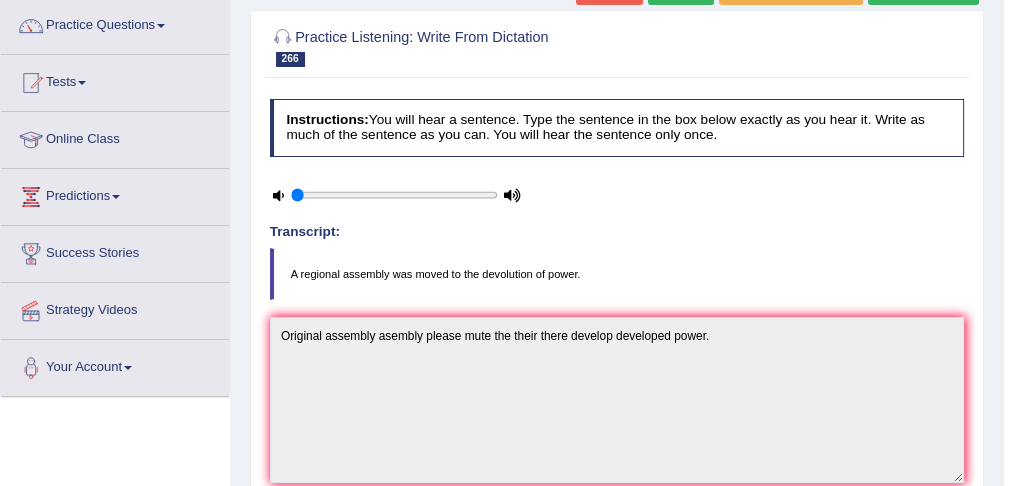 scroll, scrollTop: 133, scrollLeft: 0, axis: vertical 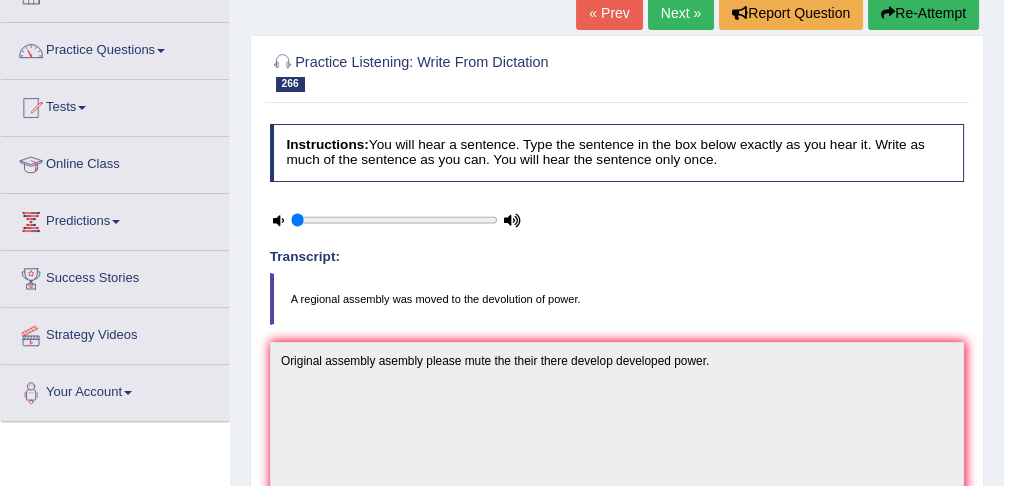click on "Next »" at bounding box center [681, 13] 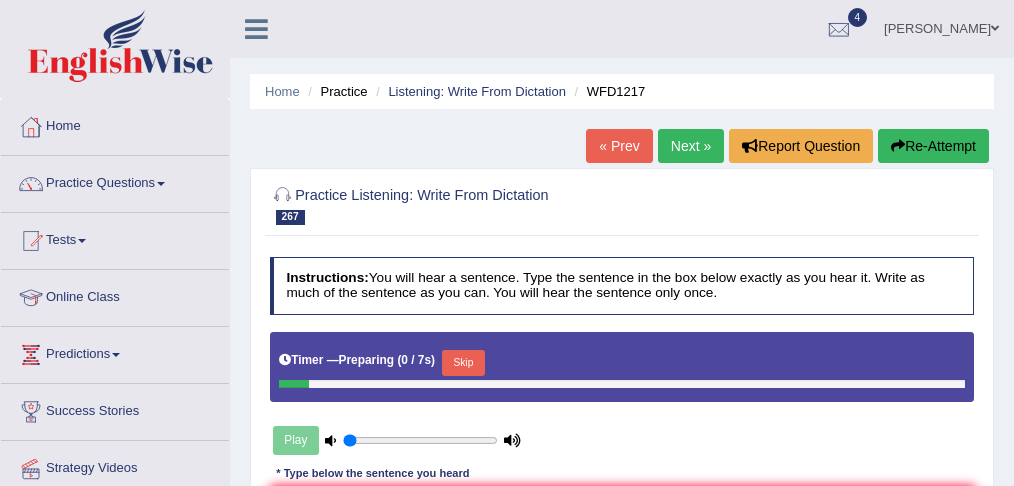 scroll, scrollTop: 0, scrollLeft: 0, axis: both 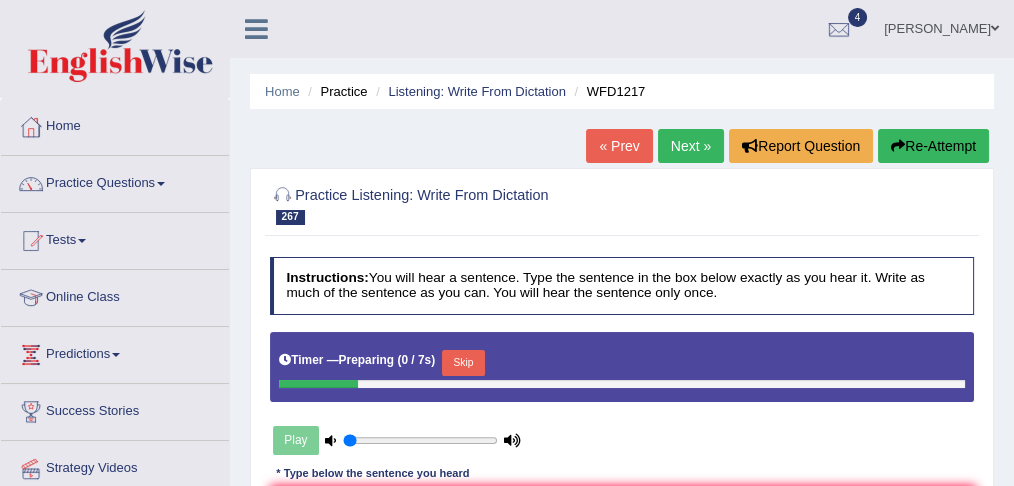 click on "« Prev" at bounding box center [619, 146] 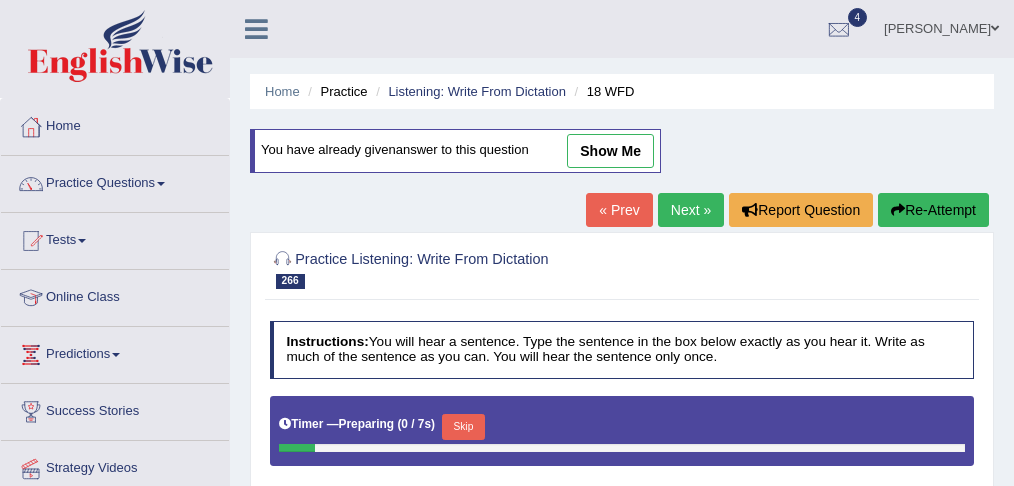 scroll, scrollTop: 26, scrollLeft: 0, axis: vertical 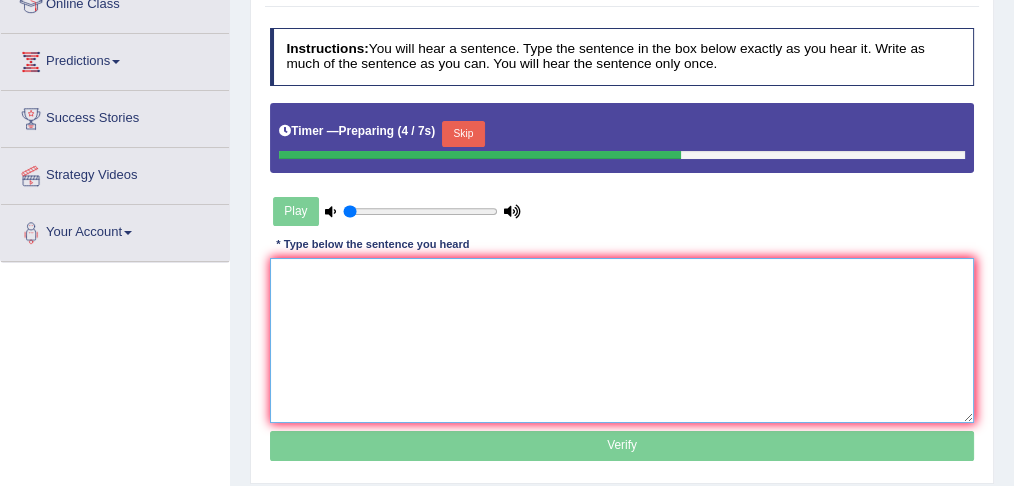 click at bounding box center (622, 340) 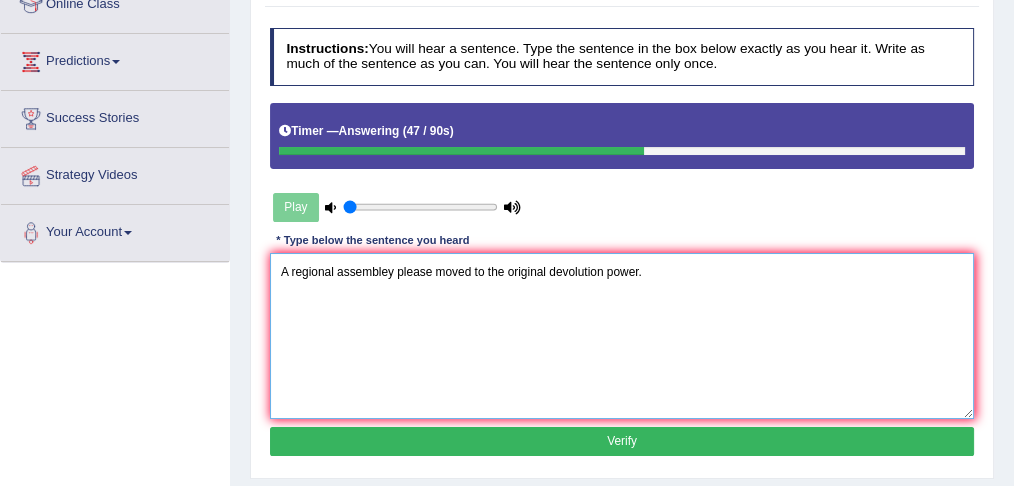 type on "A regional assembley please moved to the original devolution power." 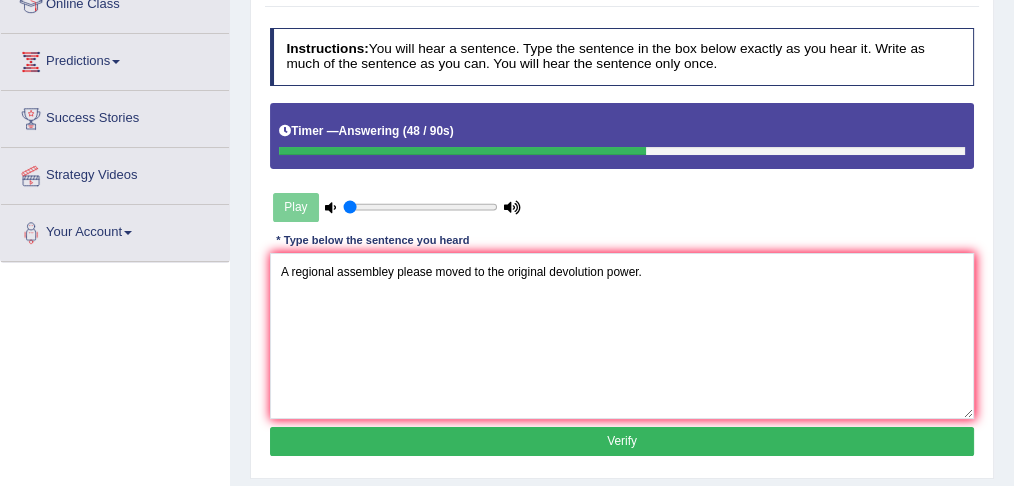 click on "Verify" at bounding box center (622, 441) 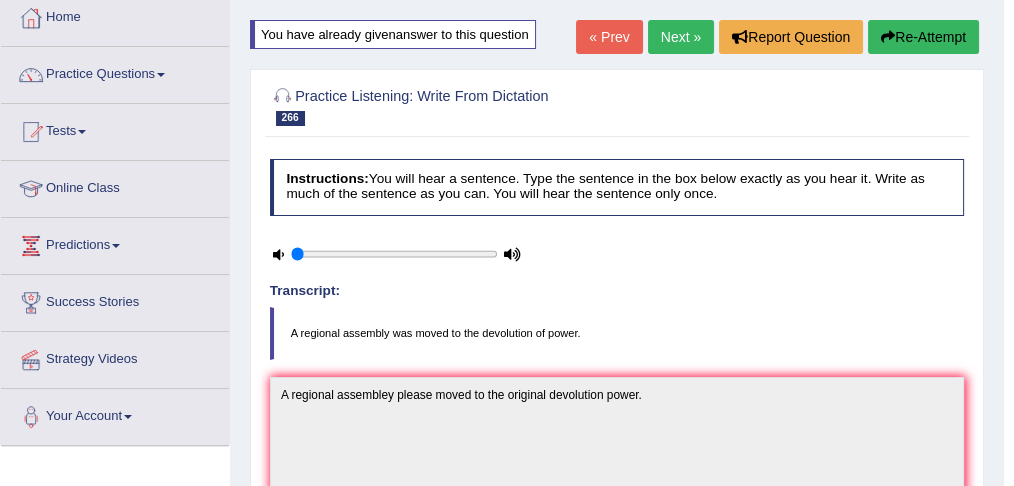 scroll, scrollTop: 106, scrollLeft: 0, axis: vertical 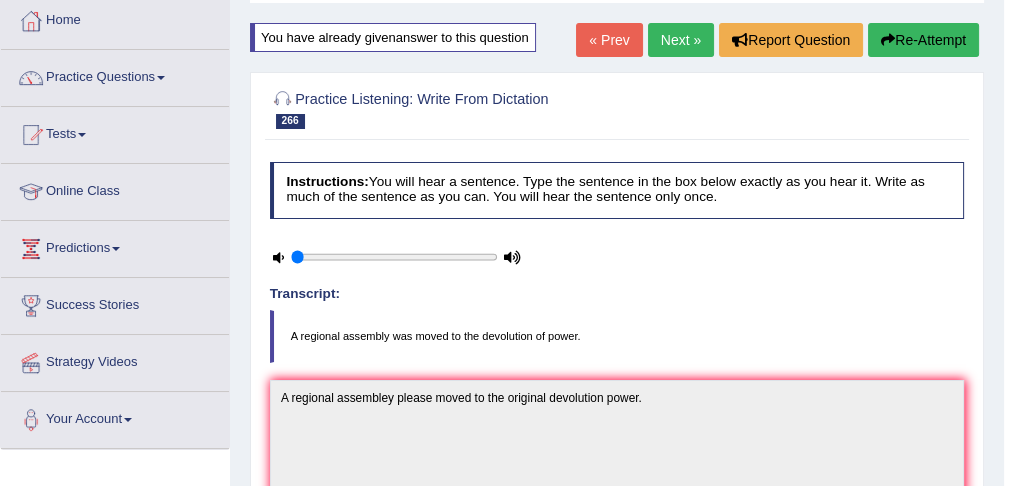 click on "Next »" at bounding box center (681, 40) 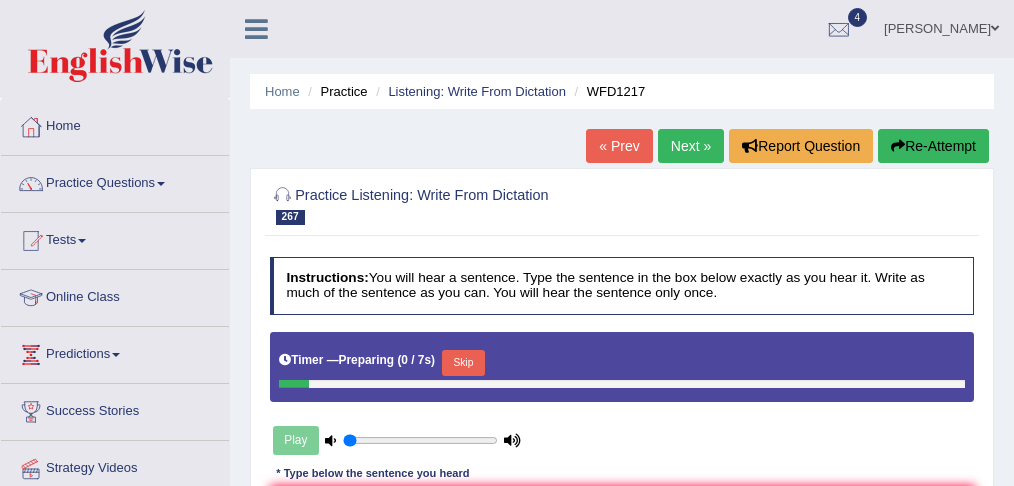 scroll, scrollTop: 0, scrollLeft: 0, axis: both 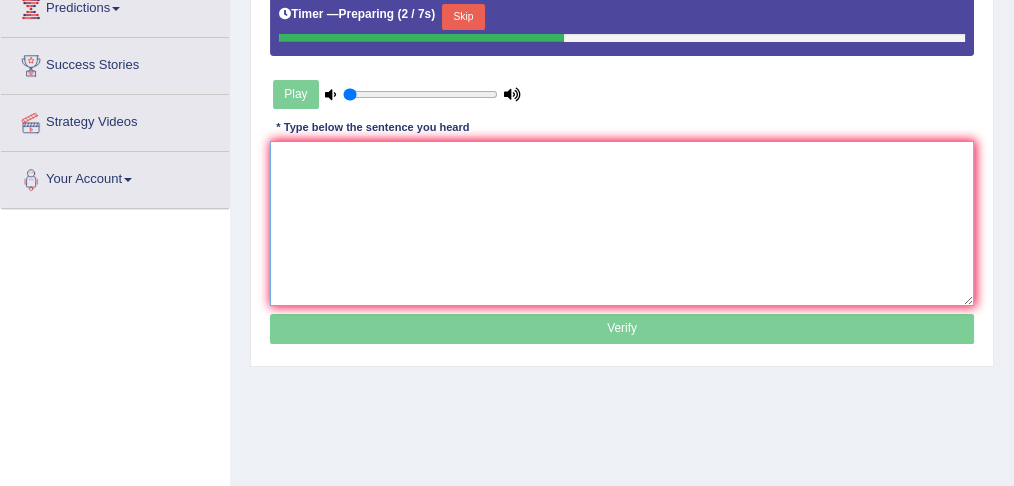 click at bounding box center [622, 223] 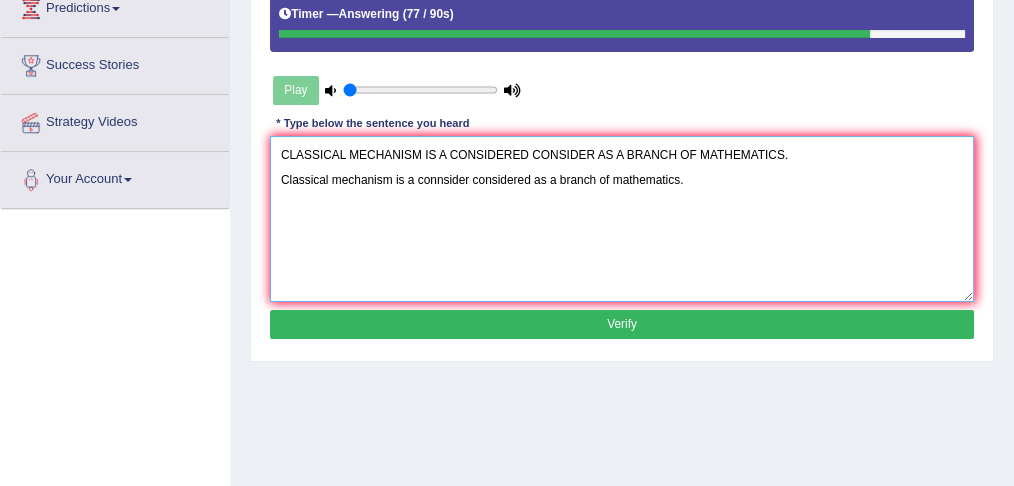 click on "CLASSICAL MECHANISM IS A CONSIDERED CONSIDER AS A BRANCH OF MATHEMATICS.
Classical mechanism is a connsider considered as a branch of mathematics." at bounding box center (622, 218) 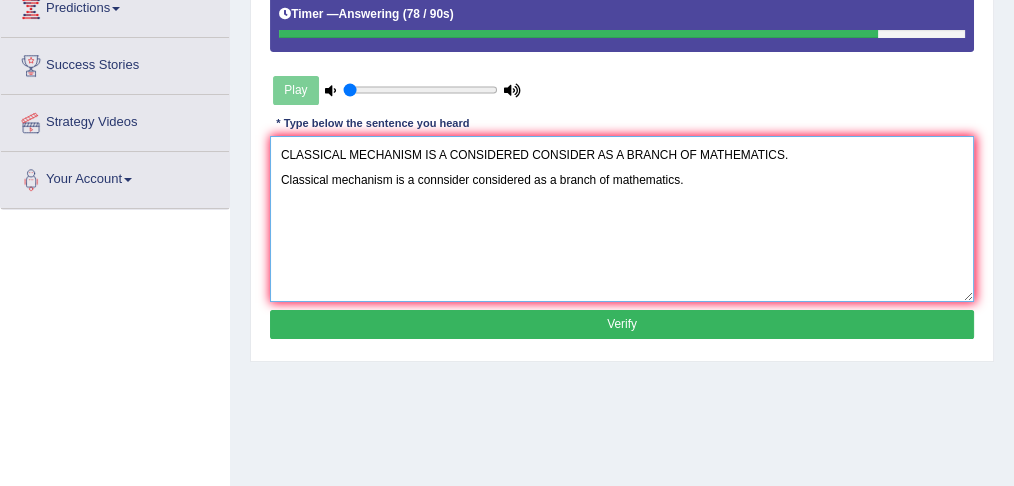 click on "CLASSICAL MECHANISM IS A CONSIDERED CONSIDER AS A BRANCH OF MATHEMATICS.
Classical mechanism is a connsider considered as a branch of mathematics." at bounding box center [622, 218] 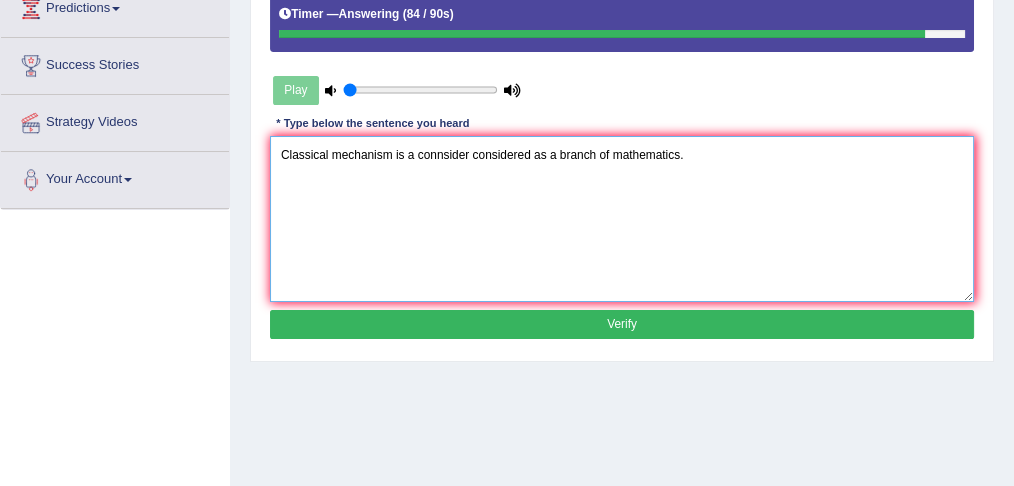type on "Classical mechanism is a connsider considered as a branch of mathematics." 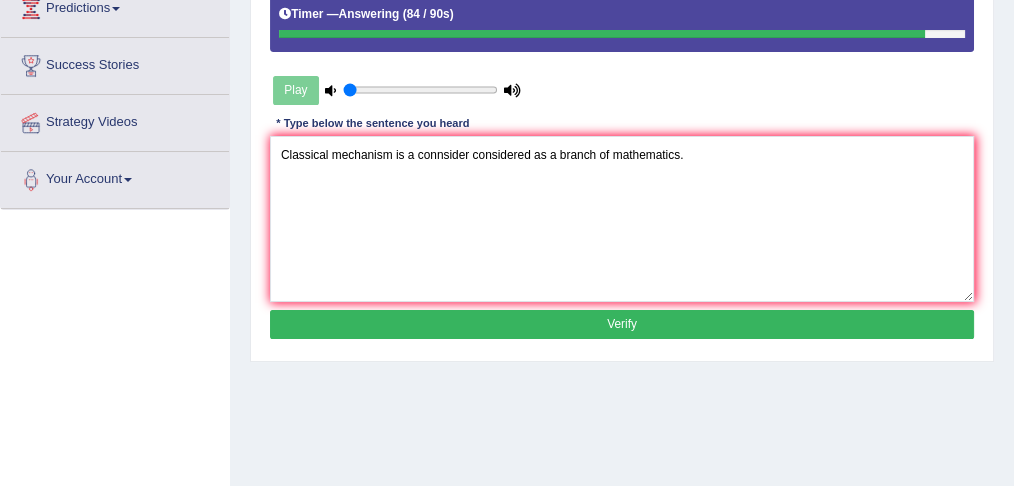 click on "Verify" at bounding box center (622, 324) 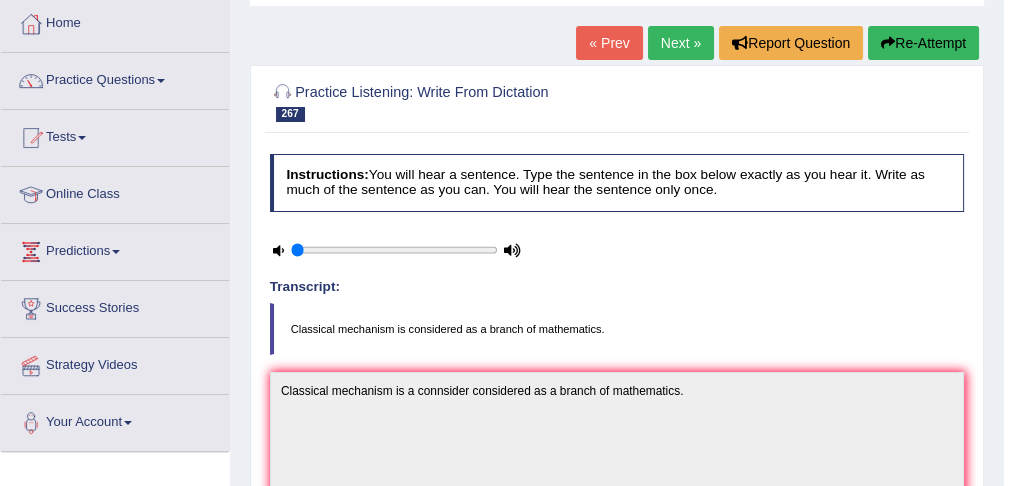 scroll, scrollTop: 80, scrollLeft: 0, axis: vertical 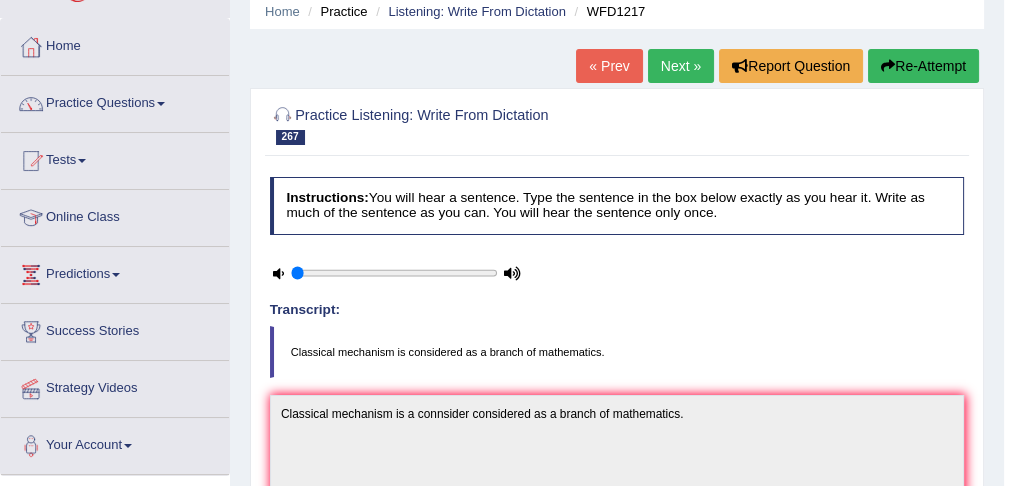 click on "Re-Attempt" at bounding box center (923, 66) 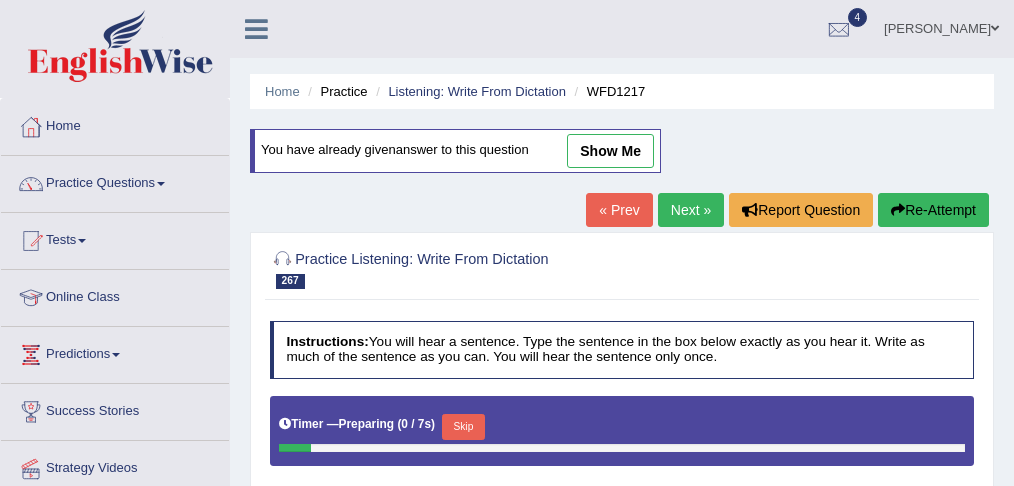 scroll, scrollTop: 96, scrollLeft: 0, axis: vertical 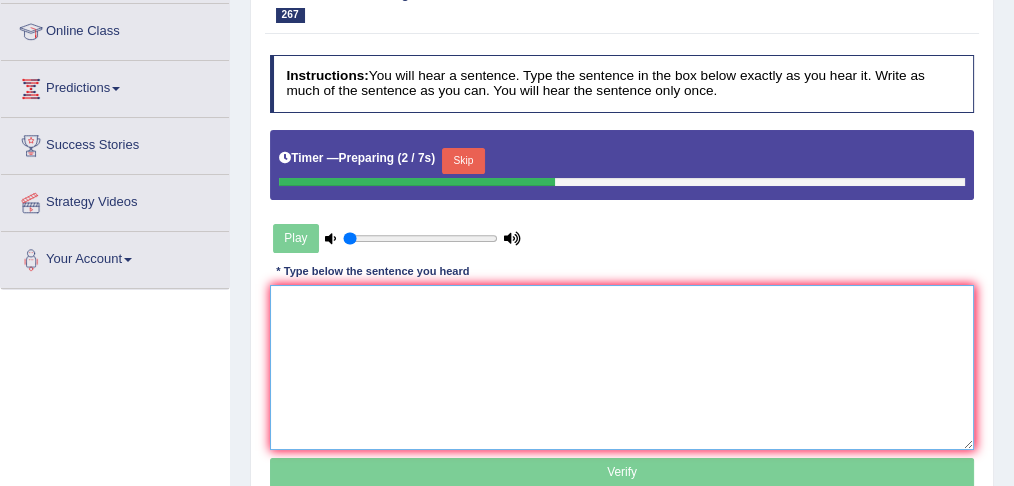 click at bounding box center (622, 367) 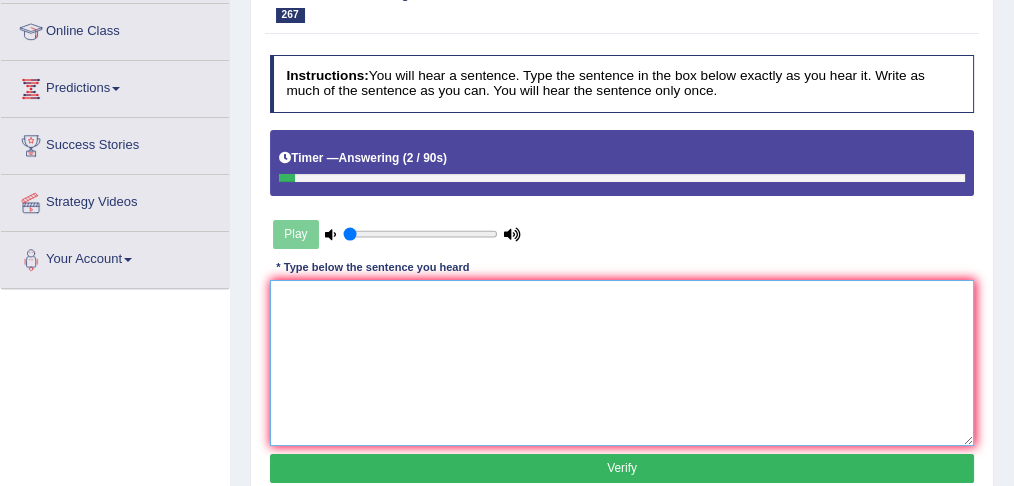 scroll, scrollTop: 0, scrollLeft: 0, axis: both 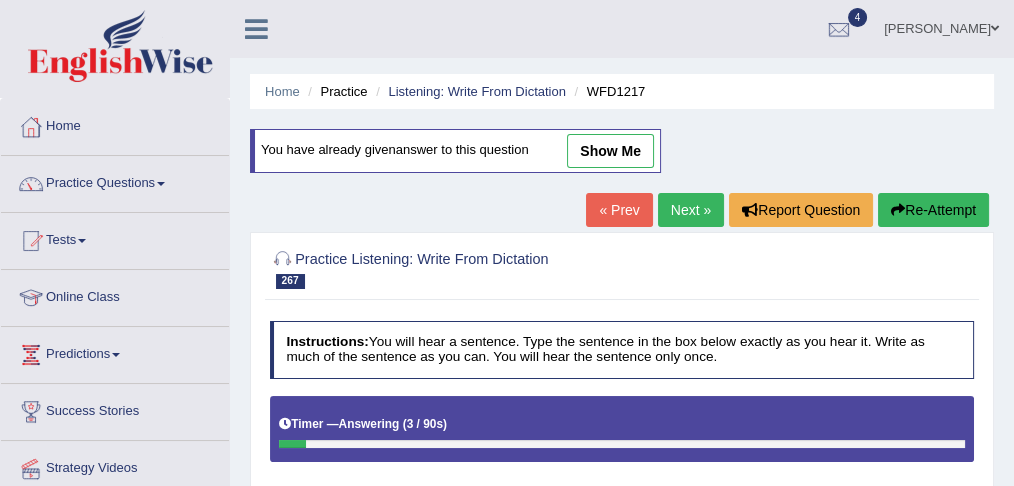 click on "Home
Practice
Listening: Write From Dictation
WFD1217
You have already given   answer to this question
show me
« Prev Next »  Report Question  Re-Attempt
Practice Listening: Write From Dictation
267
WFD1217
Instructions:  You will hear a sentence. Type the sentence in the box below exactly as you hear it. Write as much of the sentence as you can. You will hear the sentence only once.
Timer —  Answering   ( 3 / 90s ) Play Transcript: Classical mechanism is considered as a branch of mathematics. * Type below the sentence you heard Accuracy Comparison for Writing Scores:
Red:  Missed Words
Green:  Correct Words
Blue:  Added/Mistyped Words
Accuracy:   Punctuation at the end  You wrote first capital letter Processing..." at bounding box center [622, 500] 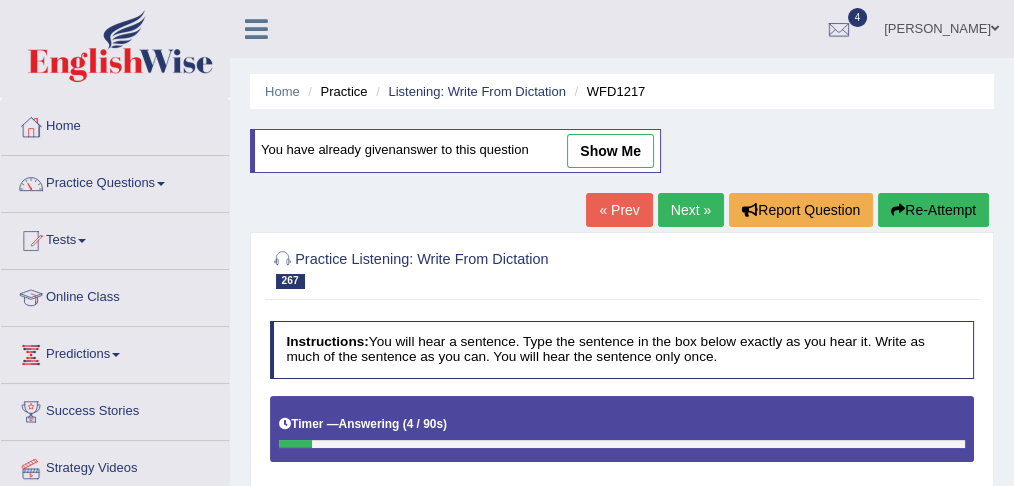 click on "Next »" at bounding box center [691, 210] 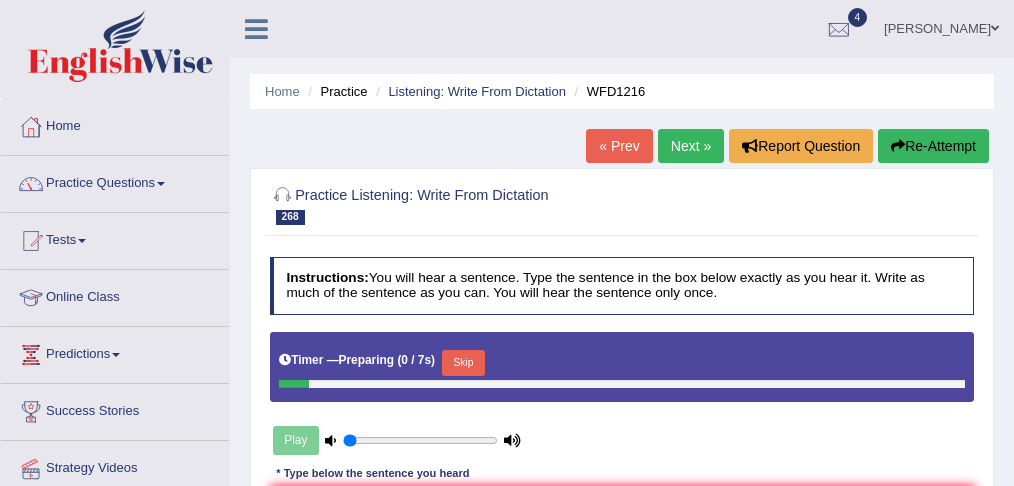 scroll, scrollTop: 0, scrollLeft: 0, axis: both 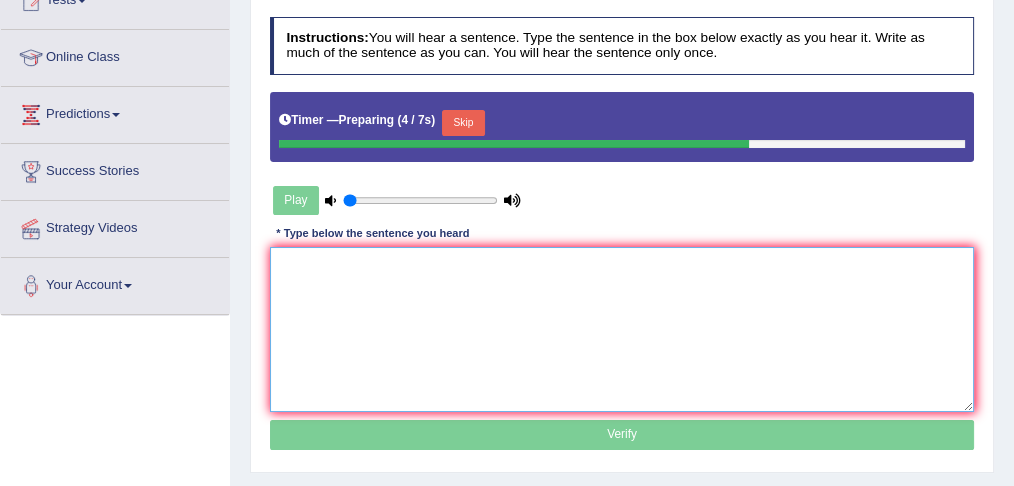 click at bounding box center [622, 329] 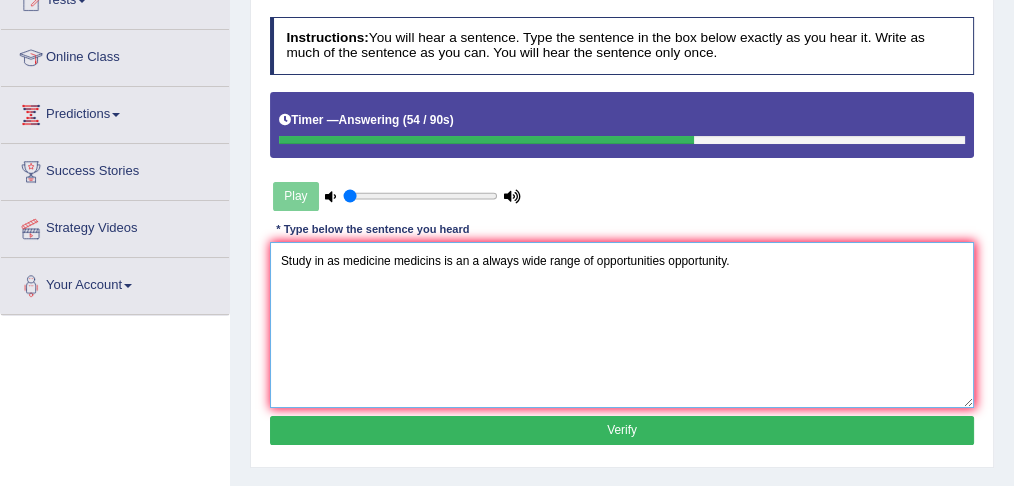 click on "Study in as medicine medicins is an a always wide range of opportunities opportunity." at bounding box center (622, 324) 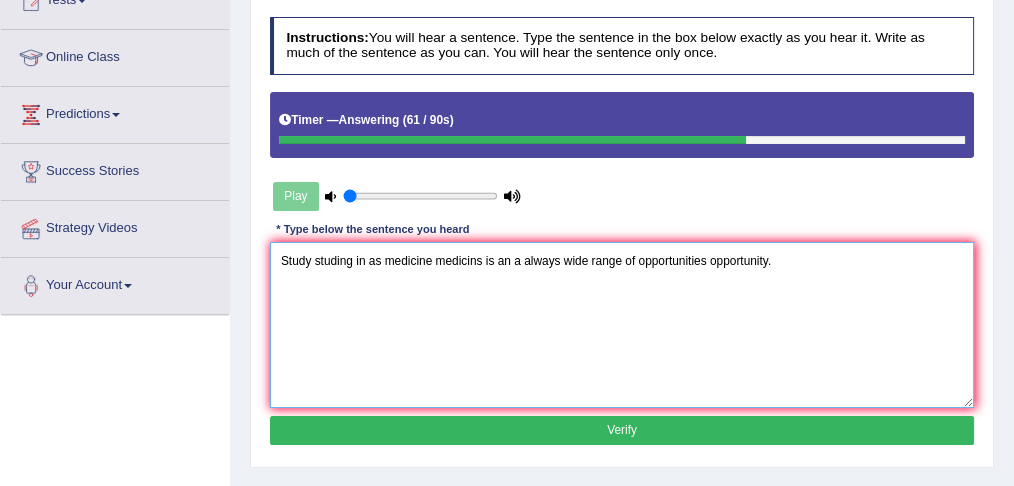 type on "Study studing in as medicine medicins is an a always wide range of opportunities opportunity." 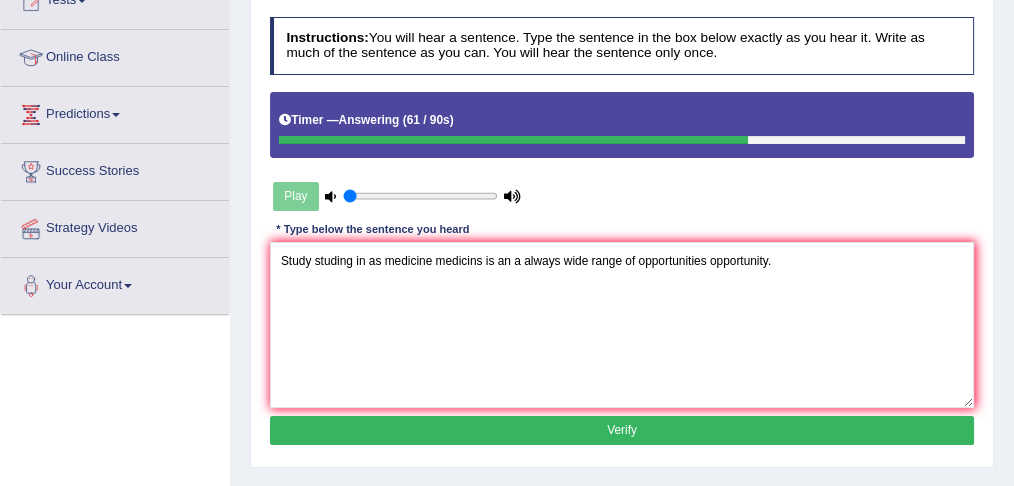 click on "Verify" at bounding box center [622, 430] 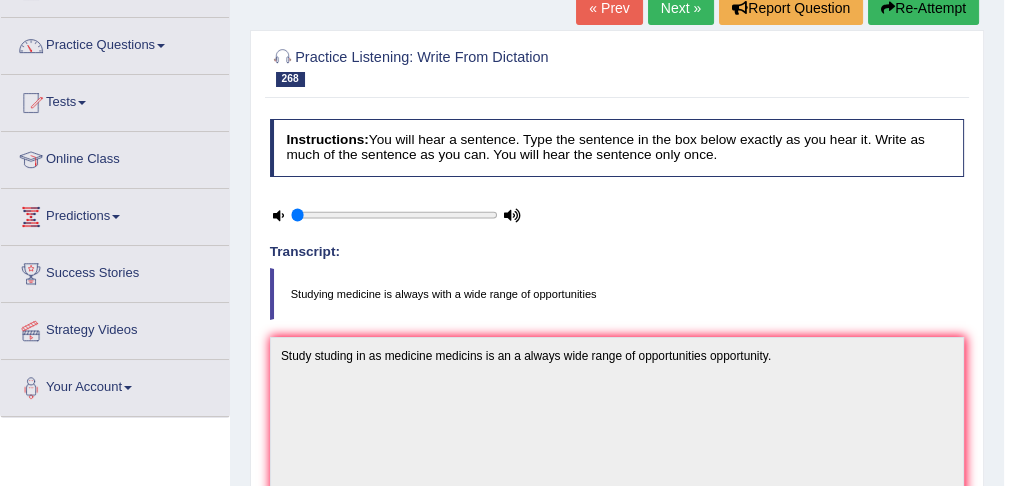 scroll, scrollTop: 106, scrollLeft: 0, axis: vertical 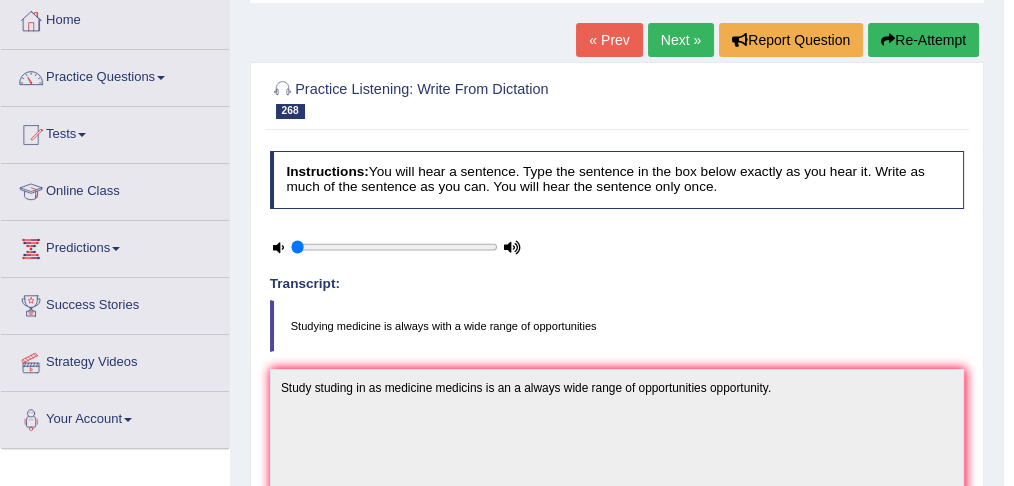 click on "Next »" at bounding box center (681, 40) 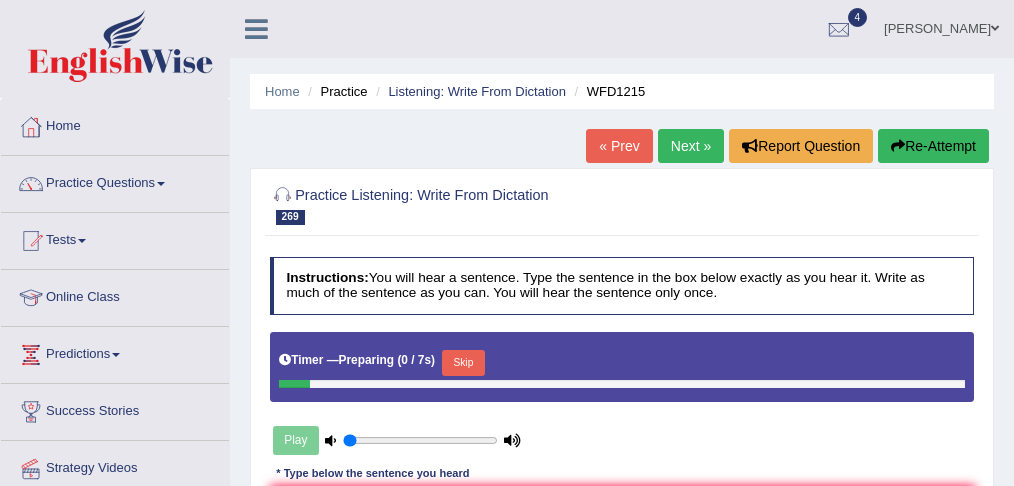 scroll, scrollTop: 26, scrollLeft: 0, axis: vertical 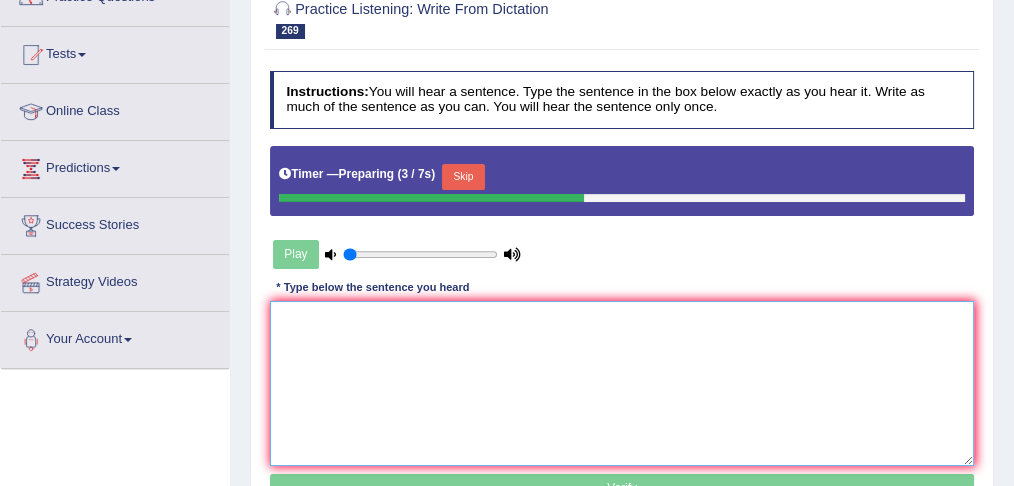 click at bounding box center (622, 383) 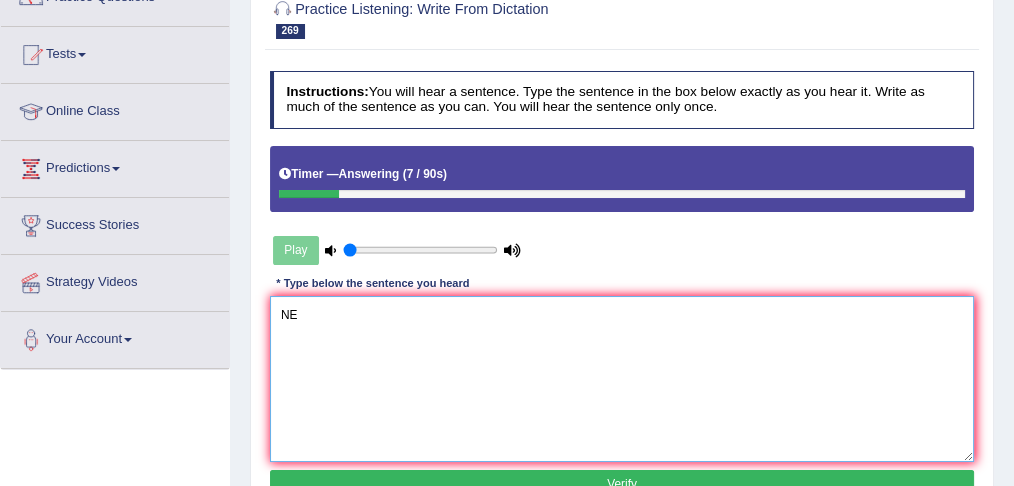 type on "N" 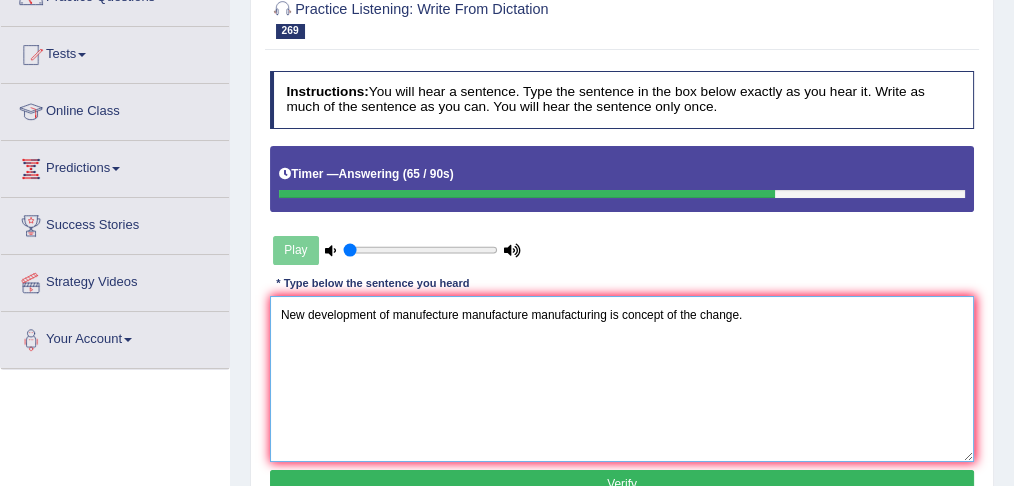 type on "New development of manufecture manufacture manufacturing is concept of the change." 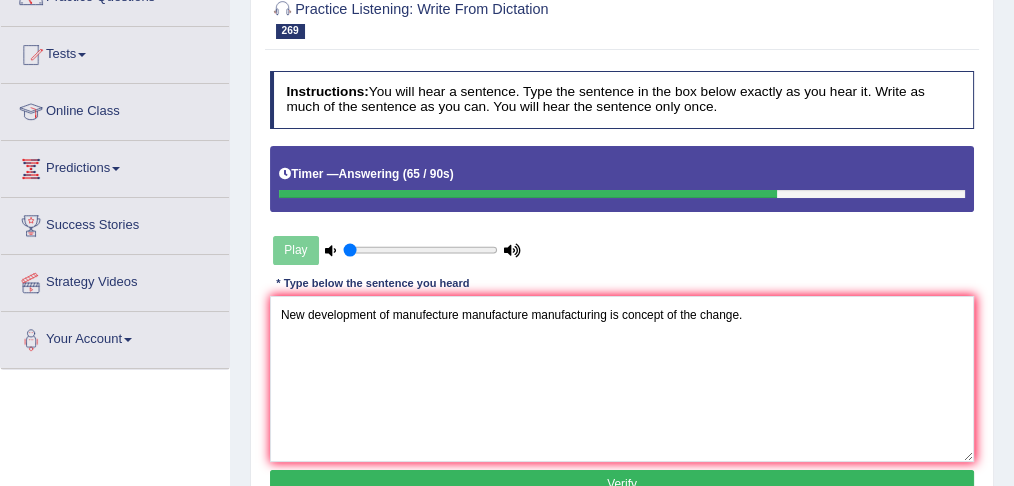 click on "Verify" at bounding box center (622, 484) 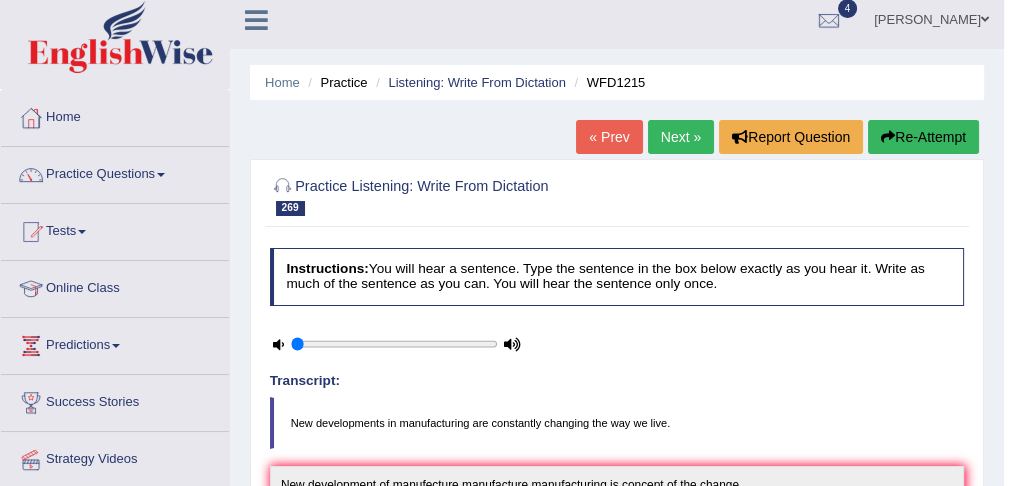 scroll, scrollTop: 0, scrollLeft: 0, axis: both 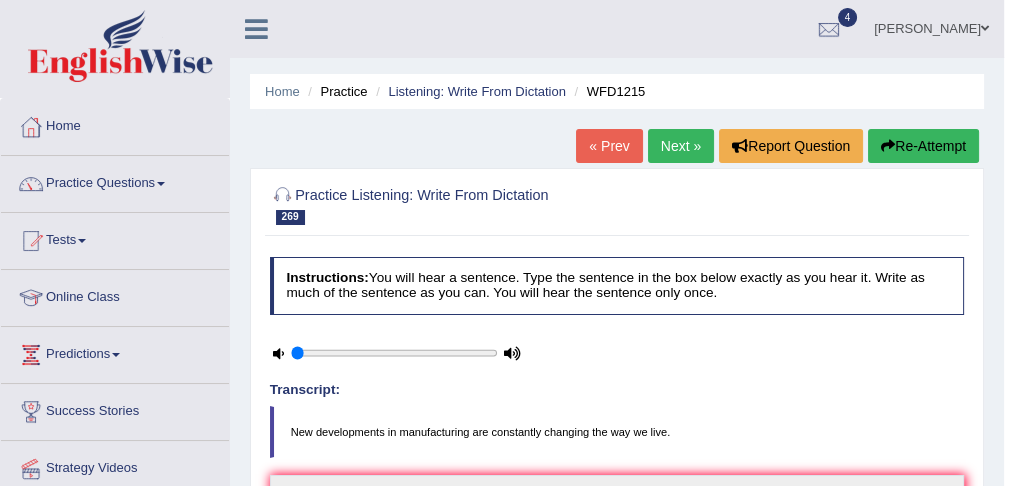 click on "Next »" at bounding box center (681, 146) 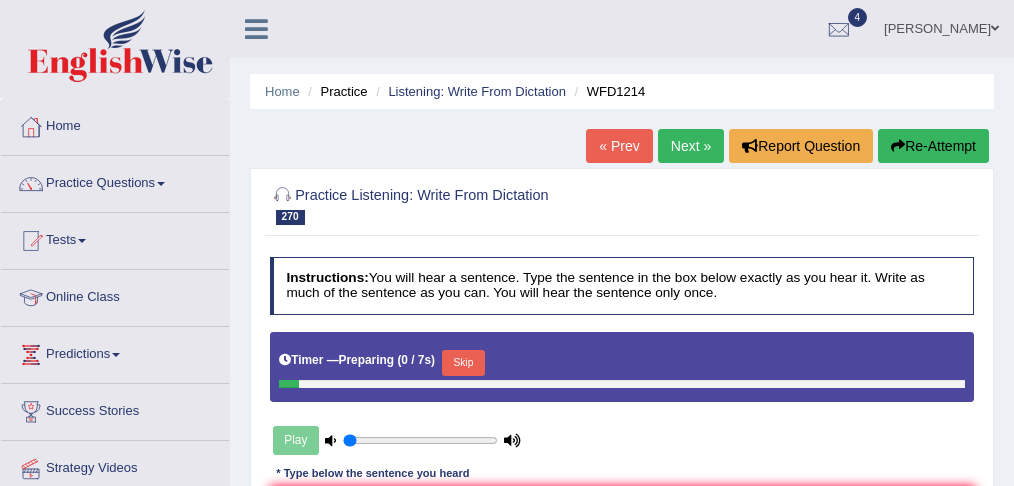 scroll, scrollTop: 0, scrollLeft: 0, axis: both 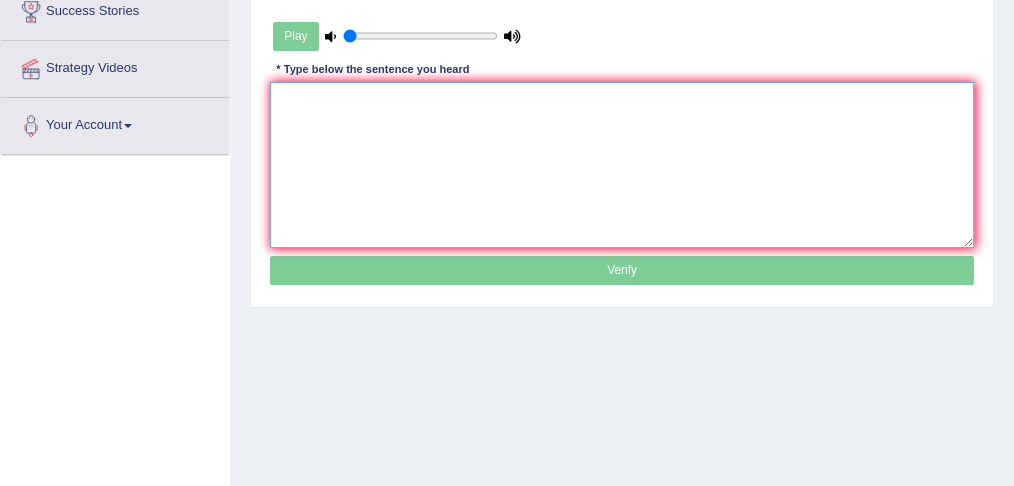 click at bounding box center (622, 164) 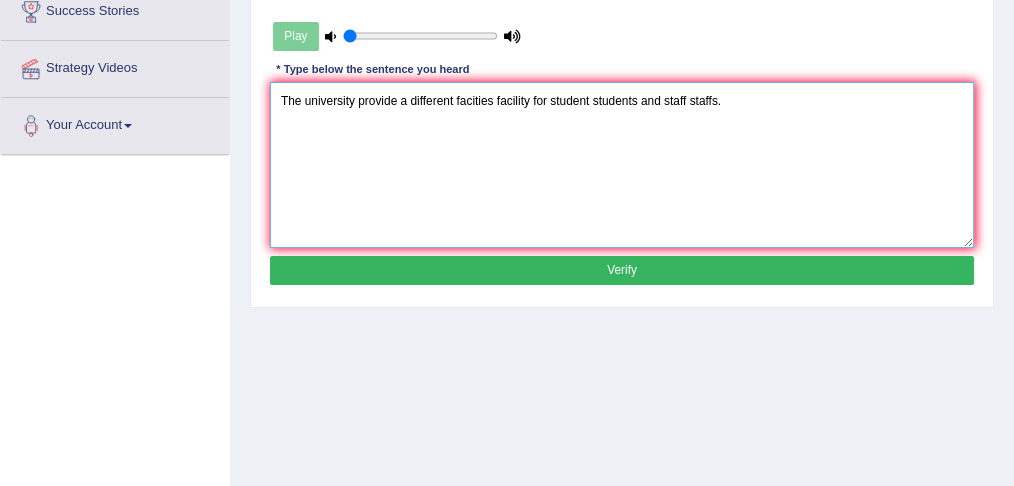 click on "The university provide a different facities facility for student students and staff staffs." at bounding box center (622, 164) 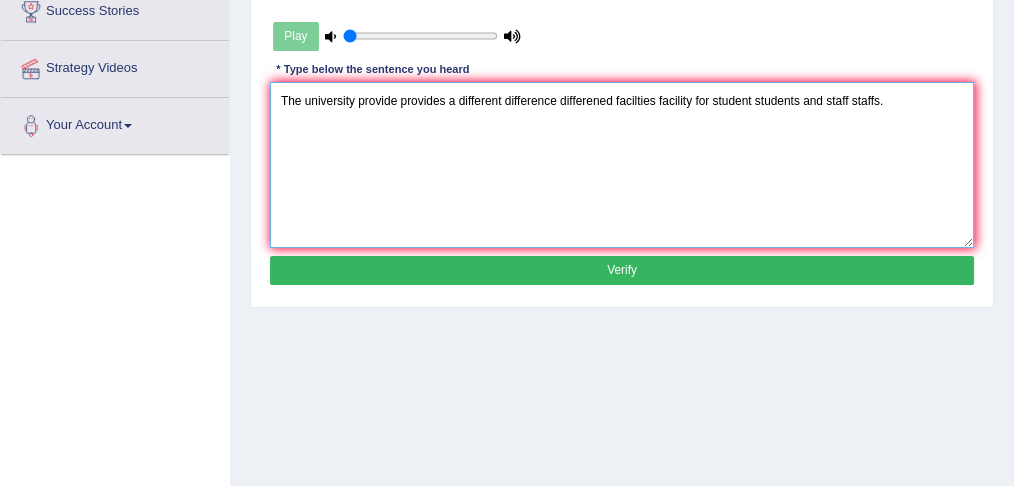 type on "The university provide provides a different difference differened facilties facility for student students and staff staffs." 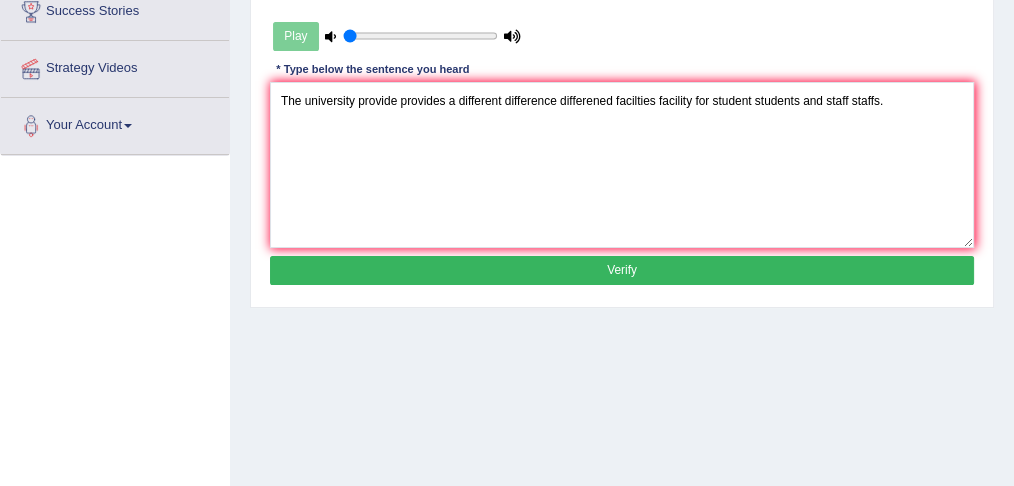 click on "Verify" at bounding box center (622, 270) 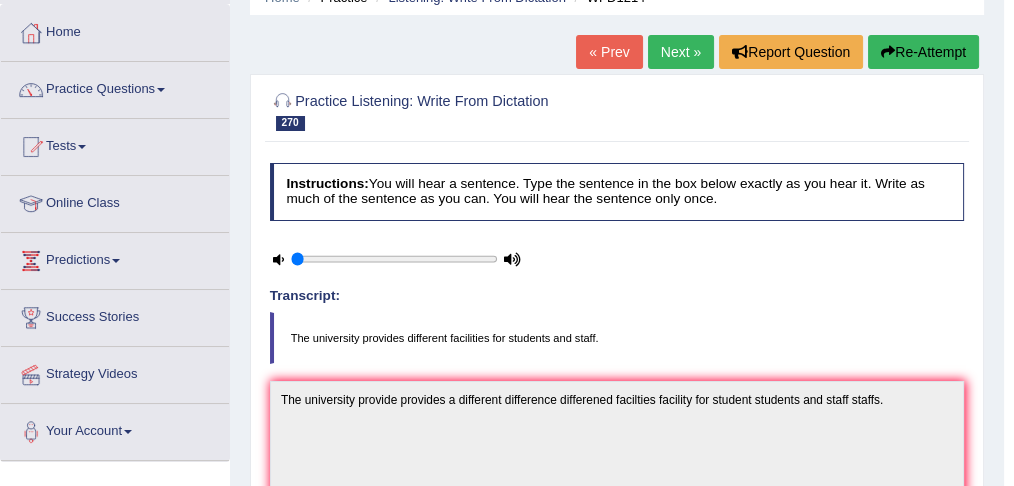 scroll, scrollTop: 53, scrollLeft: 0, axis: vertical 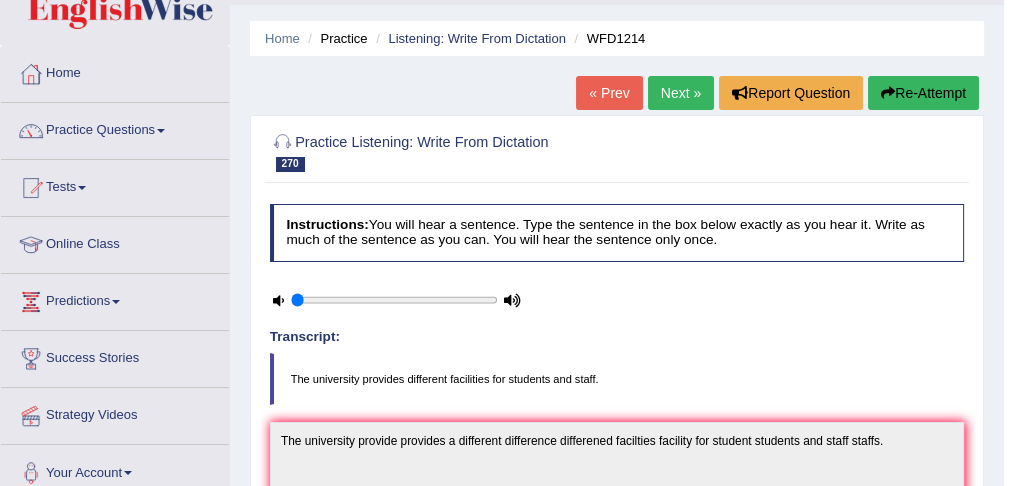 click on "Next »" at bounding box center [681, 93] 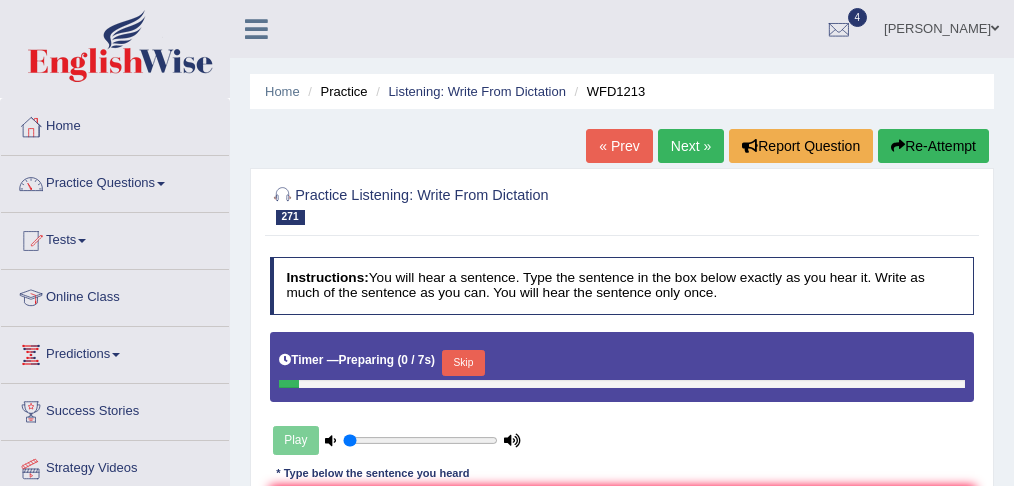 scroll, scrollTop: 0, scrollLeft: 0, axis: both 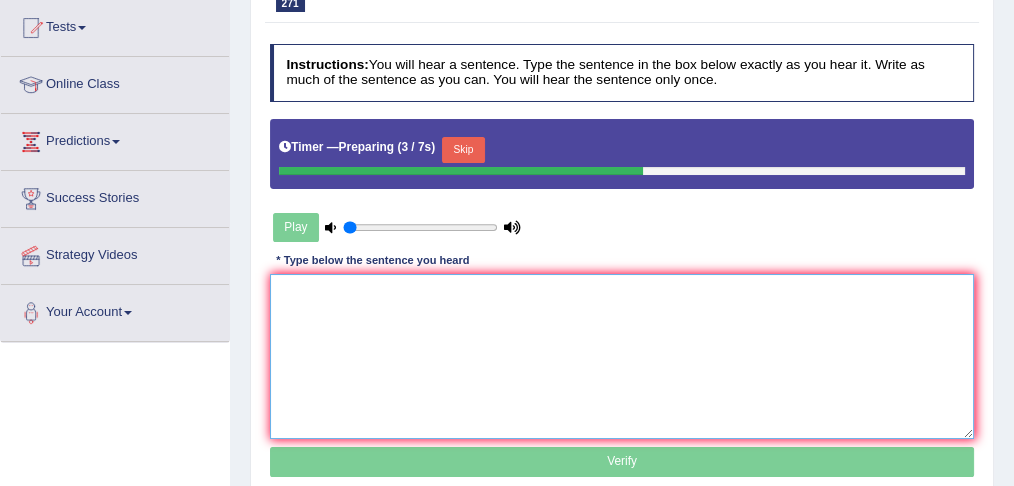 click at bounding box center [622, 356] 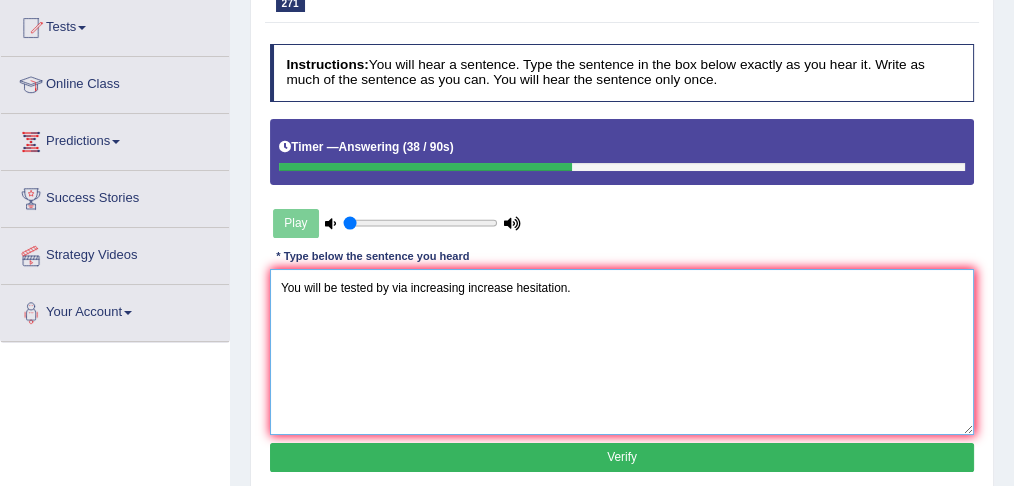 click on "You will be tested by via increasing increase hesitation." at bounding box center [622, 351] 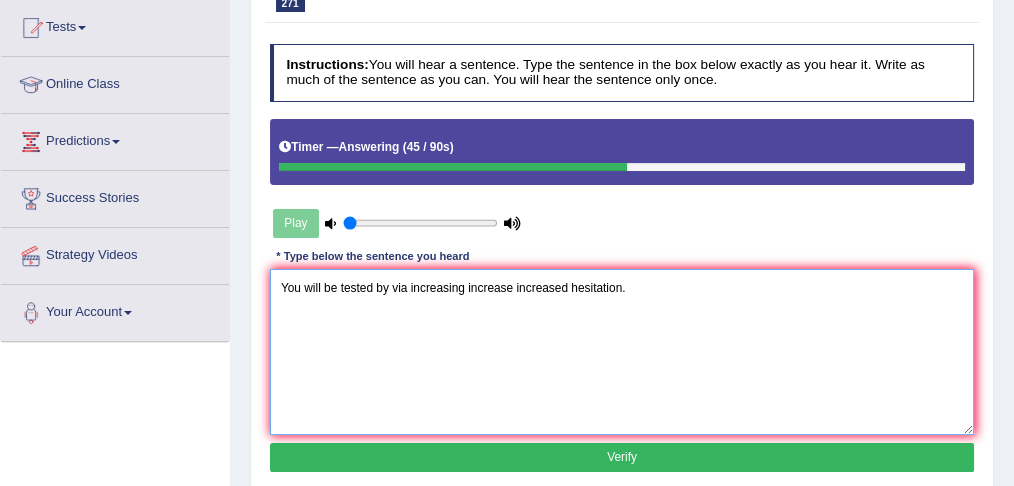 type on "You will be tested by via increasing increase increased hesitation." 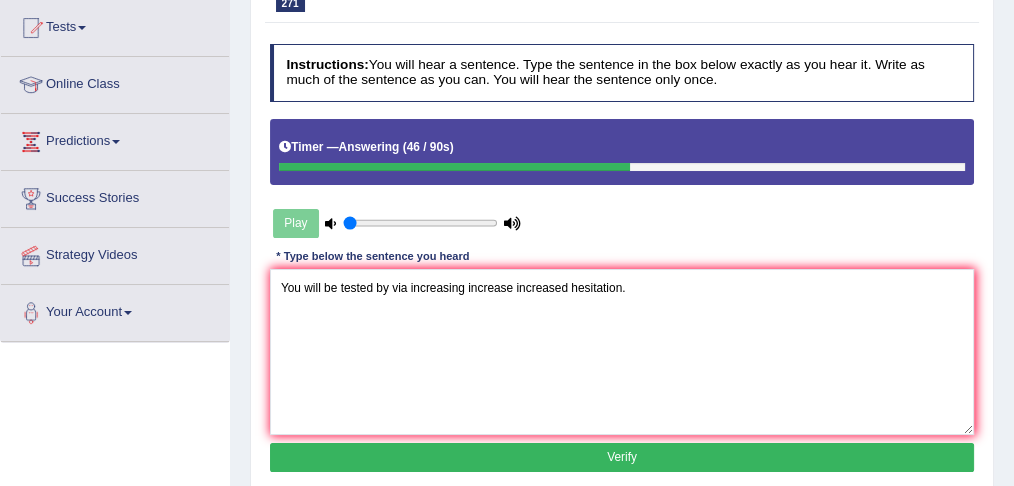 click on "Verify" at bounding box center (622, 457) 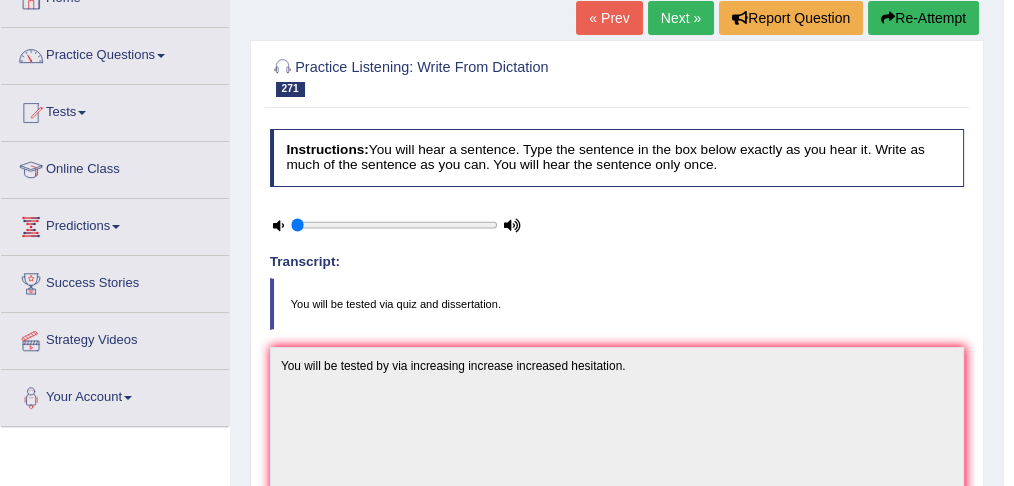 scroll, scrollTop: 106, scrollLeft: 0, axis: vertical 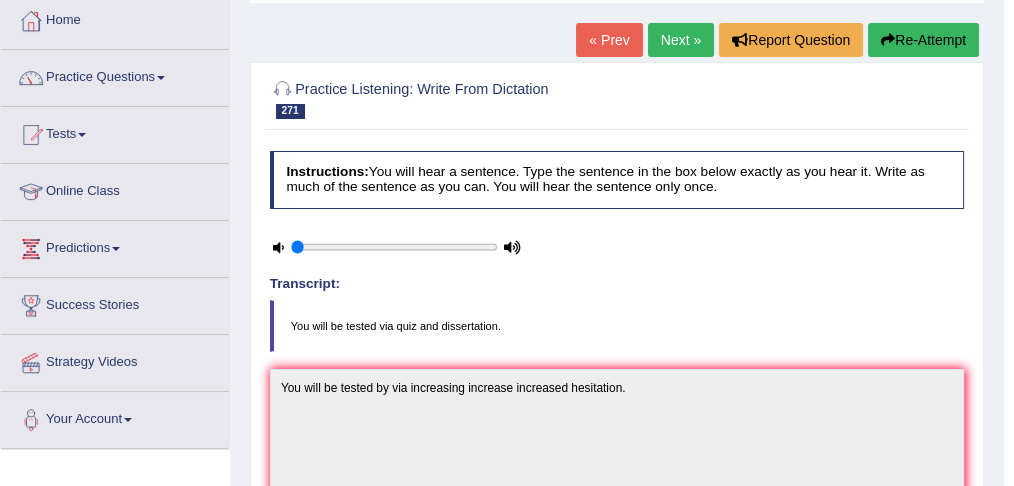 click on "Next »" at bounding box center [681, 40] 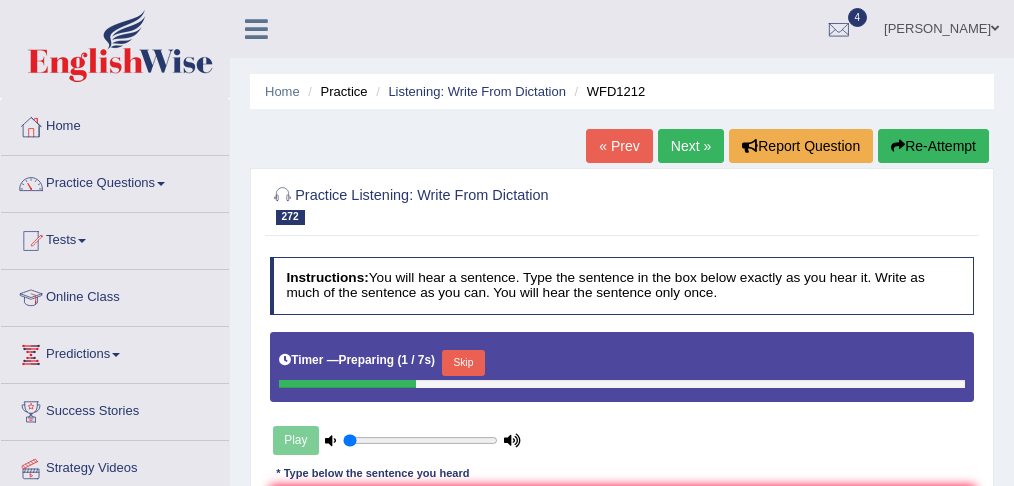 scroll, scrollTop: 186, scrollLeft: 0, axis: vertical 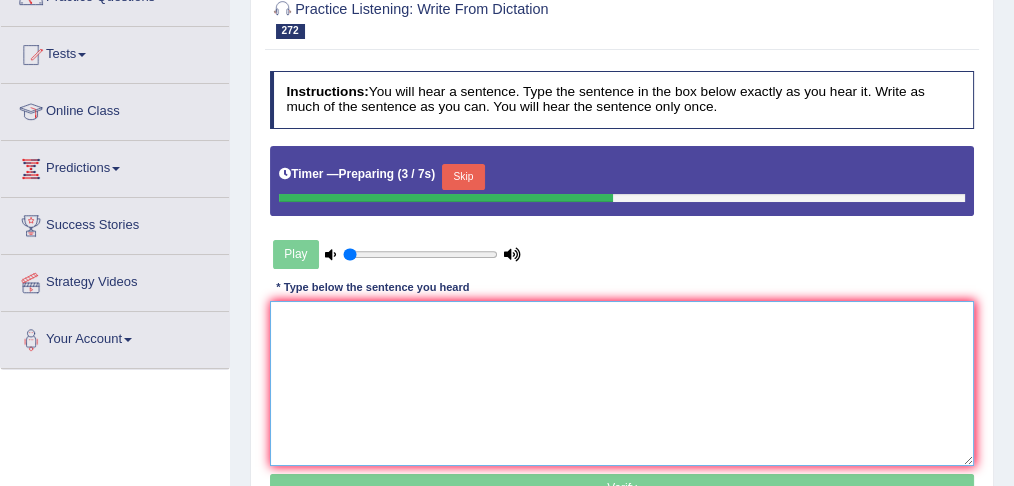 click at bounding box center (622, 383) 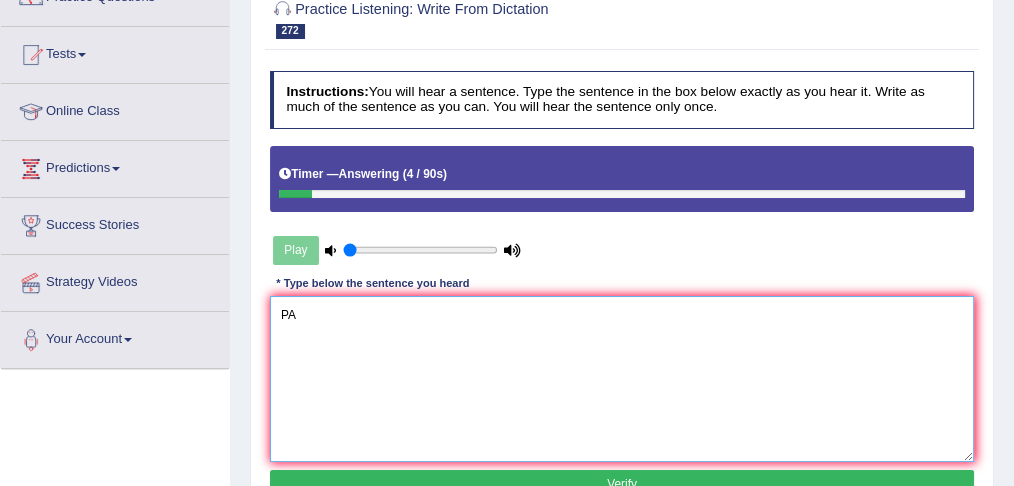 type on "P" 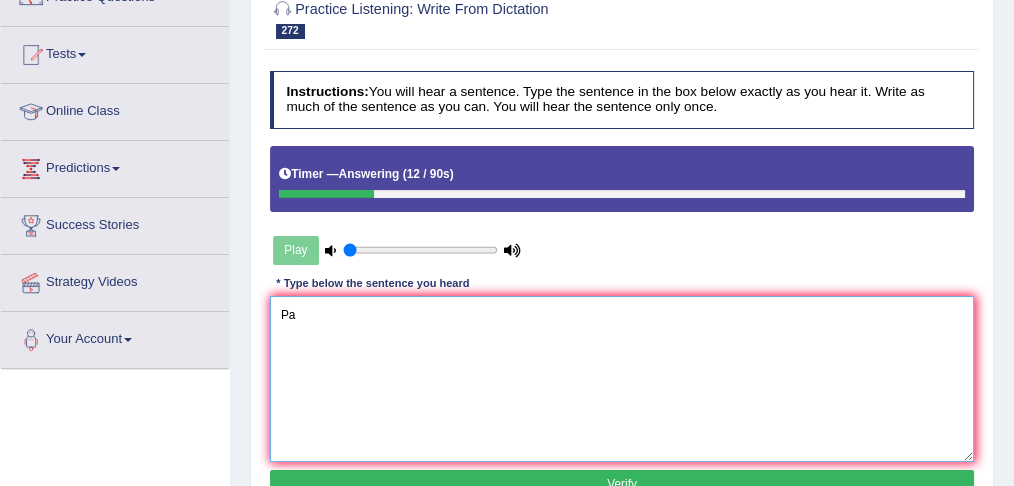 type on "P" 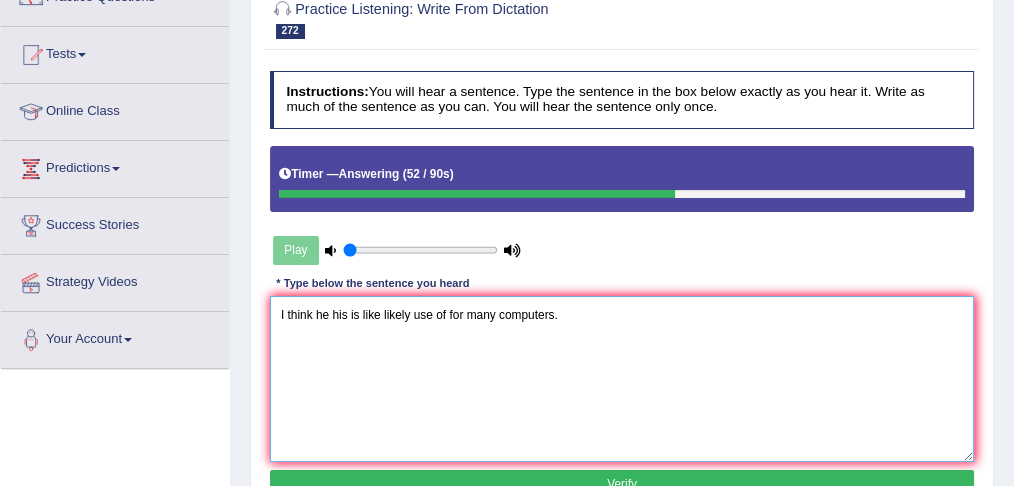 type on "I think he his is like likely use of for many computers." 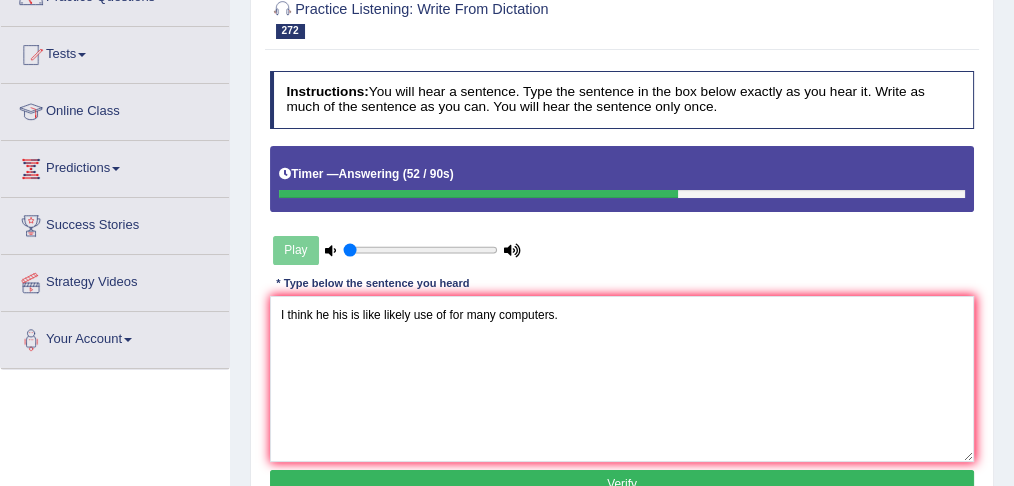 click on "Verify" at bounding box center (622, 484) 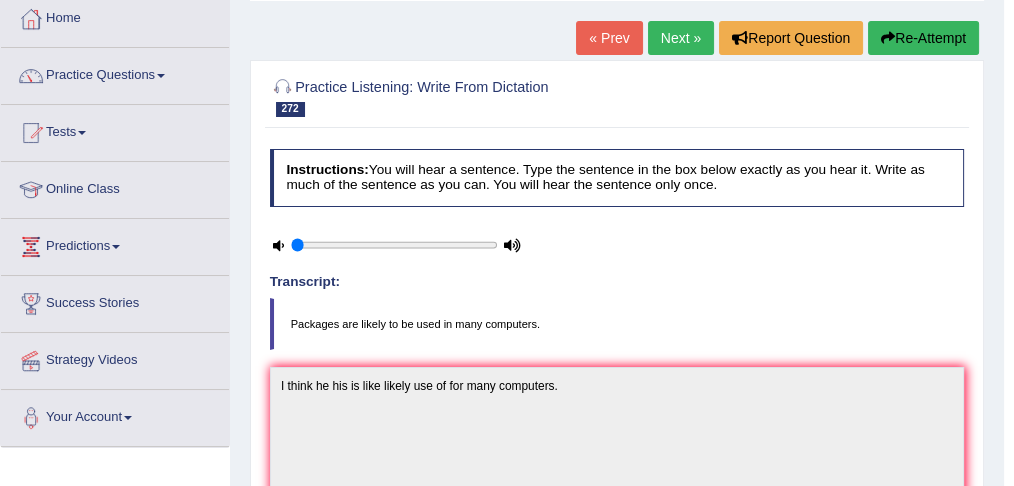 scroll, scrollTop: 106, scrollLeft: 0, axis: vertical 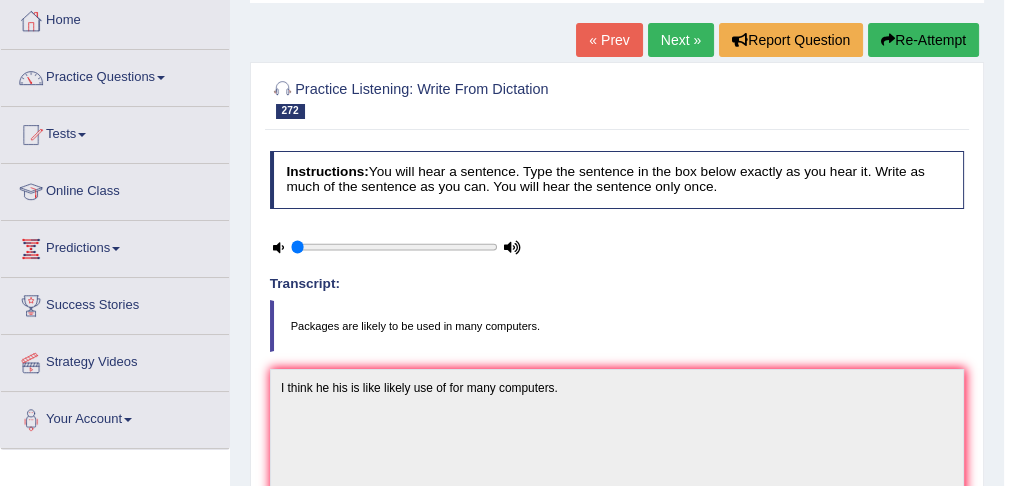 click on "Re-Attempt" at bounding box center [923, 40] 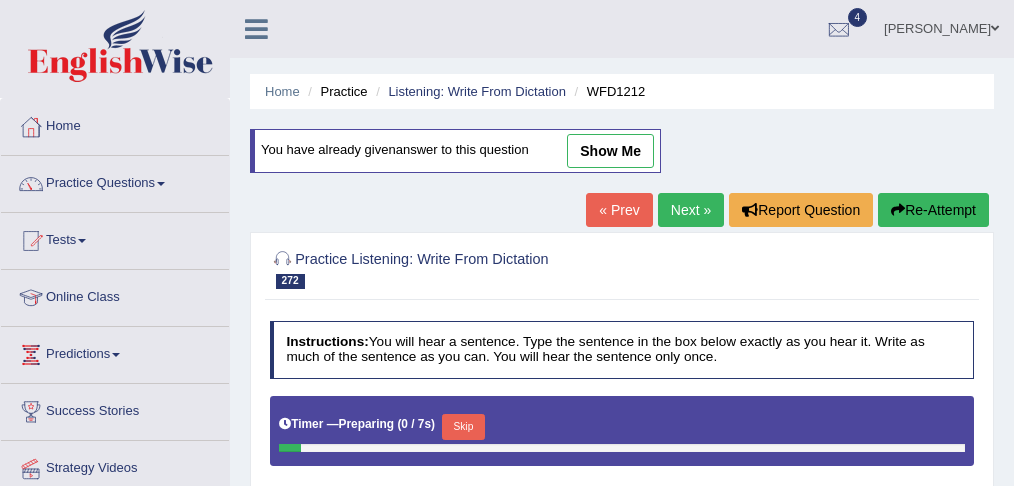 scroll, scrollTop: 106, scrollLeft: 0, axis: vertical 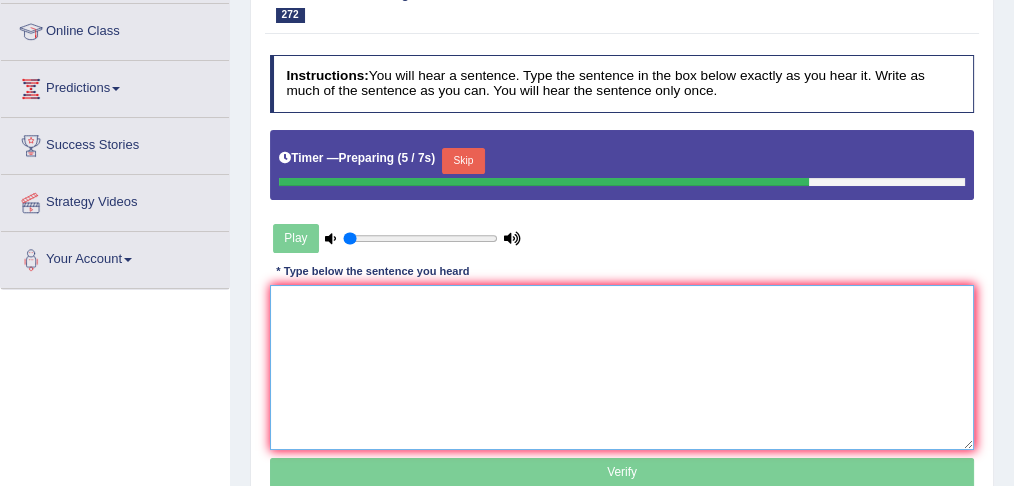 click at bounding box center [622, 367] 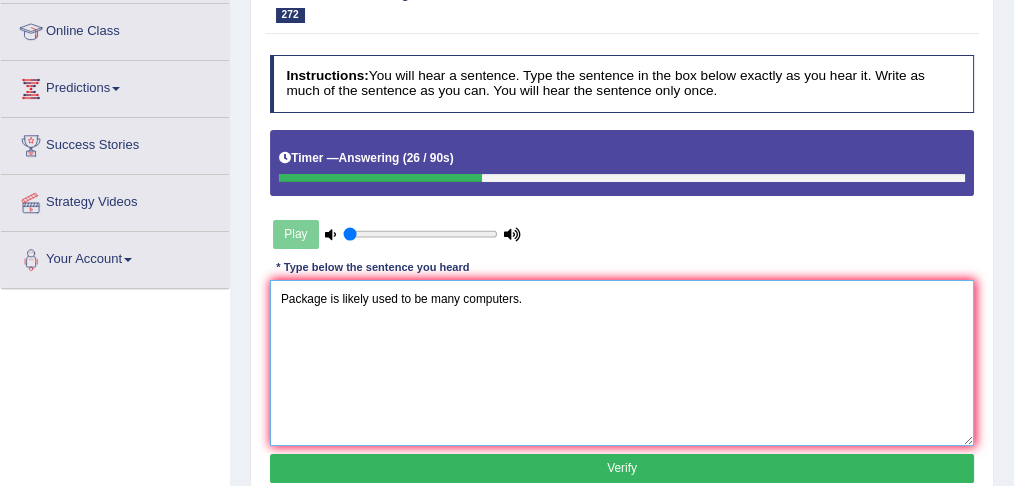 type on "Package is likely used to be many computers." 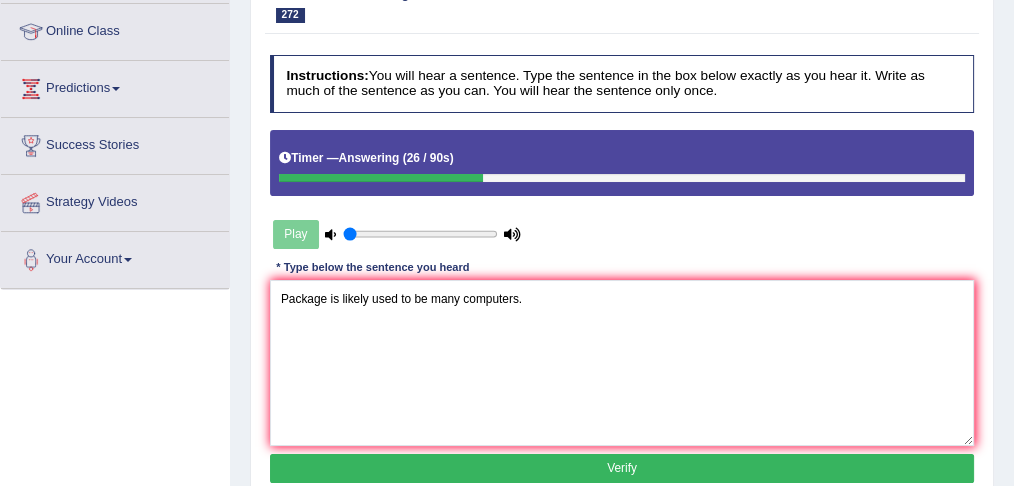 click on "Verify" at bounding box center (622, 468) 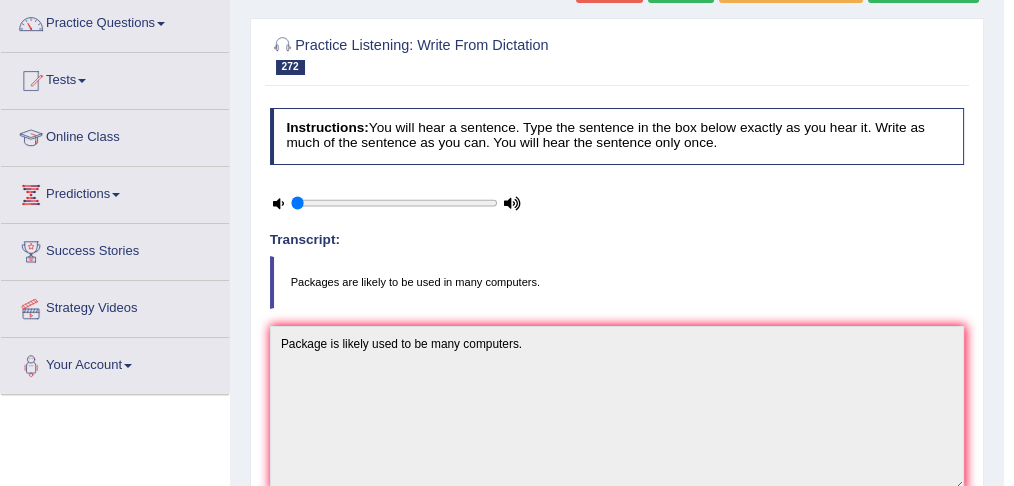 scroll, scrollTop: 133, scrollLeft: 0, axis: vertical 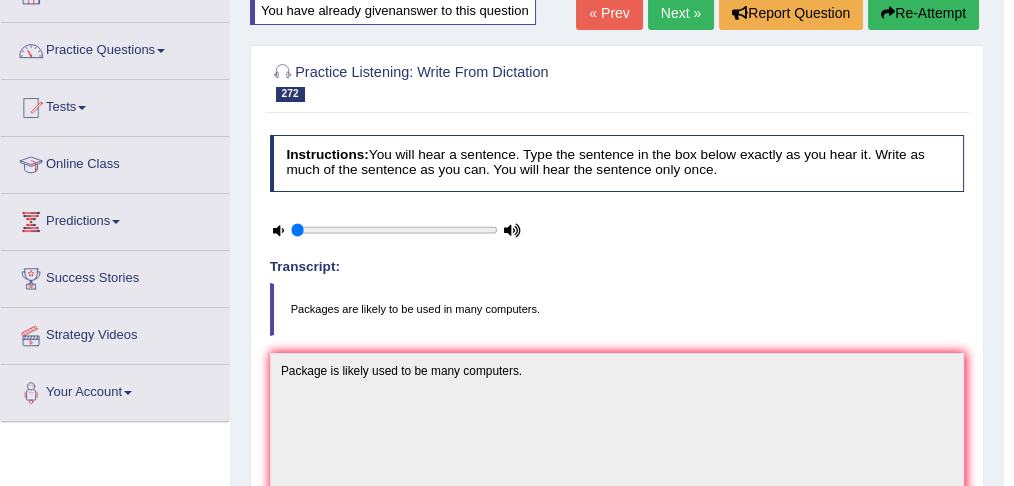 click on "Next »" at bounding box center [681, 13] 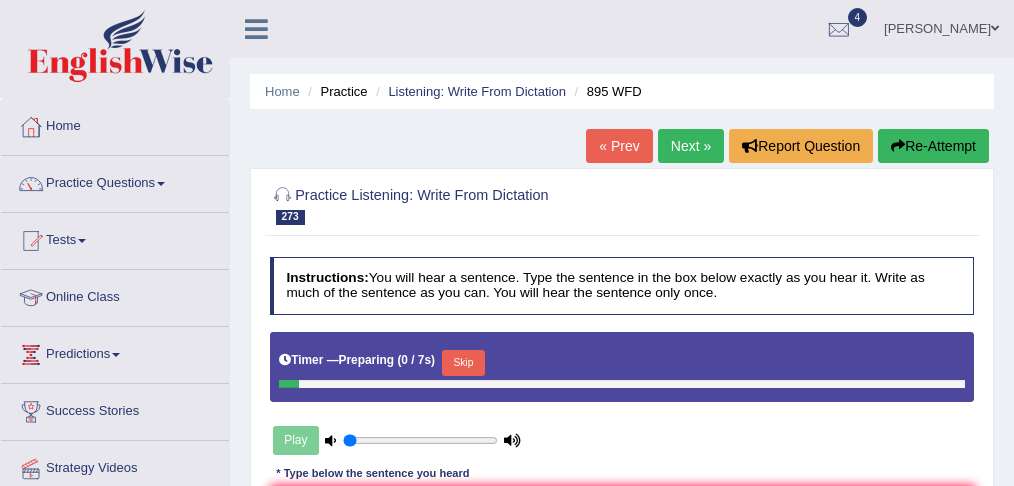 scroll, scrollTop: 0, scrollLeft: 0, axis: both 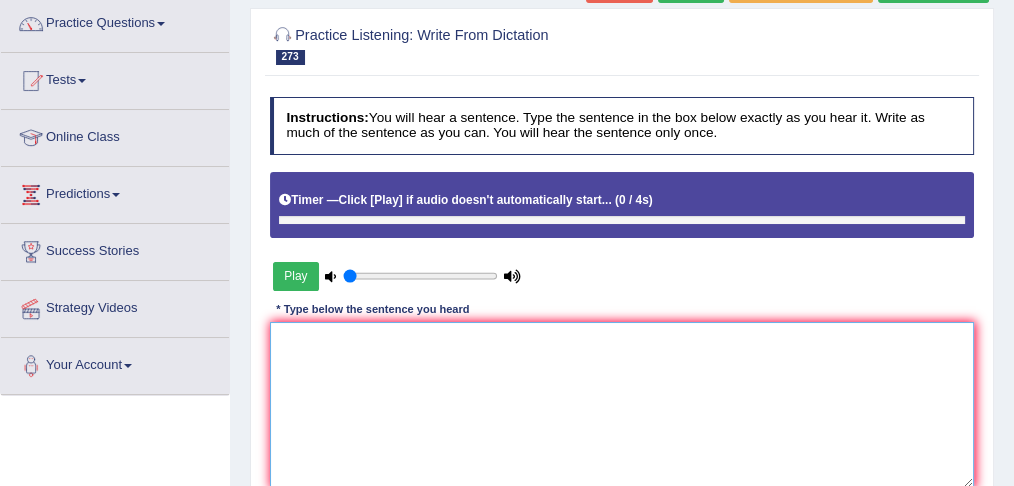 click at bounding box center (622, 404) 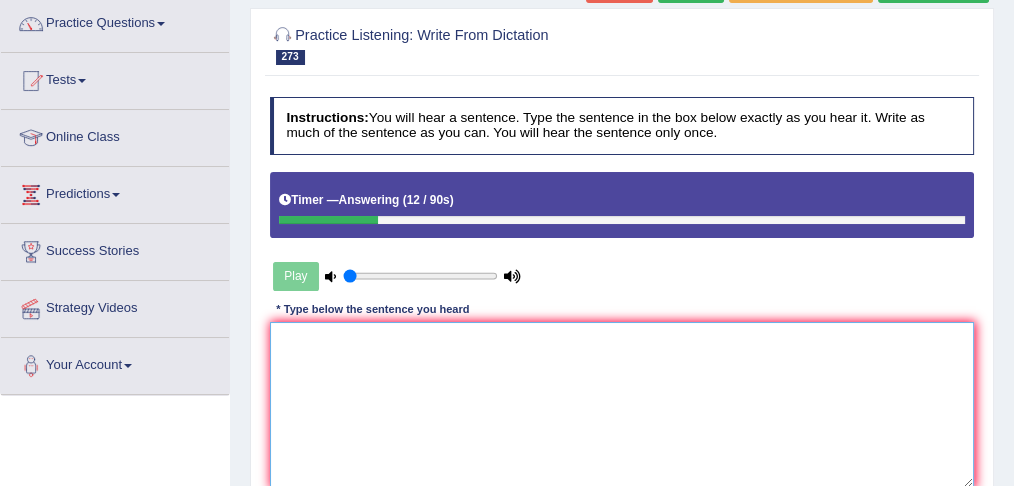scroll, scrollTop: 7, scrollLeft: 0, axis: vertical 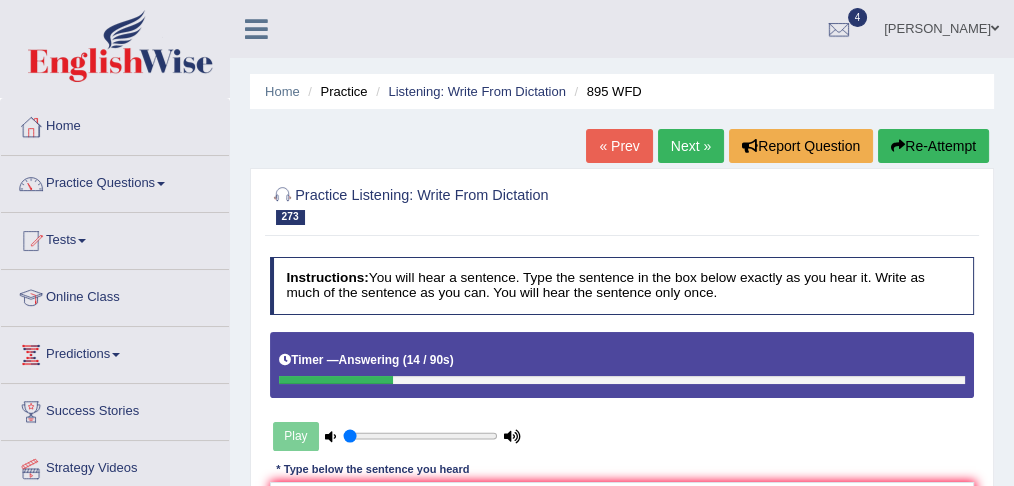 click on "Re-Attempt" at bounding box center [933, 146] 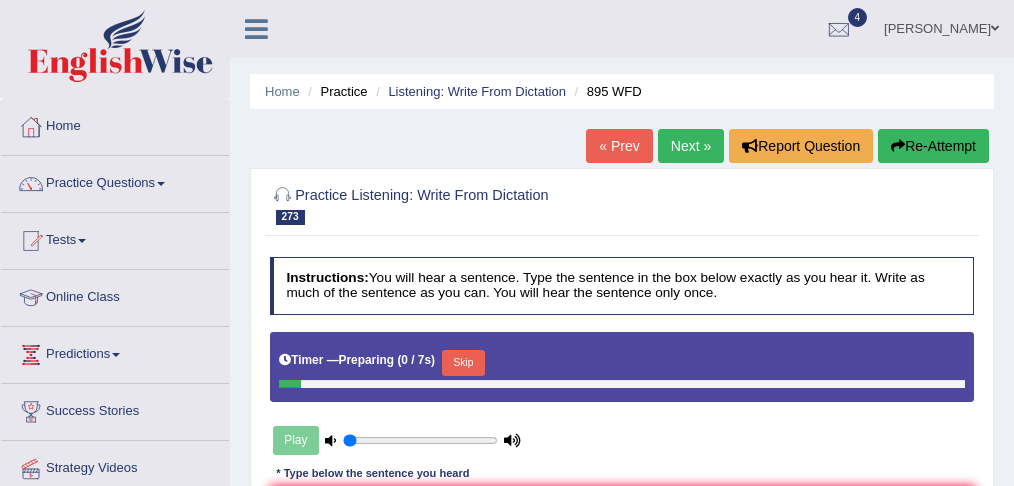scroll, scrollTop: 0, scrollLeft: 0, axis: both 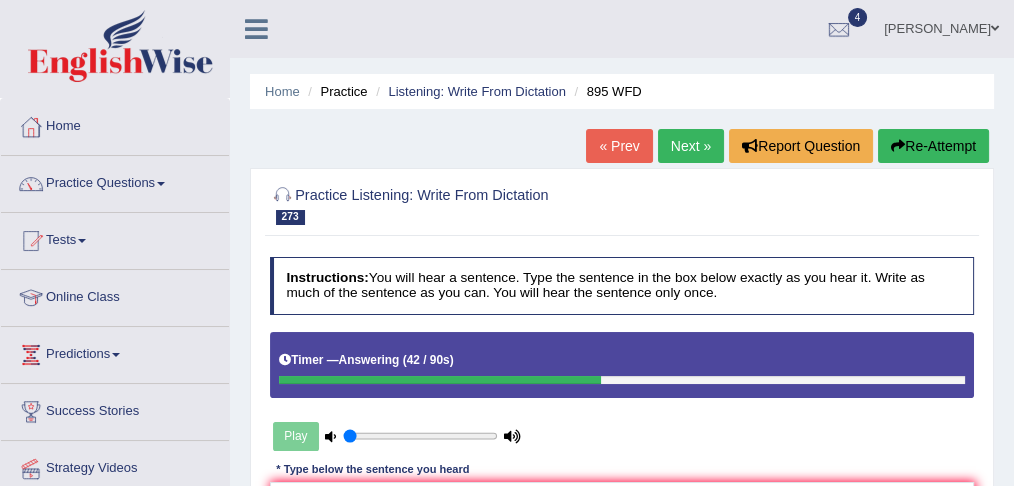 click on "Re-Attempt" at bounding box center (933, 146) 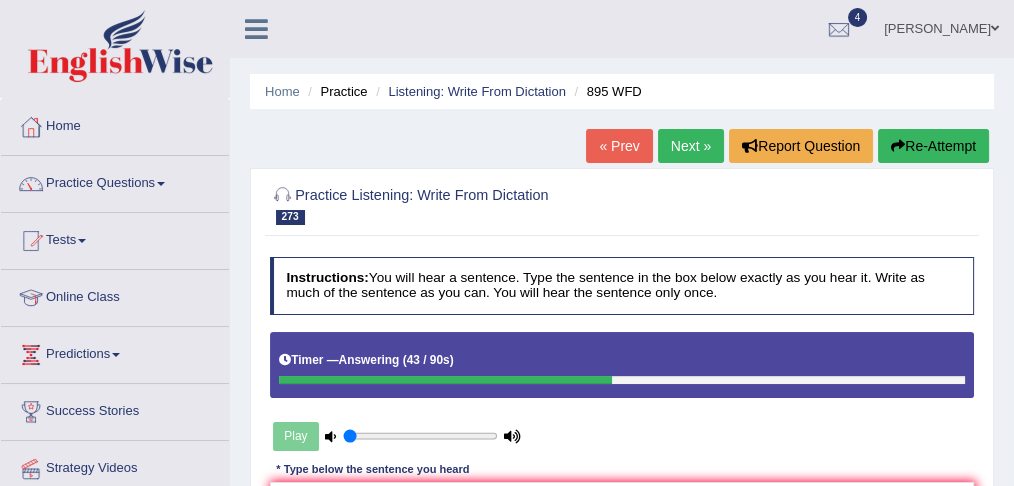 type 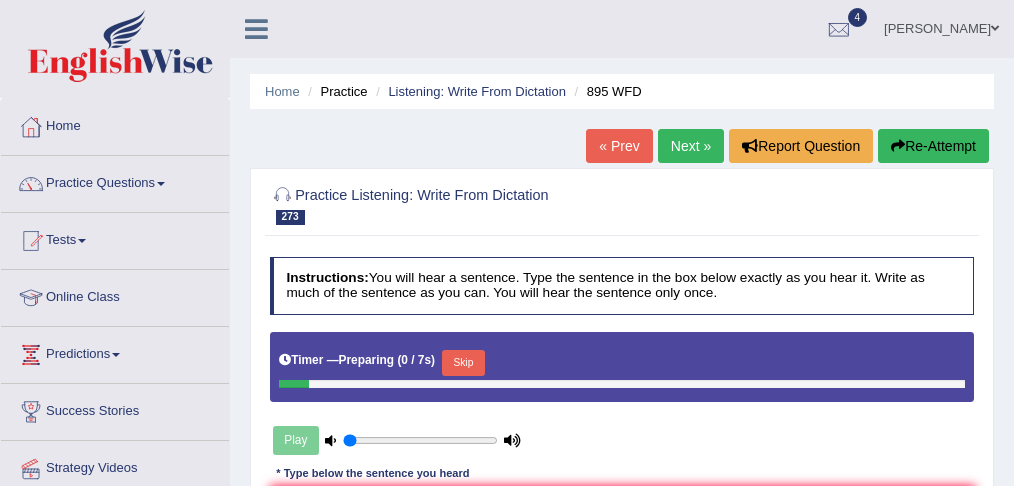 scroll, scrollTop: 48, scrollLeft: 0, axis: vertical 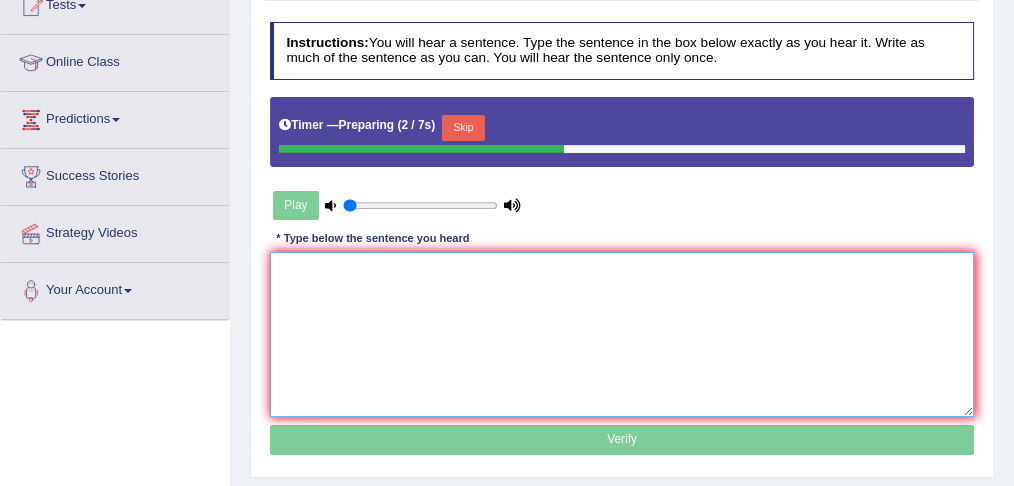 click at bounding box center (622, 334) 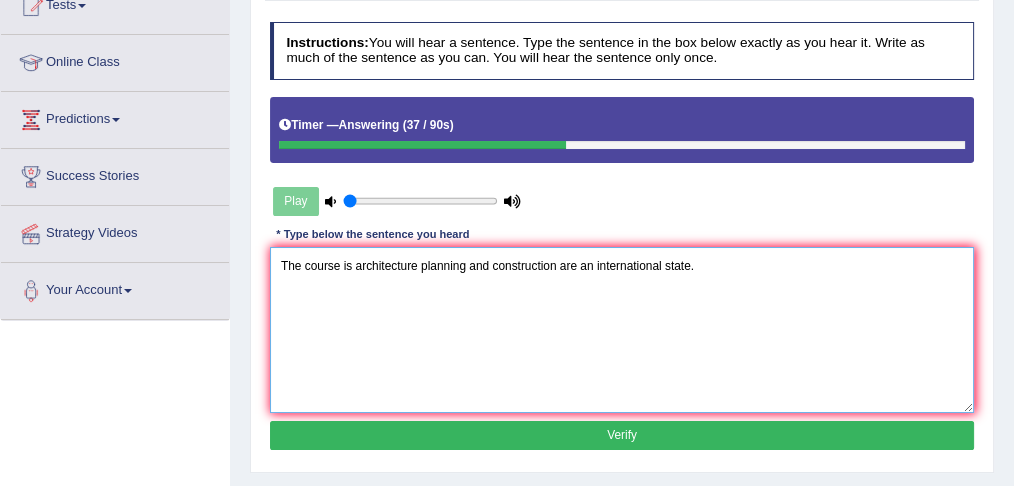 click on "The course is architecture planning and construction are an international state." at bounding box center [622, 329] 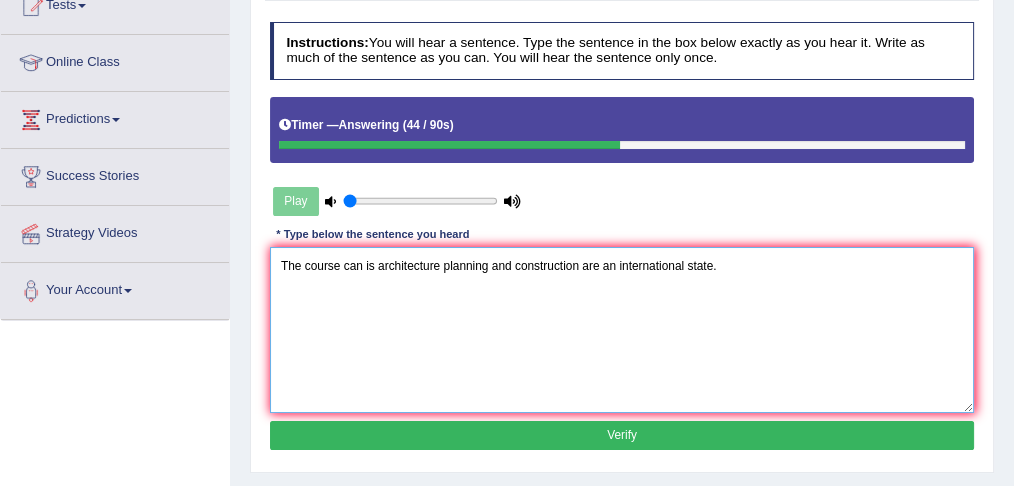 type on "The course can is architecture planning and construction are an international state." 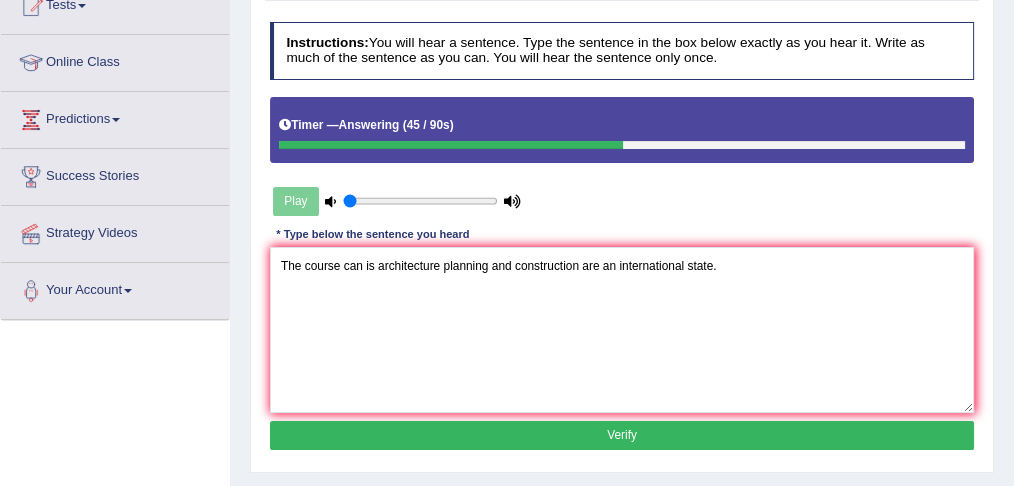 click on "Verify" at bounding box center (622, 435) 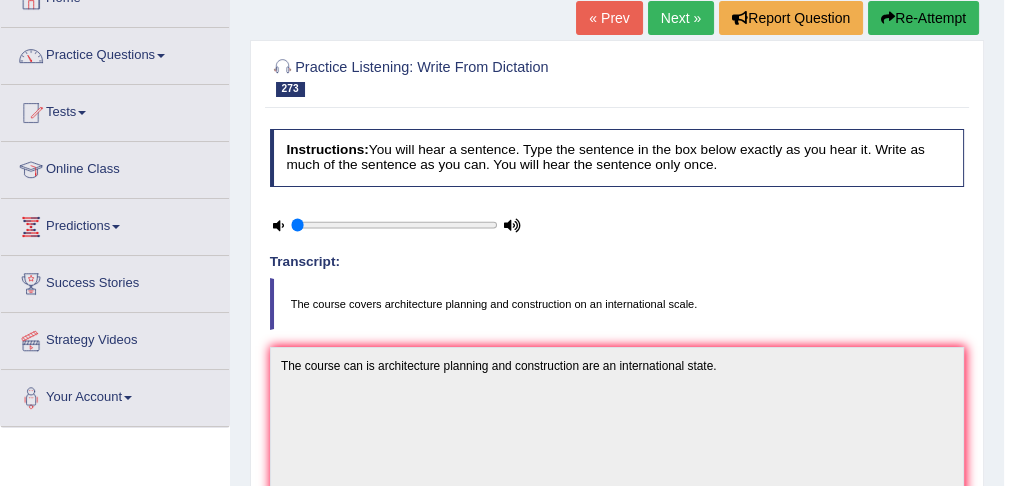 scroll, scrollTop: 101, scrollLeft: 0, axis: vertical 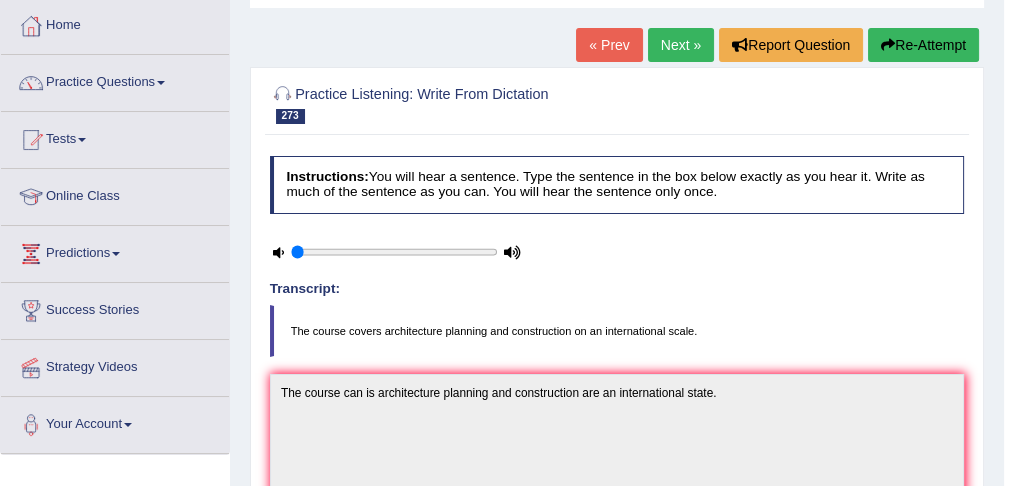 click on "Next »" at bounding box center [681, 45] 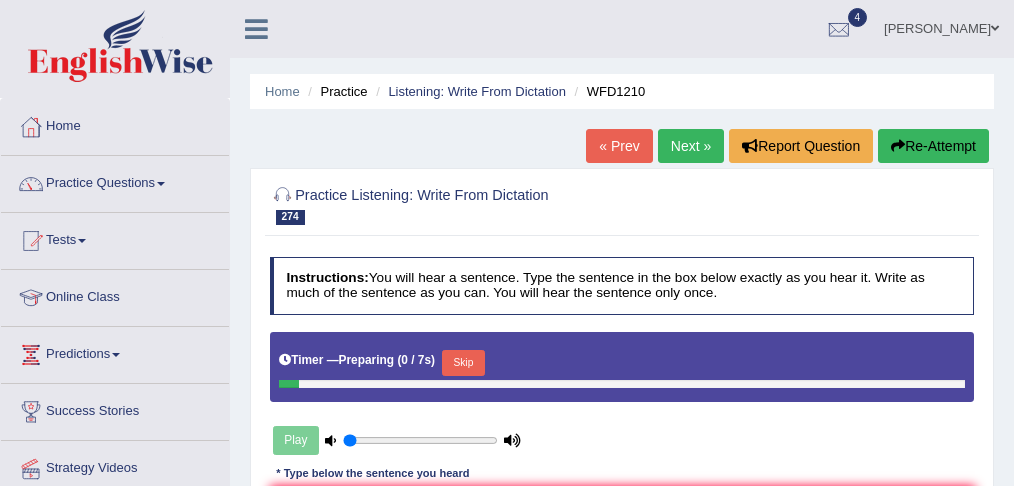 scroll, scrollTop: 5, scrollLeft: 0, axis: vertical 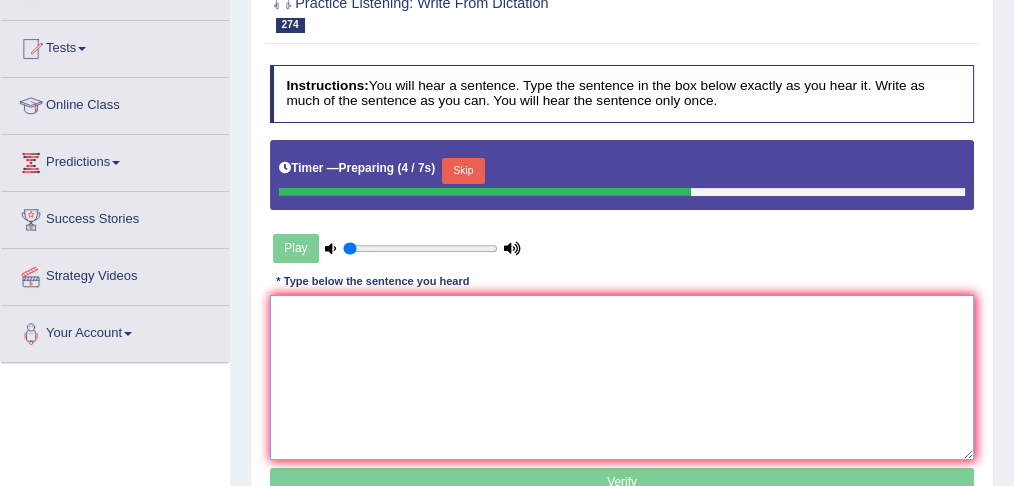 click at bounding box center [622, 377] 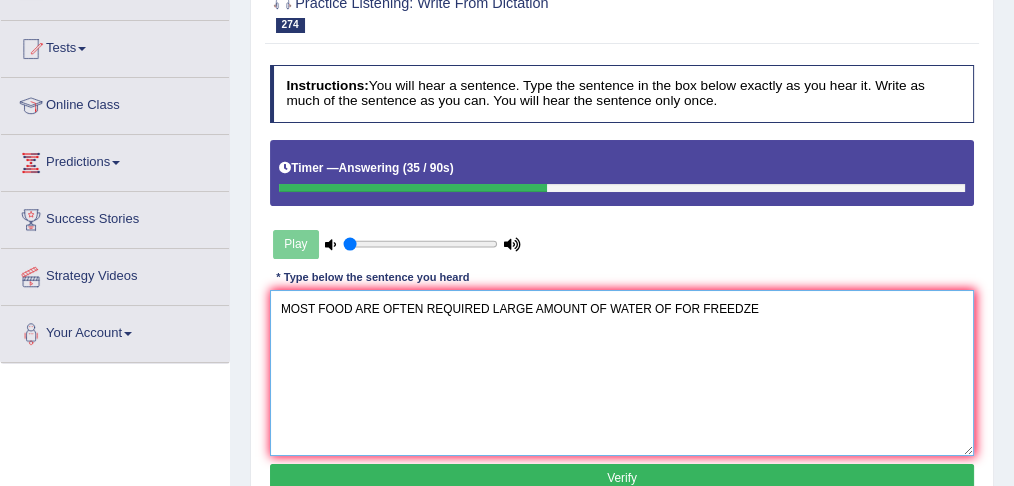 type on "MOST FOOD ARE OFTEN REQUIRED LARGE AMOUNT OF WATER OF FOR FREEDZE" 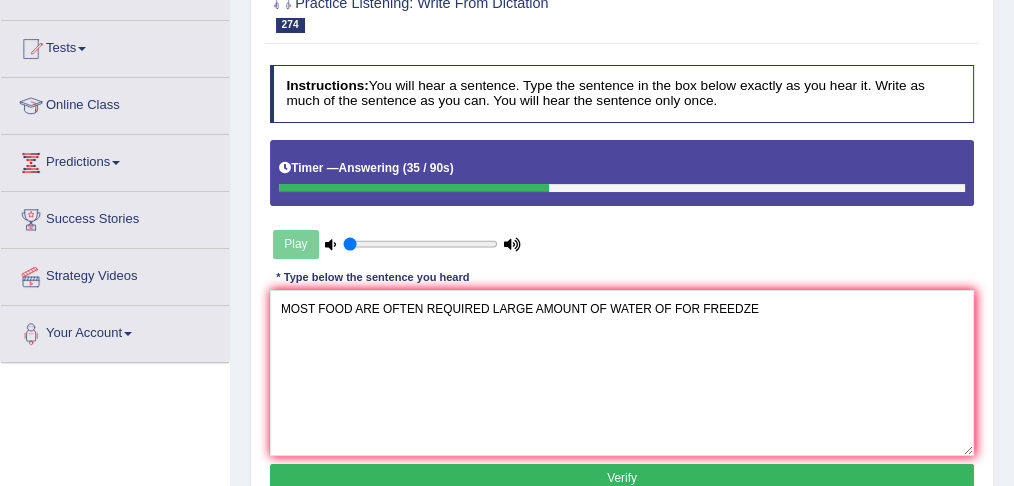click on "Verify" at bounding box center (622, 478) 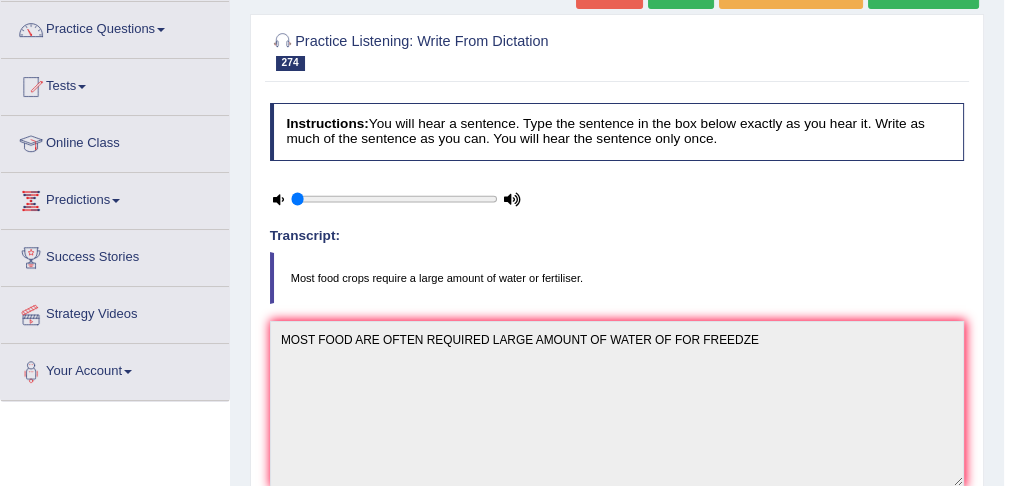 scroll, scrollTop: 138, scrollLeft: 0, axis: vertical 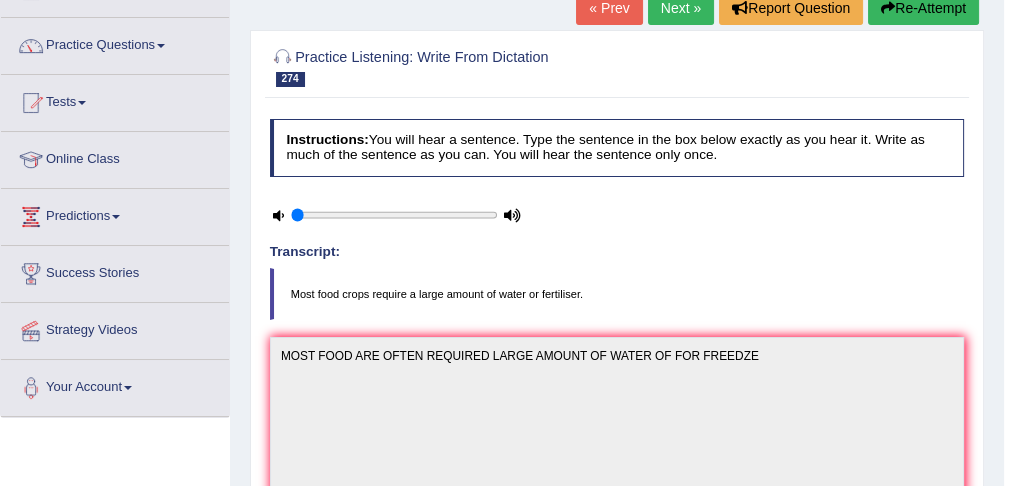 click on "Next »" at bounding box center (681, 8) 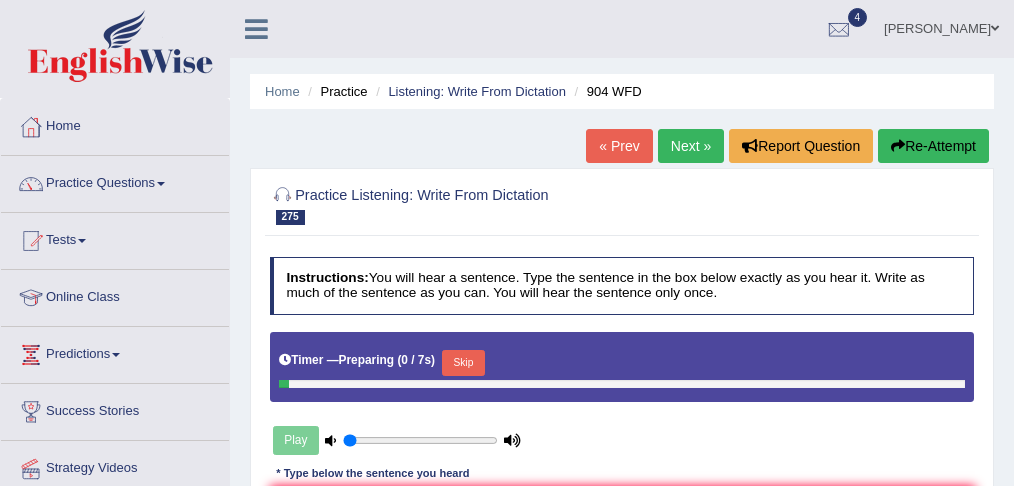 scroll, scrollTop: 26, scrollLeft: 0, axis: vertical 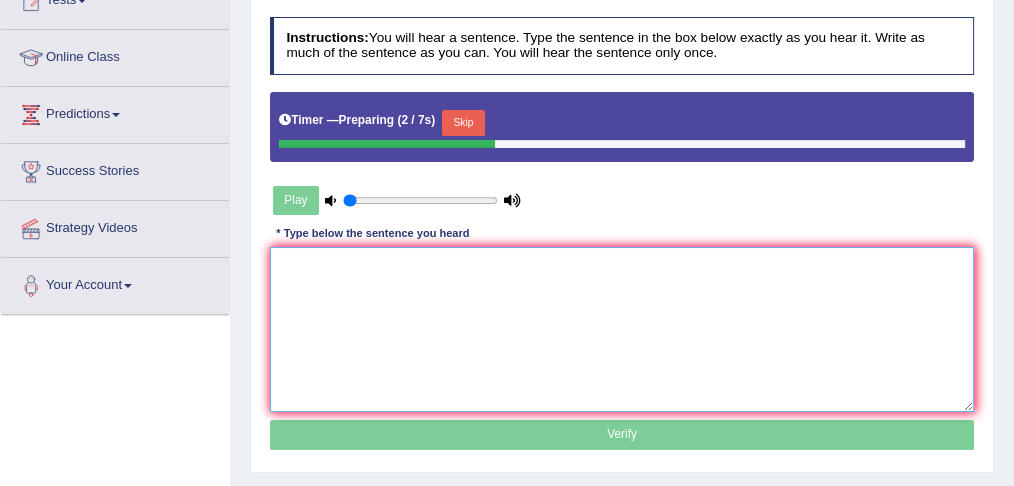 click at bounding box center [622, 329] 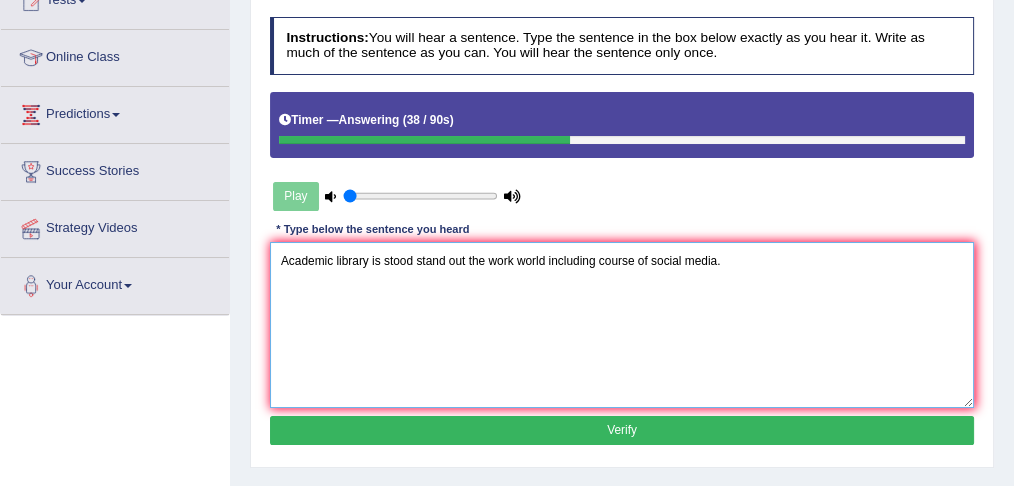 click on "Academic library is stood stand out the work world including course of social media." at bounding box center (622, 324) 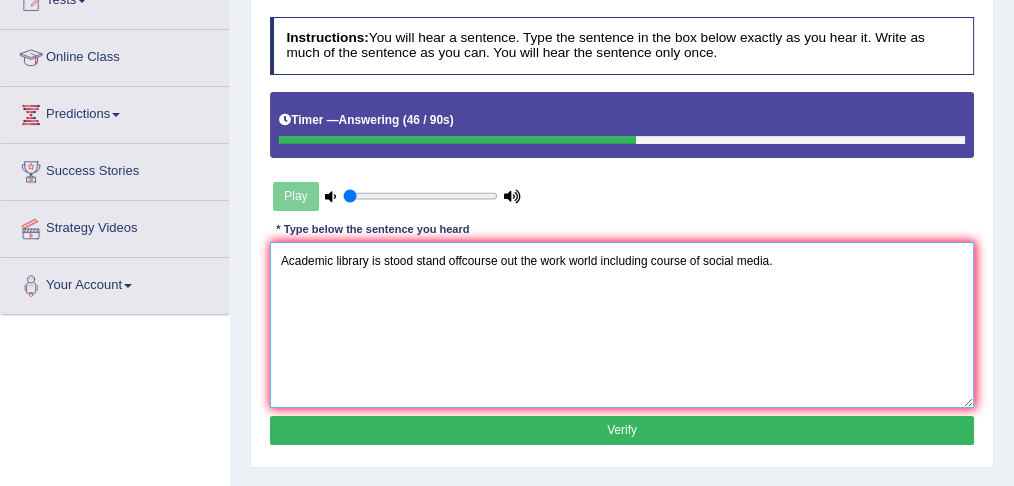 type on "Academic library is stood stand offcourse out the work world including course of social media." 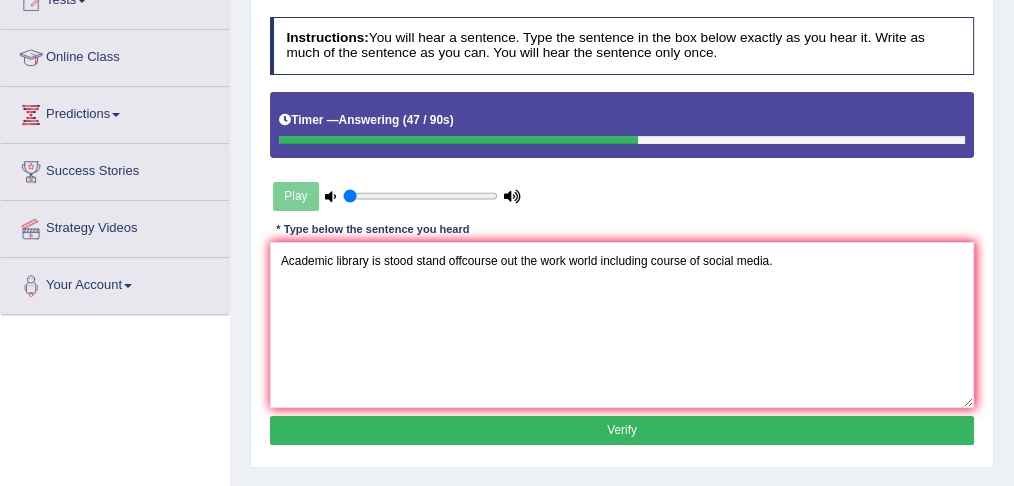 click on "Verify" at bounding box center [622, 430] 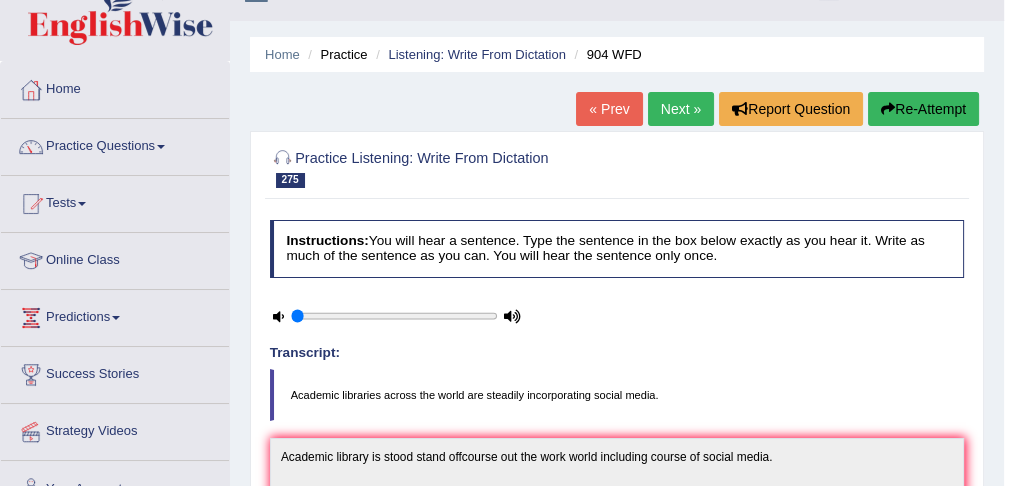 scroll, scrollTop: 26, scrollLeft: 0, axis: vertical 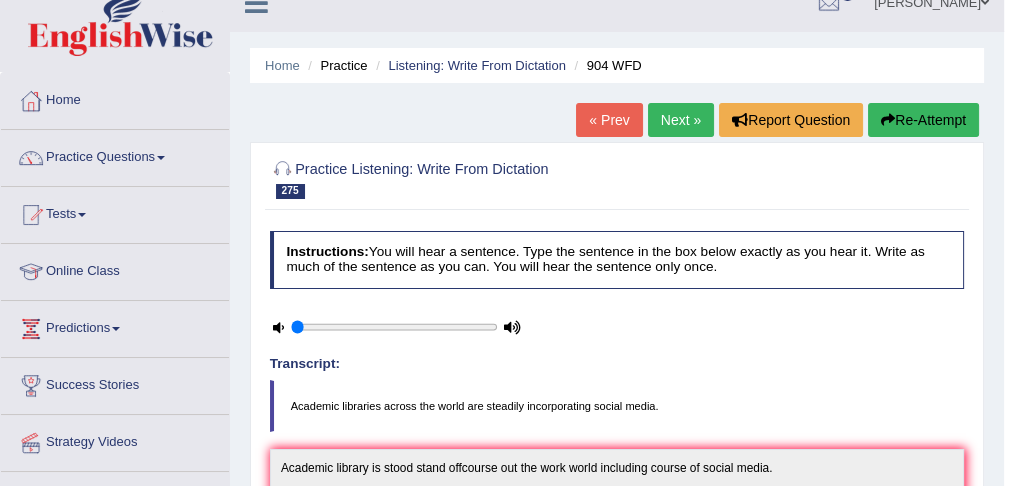 click on "Next »" at bounding box center [681, 120] 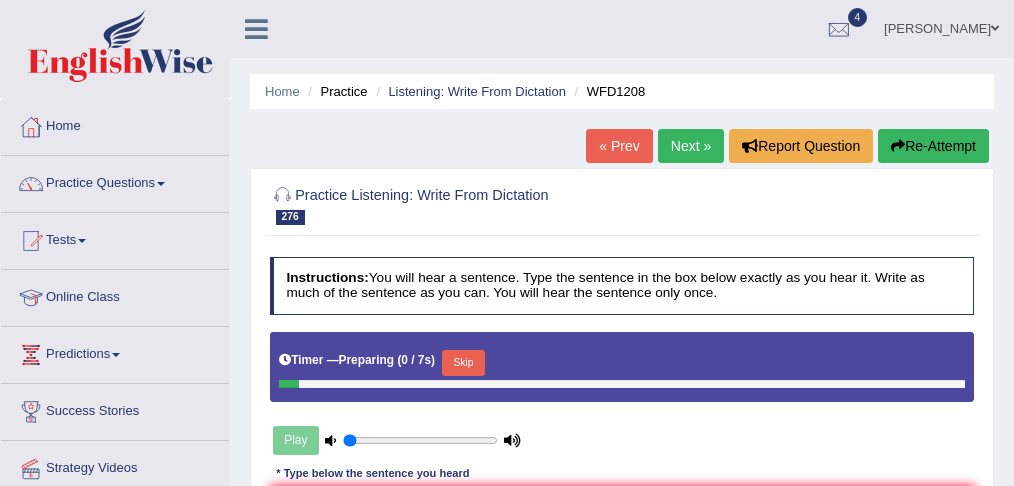 scroll, scrollTop: 0, scrollLeft: 0, axis: both 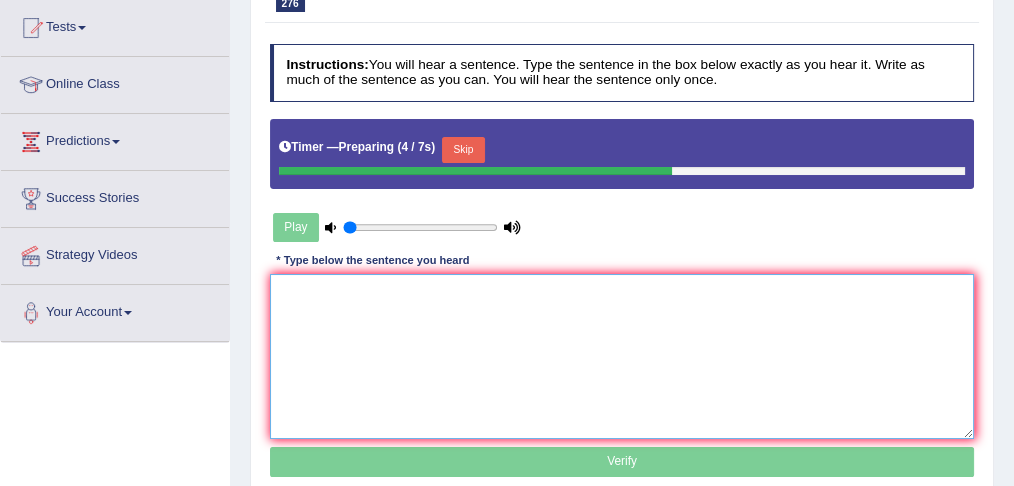 click at bounding box center [622, 356] 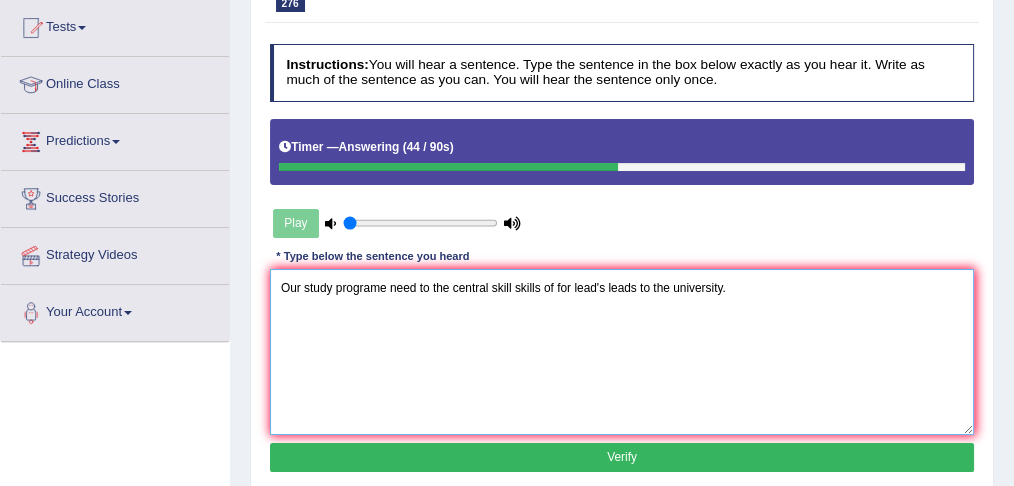 click on "Our study programe need to the central skill skills of for lead's leads to the university." at bounding box center (622, 351) 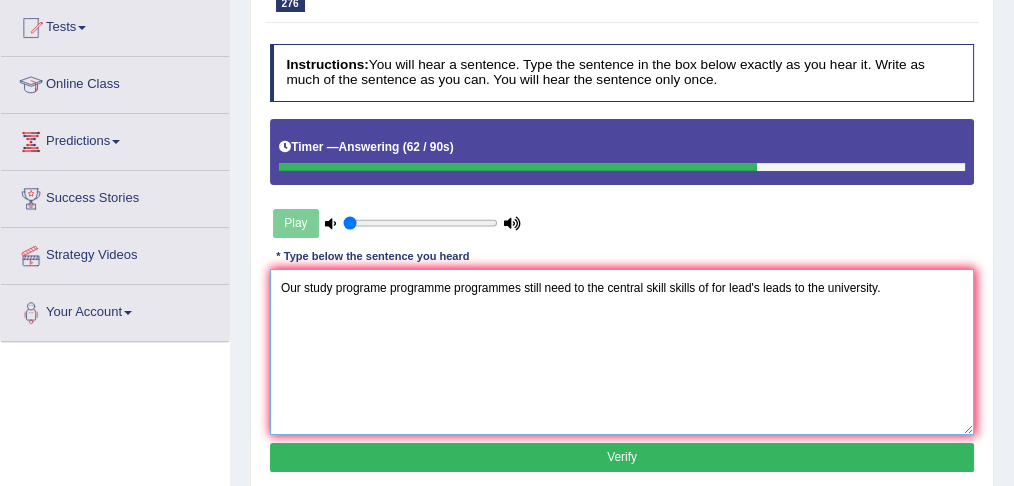 type on "Our study programe programme programmes still need to the central skill skills of for lead's leads to the university." 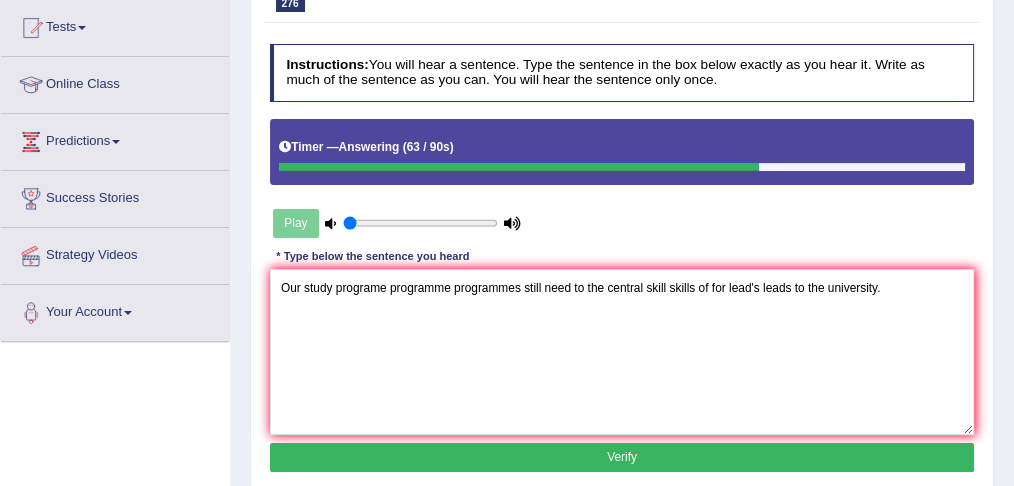 click on "Verify" at bounding box center (622, 457) 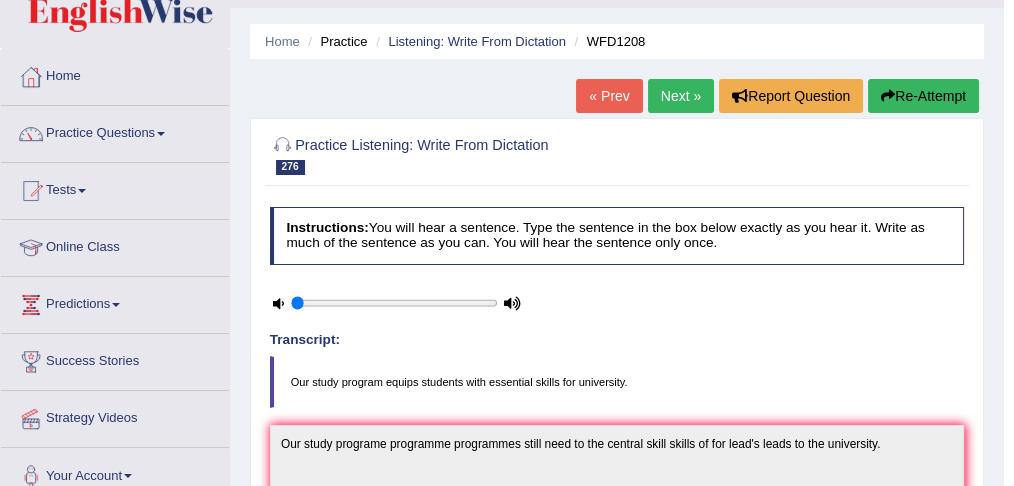 scroll, scrollTop: 26, scrollLeft: 0, axis: vertical 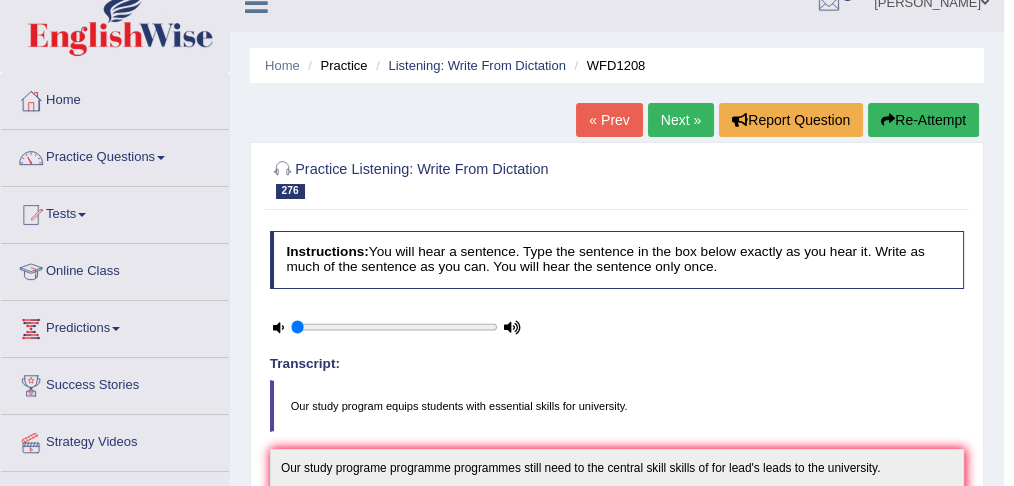 click on "Next »" at bounding box center (681, 120) 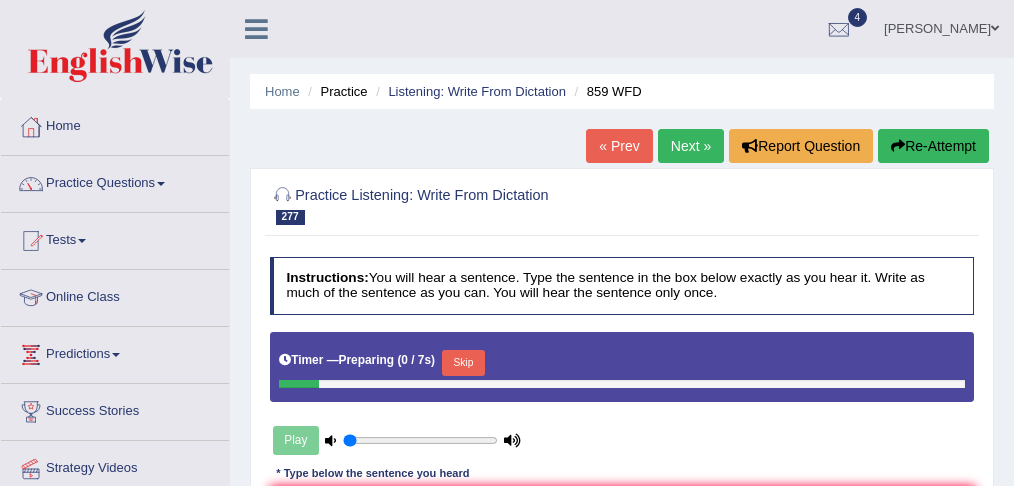 scroll, scrollTop: 0, scrollLeft: 0, axis: both 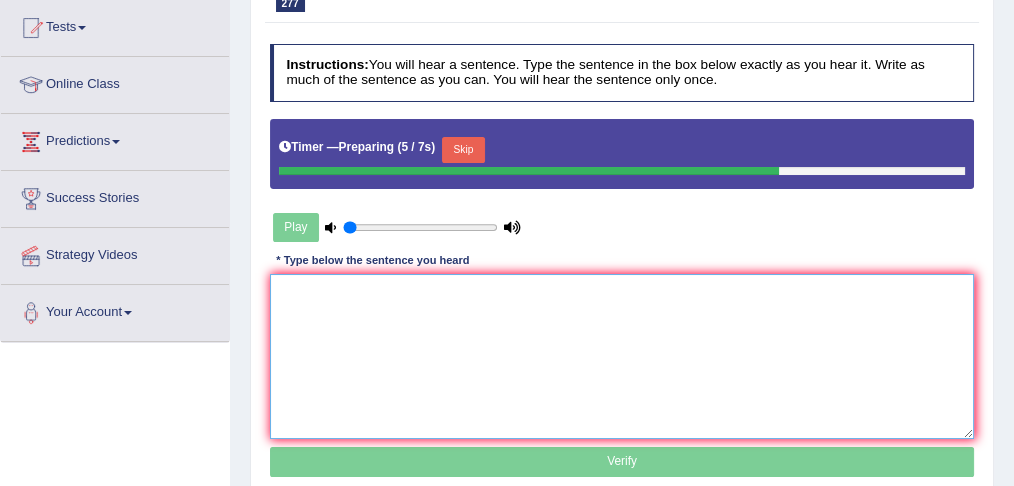 click at bounding box center (622, 356) 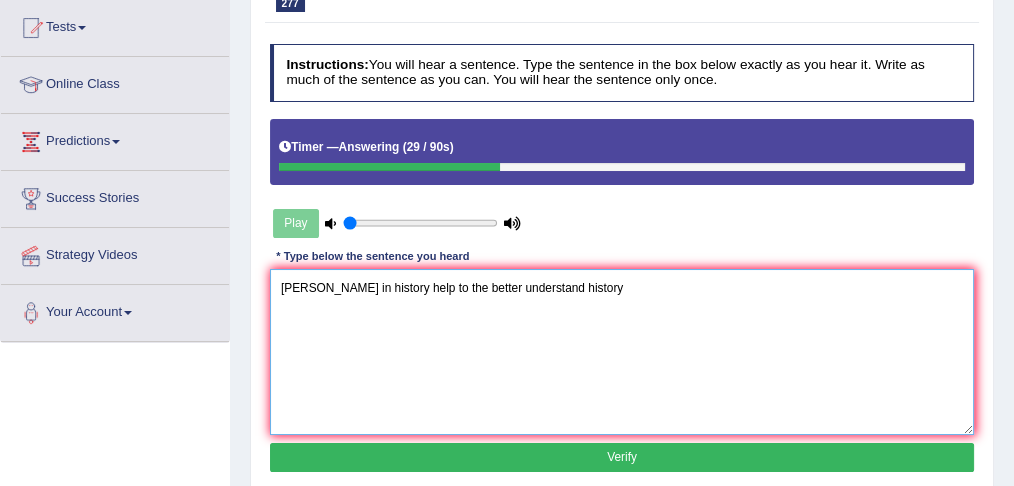 click on "STudy in history help to the better understand history" at bounding box center (622, 351) 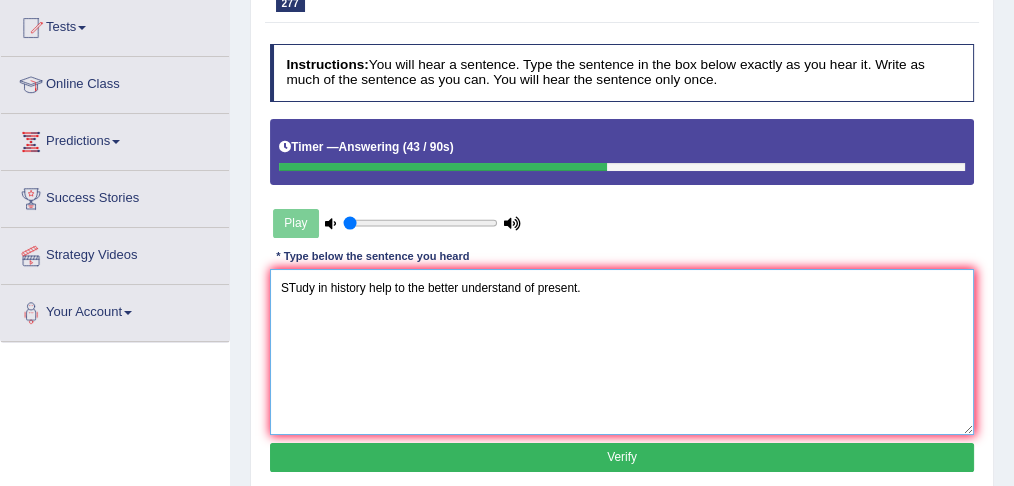 click on "STudy in history help to the better understand of present." at bounding box center [622, 351] 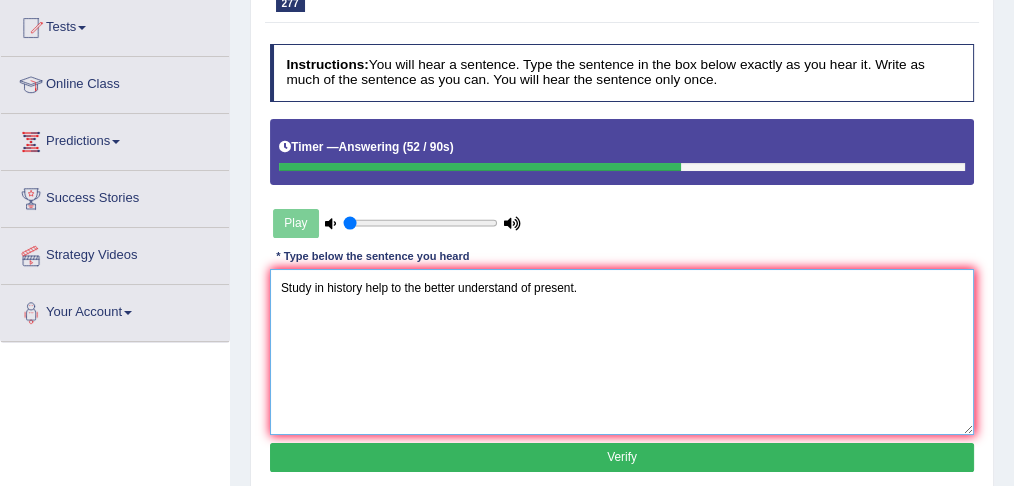type on "Study in history help to the better understand of present." 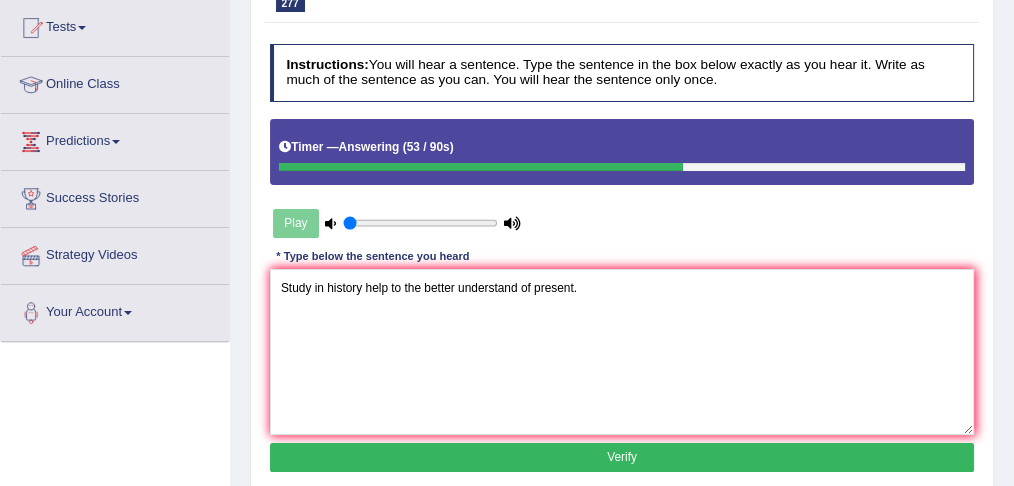 click on "Verify" at bounding box center [622, 457] 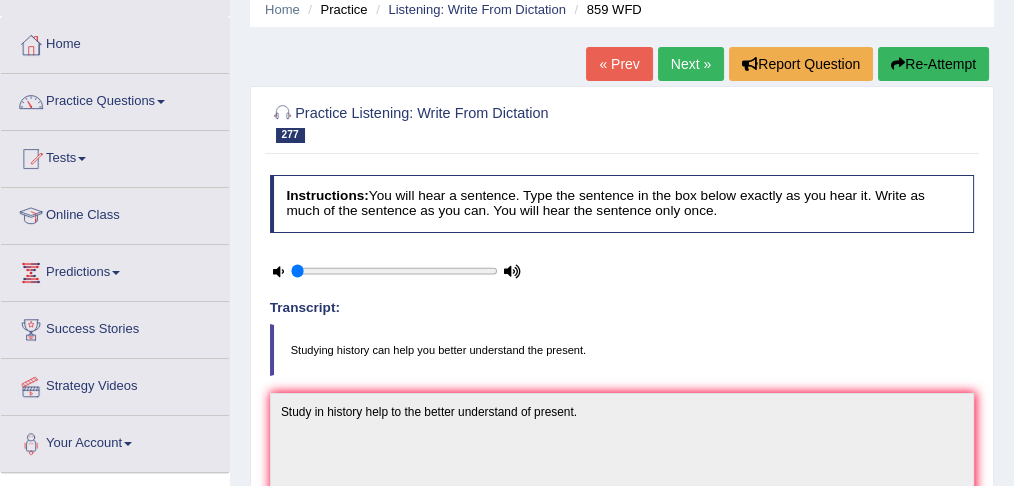 scroll, scrollTop: 80, scrollLeft: 0, axis: vertical 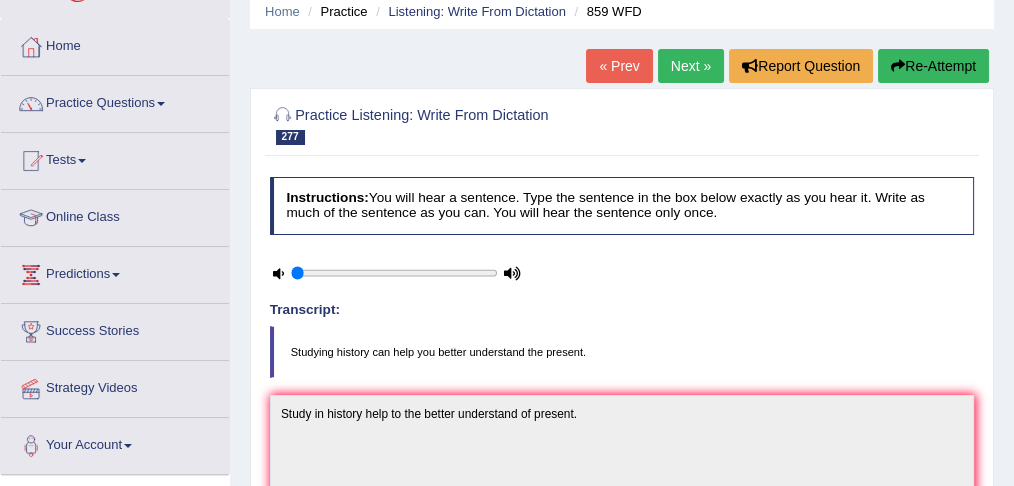 click on "Next »" at bounding box center [691, 66] 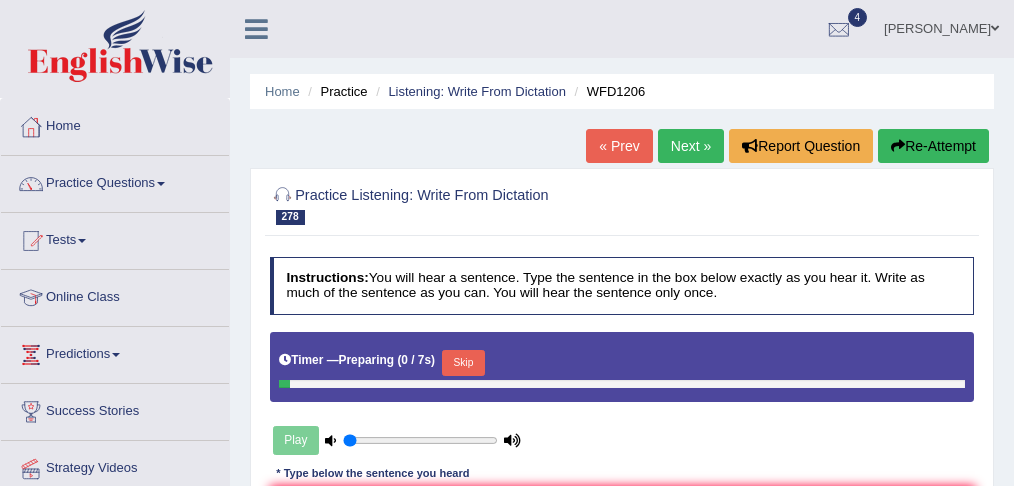 scroll, scrollTop: 0, scrollLeft: 0, axis: both 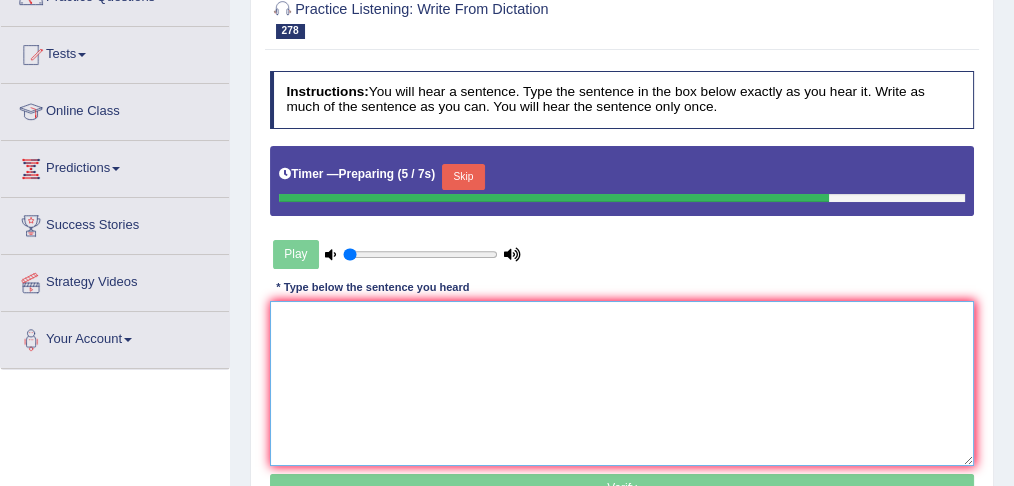 click at bounding box center (622, 383) 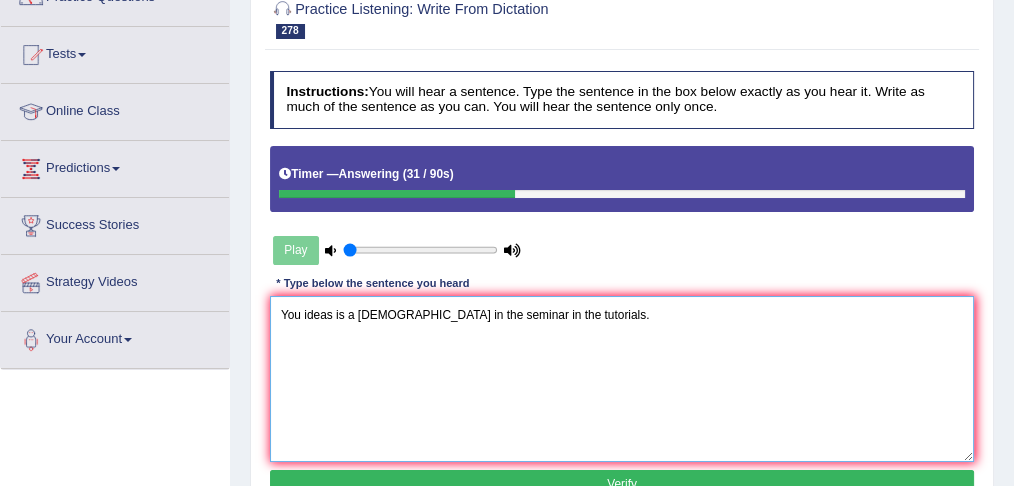 click on "You ideas is a sufisticated in the seminar in the tutorials." at bounding box center [622, 378] 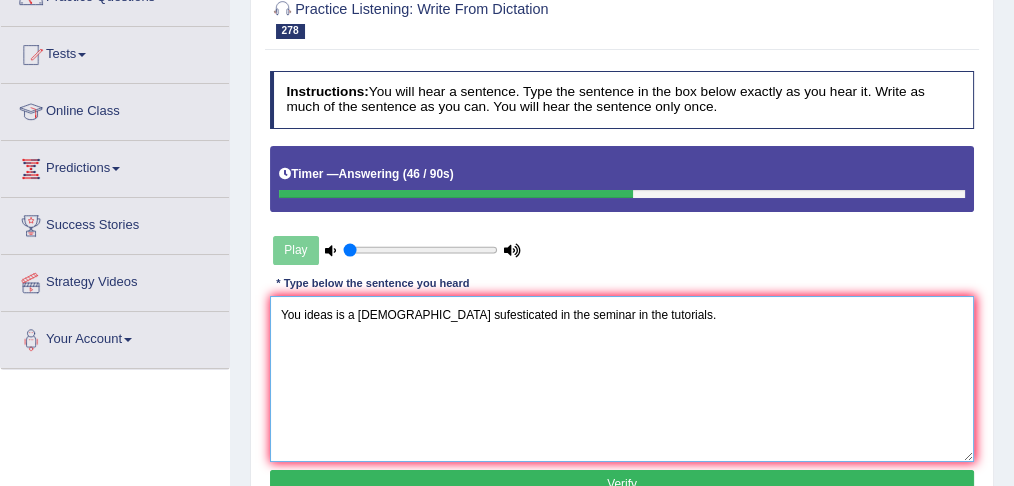 type on "You ideas is a sufisticated sufesticated in the seminar in the tutorials." 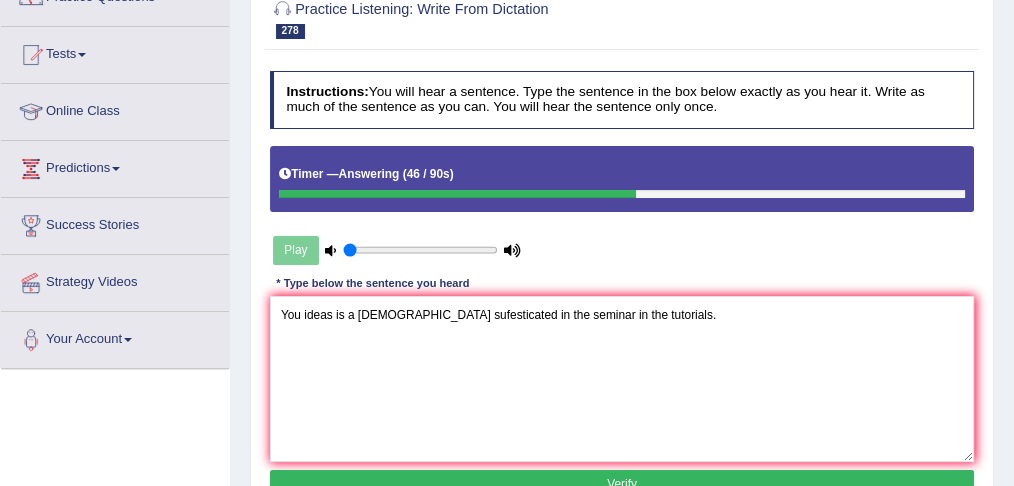 click on "Verify" at bounding box center (622, 484) 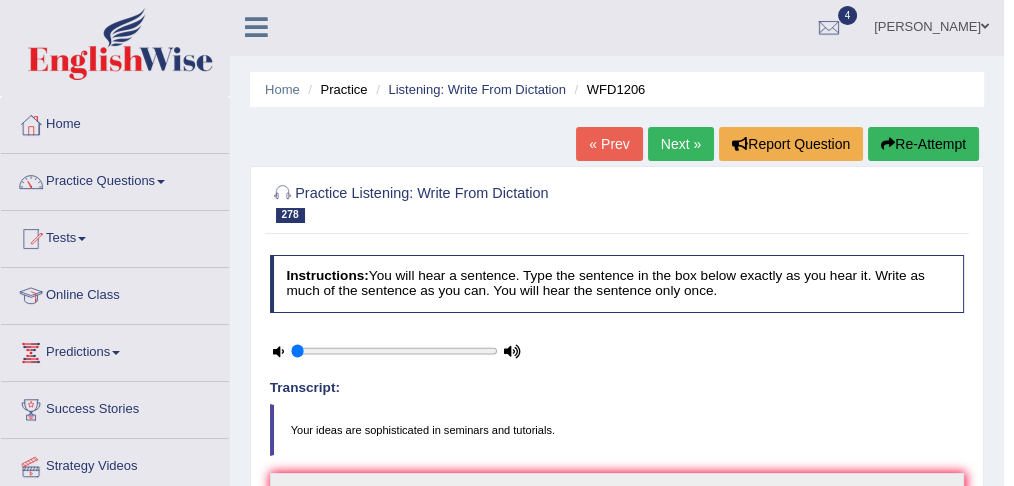 scroll, scrollTop: 0, scrollLeft: 0, axis: both 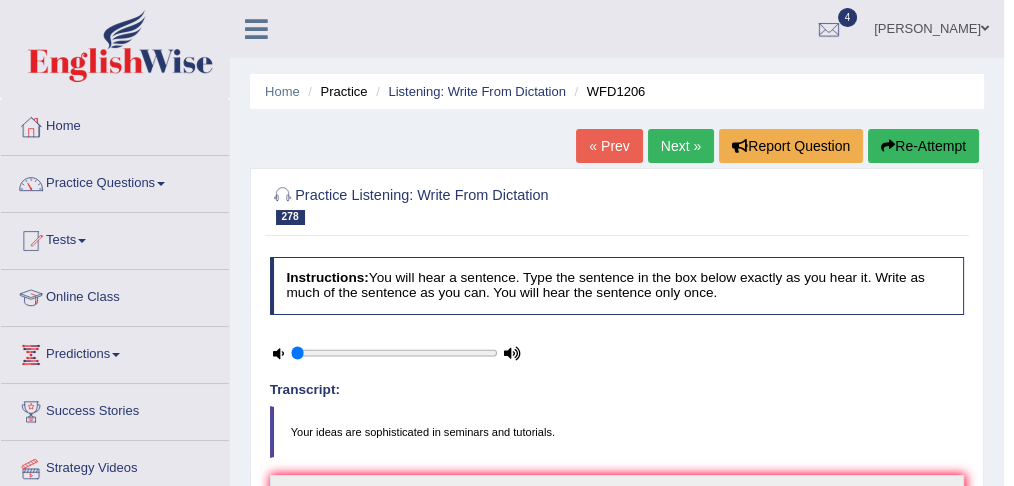 click on "Re-Attempt" at bounding box center [923, 146] 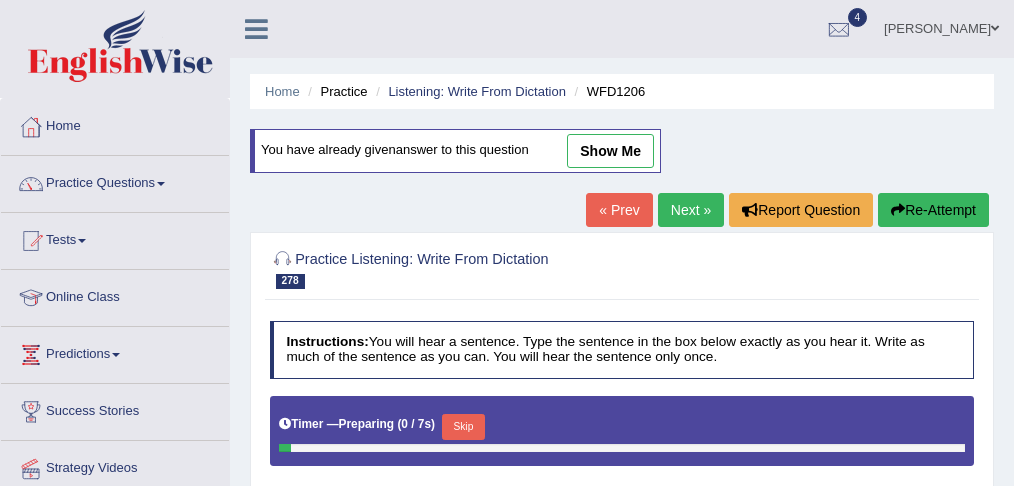 scroll, scrollTop: 26, scrollLeft: 0, axis: vertical 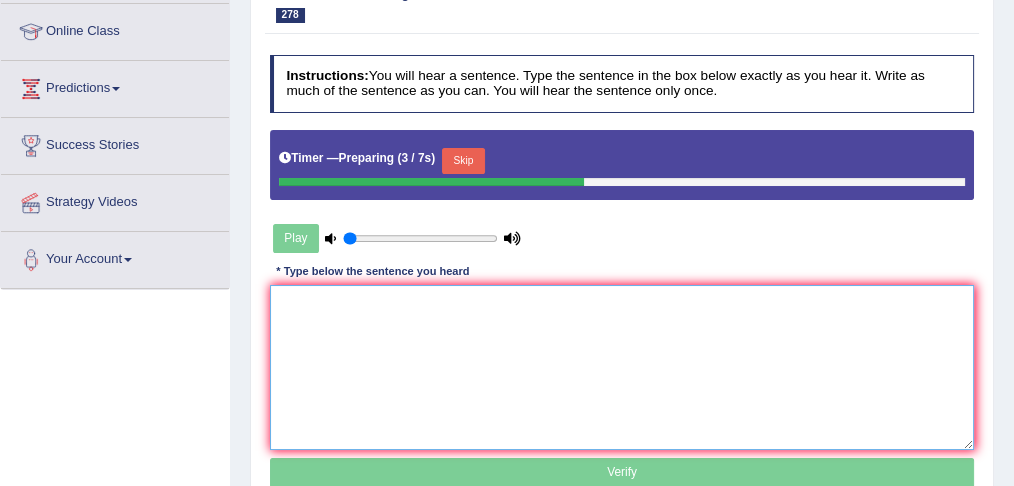 click at bounding box center (622, 367) 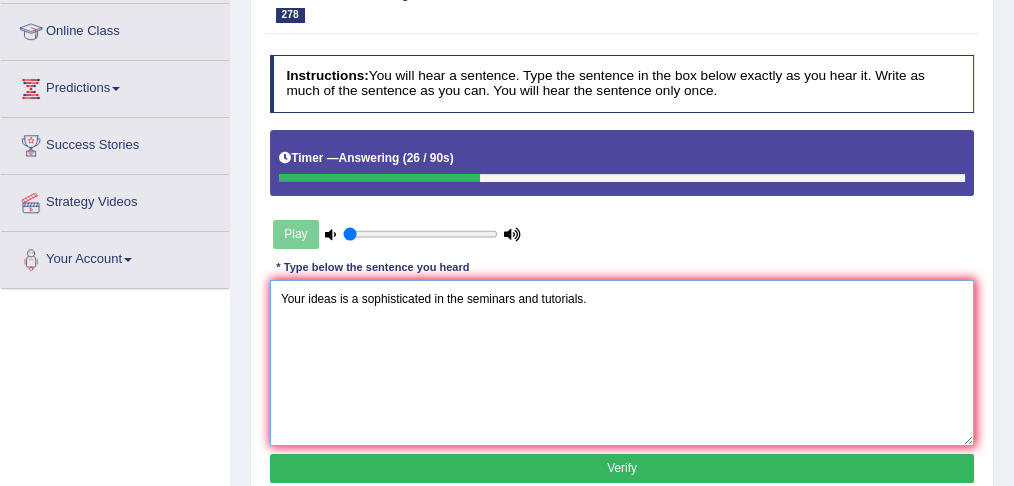 type on "Your ideas is a sophisticated in the seminars and tutorials." 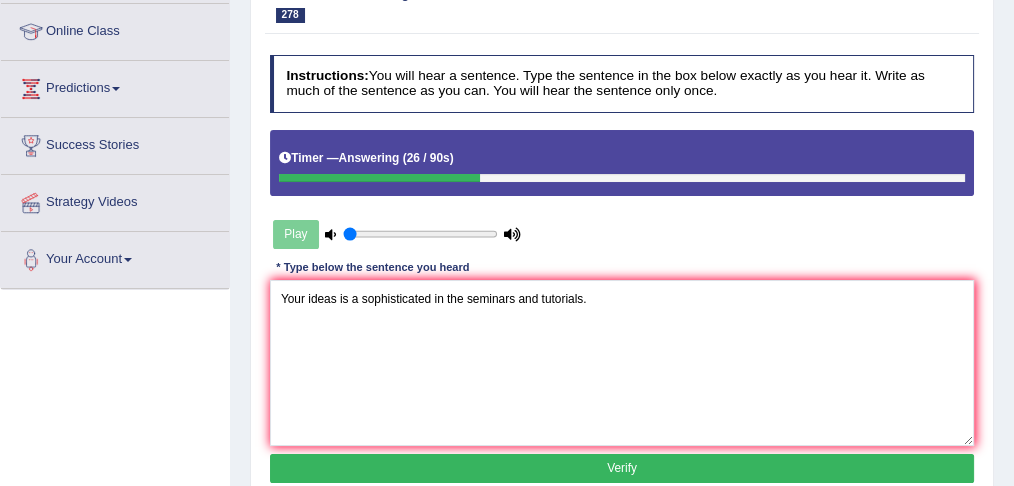 click on "Verify" at bounding box center (622, 468) 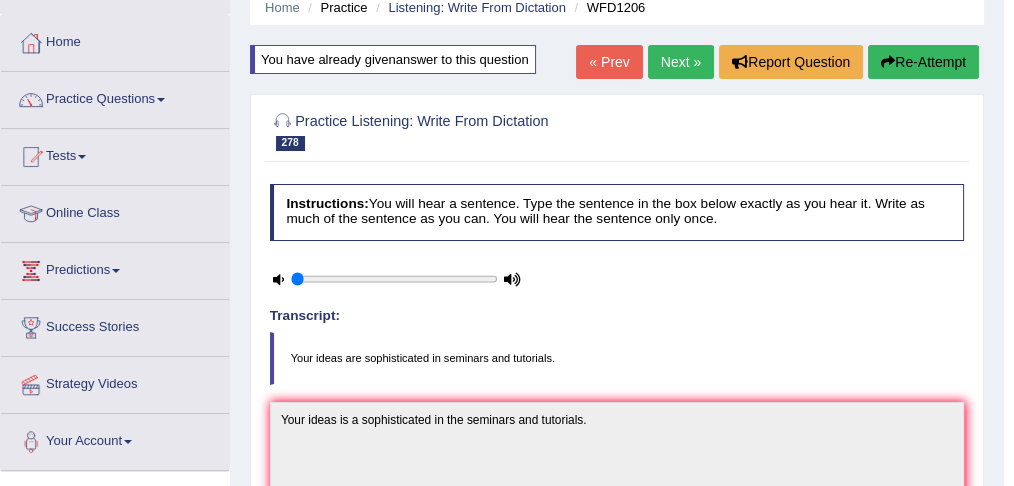scroll, scrollTop: 80, scrollLeft: 0, axis: vertical 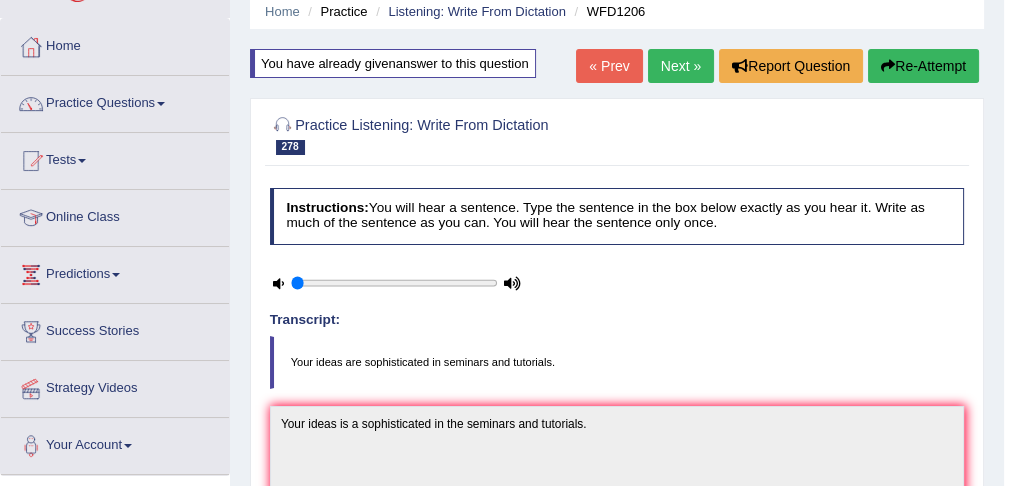 click on "Next »" at bounding box center (681, 66) 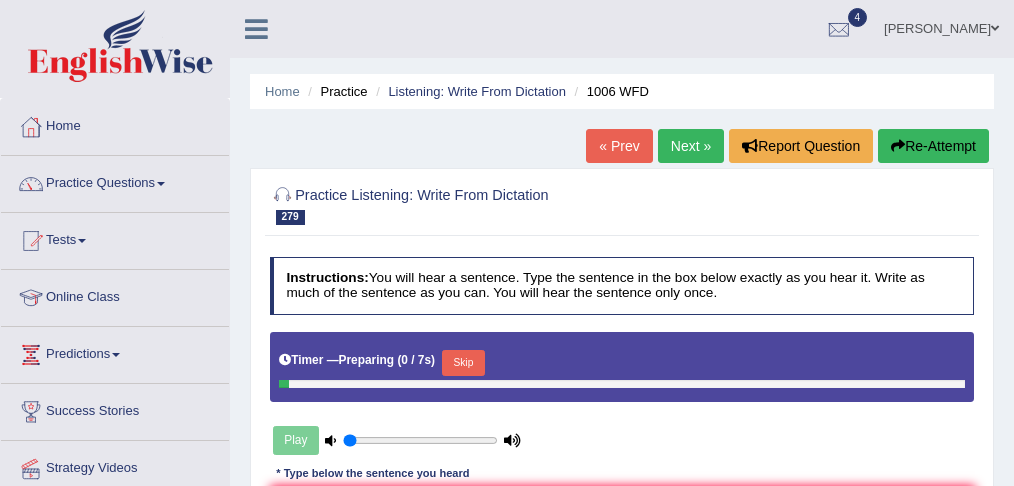 scroll, scrollTop: 0, scrollLeft: 0, axis: both 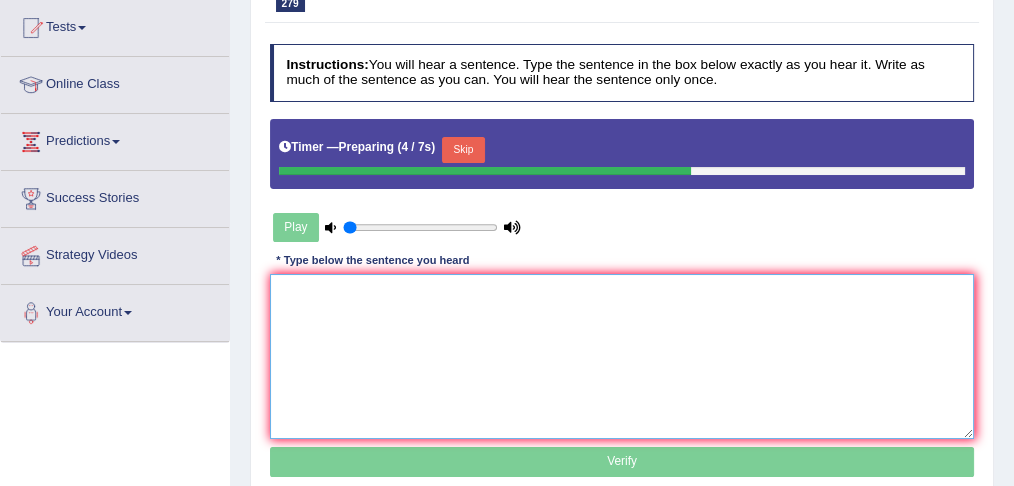 click at bounding box center [622, 356] 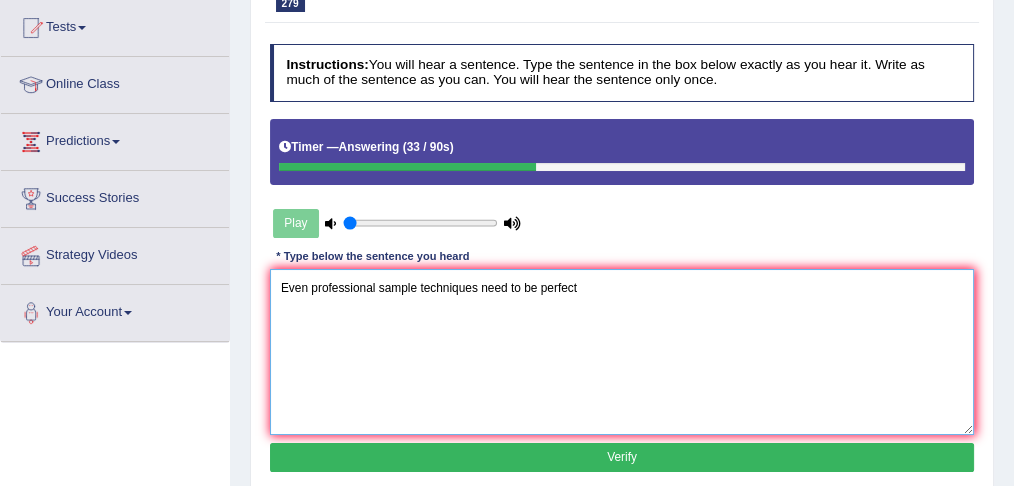 click on "Even professional sample techniques need to be perfect" at bounding box center (622, 351) 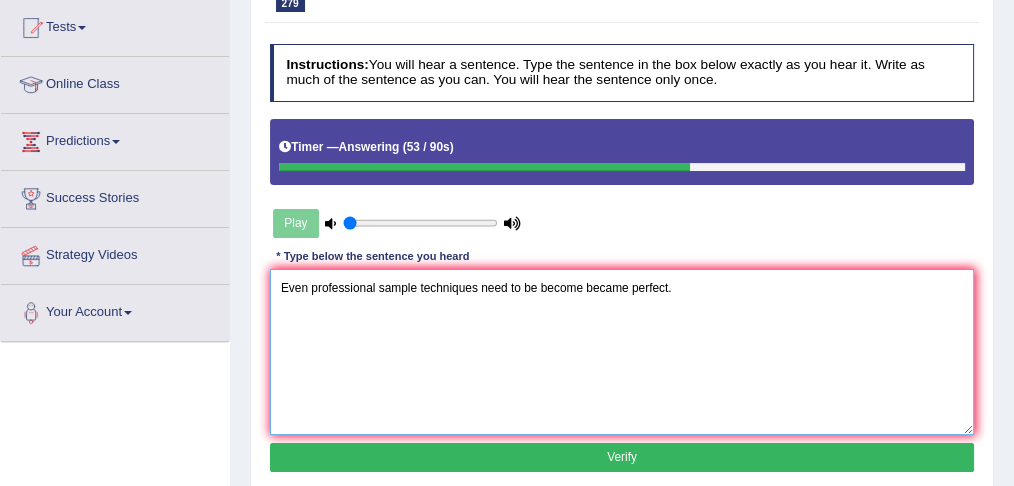 click on "Even professional sample techniques need to be become became perfect." at bounding box center (622, 351) 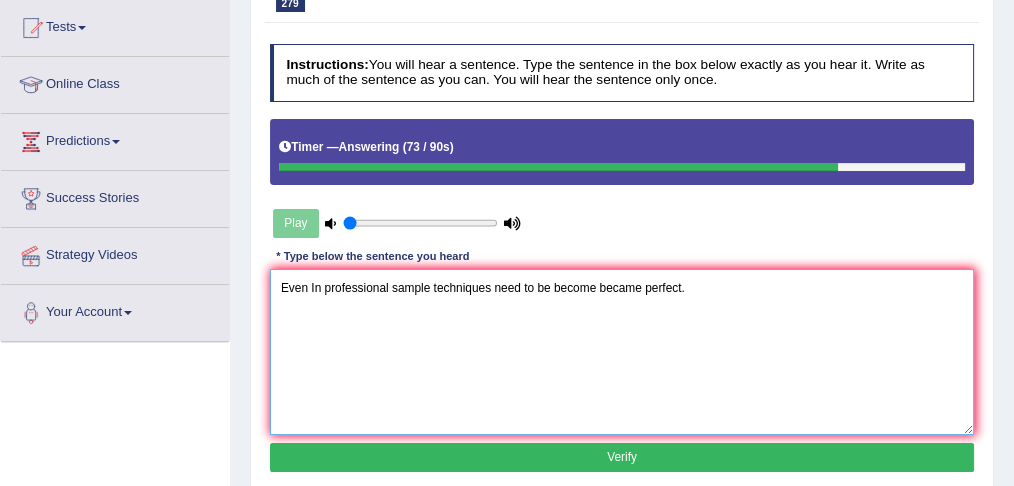 type on "Even In professional sample techniques need to be become became perfect." 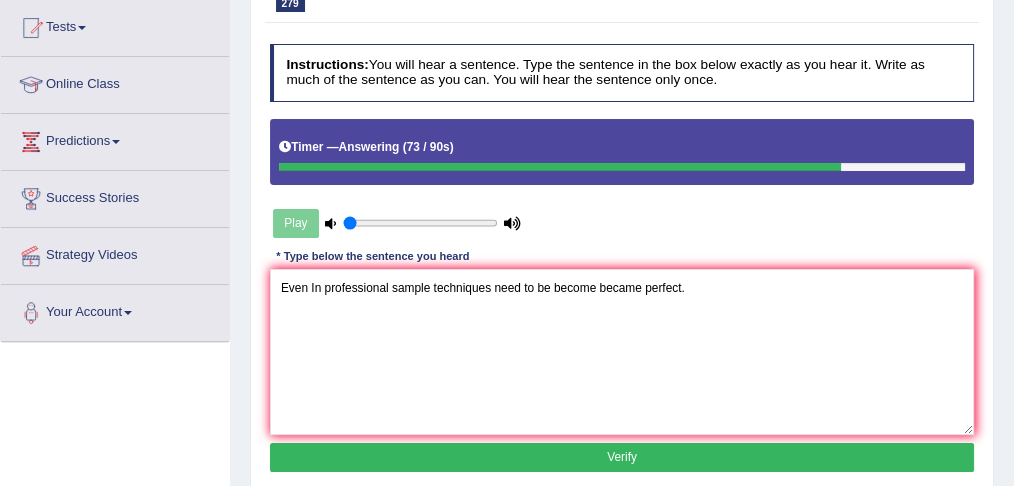 click on "Verify" at bounding box center [622, 457] 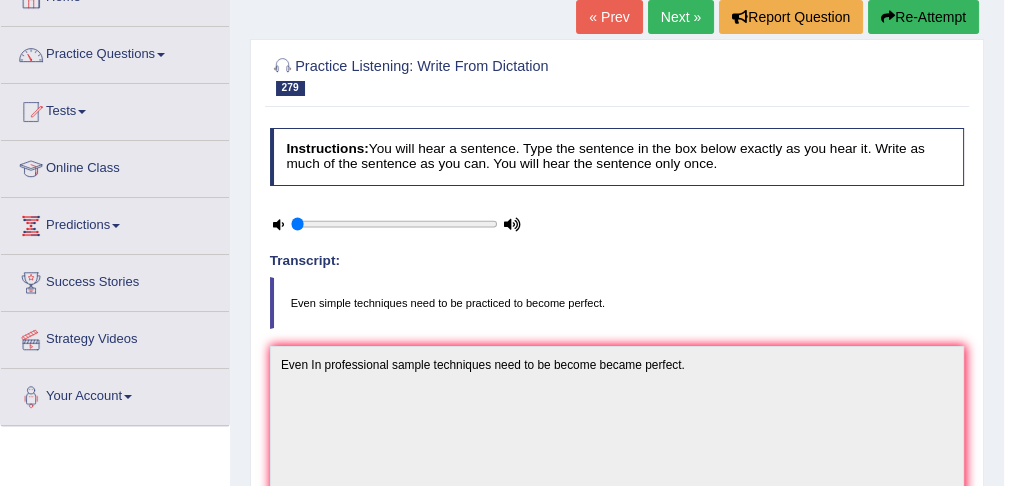 scroll, scrollTop: 80, scrollLeft: 0, axis: vertical 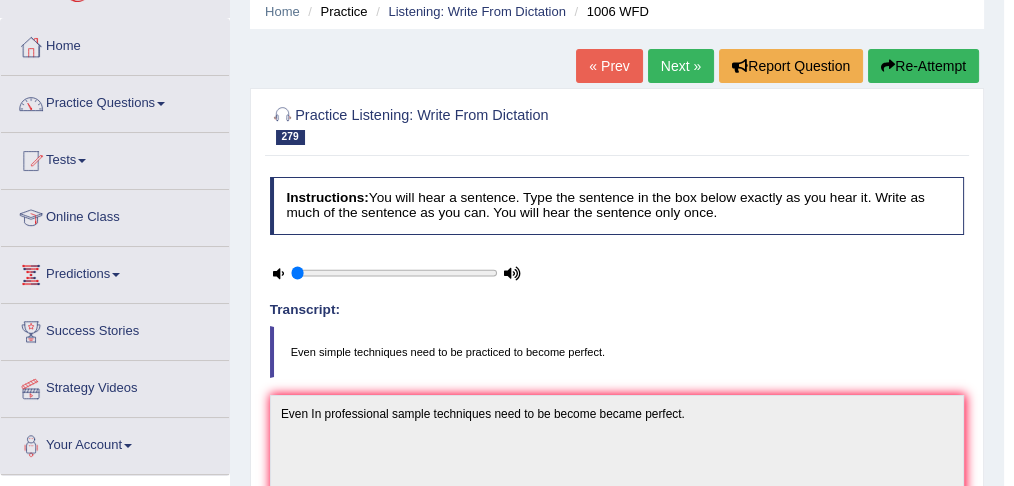 click on "Next »" at bounding box center (681, 66) 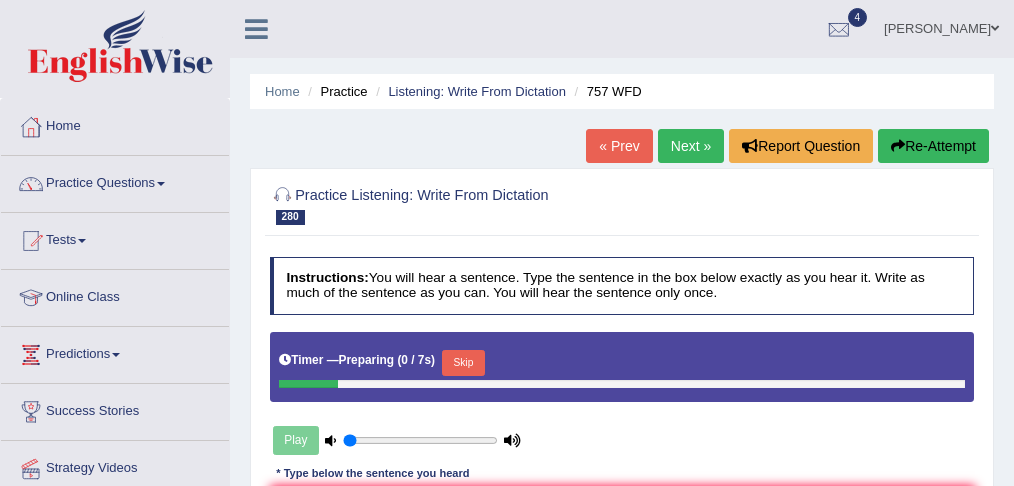 scroll, scrollTop: 26, scrollLeft: 0, axis: vertical 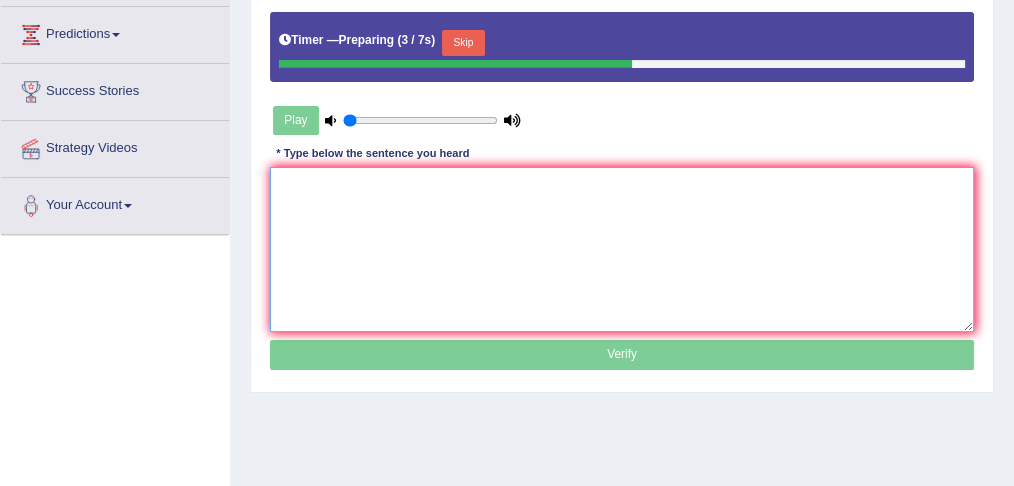 click at bounding box center (622, 249) 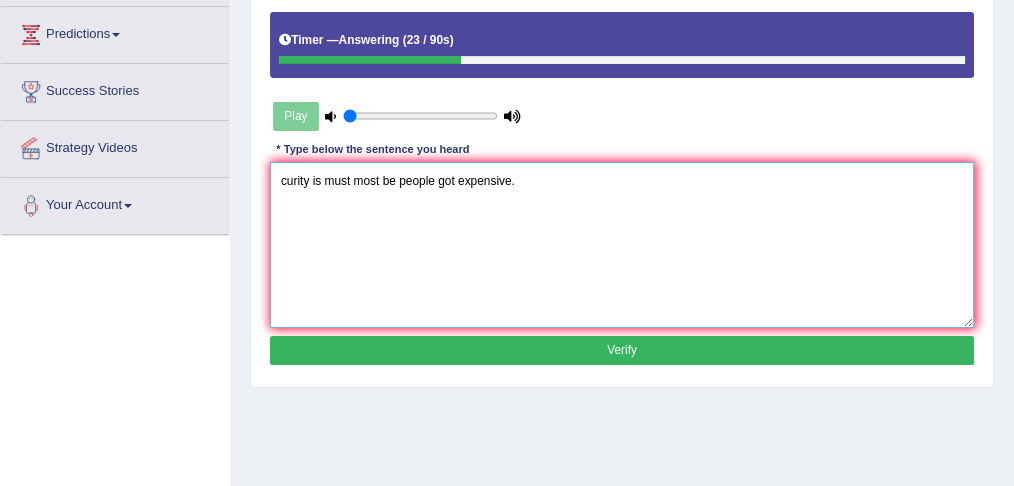 click on "curity is must most be people got expensive." at bounding box center [622, 244] 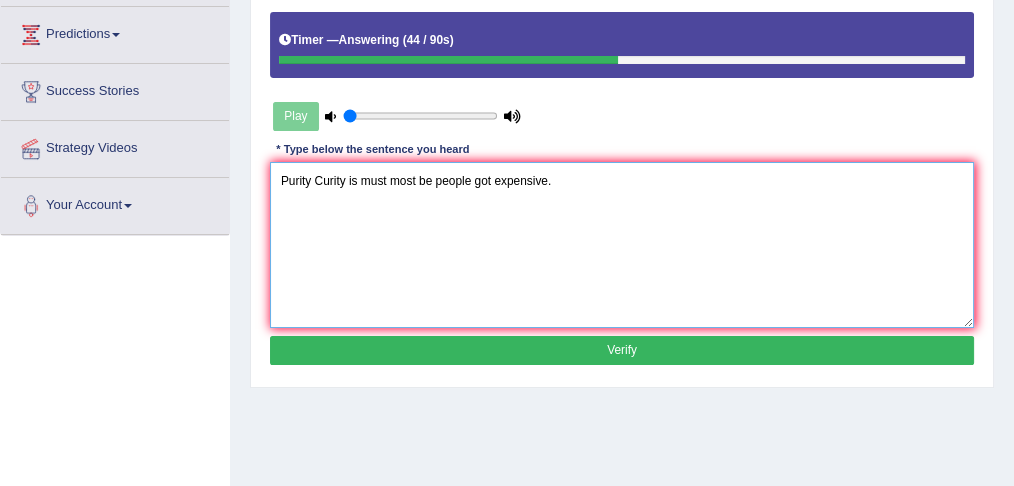 scroll, scrollTop: 293, scrollLeft: 0, axis: vertical 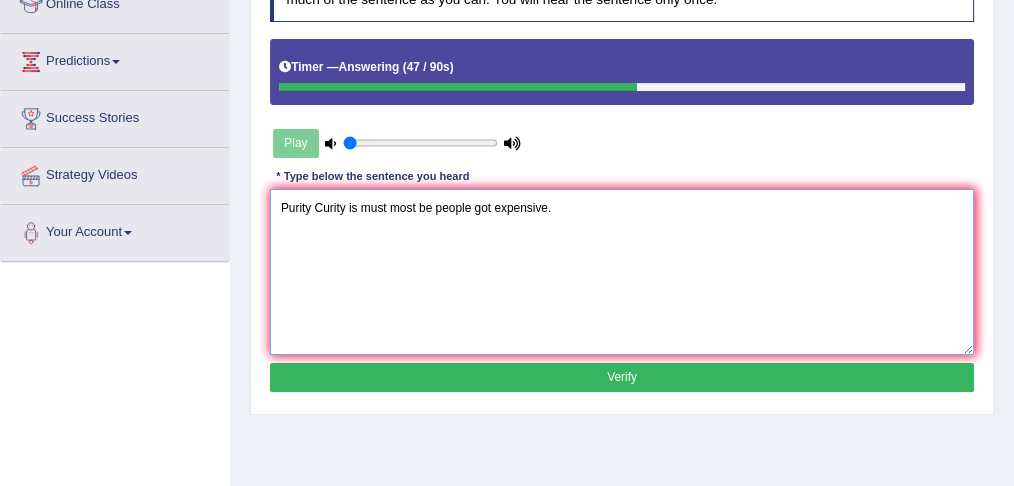 type on "Purity Curity is must most be people got expensive." 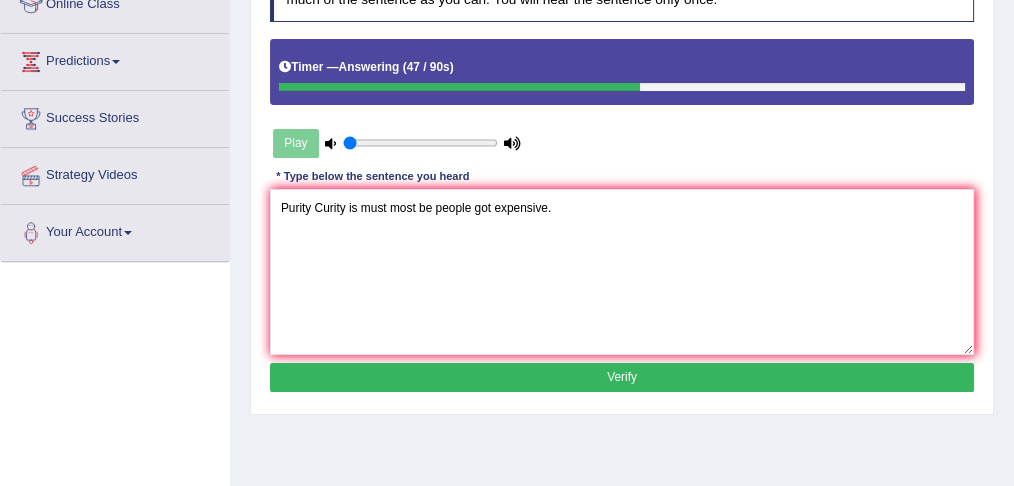 click on "Verify" at bounding box center (622, 377) 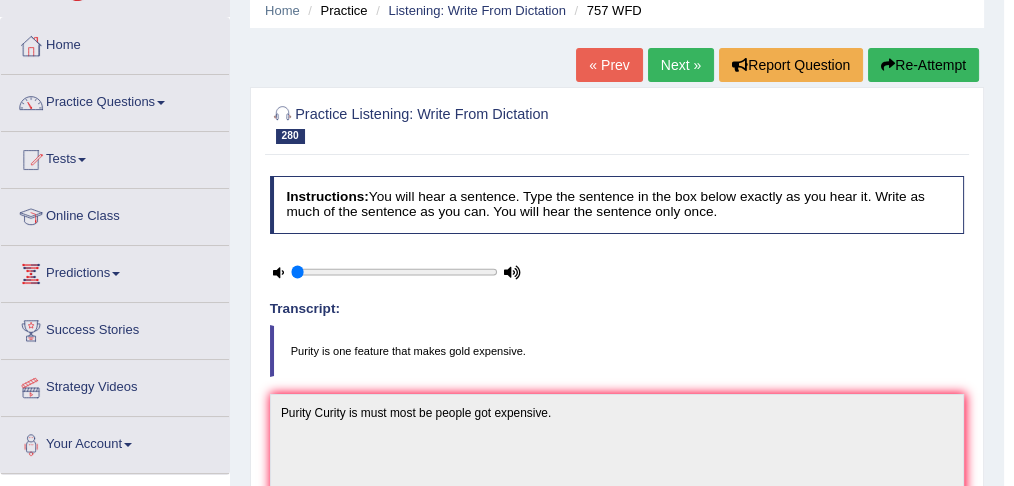 scroll, scrollTop: 80, scrollLeft: 0, axis: vertical 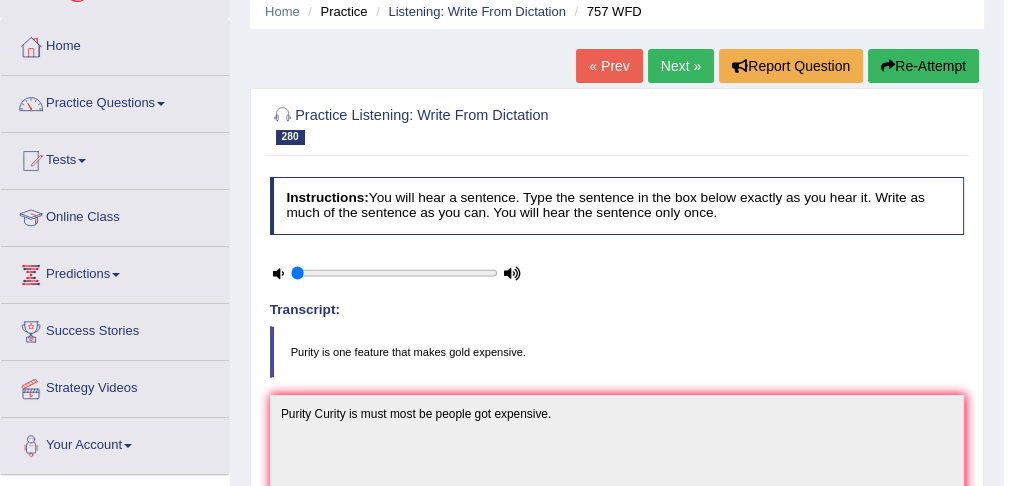 click on "Re-Attempt" at bounding box center (923, 66) 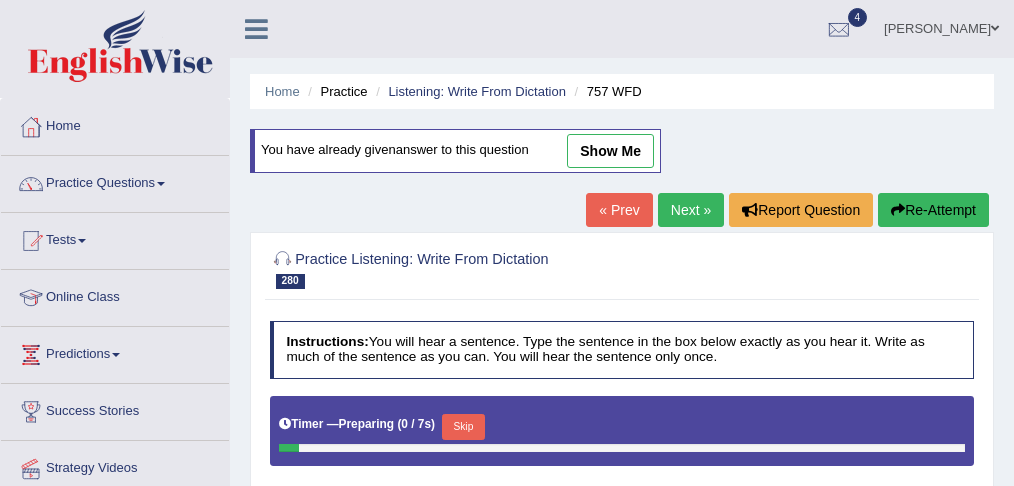 scroll, scrollTop: 80, scrollLeft: 0, axis: vertical 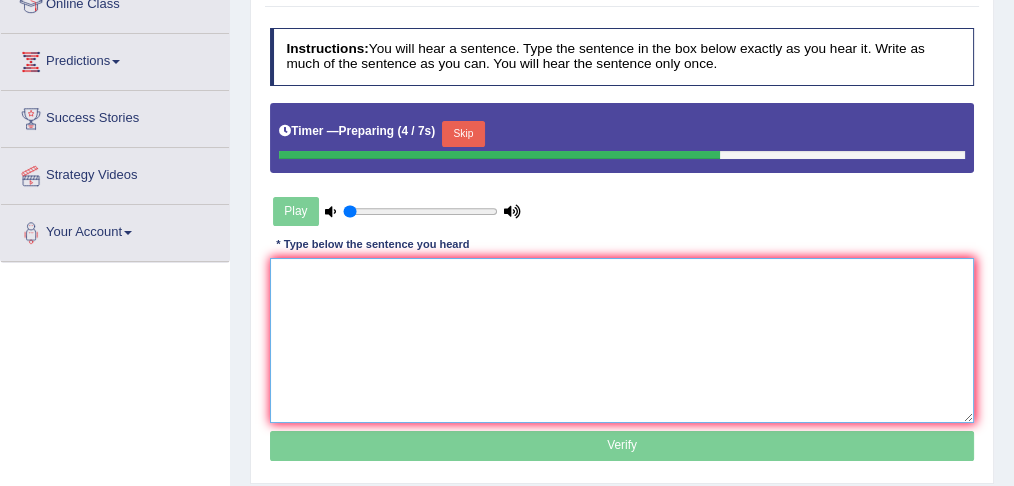 click at bounding box center [622, 340] 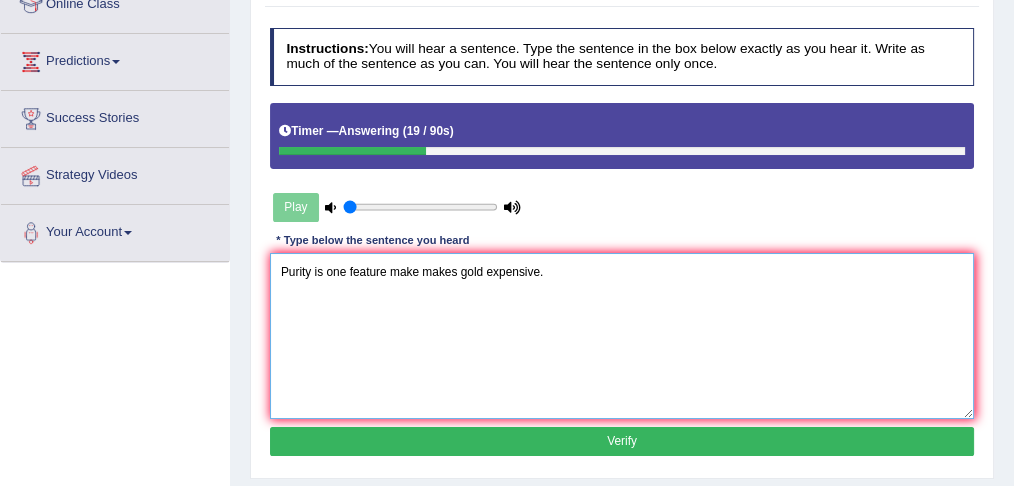 type on "Purity is one feature make makes gold expensive." 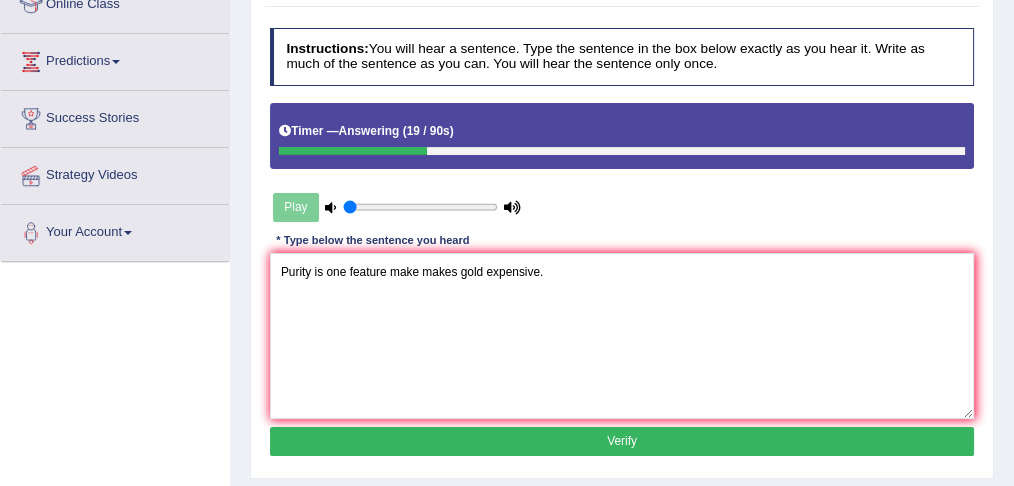 click on "Verify" at bounding box center [622, 441] 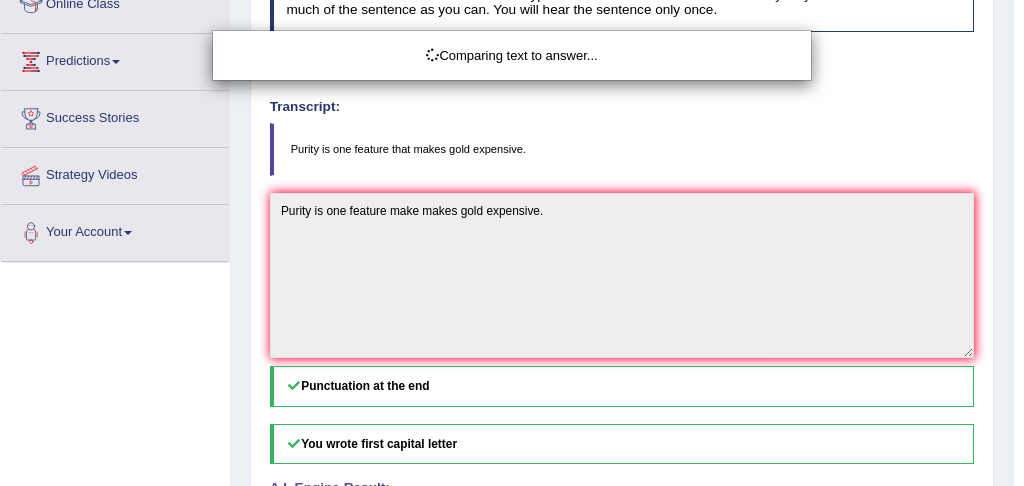 click on "Toggle navigation
Home
Practice Questions   Speaking Practice Read Aloud
Repeat Sentence
Describe Image
Re-tell Lecture
Answer Short Question
Writing Practice  Summarize Written Text
Write Essay
Reading Practice  Reading & Writing: Fill In The Blanks
Choose Multiple Answers
Re-order Paragraphs
Fill In The Blanks
Choose Single Answer
Listening Practice  Summarize Spoken Text
Highlight Incorrect Words
Highlight Correct Summary
Select Missing Word
Choose Single Answer
Choose Multiple Answers
Fill In The Blanks
Write From Dictation
Pronunciation
Tests  Take Practice Sectional Test
Take Mock Test
History
Online Class" at bounding box center [512, -50] 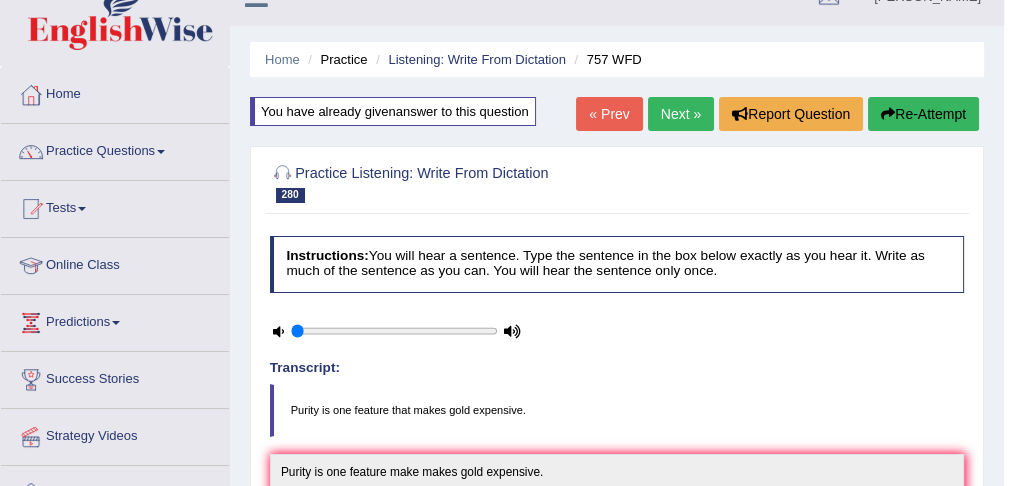 scroll, scrollTop: 0, scrollLeft: 0, axis: both 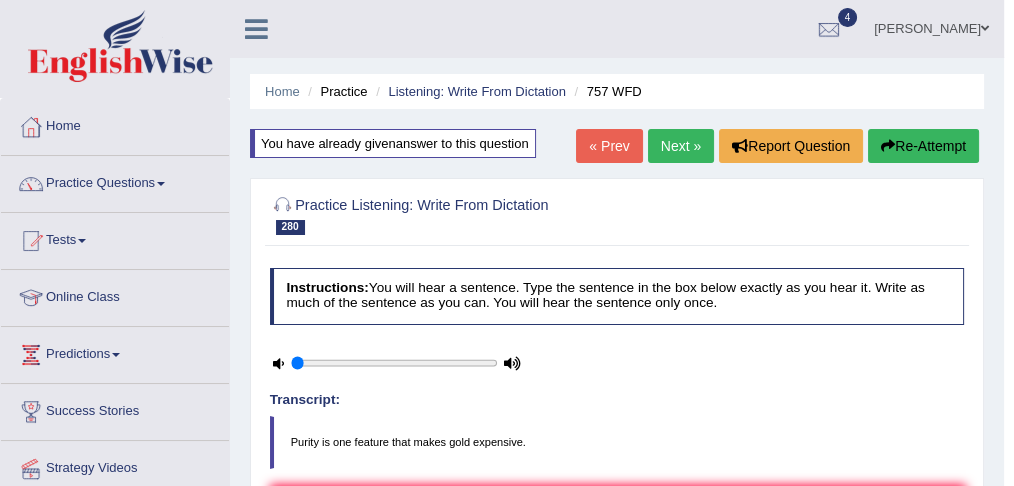 click on "Next »" at bounding box center (681, 146) 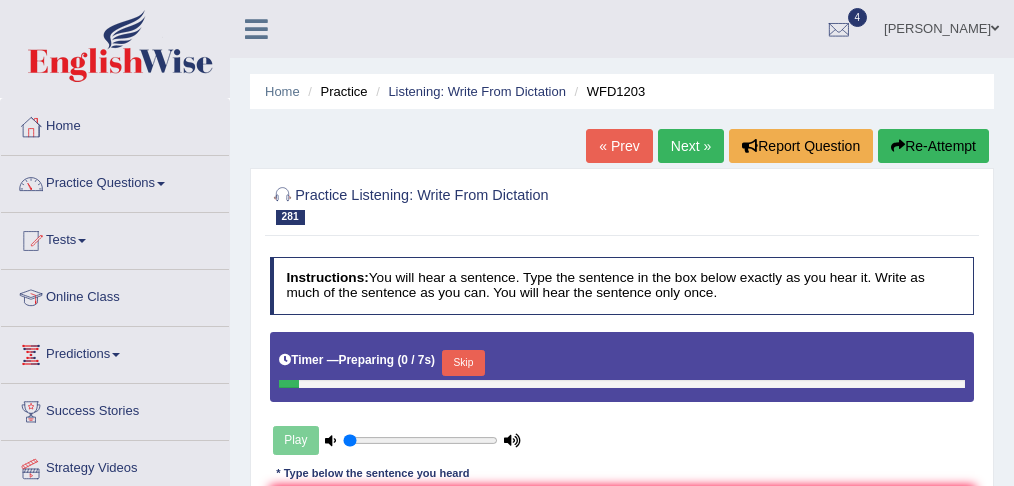 scroll, scrollTop: 0, scrollLeft: 0, axis: both 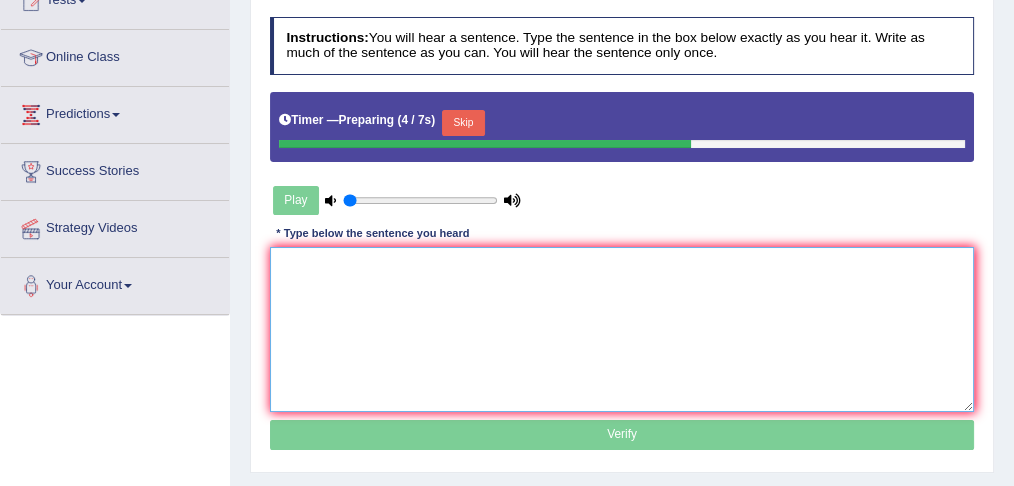 click at bounding box center (622, 329) 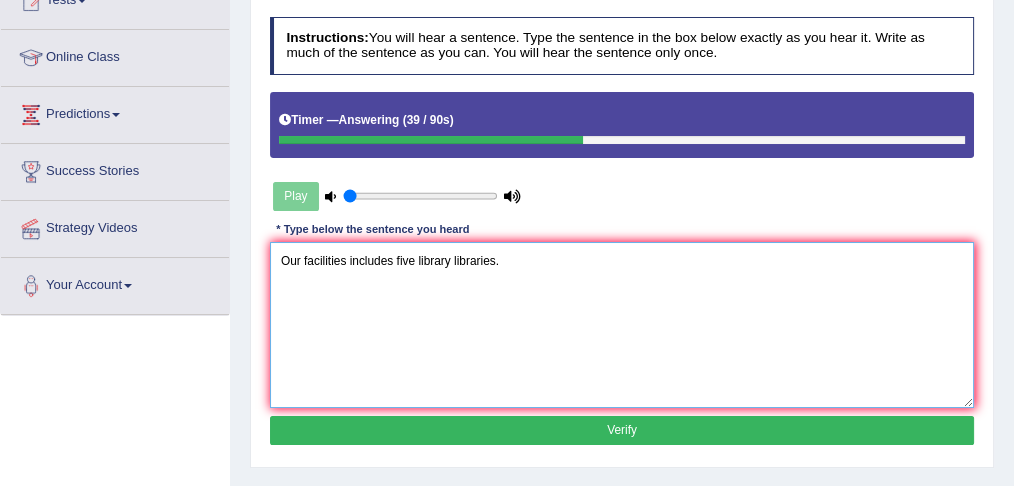 type on "Our facilities includes five library libraries." 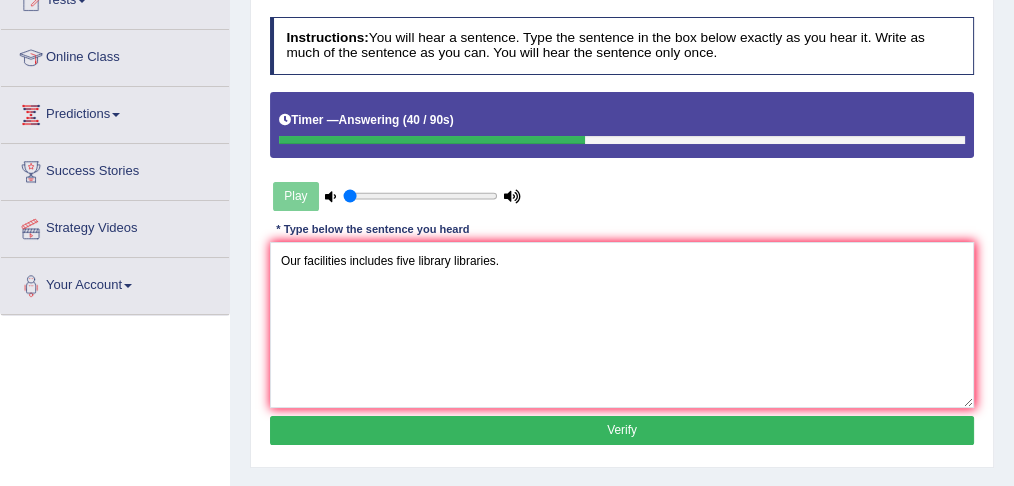 click on "Verify" at bounding box center (622, 430) 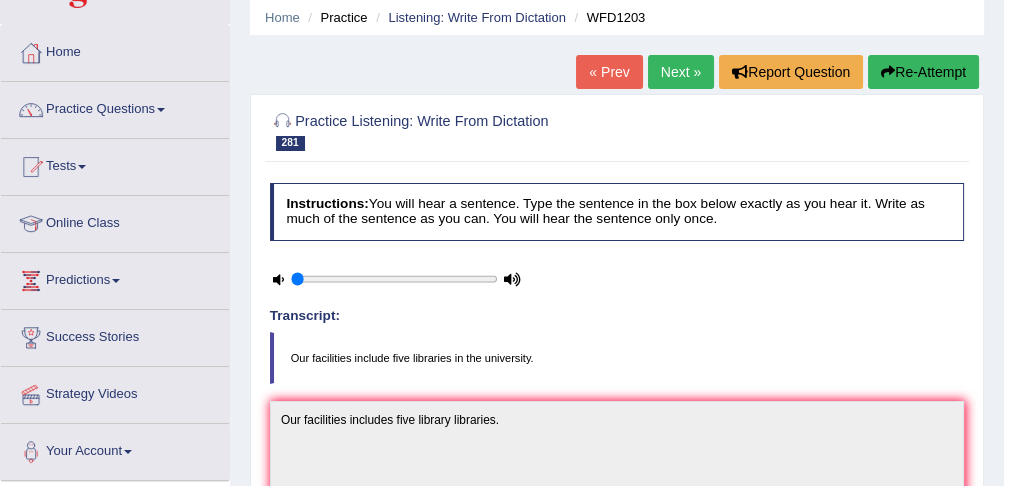 scroll, scrollTop: 0, scrollLeft: 0, axis: both 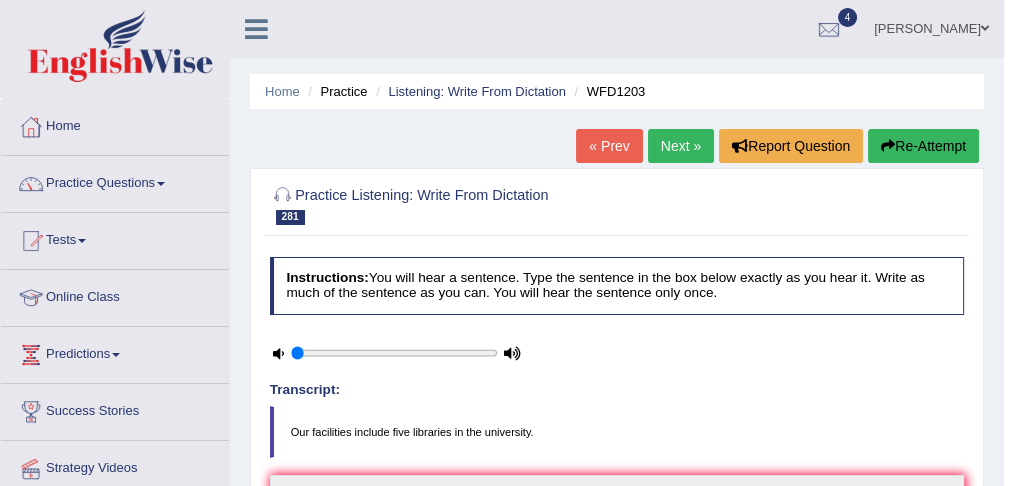 click on "Re-Attempt" at bounding box center (923, 146) 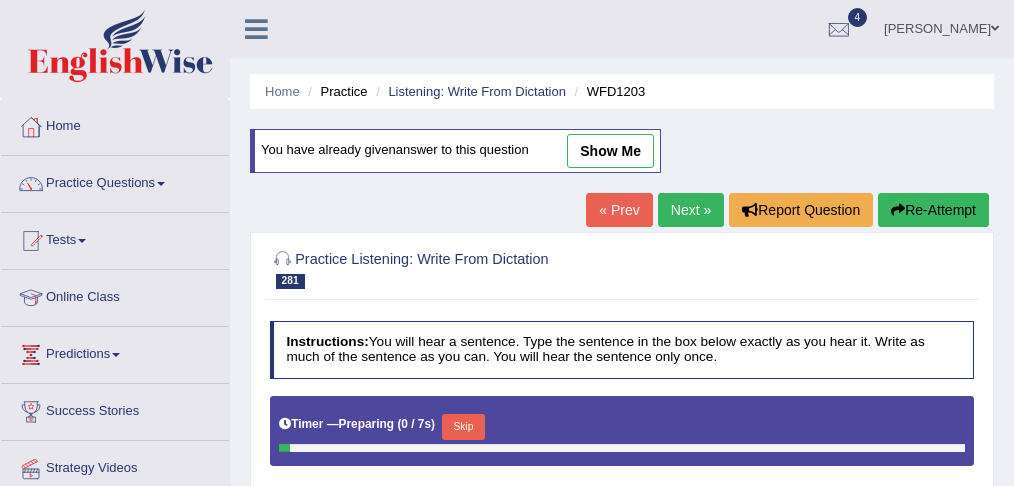 scroll, scrollTop: 26, scrollLeft: 0, axis: vertical 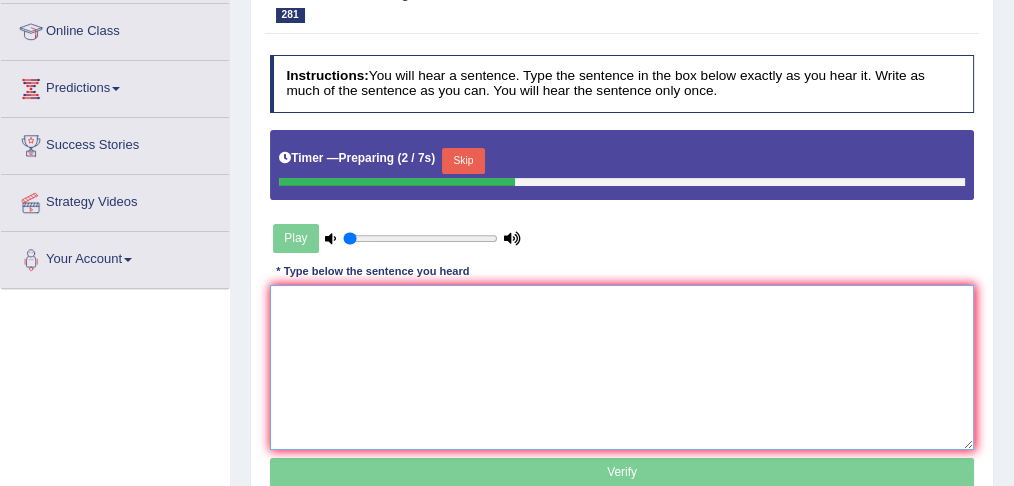 click at bounding box center (622, 367) 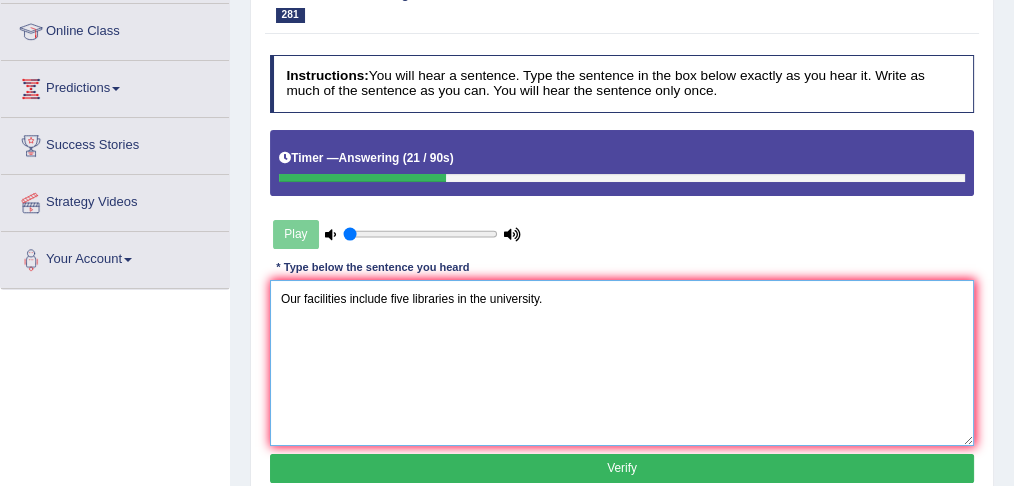 type on "Our facilities include five libraries in the university." 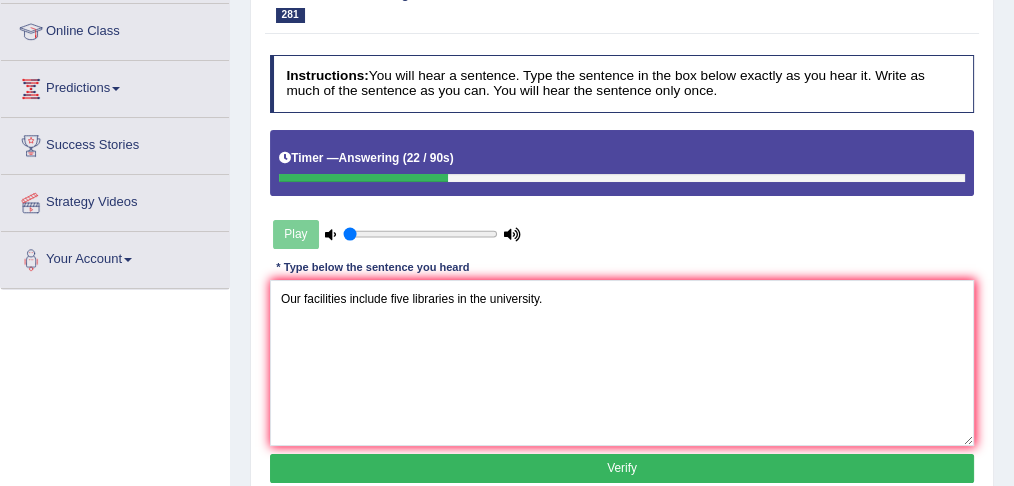 click on "Verify" at bounding box center [622, 468] 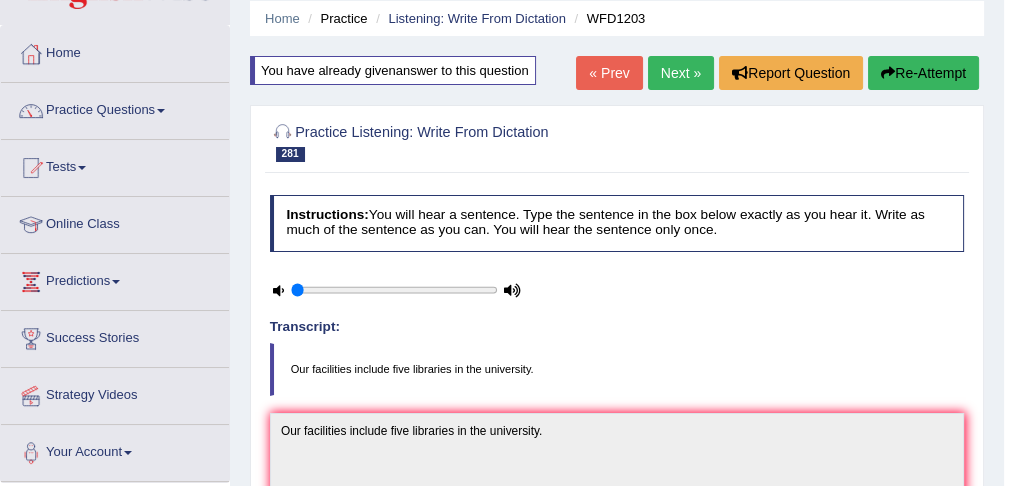 scroll, scrollTop: 61, scrollLeft: 0, axis: vertical 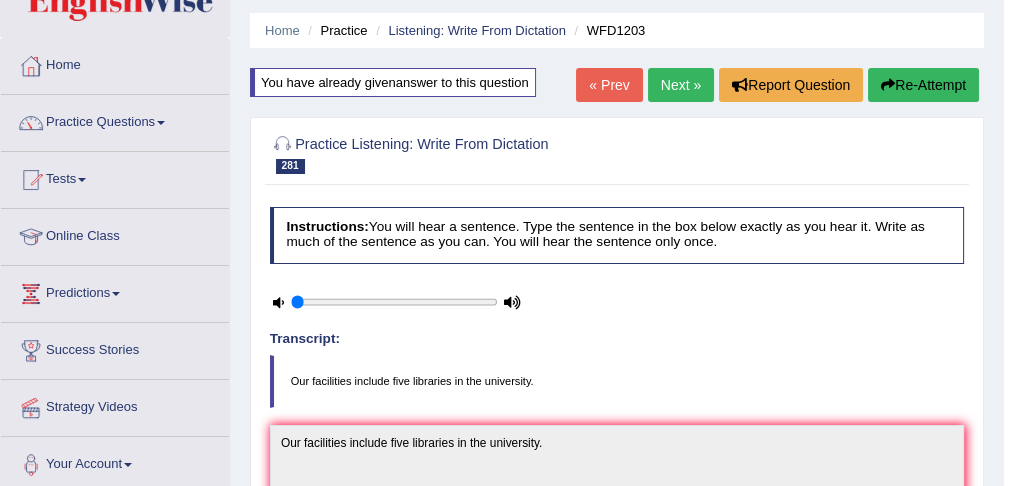 click on "Next »" at bounding box center [681, 85] 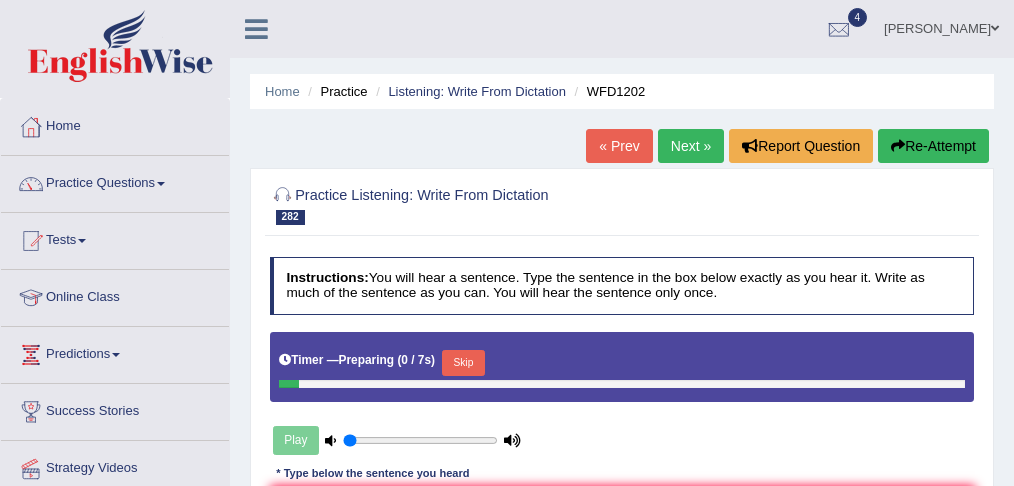 scroll, scrollTop: 0, scrollLeft: 0, axis: both 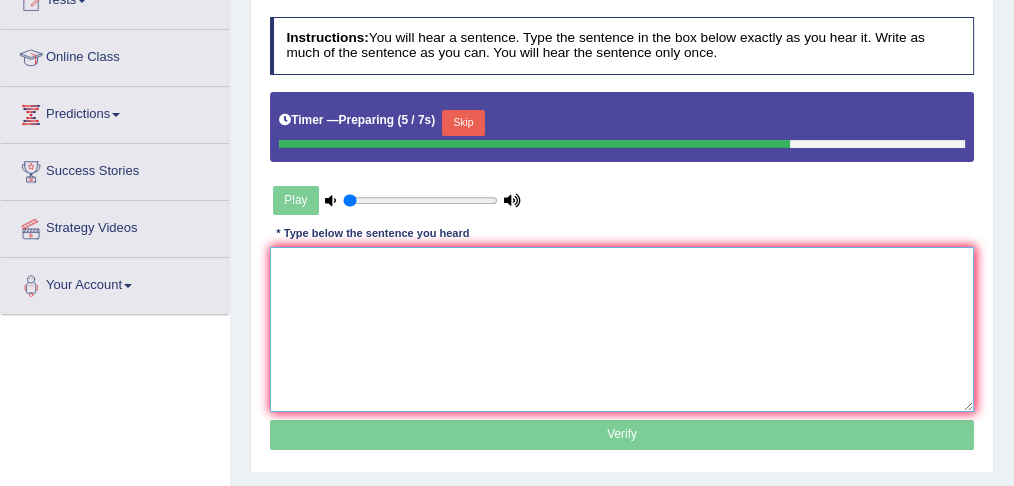 click at bounding box center [622, 329] 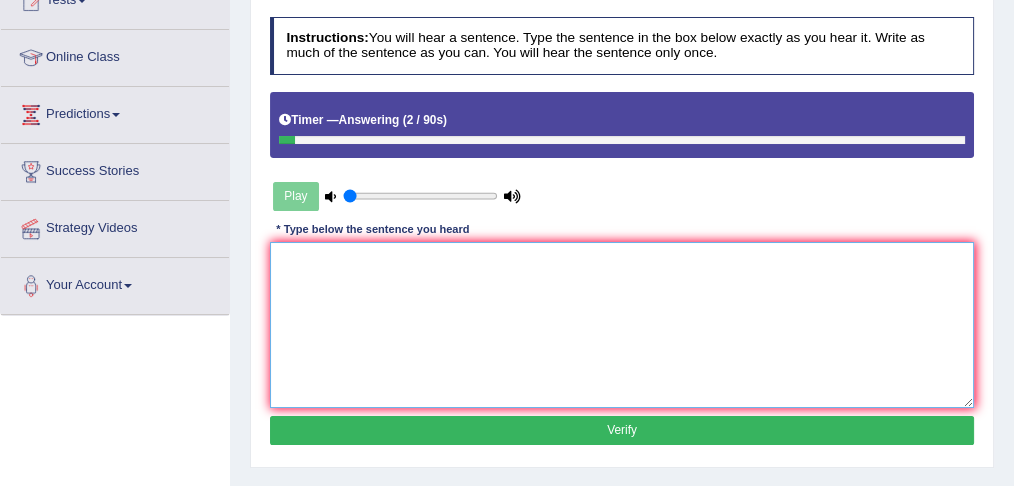 scroll, scrollTop: 0, scrollLeft: 0, axis: both 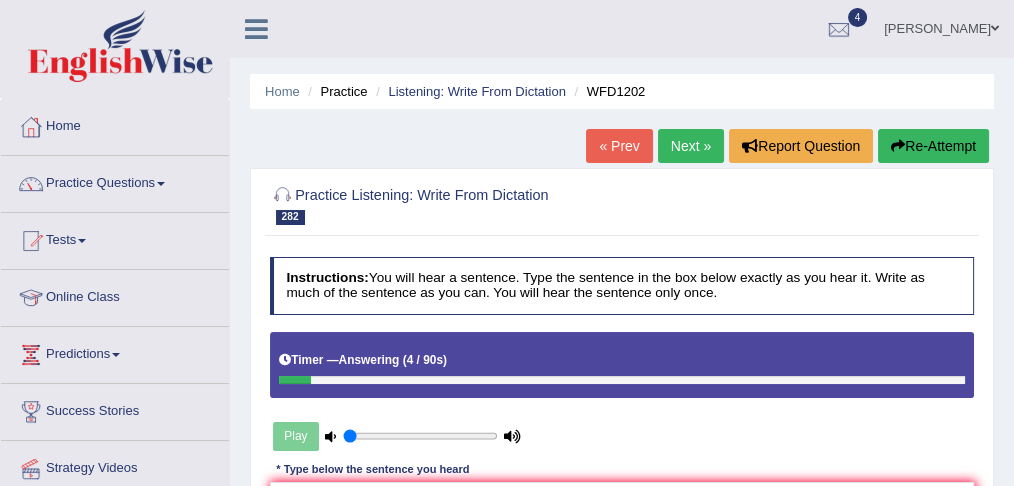 click on "Re-Attempt" at bounding box center [933, 146] 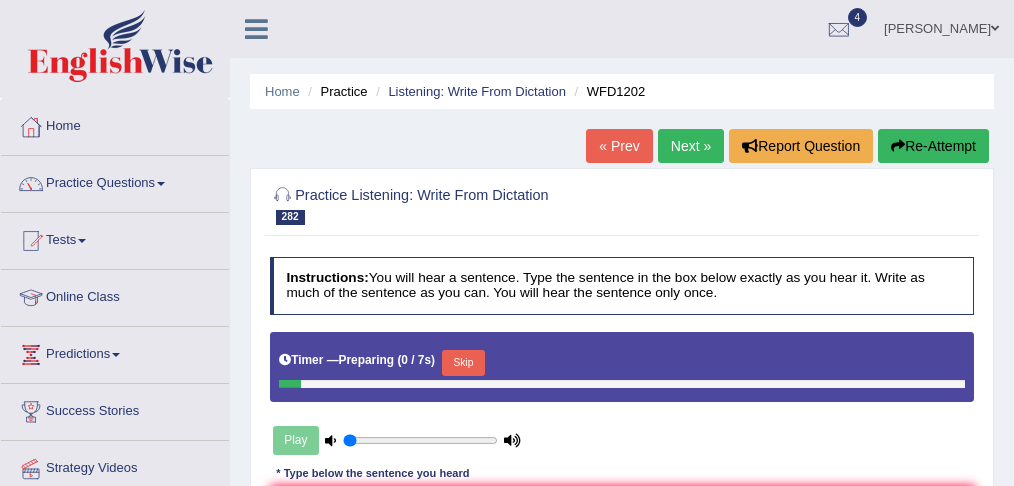 scroll, scrollTop: 0, scrollLeft: 0, axis: both 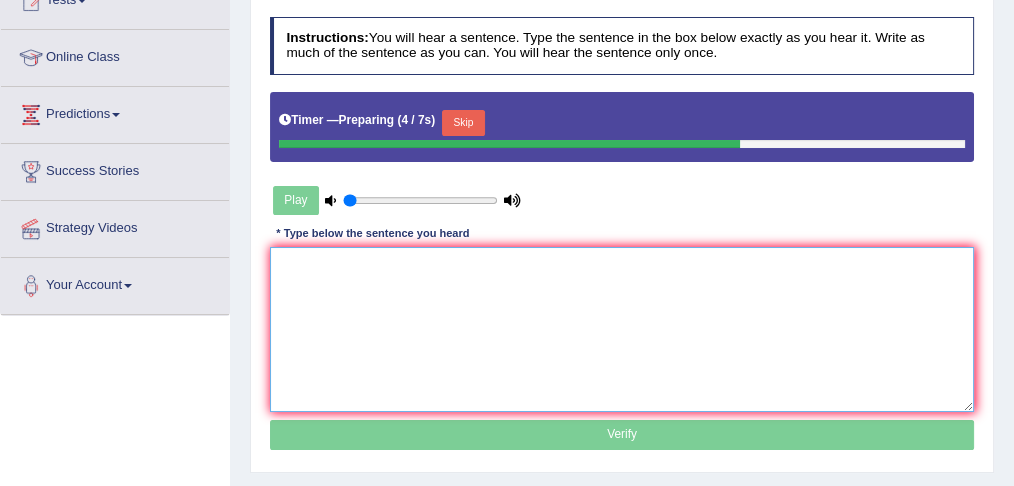 click at bounding box center [622, 329] 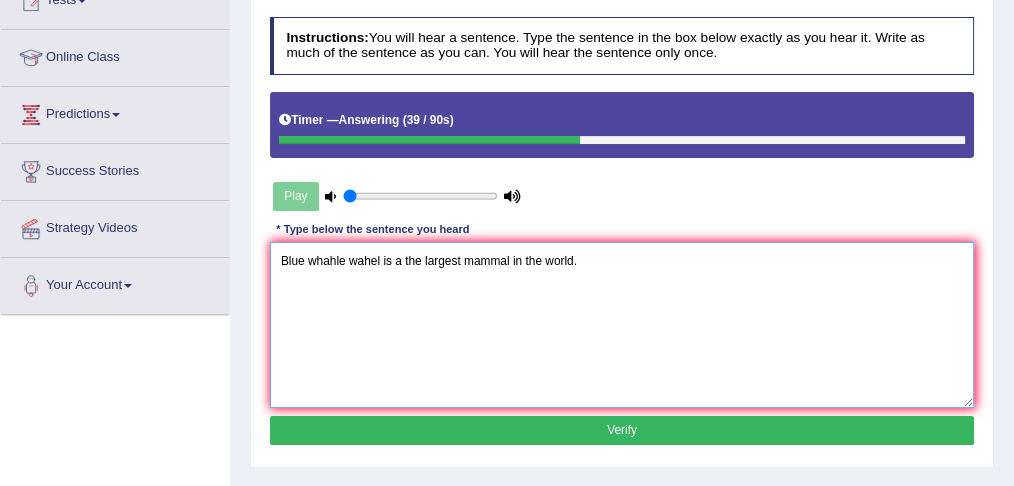 click on "Blue whahle wahel is a the largest mammal in the world." at bounding box center [622, 324] 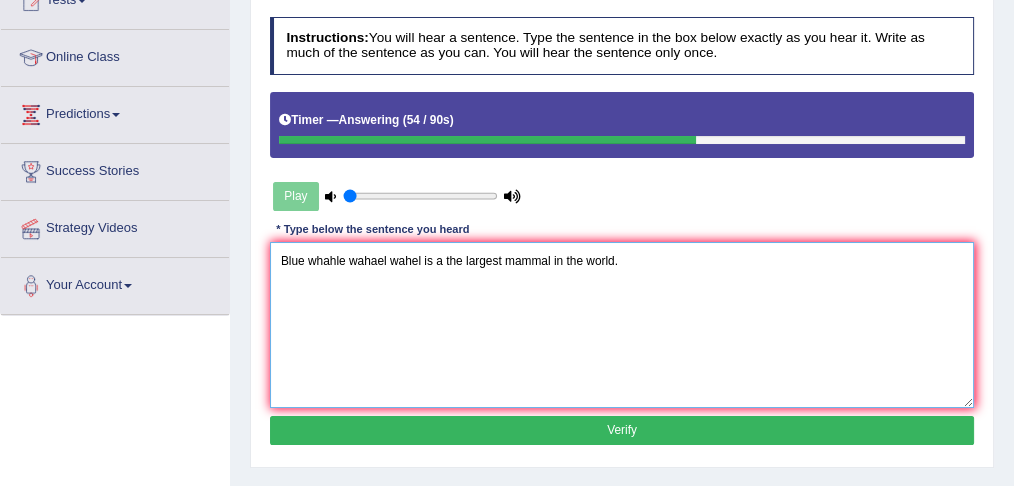 type on "Blue whahle wahael wahel is a the largest mammal in the world." 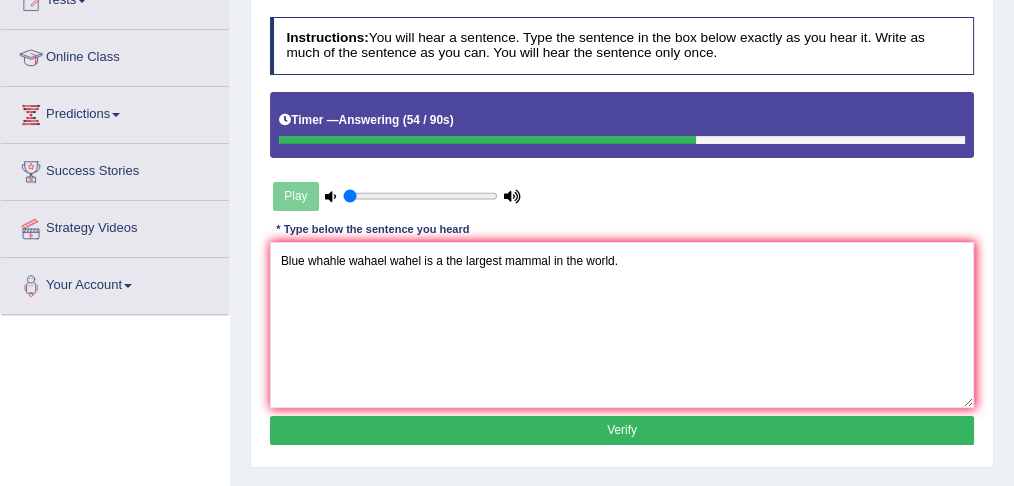 click on "Verify" at bounding box center [622, 430] 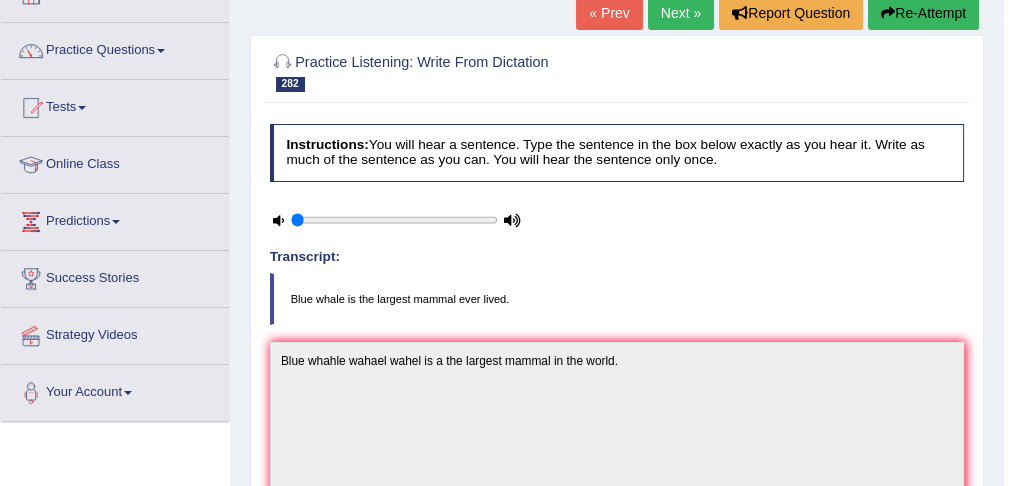 scroll, scrollTop: 80, scrollLeft: 0, axis: vertical 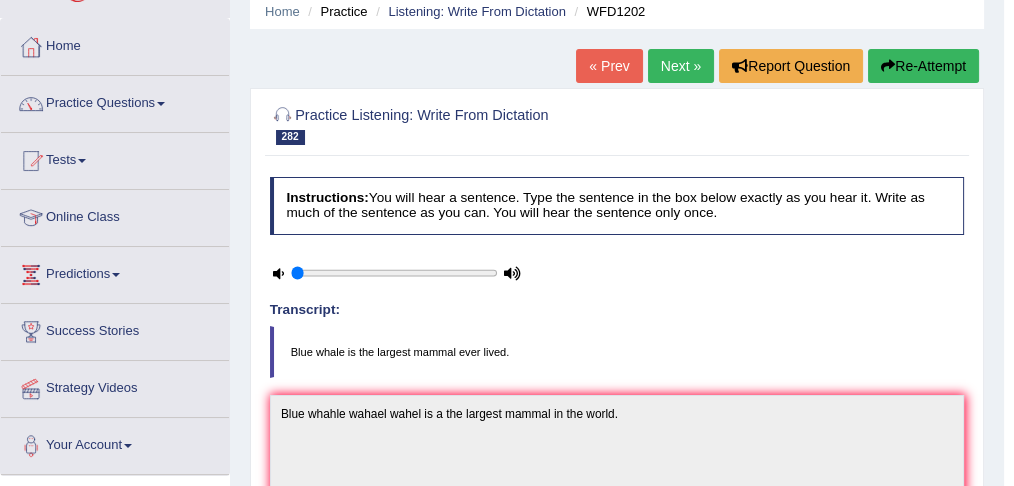 click on "Next »" at bounding box center (681, 66) 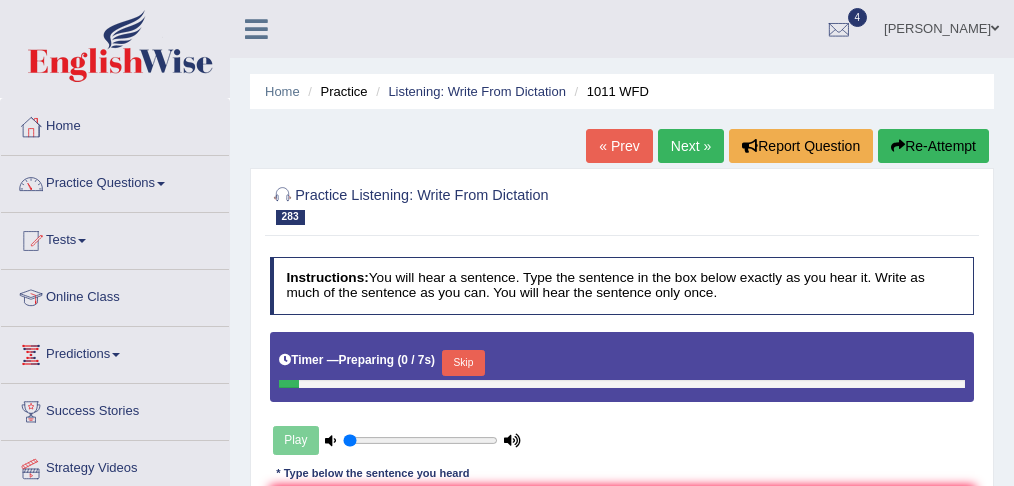 scroll, scrollTop: 25, scrollLeft: 0, axis: vertical 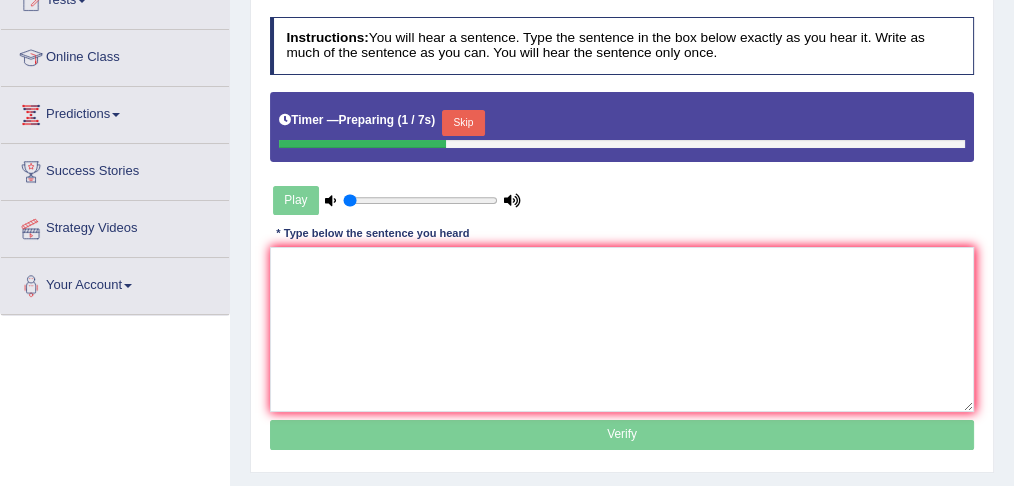 click on "Instructions:  You will hear a sentence. Type the sentence in the box below exactly as you hear it. Write as much of the sentence as you can. You will hear the sentence only once." at bounding box center [622, 45] 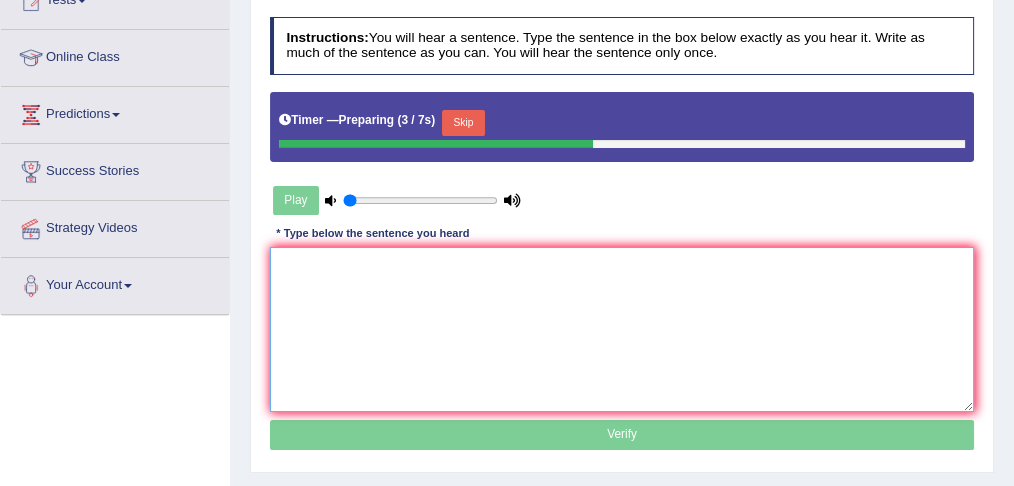 click at bounding box center (622, 329) 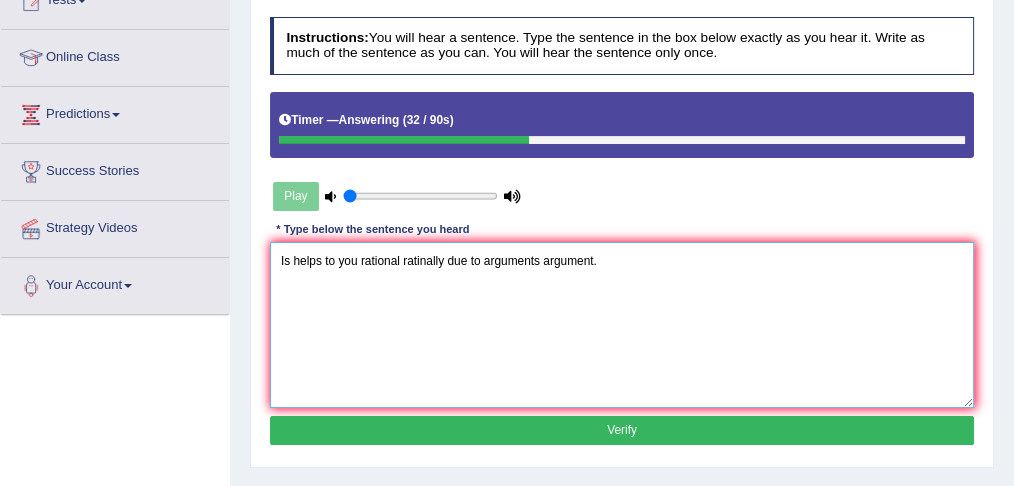click on "Is helps to you rational ratinally due to arguments argument." at bounding box center [622, 324] 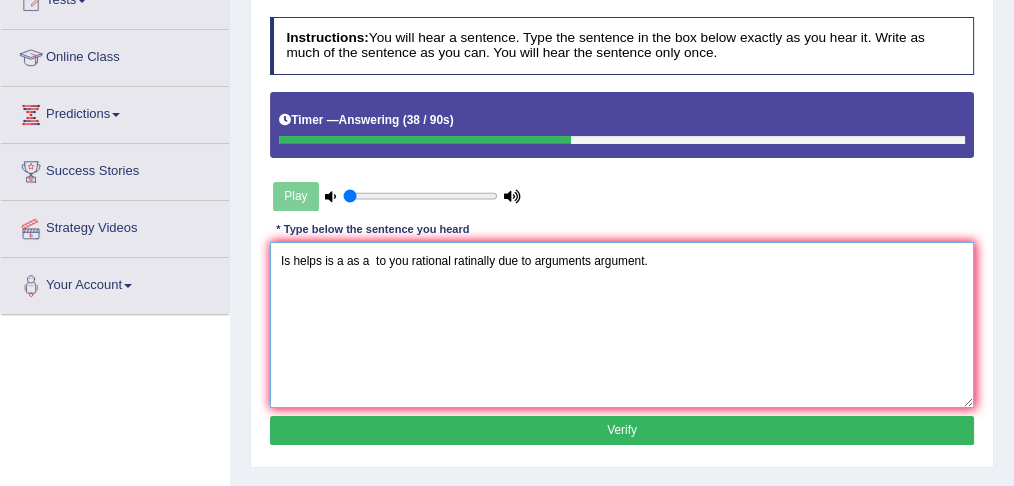 type on "Is helps is a as a  to you rational ratinally due to arguments argument." 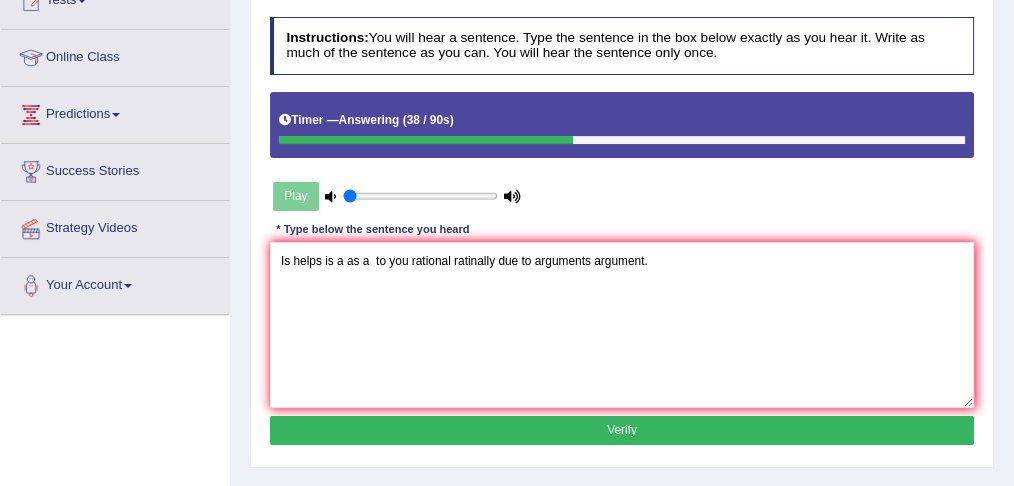 click on "Verify" at bounding box center (622, 430) 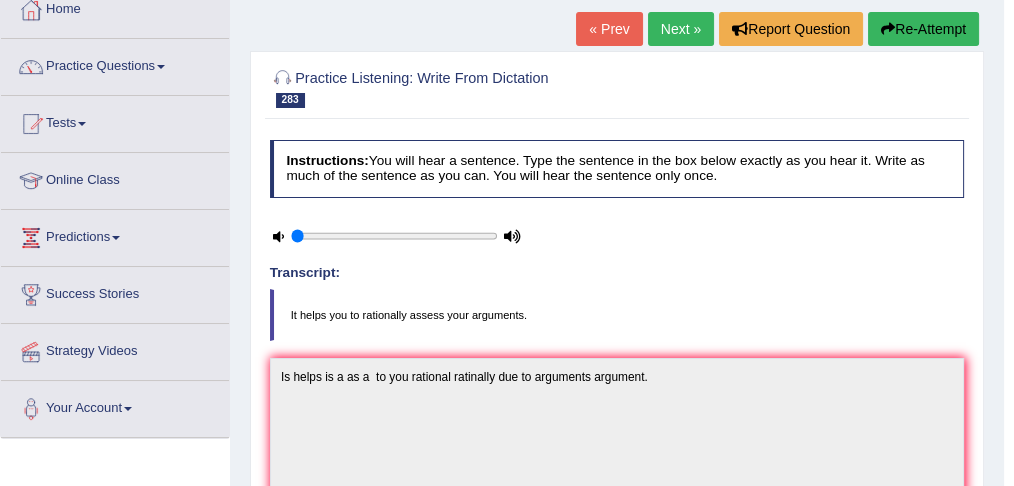 scroll, scrollTop: 106, scrollLeft: 0, axis: vertical 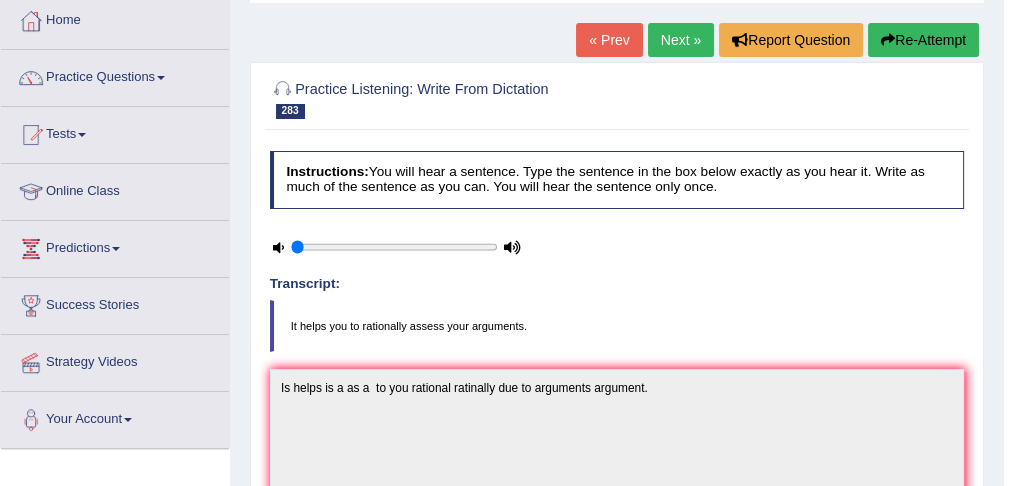 click on "Next »" at bounding box center [681, 40] 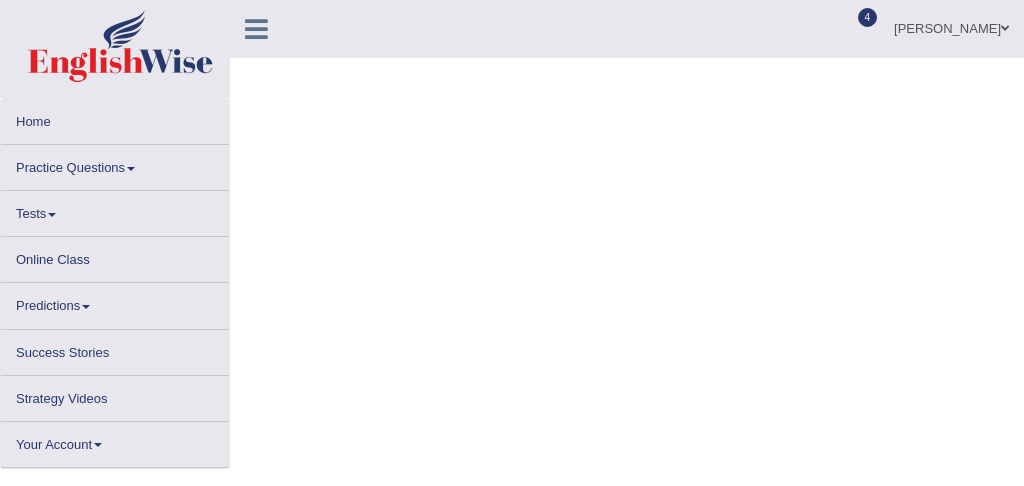 scroll, scrollTop: 0, scrollLeft: 0, axis: both 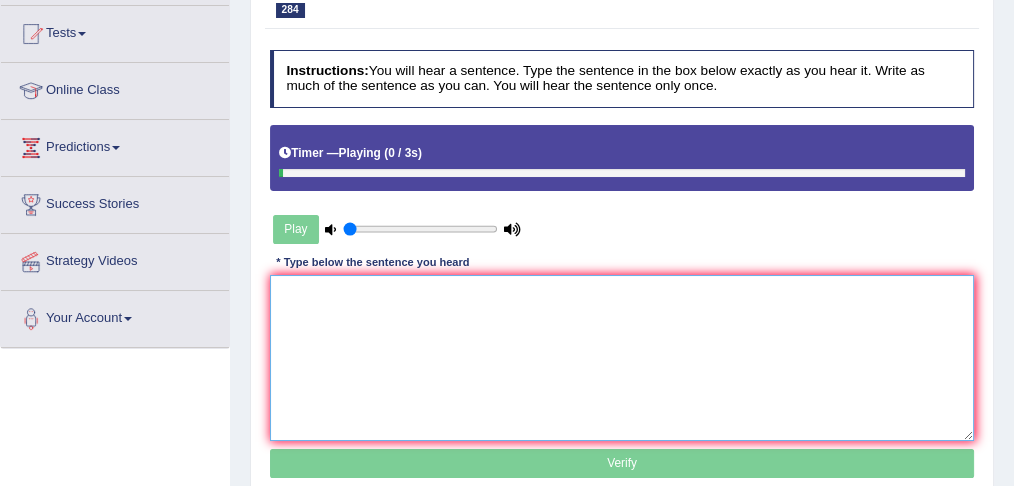 click at bounding box center (622, 357) 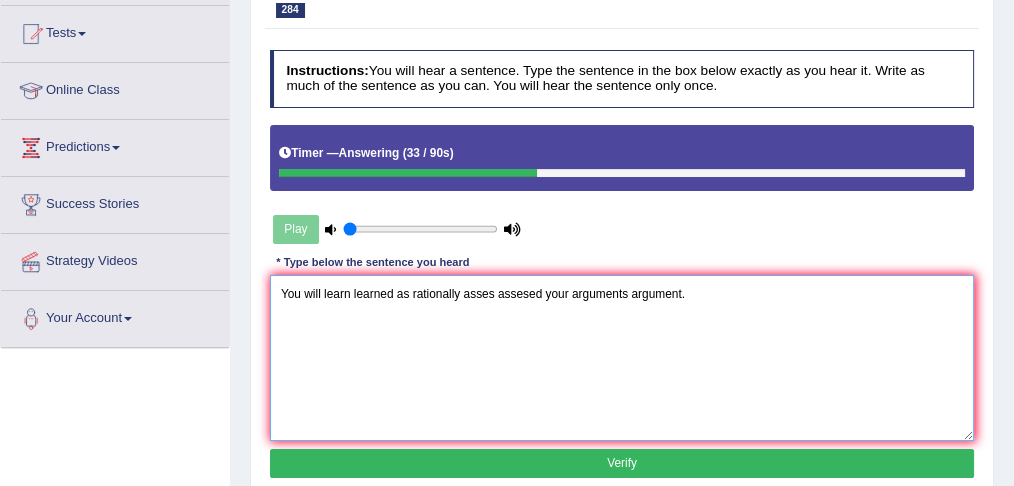 type on "You will learn learned as rationally asses assesed your arguments argument." 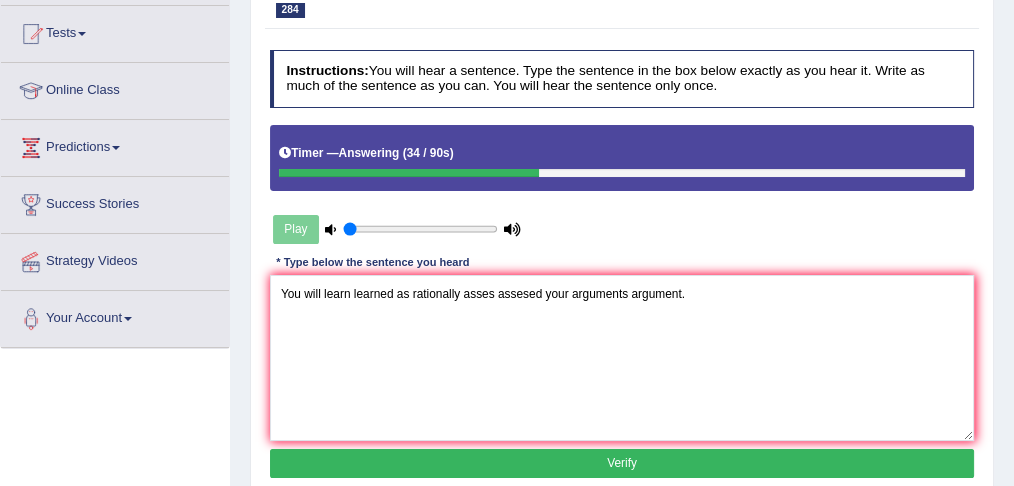 click on "Verify" at bounding box center (622, 463) 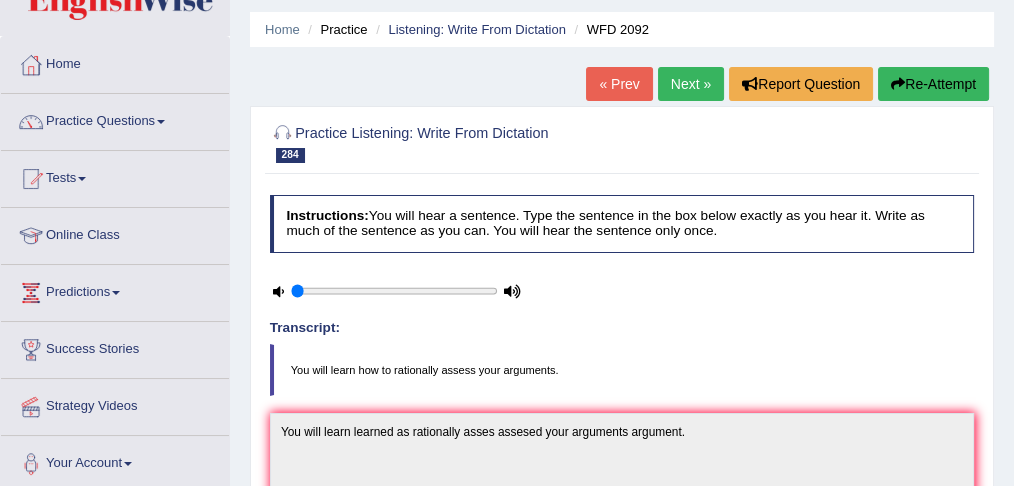 scroll, scrollTop: 47, scrollLeft: 0, axis: vertical 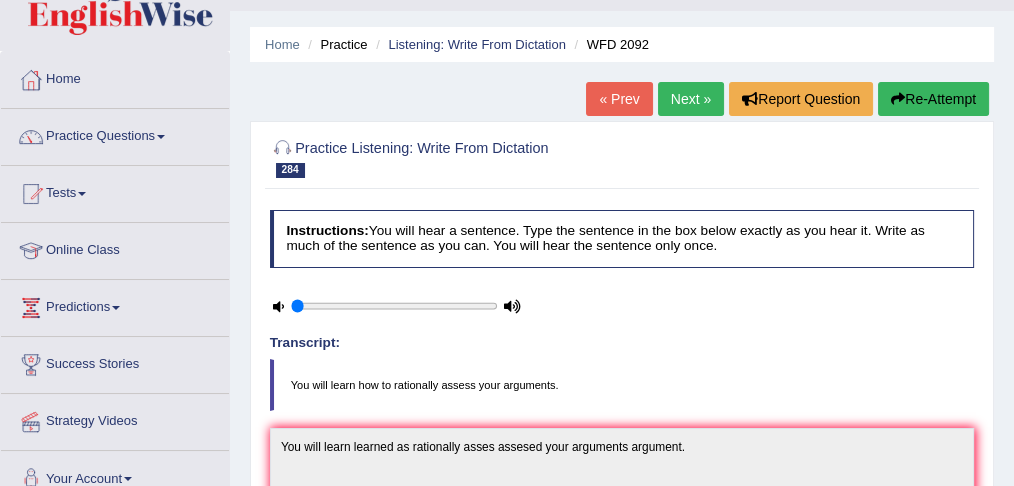 click on "Next »" at bounding box center (691, 99) 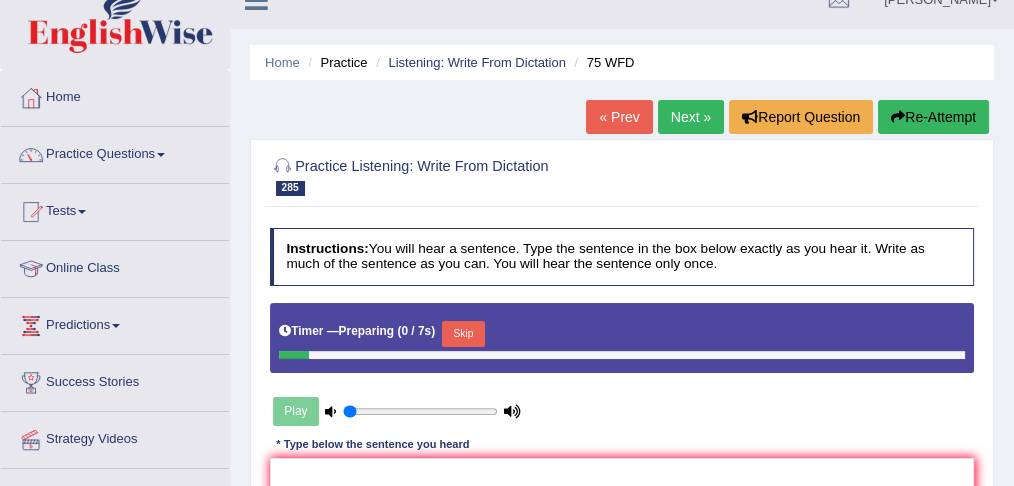 scroll, scrollTop: 0, scrollLeft: 0, axis: both 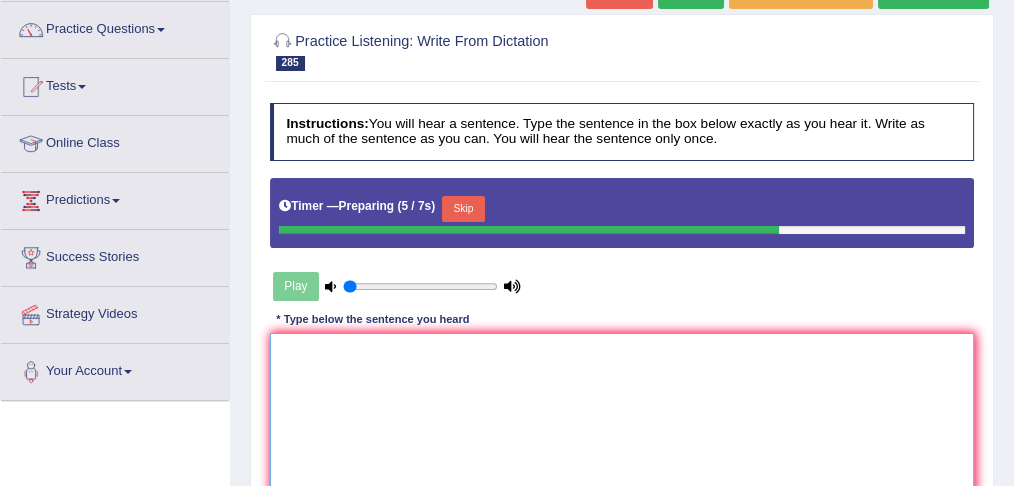 click at bounding box center [622, 415] 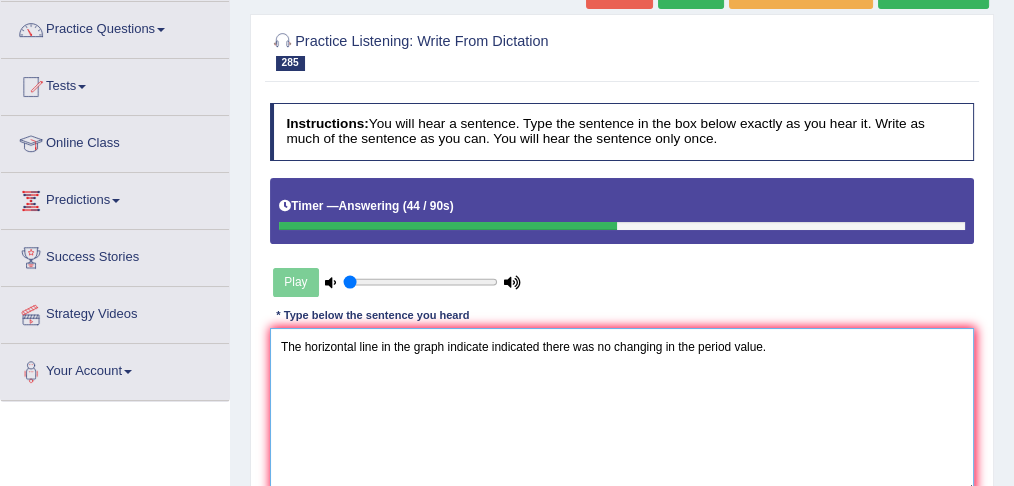 scroll, scrollTop: 563, scrollLeft: 0, axis: vertical 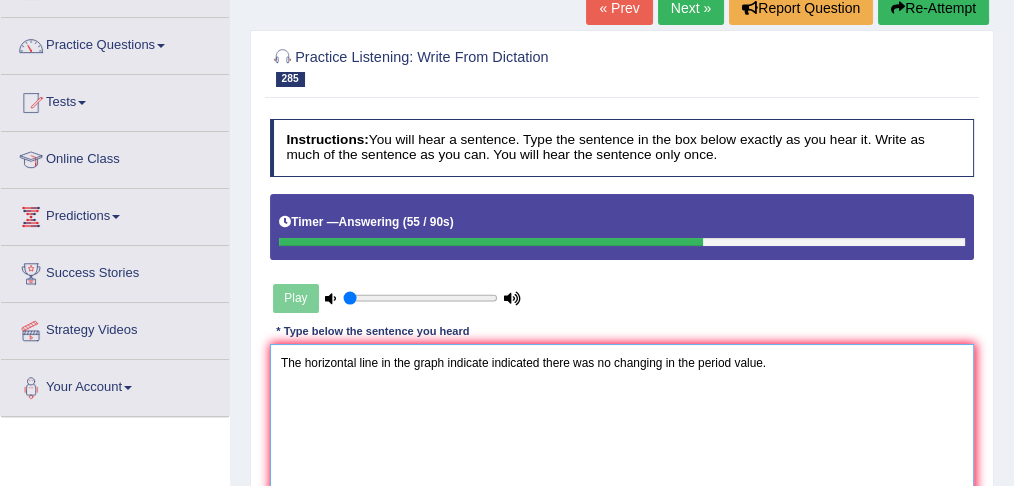 click on "The horizontal line in the graph indicate indicated there was no changing in the period value." at bounding box center [622, 426] 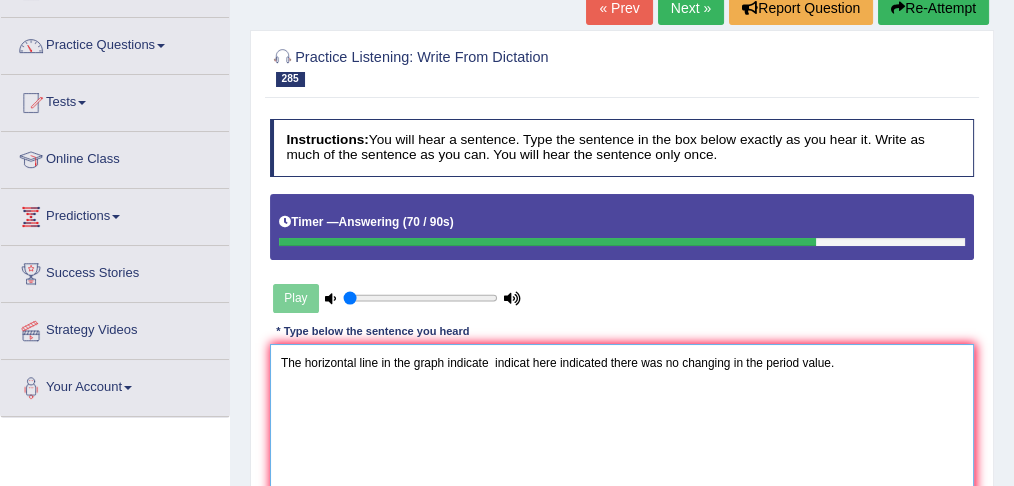click on "The horizontal line in the graph indicate  indicat here indicated there was no changing in the period value." at bounding box center (622, 426) 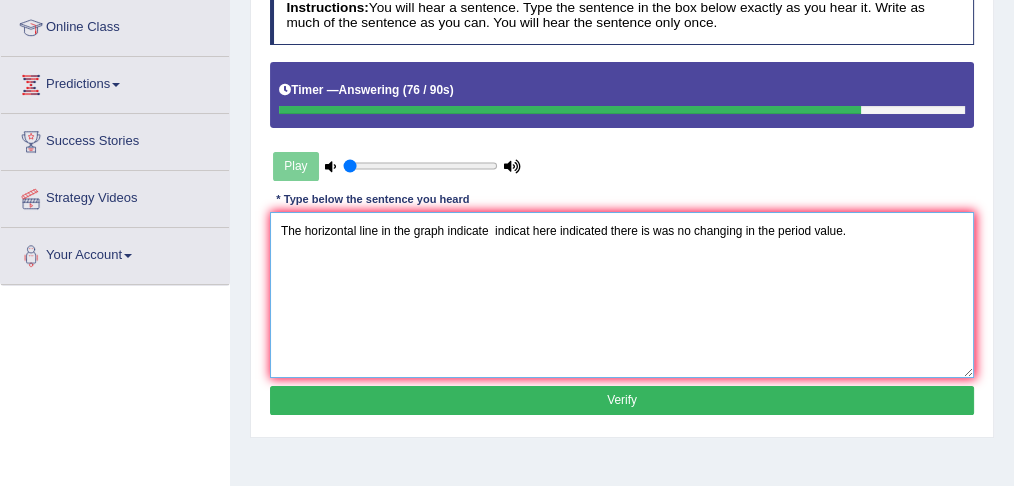 scroll, scrollTop: 271, scrollLeft: 0, axis: vertical 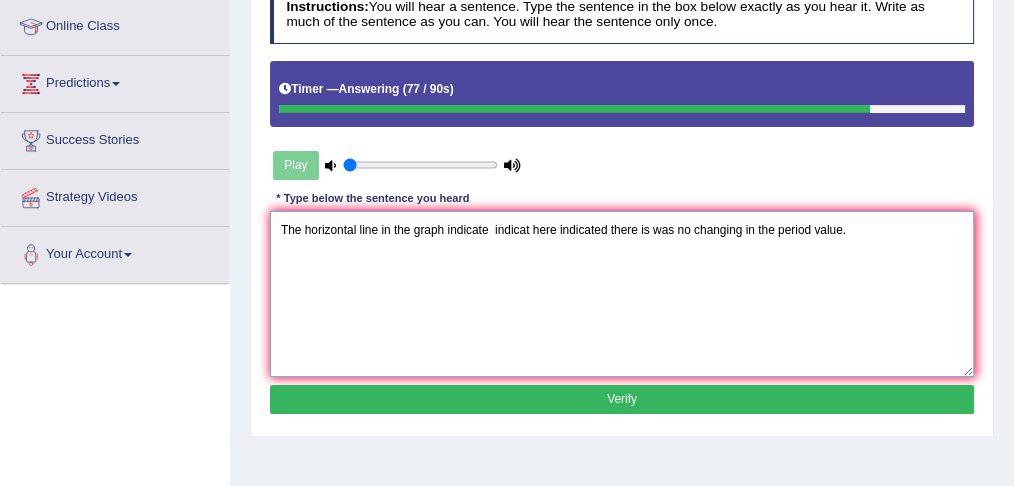 type on "The horizontal line in the graph indicate  indicat here indicated there is was no changing in the period value." 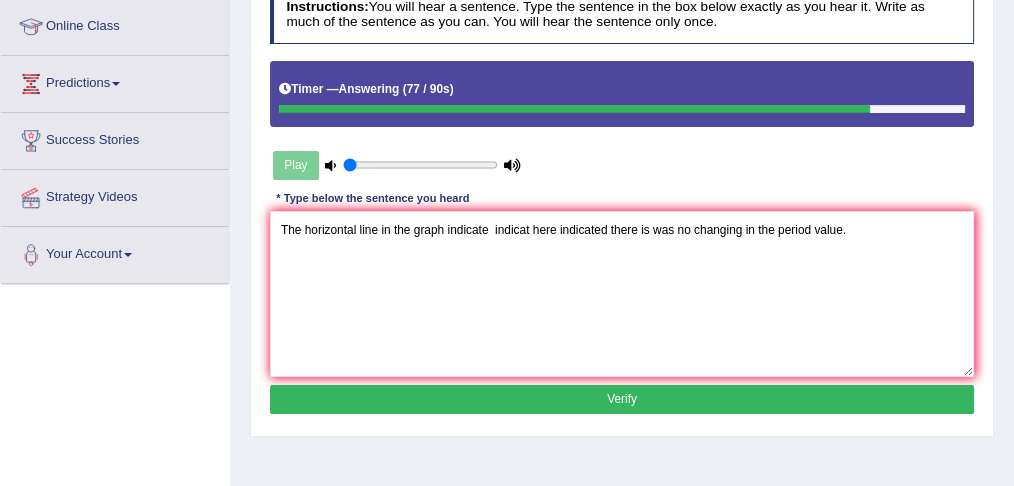 click on "Verify" at bounding box center [622, 399] 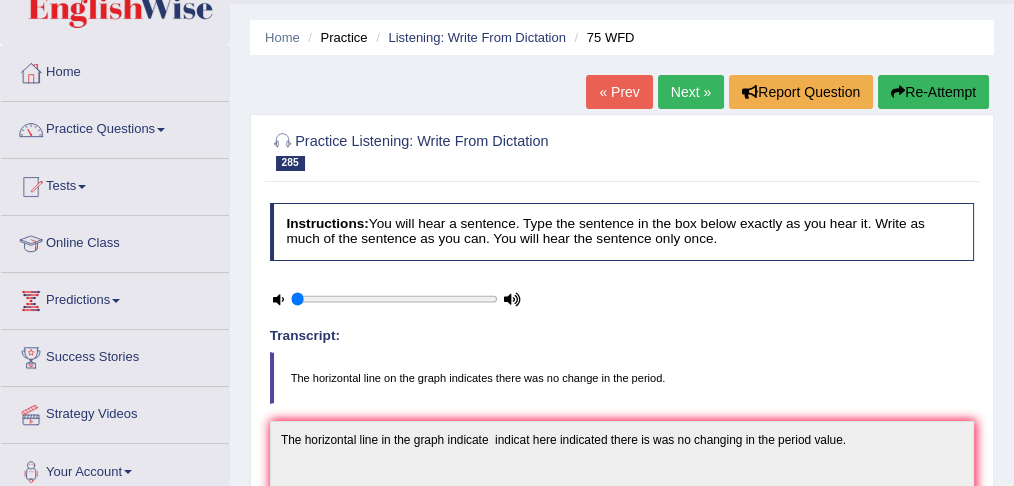 scroll, scrollTop: 31, scrollLeft: 0, axis: vertical 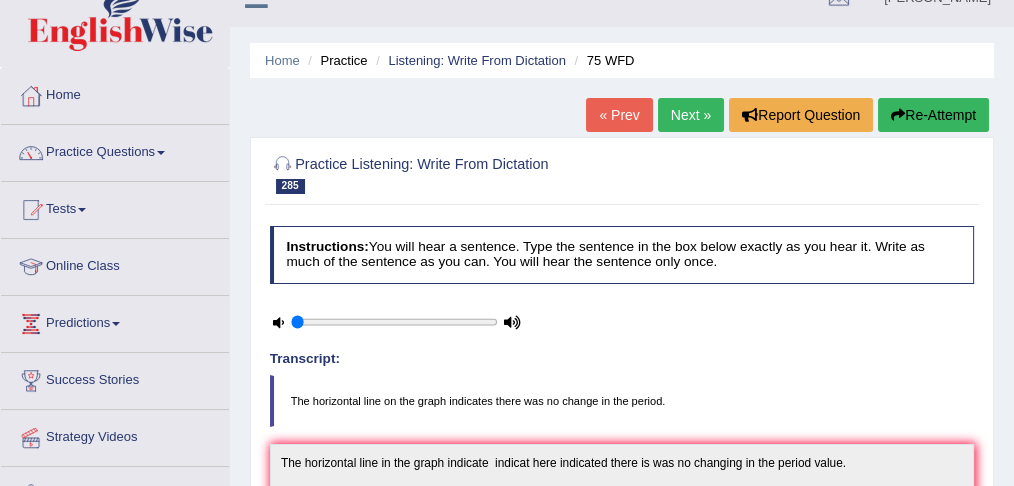 click on "Next »" at bounding box center (691, 115) 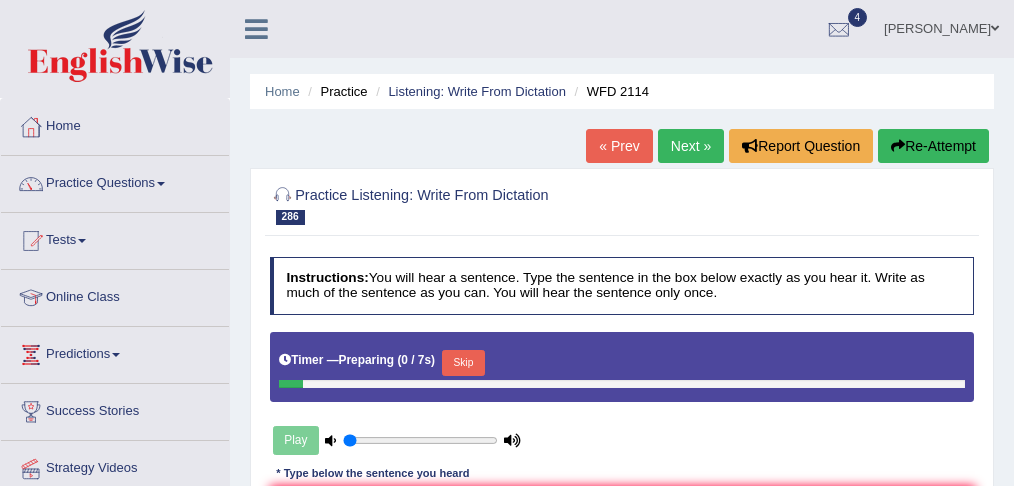 scroll, scrollTop: 26, scrollLeft: 0, axis: vertical 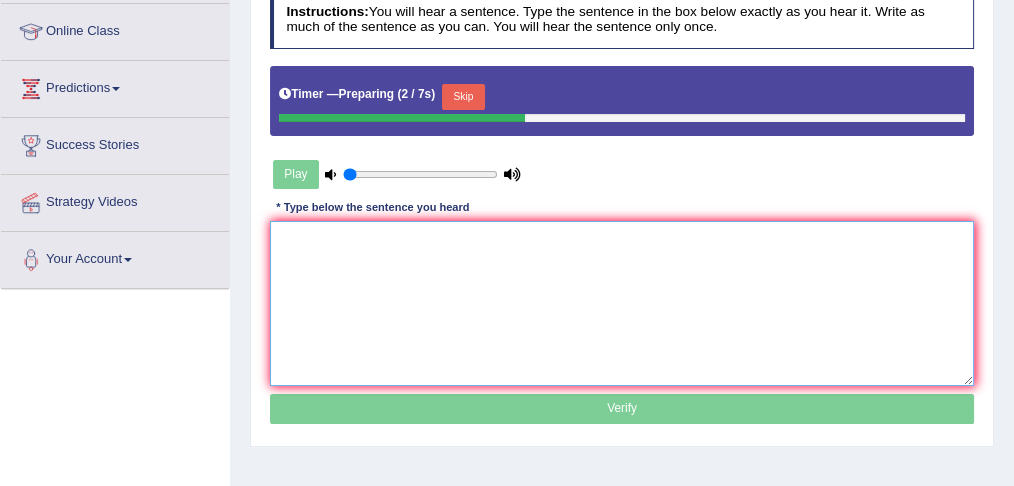 click at bounding box center [622, 303] 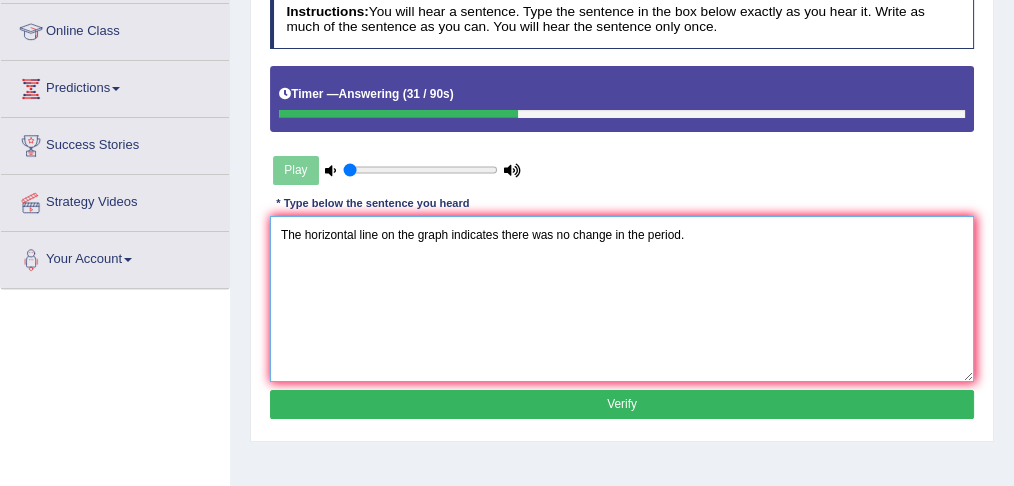 type on "The horizontal line on the graph indicates there was no change in the period." 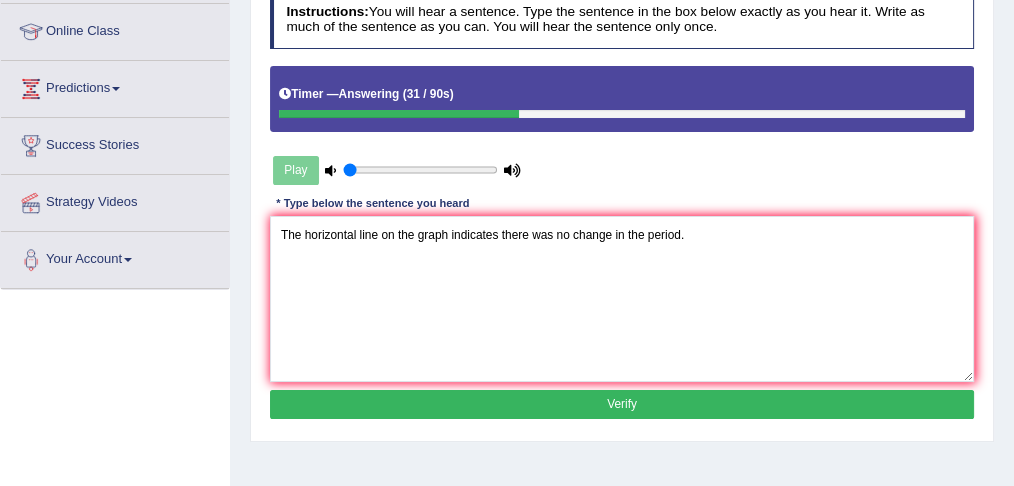 click on "Verify" at bounding box center [622, 404] 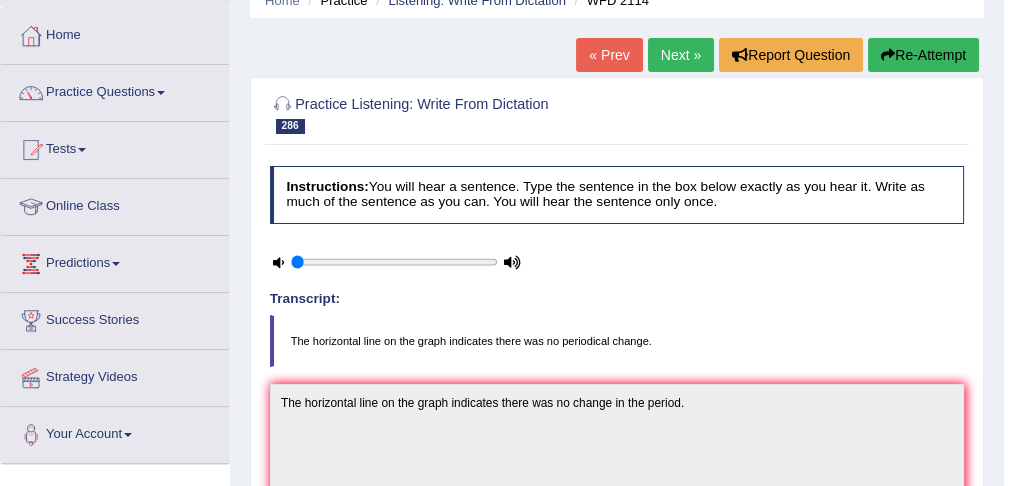 scroll, scrollTop: 80, scrollLeft: 0, axis: vertical 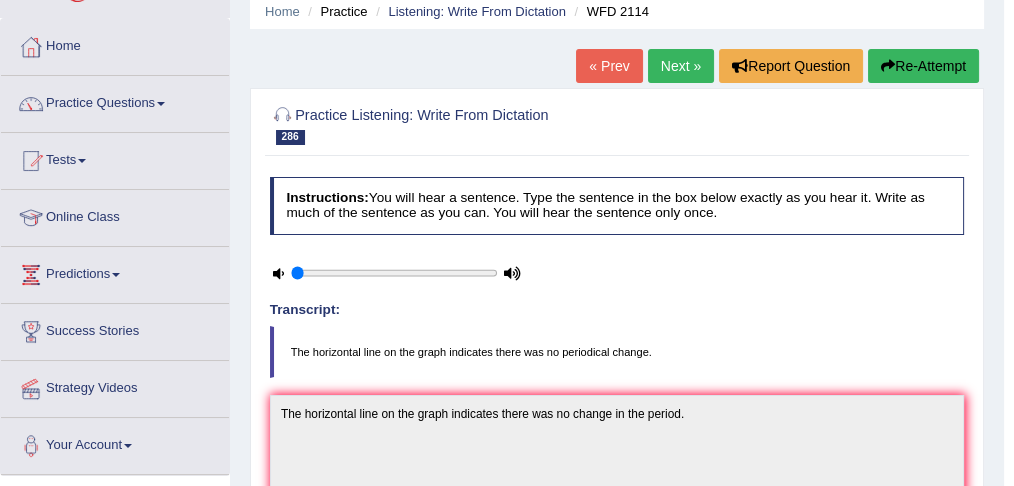 click on "Next »" at bounding box center (681, 66) 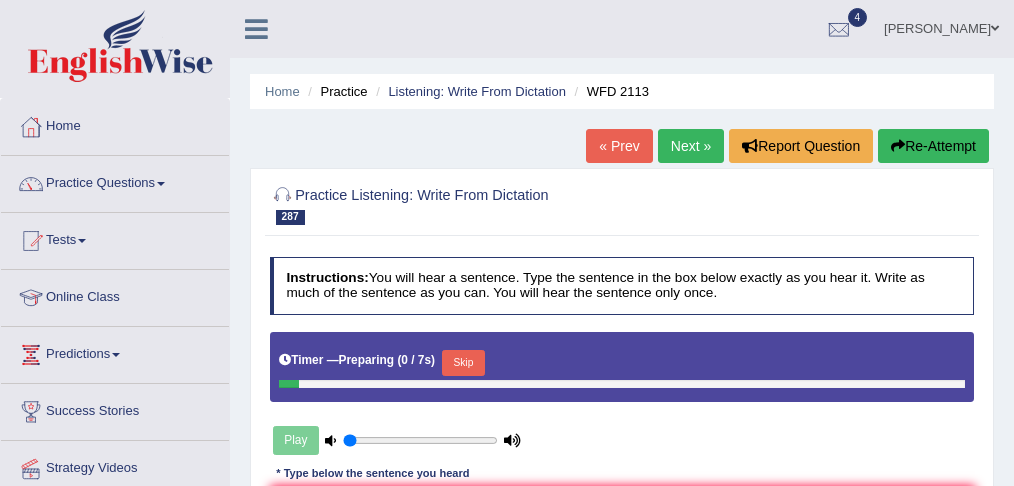 scroll, scrollTop: 0, scrollLeft: 0, axis: both 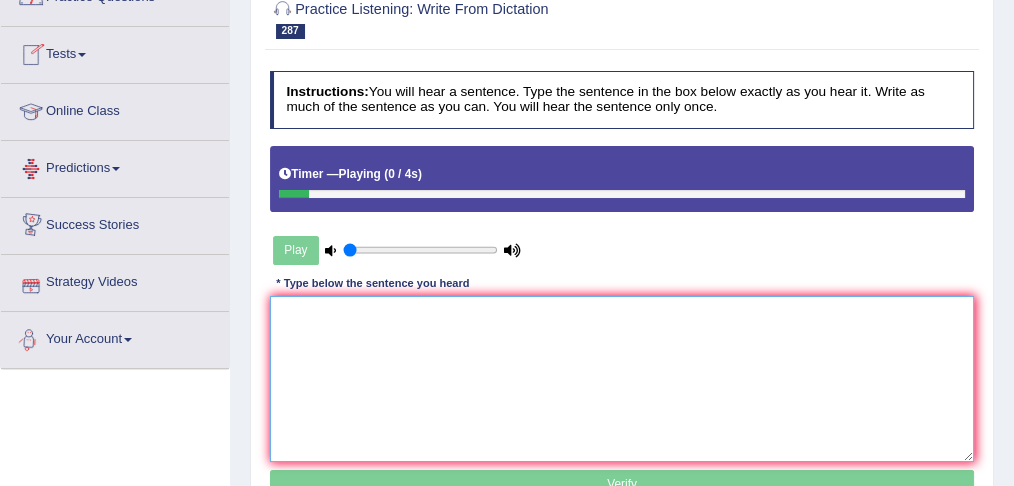 click at bounding box center (622, 378) 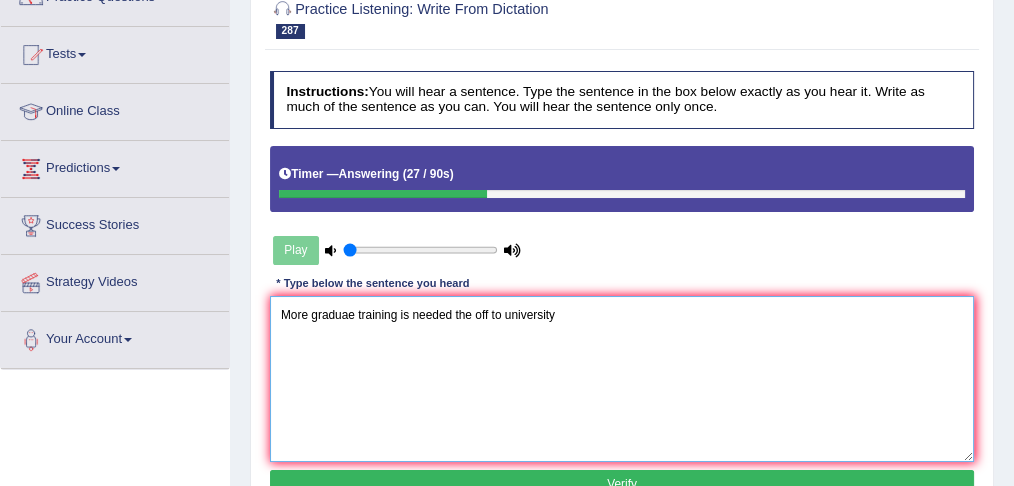 click on "More graduae training is needed the off to university" at bounding box center [622, 378] 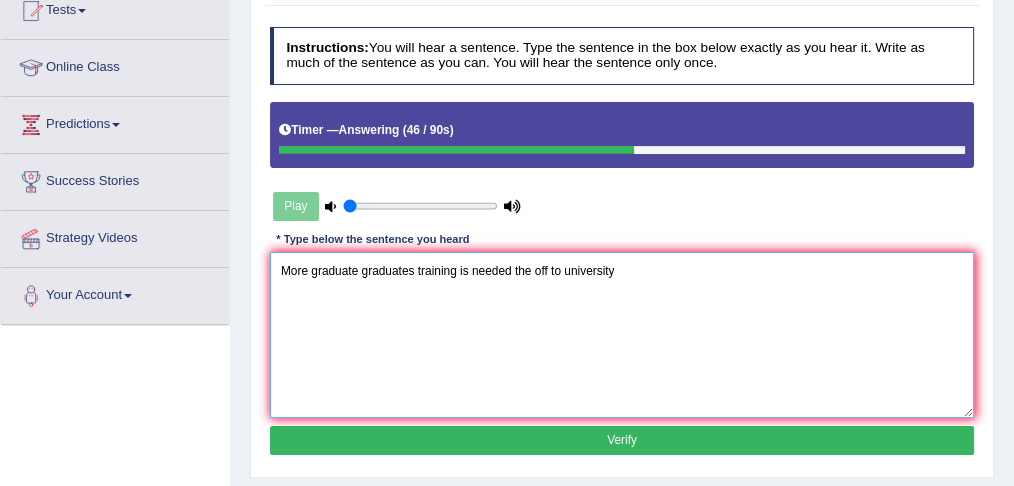 scroll, scrollTop: 240, scrollLeft: 0, axis: vertical 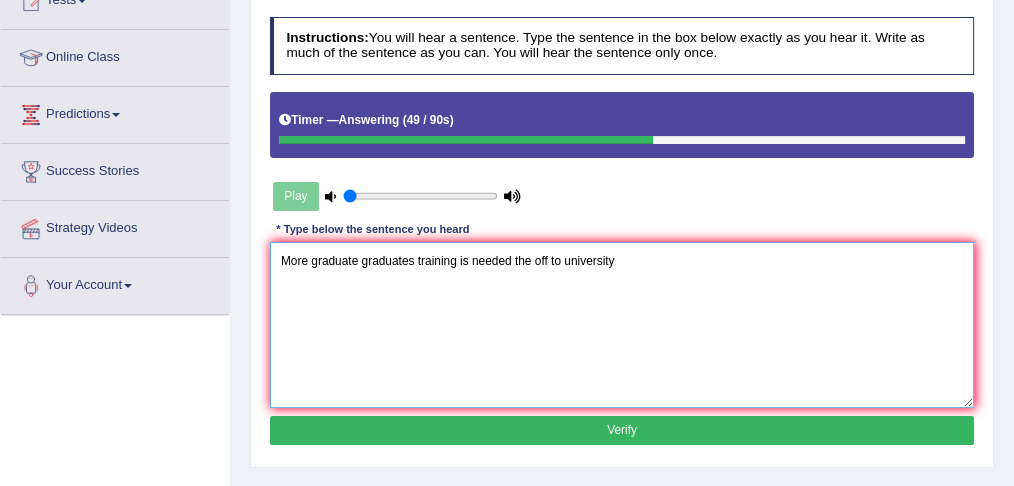 type on "More graduate graduates training is needed the off to university" 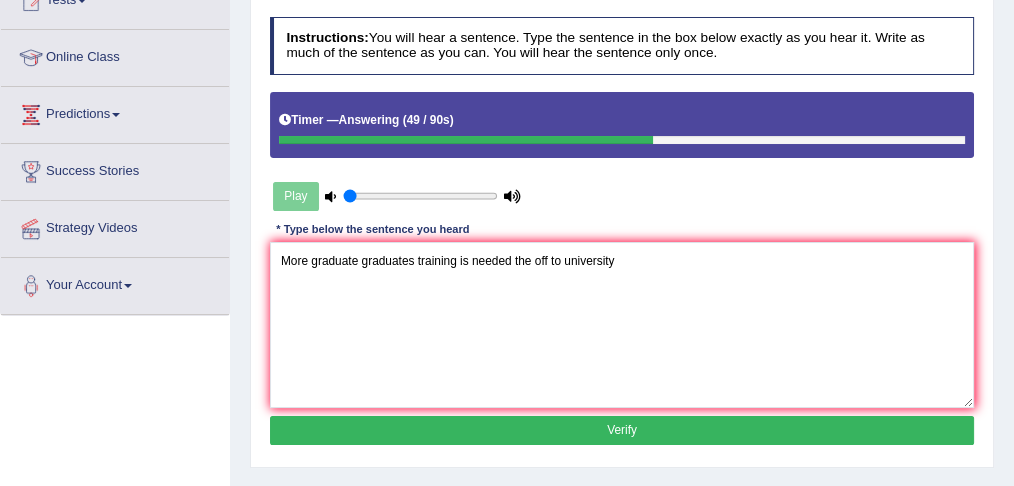 click on "Verify" at bounding box center (622, 430) 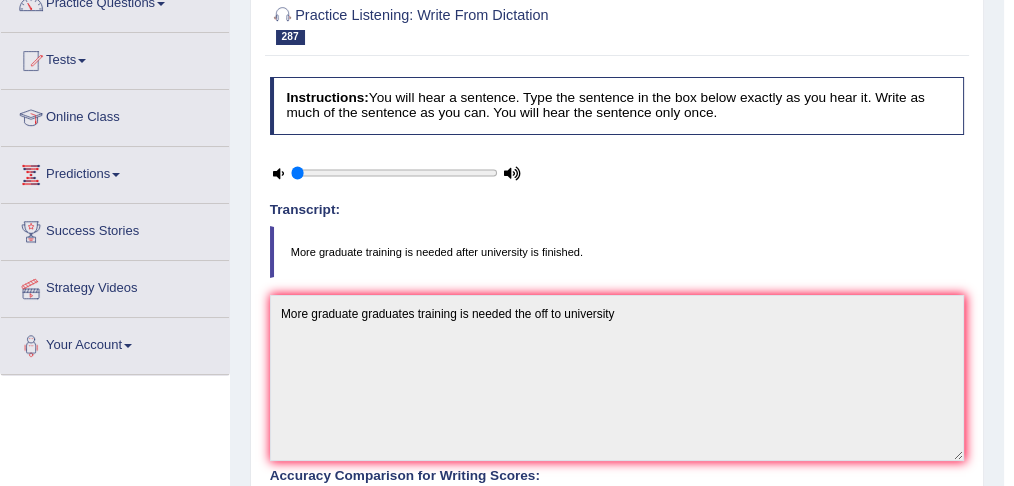 scroll, scrollTop: 106, scrollLeft: 0, axis: vertical 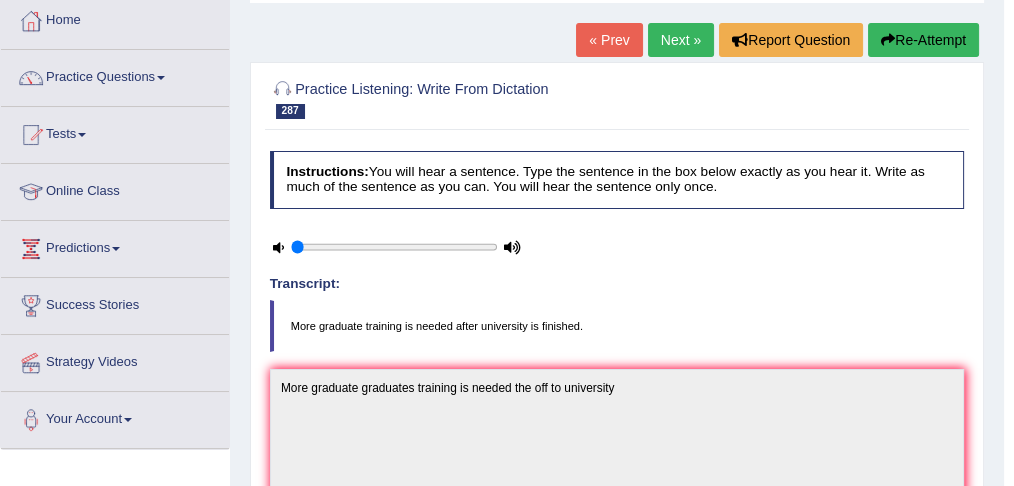 click on "Next »" at bounding box center [681, 40] 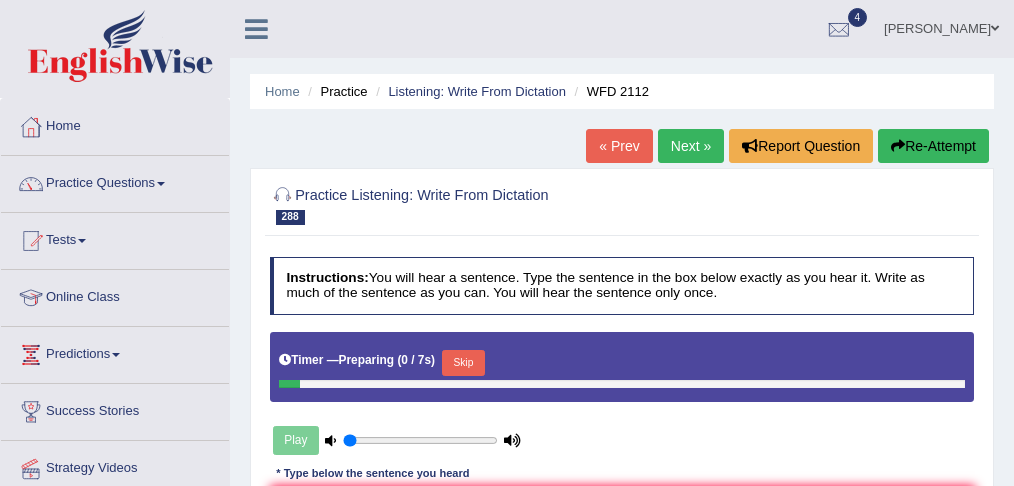 scroll, scrollTop: 25, scrollLeft: 0, axis: vertical 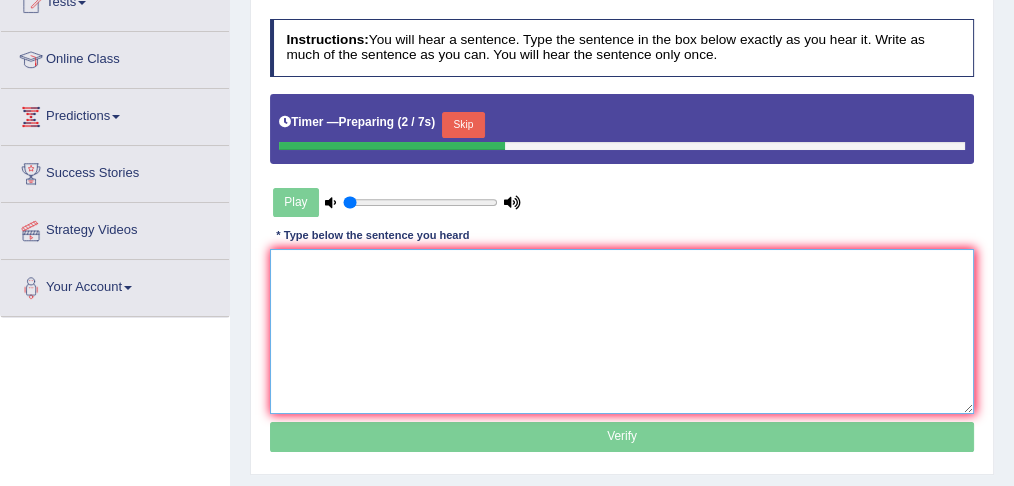 click at bounding box center (622, 331) 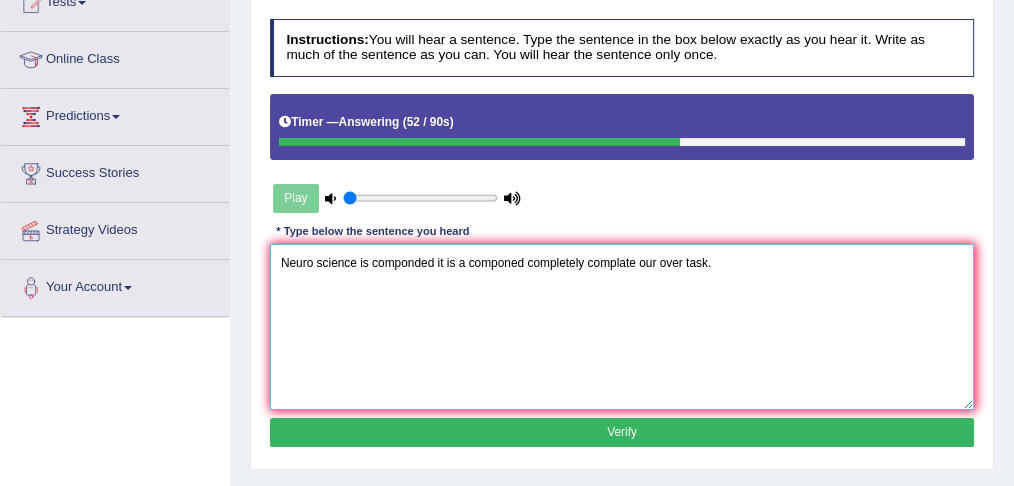 click on "Neuro science is componded it is a componed completely complate our over task." at bounding box center [622, 326] 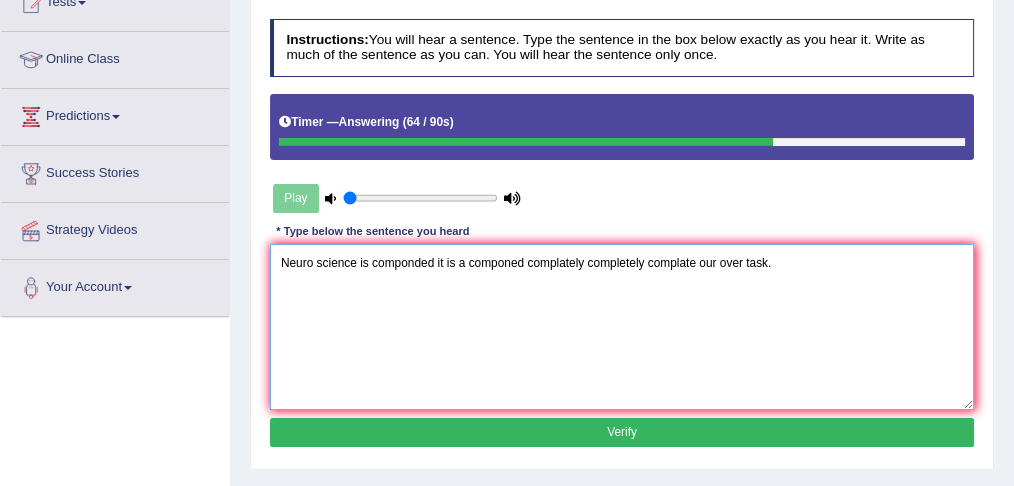 click on "Neuro science is componded it is a componed complately completely complate our over task." at bounding box center [622, 326] 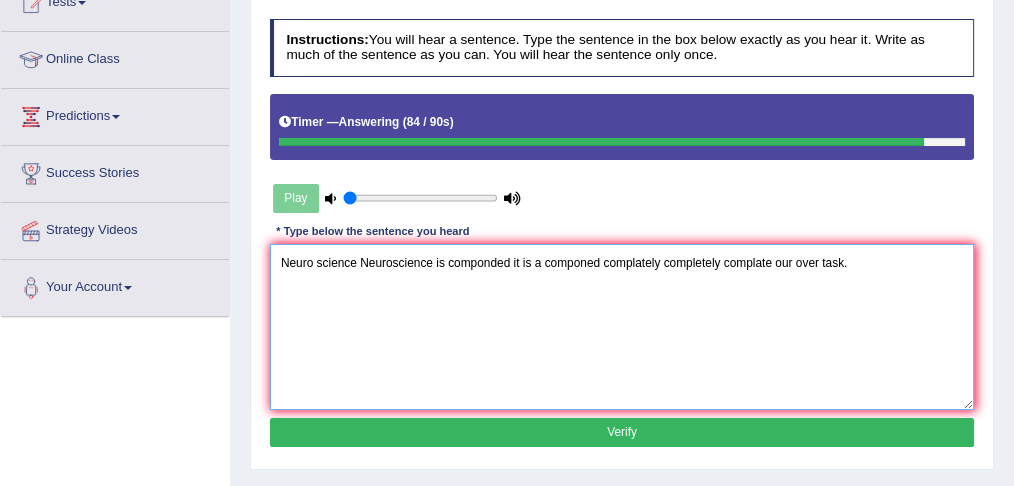 type on "Neuro science Neuroscience is componded it is a componed complately completely complate our over task." 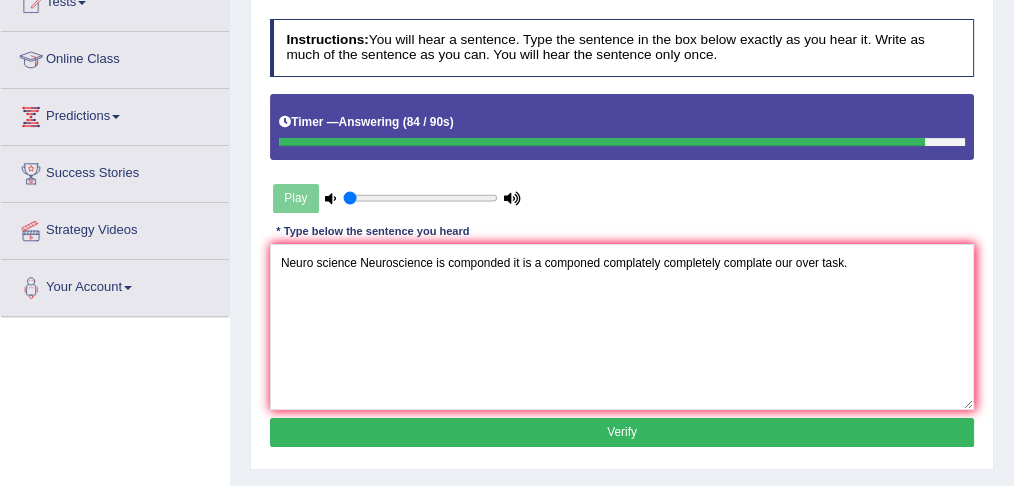 click on "Verify" at bounding box center (622, 432) 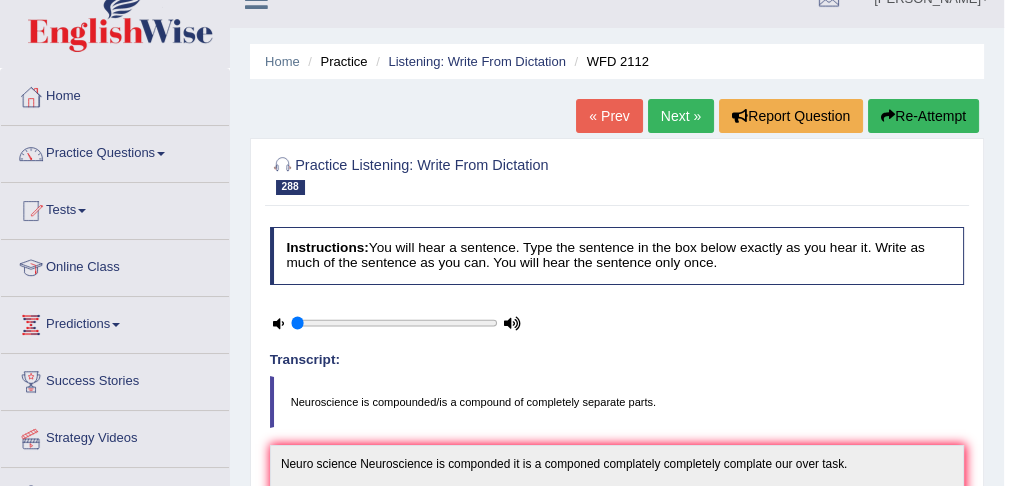 scroll, scrollTop: 0, scrollLeft: 0, axis: both 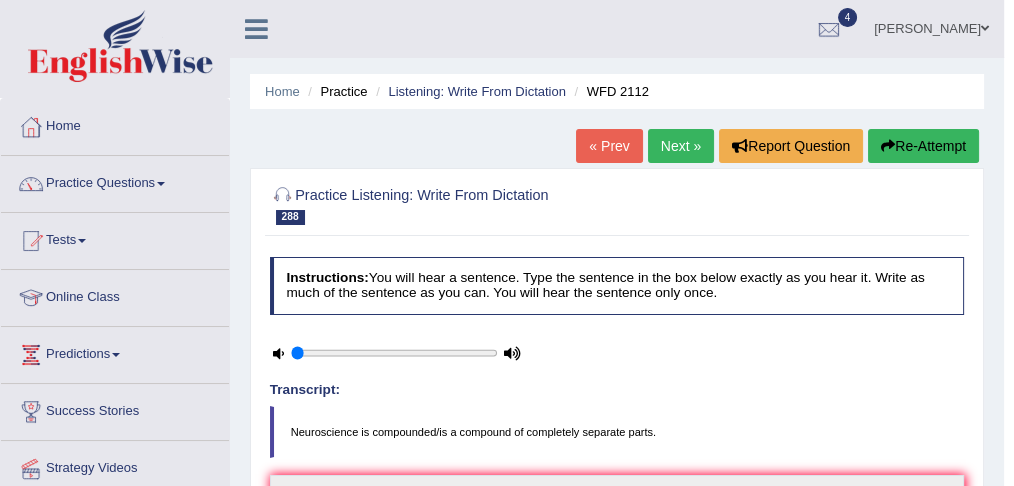 click on "Next »" at bounding box center [681, 146] 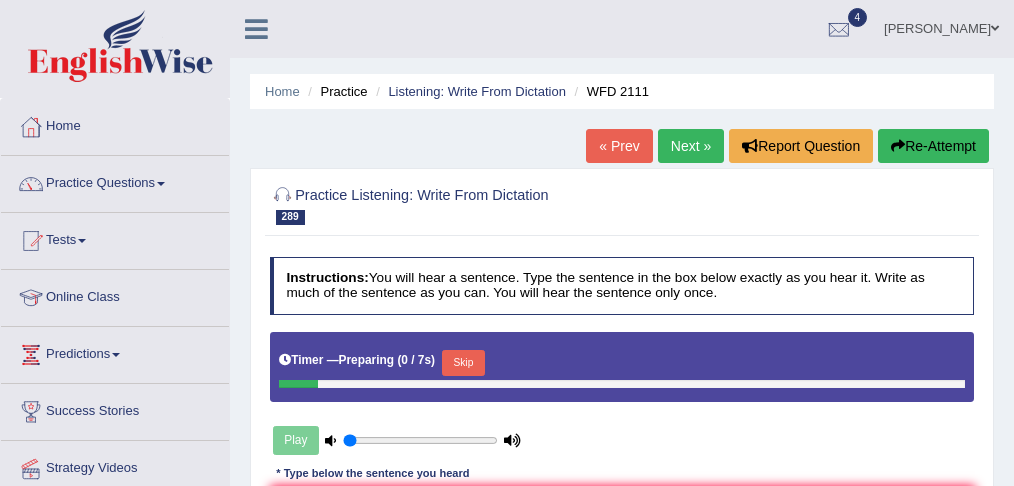 scroll, scrollTop: 16, scrollLeft: 0, axis: vertical 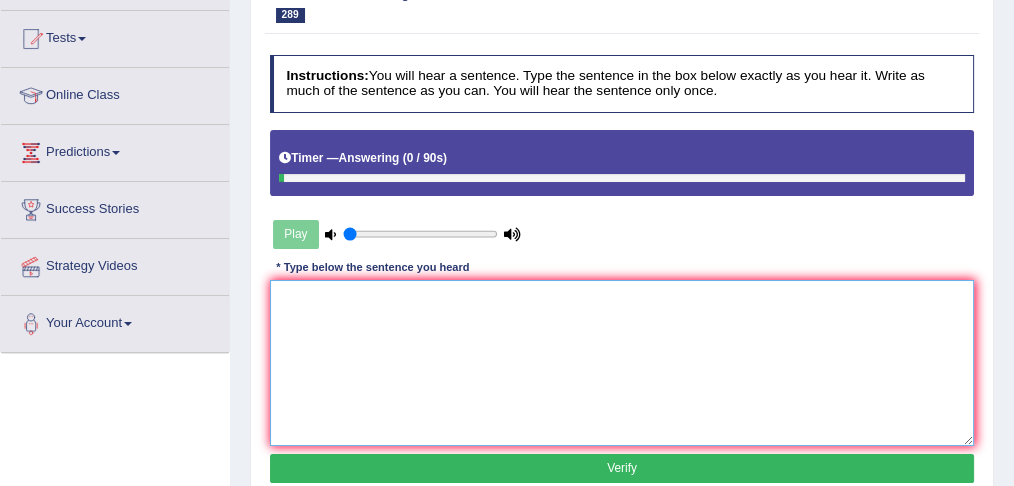 click at bounding box center [622, 362] 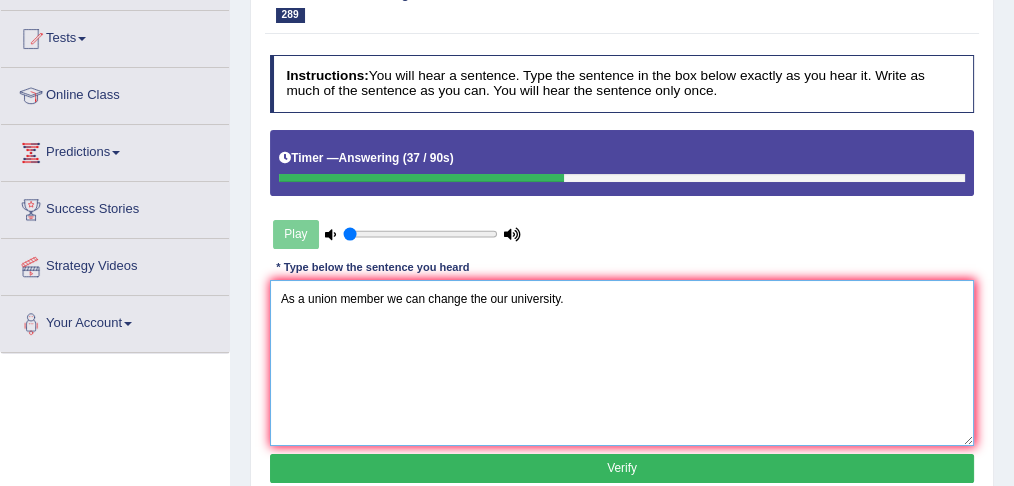 click on "As a union member we can change the our university." at bounding box center (622, 362) 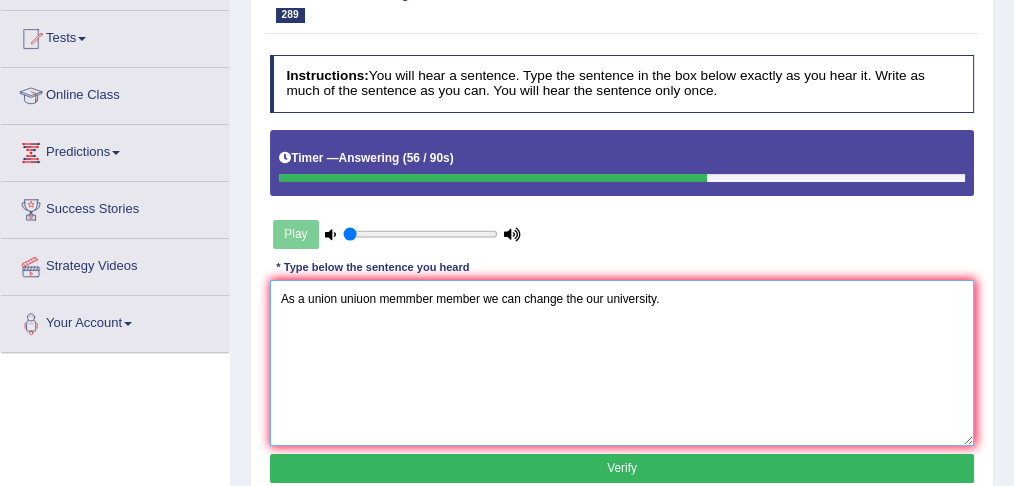click on "As a union uniuon memmber member we can change the our university." at bounding box center (622, 362) 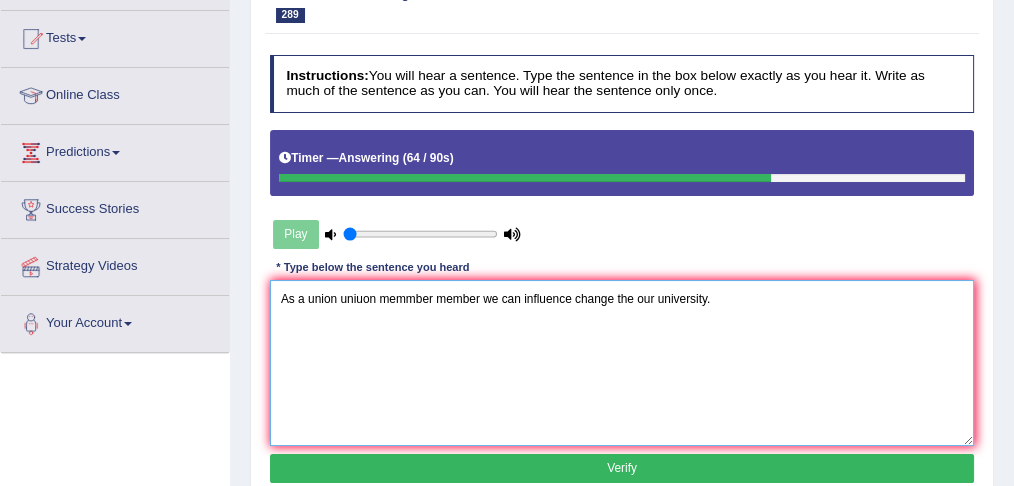 type on "As a union uniuon memmber member we can influence change the our university." 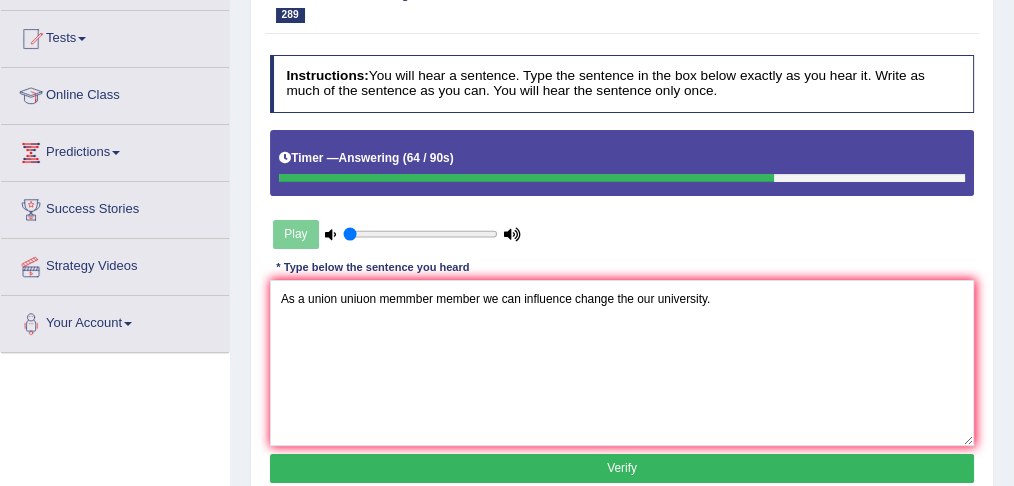 click on "Verify" at bounding box center (622, 468) 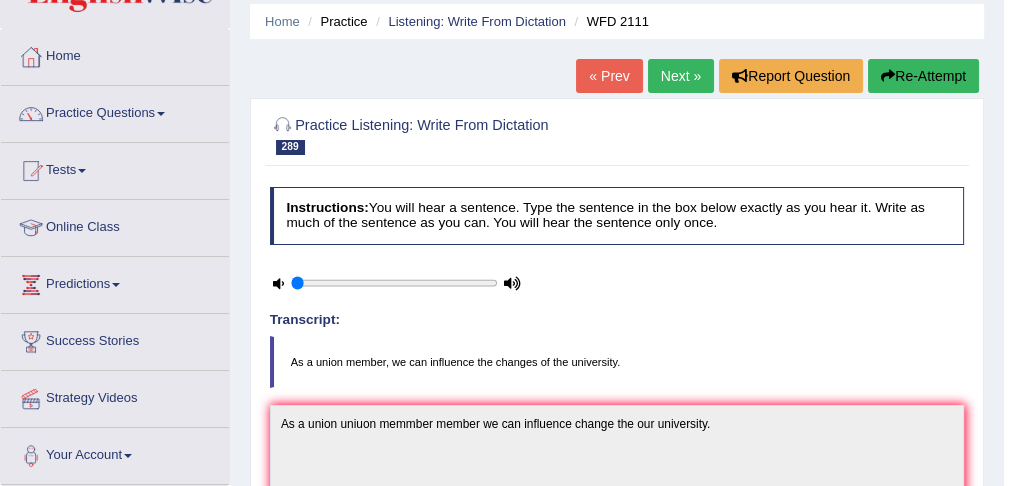 scroll, scrollTop: 16, scrollLeft: 0, axis: vertical 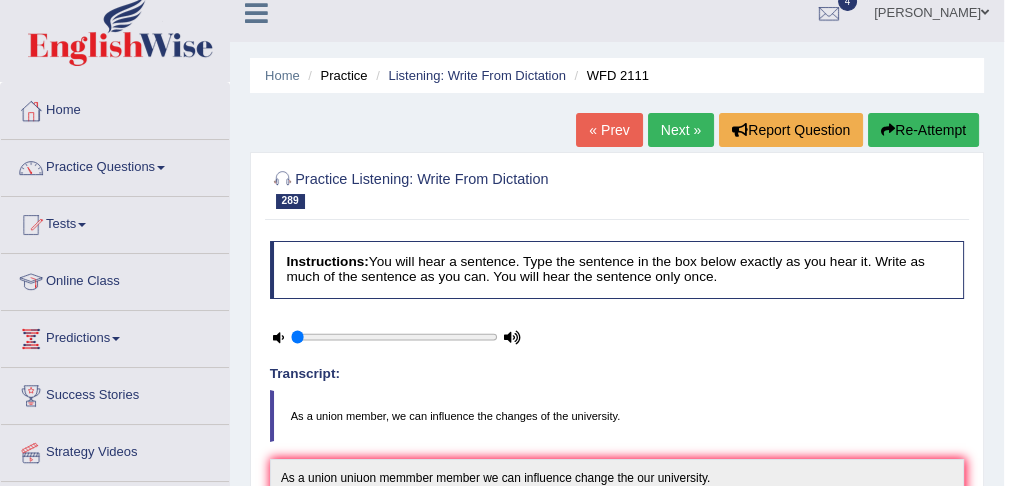 click on "Next »" at bounding box center [681, 130] 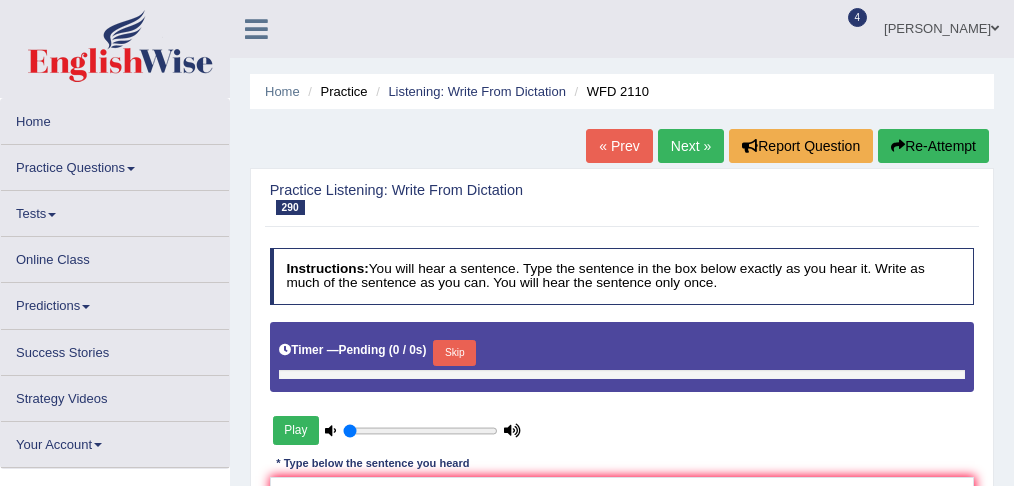 scroll, scrollTop: 26, scrollLeft: 0, axis: vertical 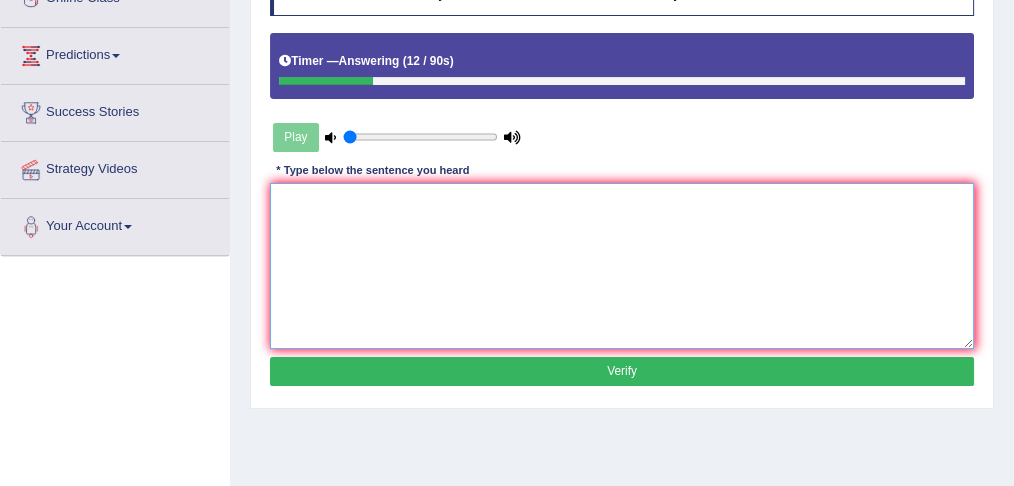click at bounding box center (622, 265) 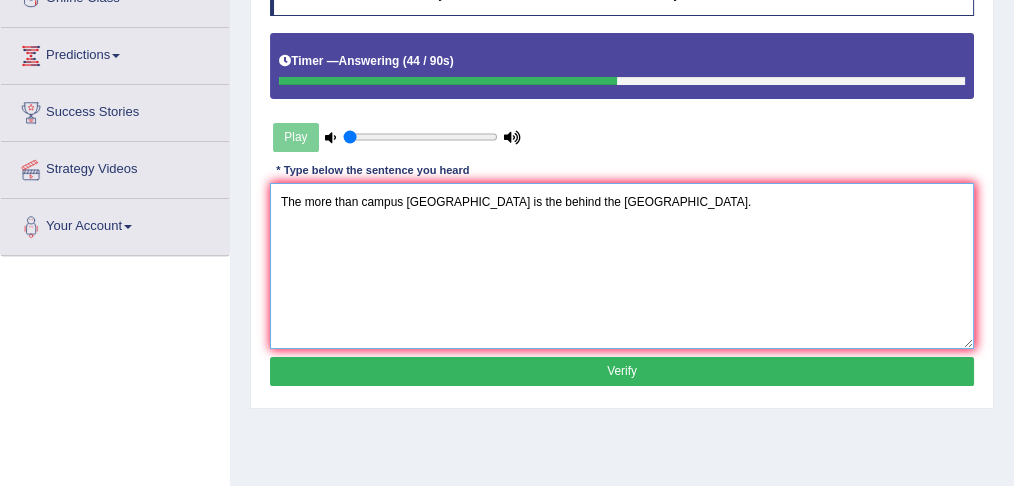 type on "The more than campus [GEOGRAPHIC_DATA] is the behind the [GEOGRAPHIC_DATA]." 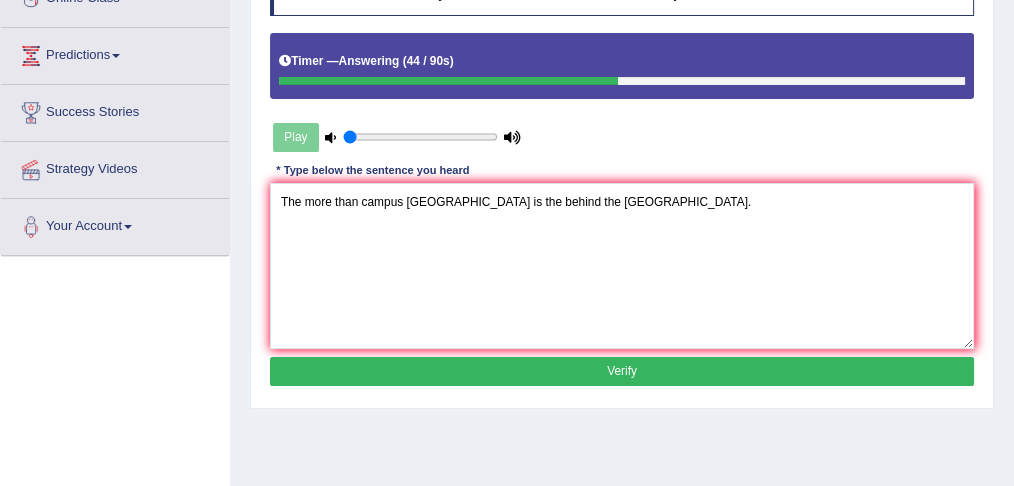 click on "Verify" at bounding box center [622, 371] 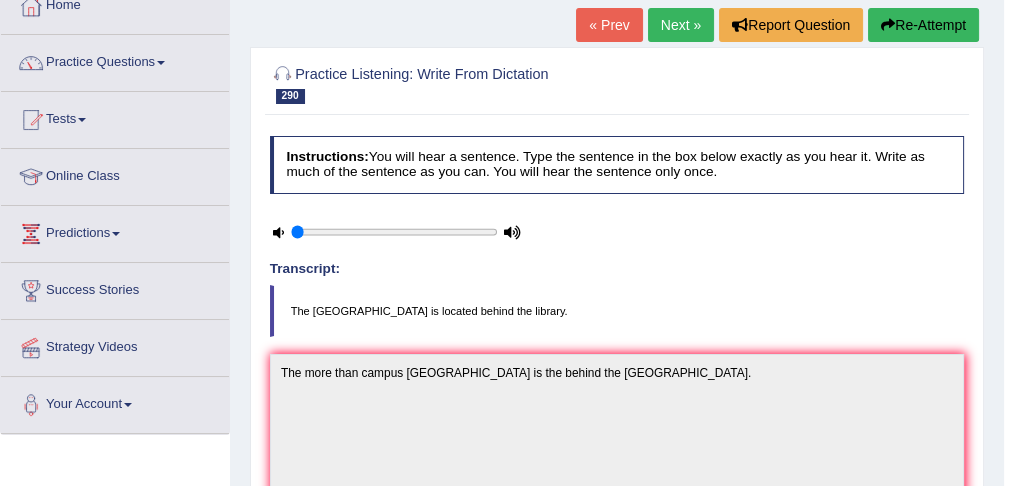 scroll, scrollTop: 112, scrollLeft: 0, axis: vertical 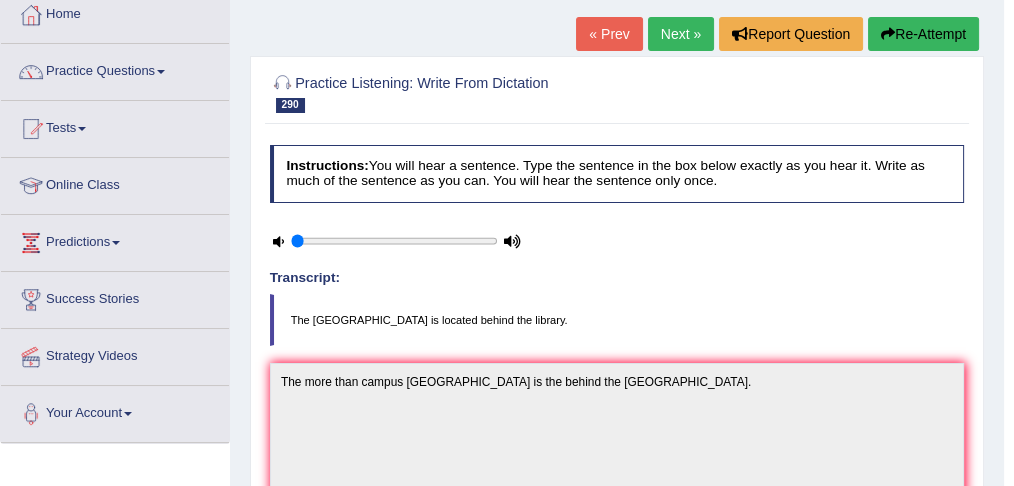 click on "Next »" at bounding box center [681, 34] 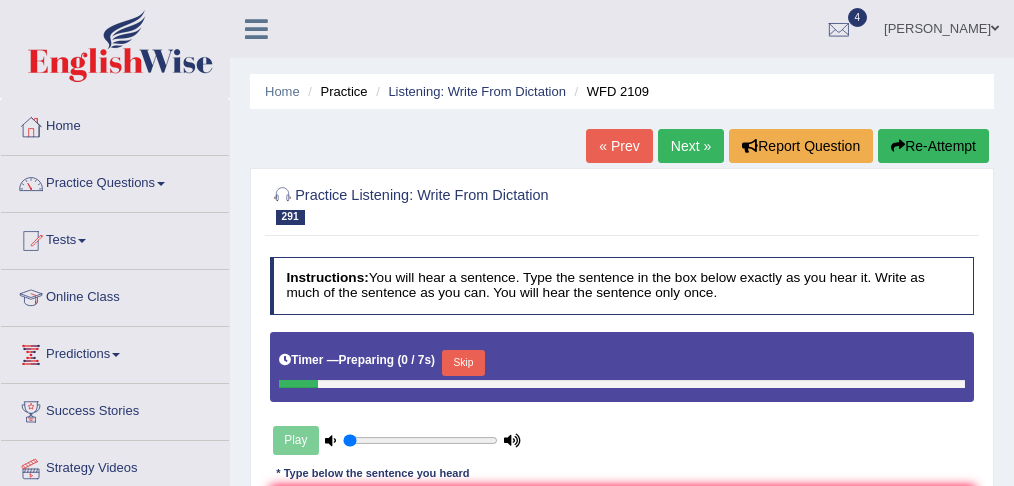 scroll, scrollTop: 0, scrollLeft: 0, axis: both 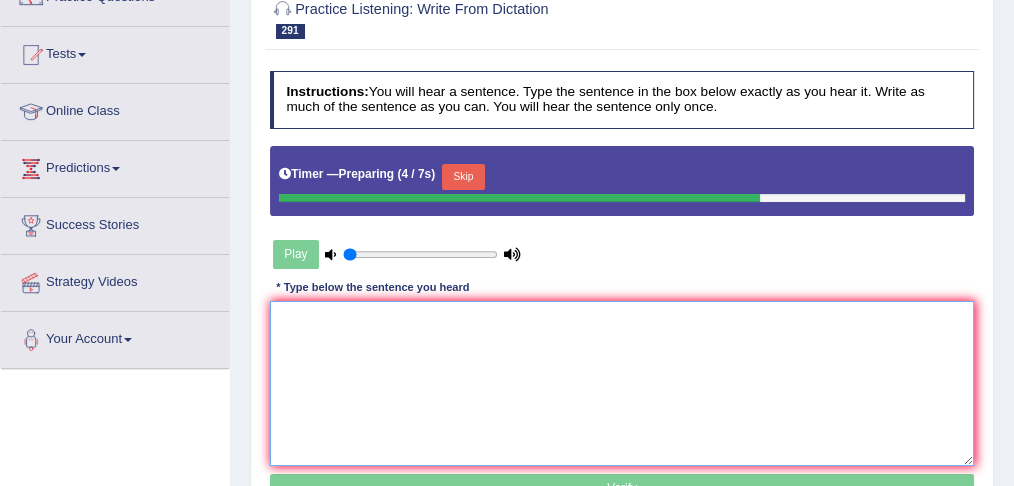 click at bounding box center (622, 383) 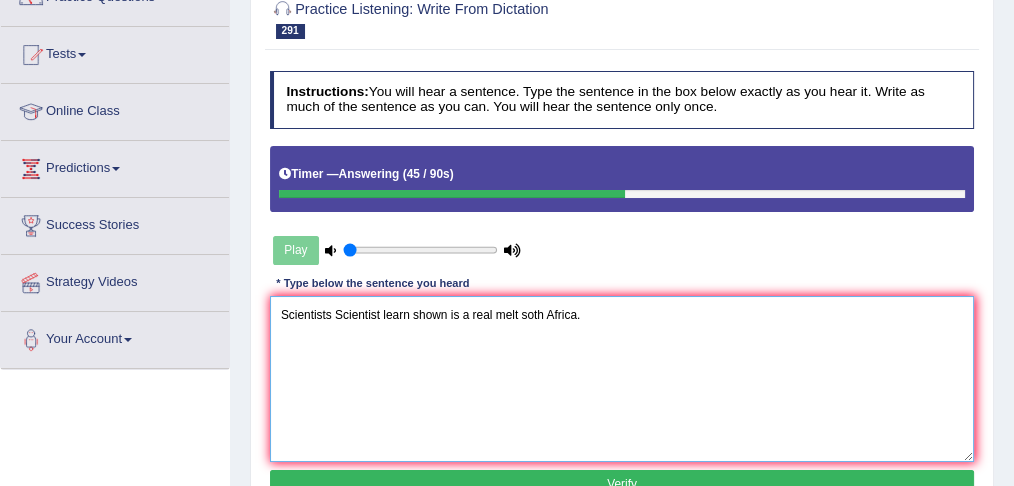 type on "Scientists Scientist learn shown is a real melt soth Africa." 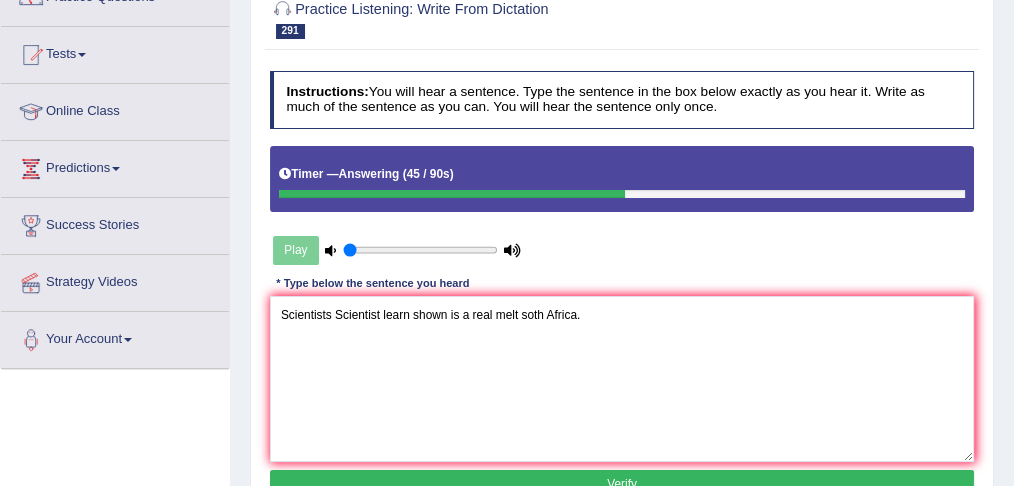 click on "Verify" at bounding box center (622, 484) 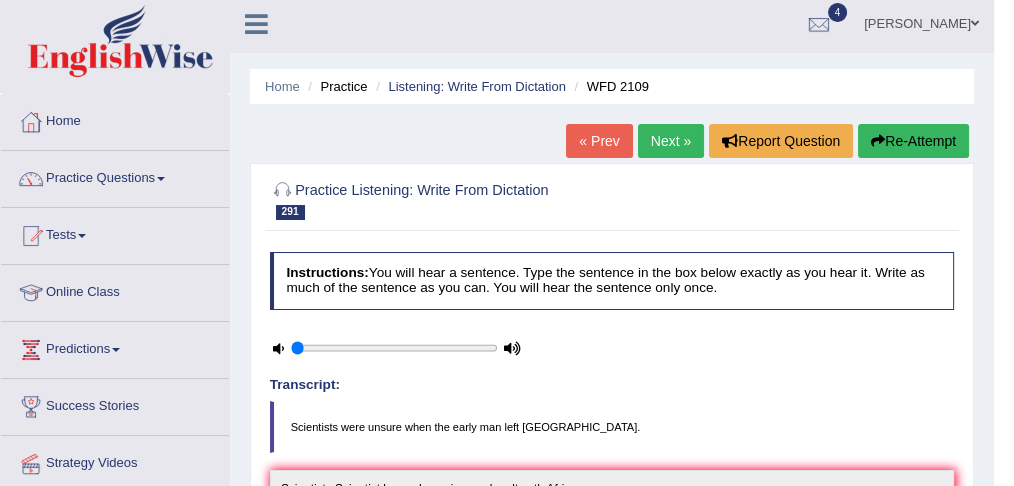 scroll, scrollTop: 0, scrollLeft: 0, axis: both 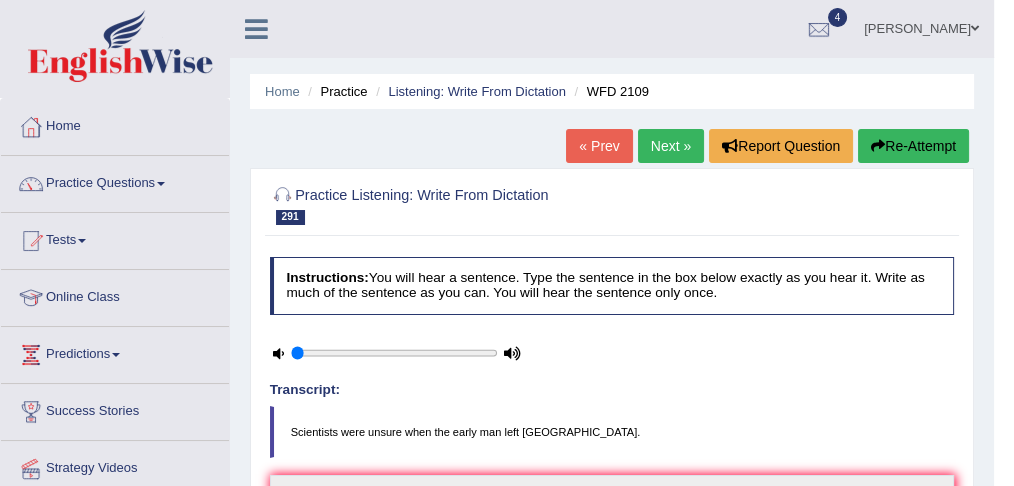 click on "Next »" at bounding box center [671, 146] 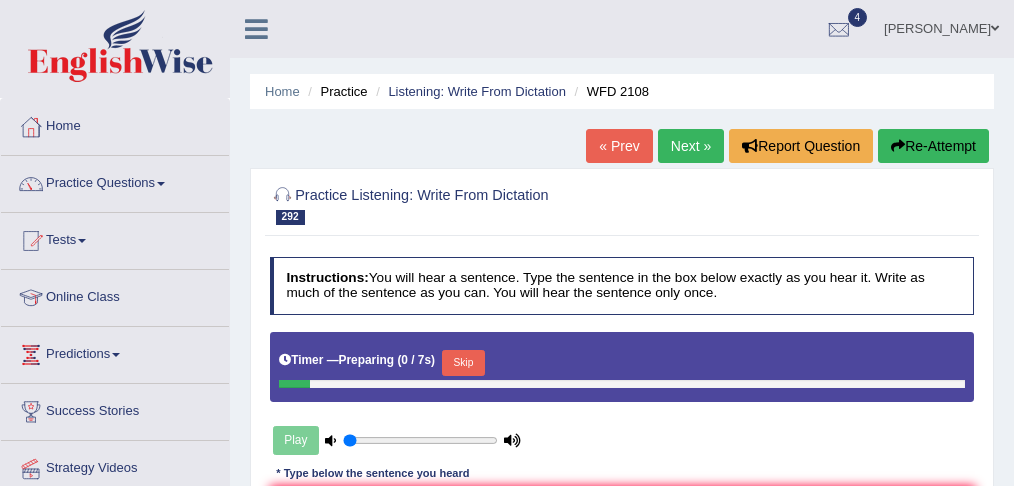 scroll, scrollTop: 0, scrollLeft: 0, axis: both 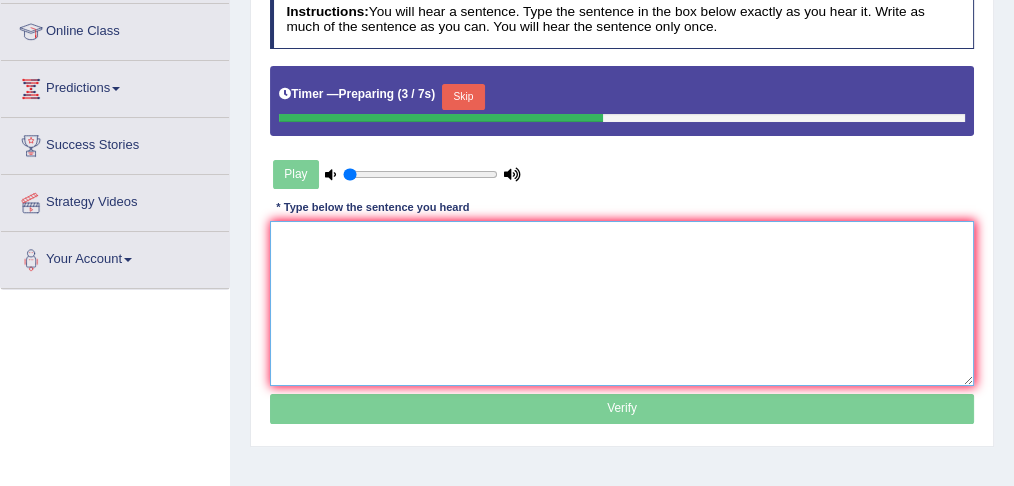 click at bounding box center [622, 303] 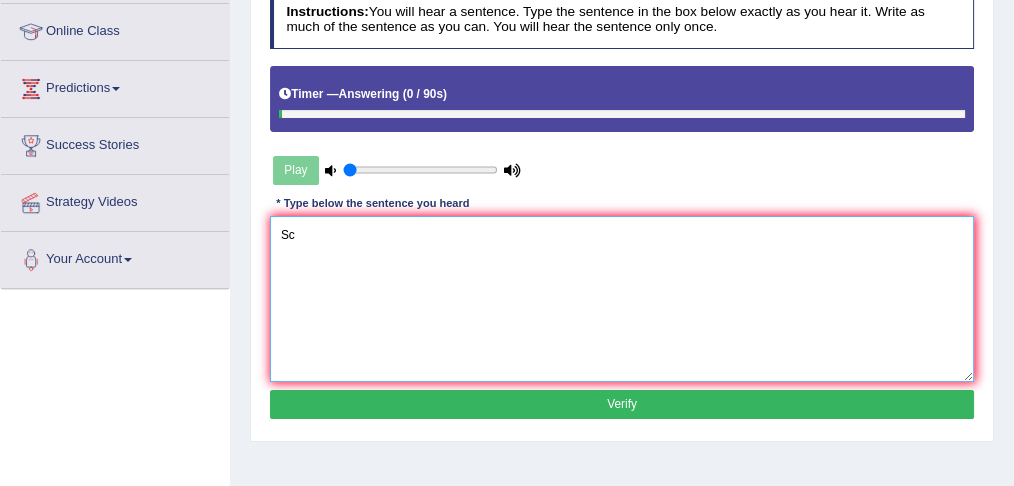 type on "S" 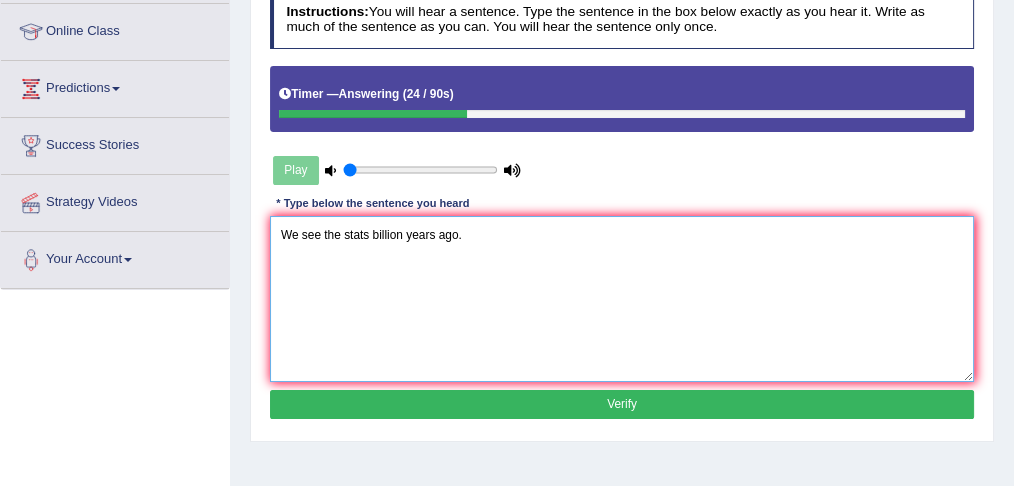 type on "We see the stats billion years ago." 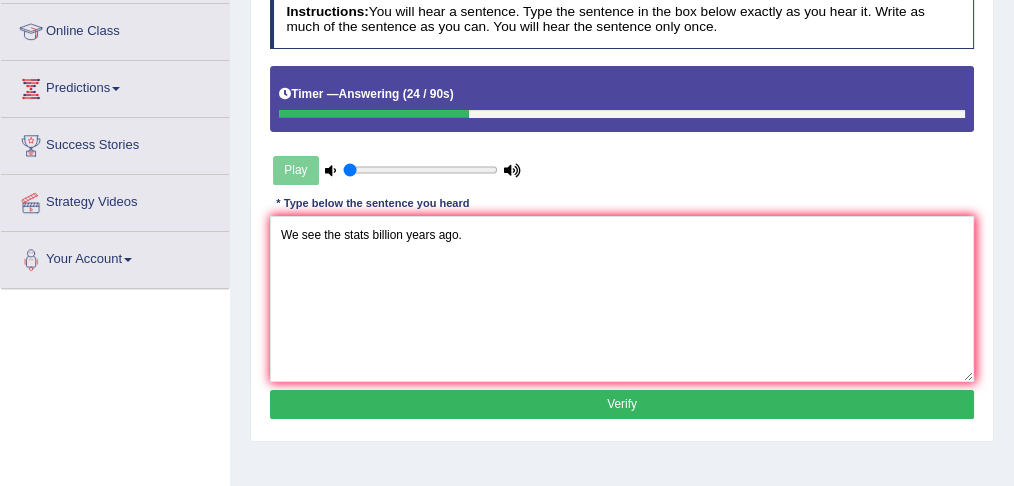 click on "Verify" at bounding box center [622, 404] 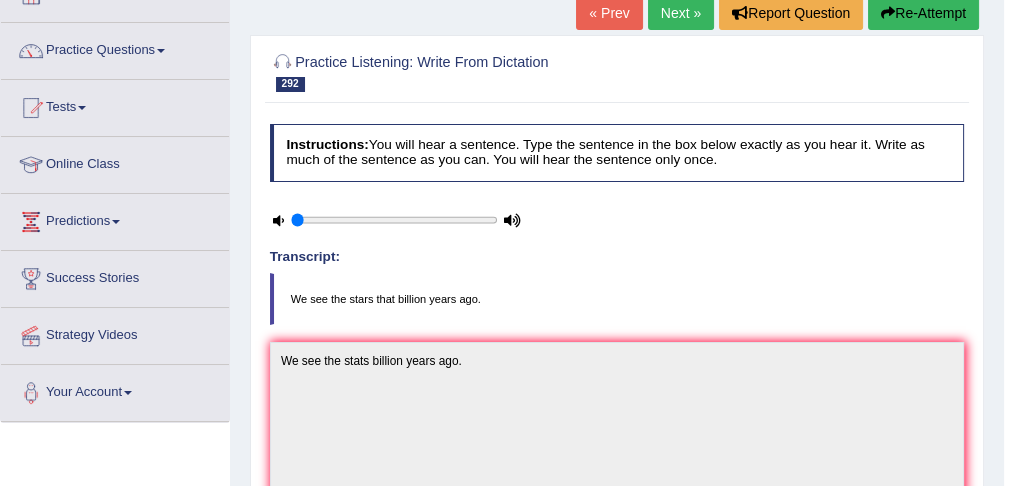 scroll, scrollTop: 106, scrollLeft: 0, axis: vertical 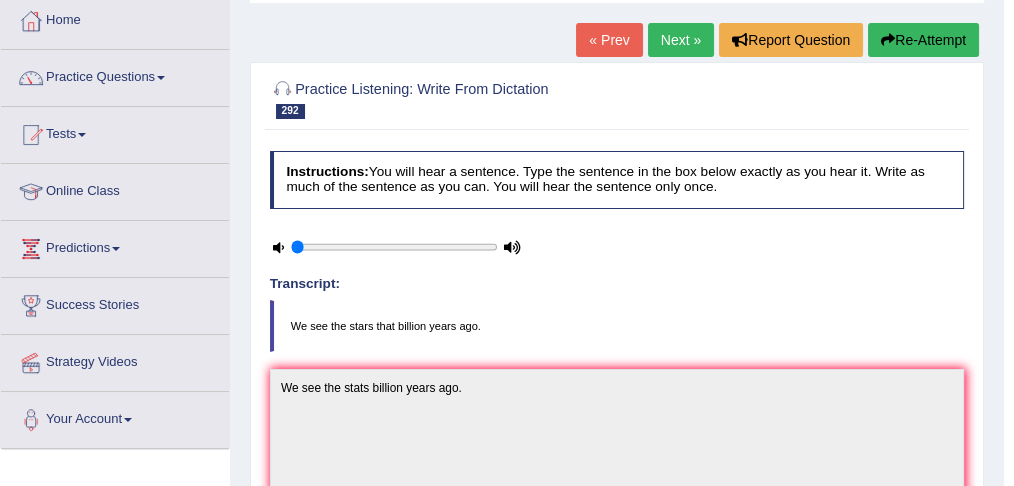 click on "Next »" at bounding box center (681, 40) 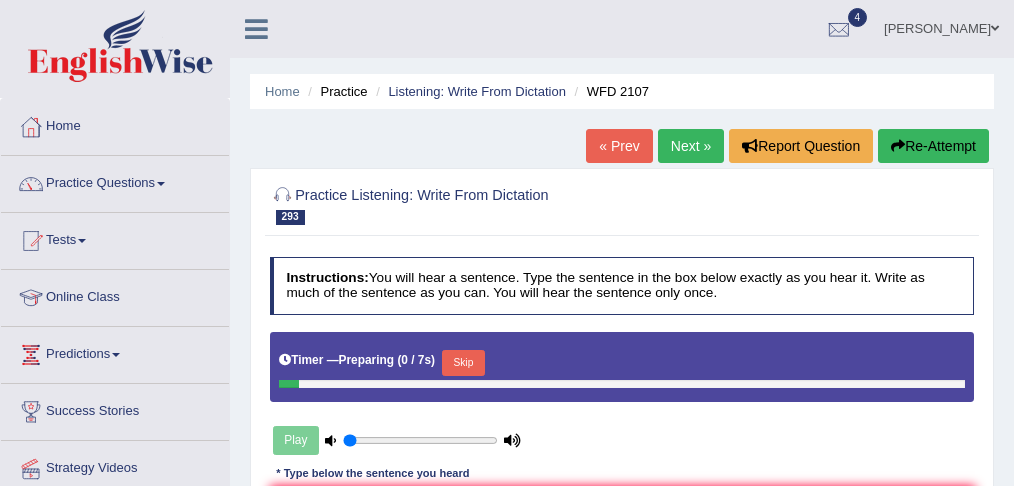 scroll, scrollTop: 0, scrollLeft: 0, axis: both 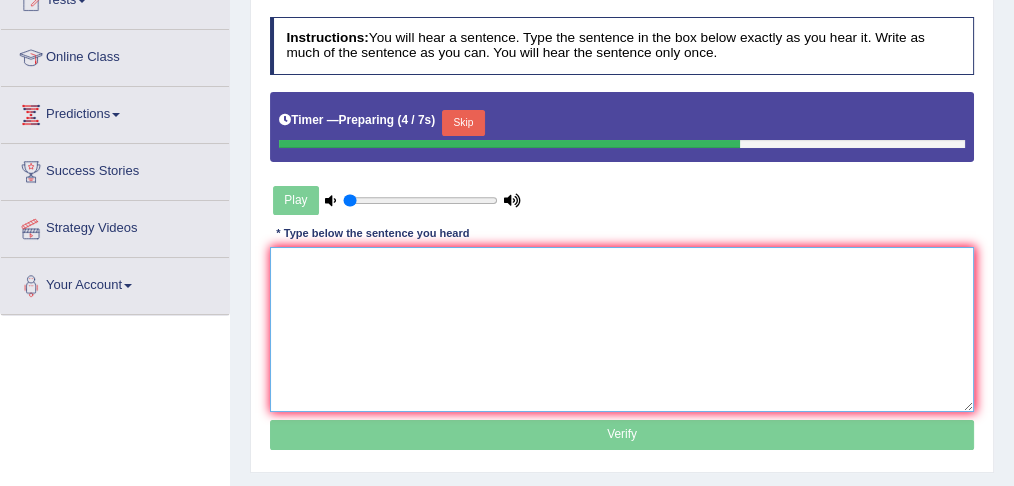 click at bounding box center (622, 329) 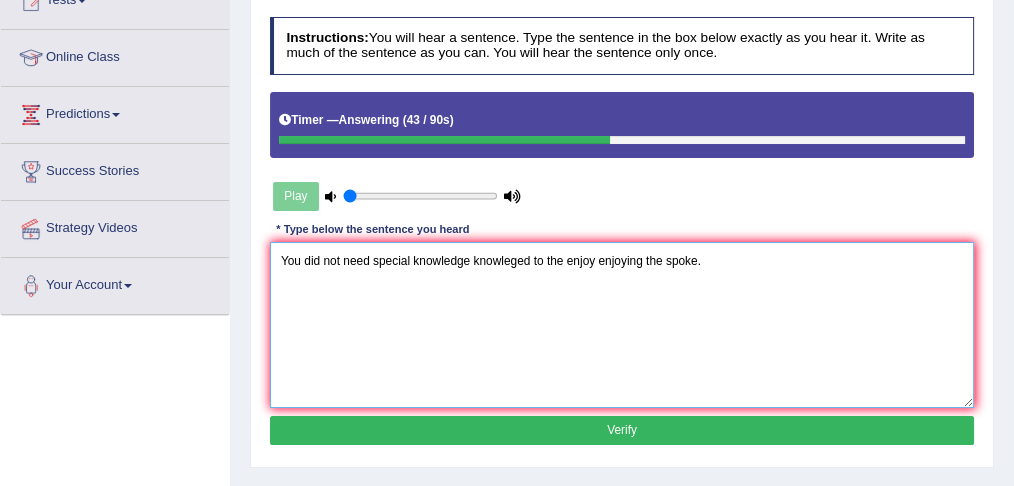 type on "You did not need special knowledge knowleged to the enjoy enjoying the spoke." 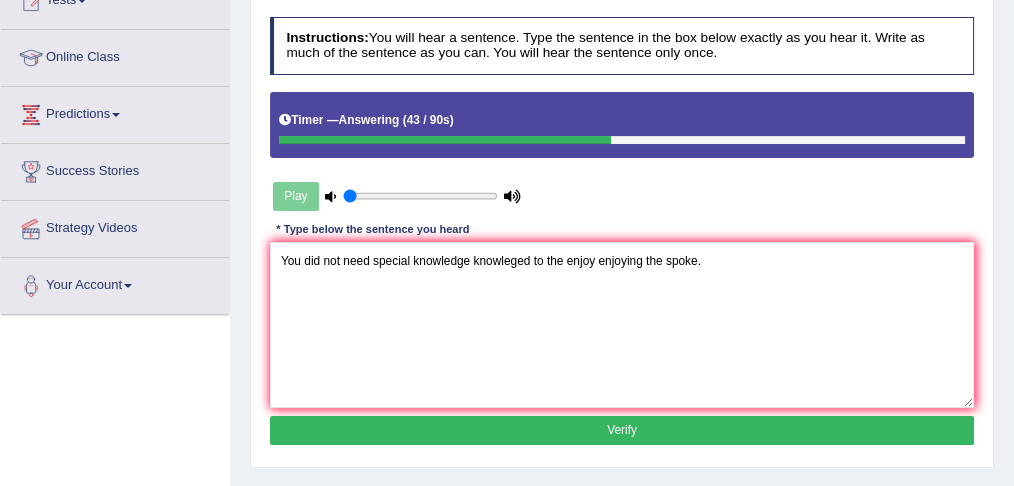 click on "Verify" at bounding box center (622, 430) 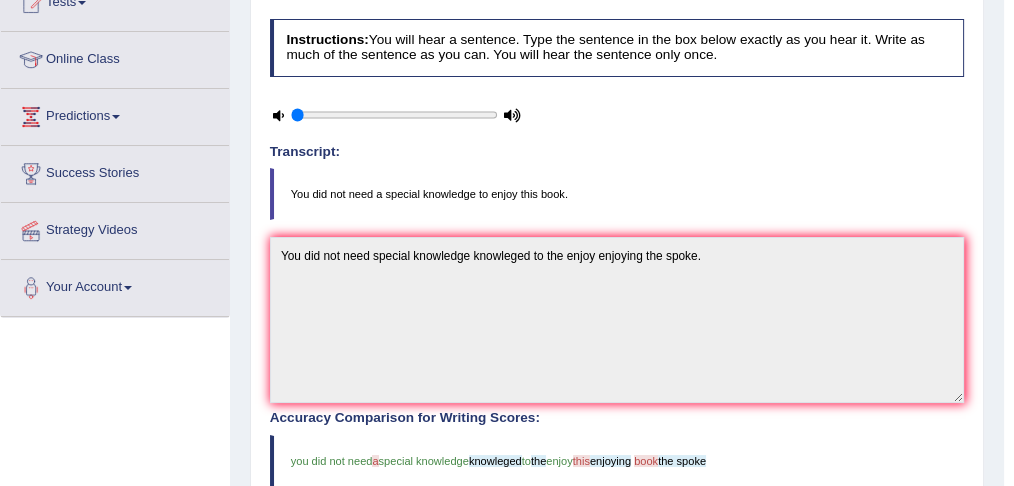 scroll, scrollTop: 240, scrollLeft: 0, axis: vertical 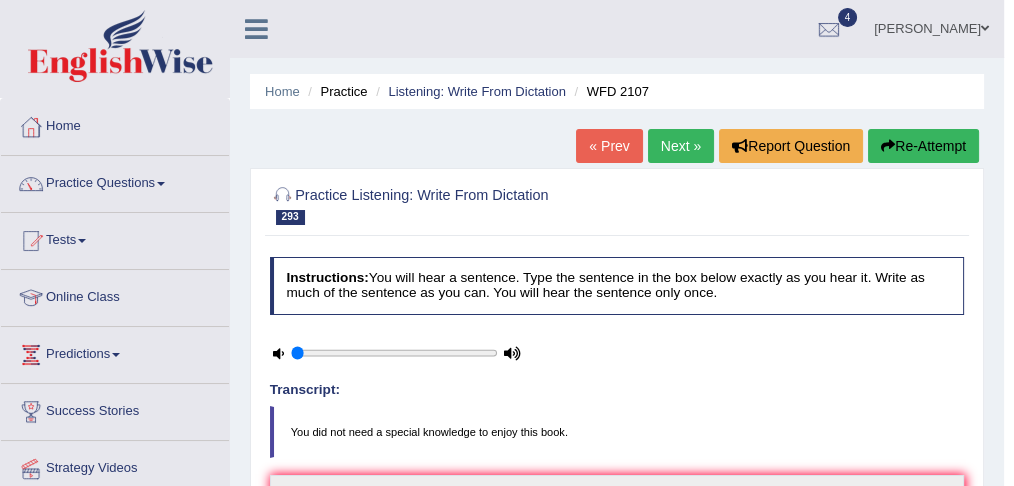 click on "Next »" at bounding box center [681, 146] 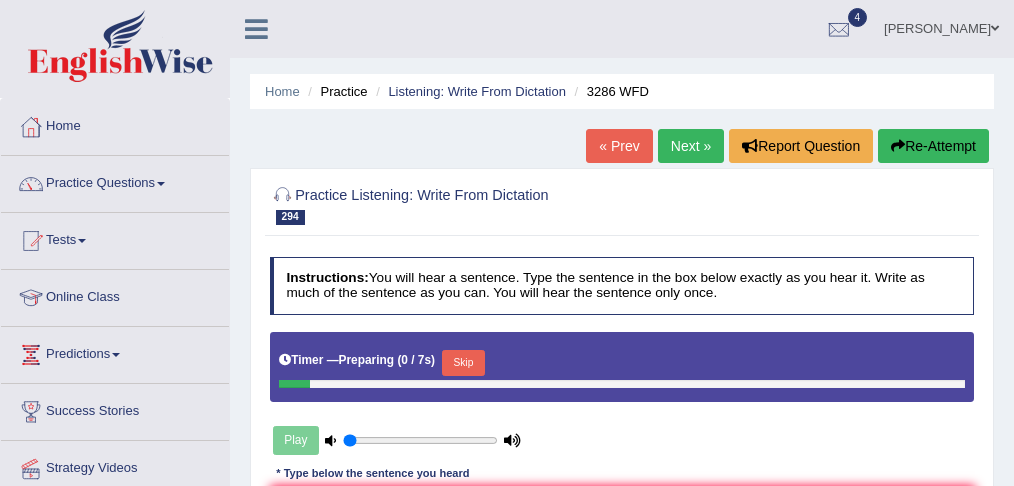 scroll, scrollTop: 12, scrollLeft: 0, axis: vertical 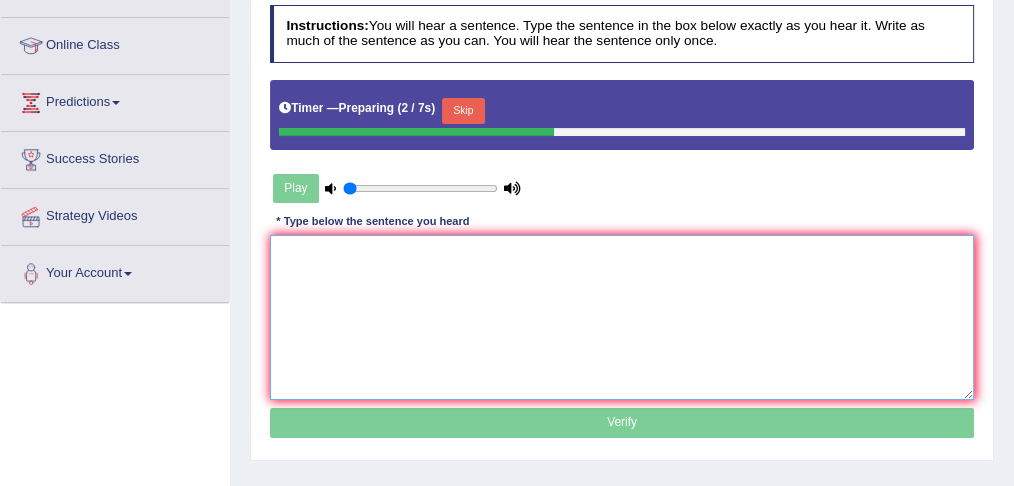 click at bounding box center [622, 317] 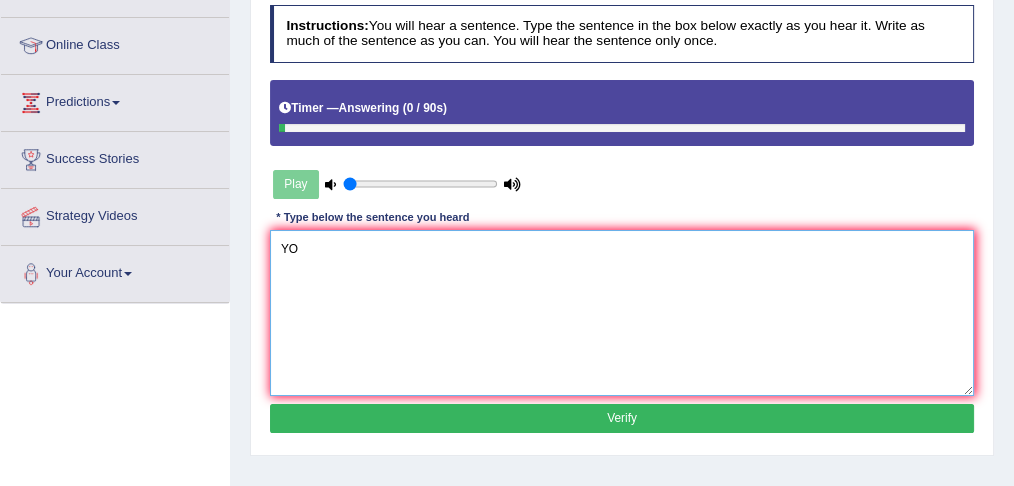 type on "Y" 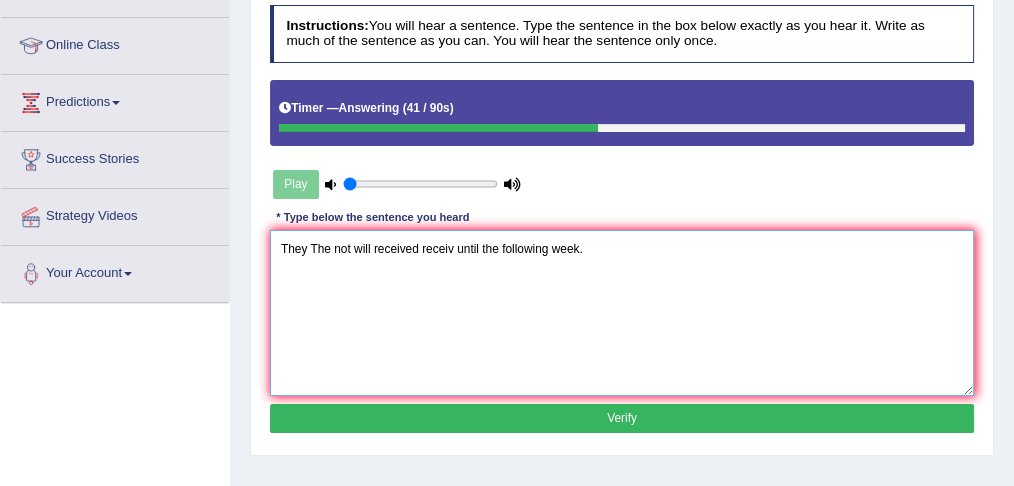click on "They The not will received receiv until the following week." at bounding box center [622, 312] 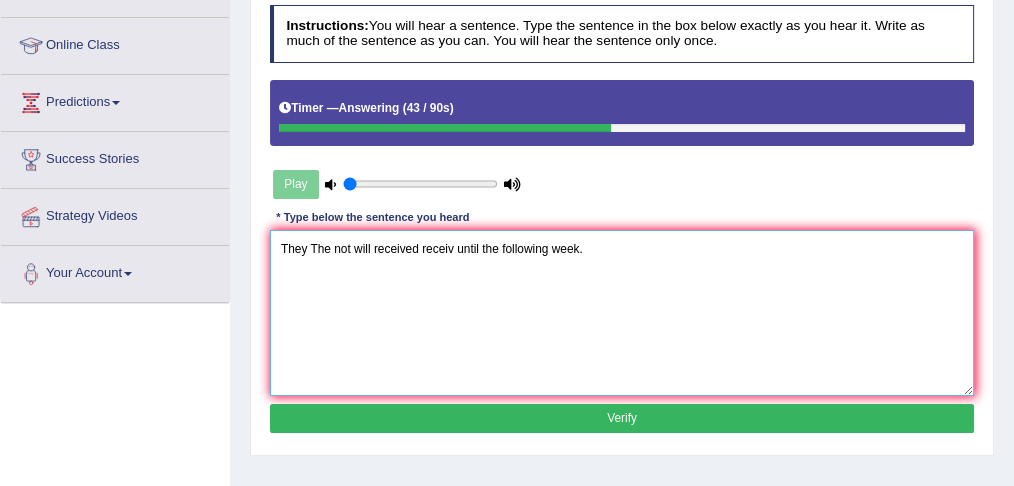 click on "They The not will received receiv until the following week." at bounding box center (622, 312) 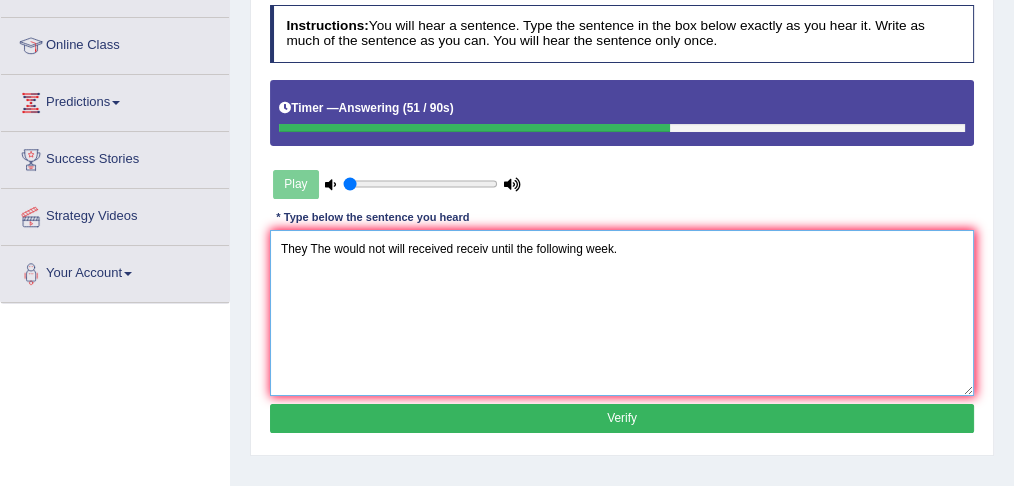 click on "They The would not will received receiv until the following week." at bounding box center [622, 312] 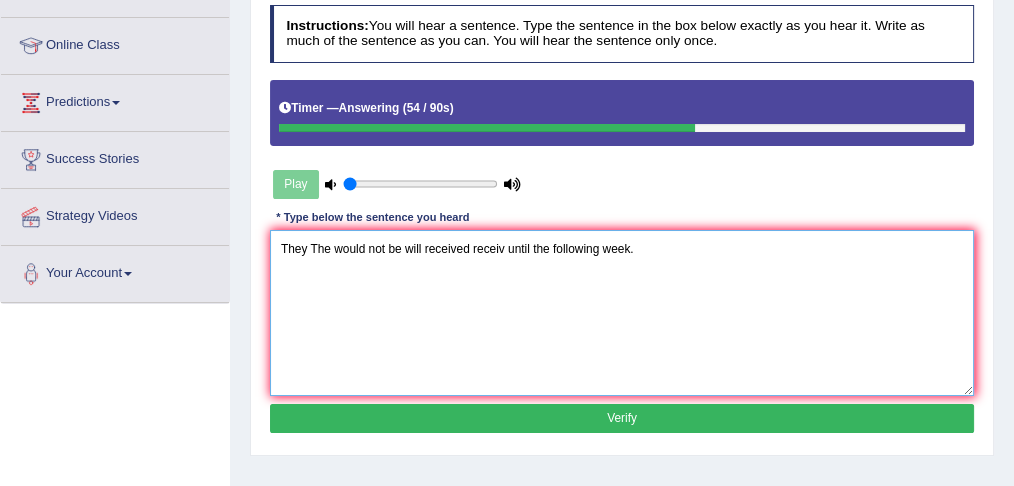 type on "They The would not be will received receiv until the following week." 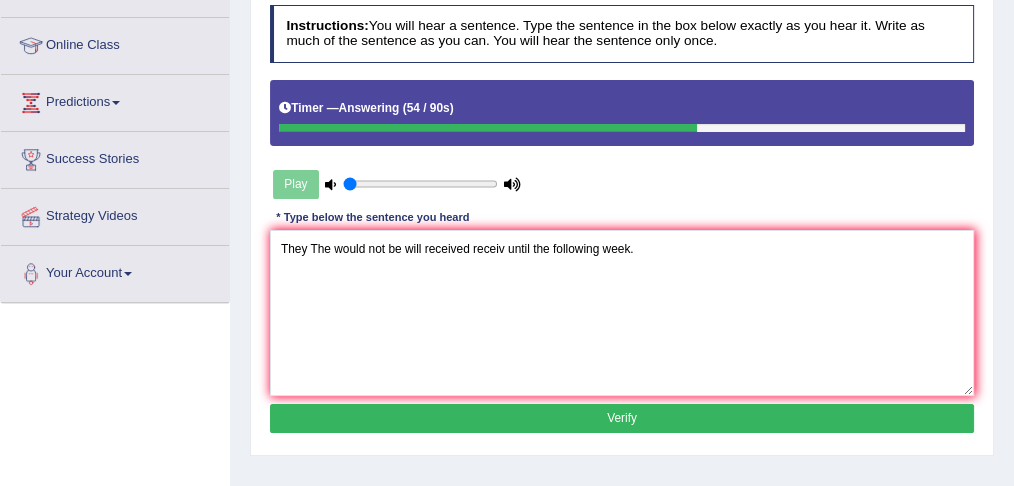 click on "Verify" at bounding box center (622, 418) 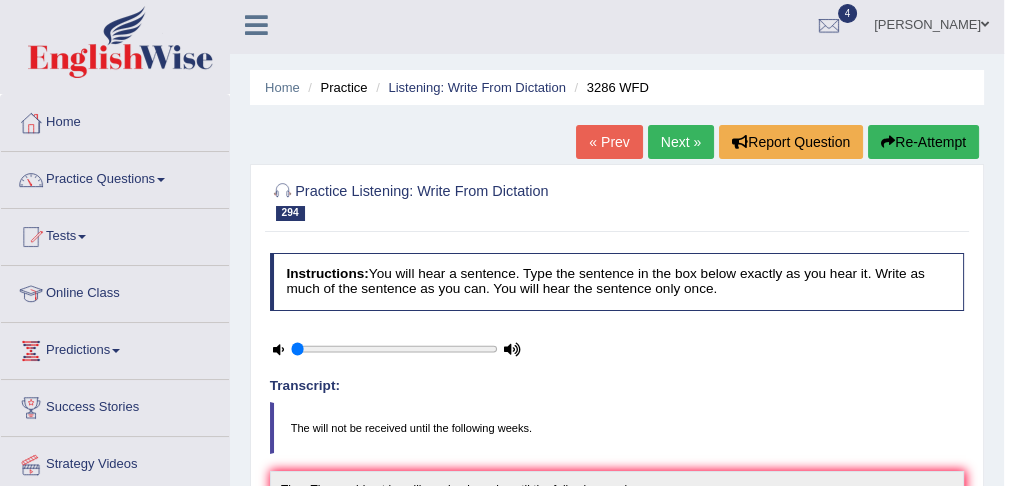 scroll, scrollTop: 0, scrollLeft: 0, axis: both 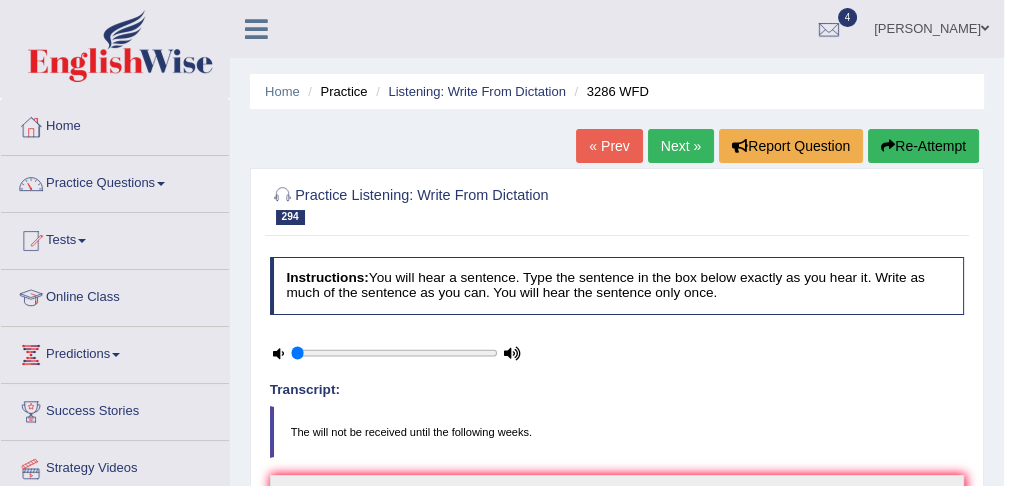 click on "Next »" at bounding box center (681, 146) 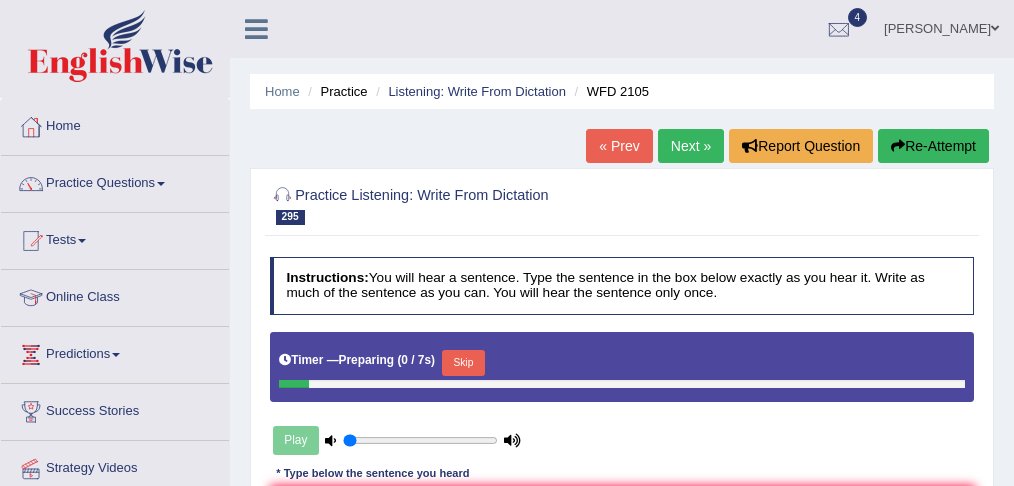 scroll, scrollTop: 24, scrollLeft: 0, axis: vertical 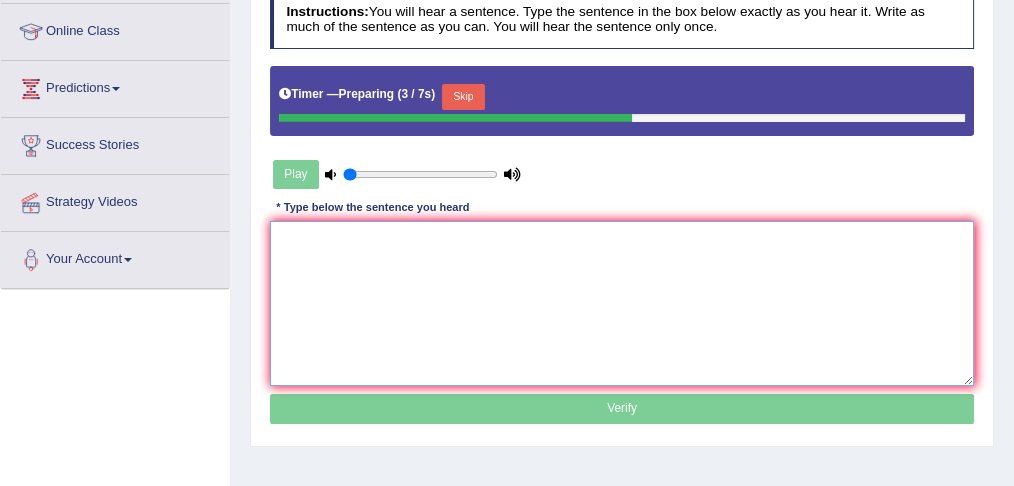 click at bounding box center [622, 303] 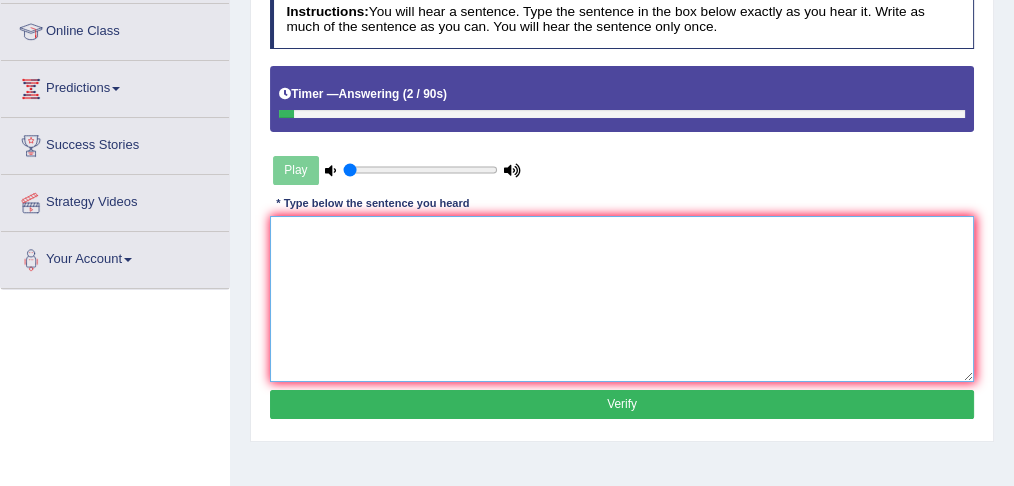 scroll, scrollTop: 0, scrollLeft: 0, axis: both 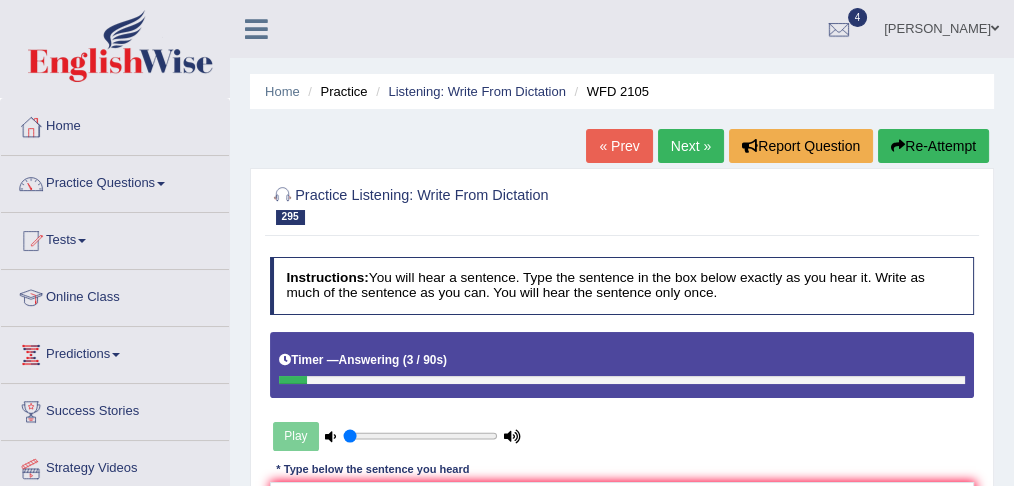 click on "Re-Attempt" at bounding box center (933, 146) 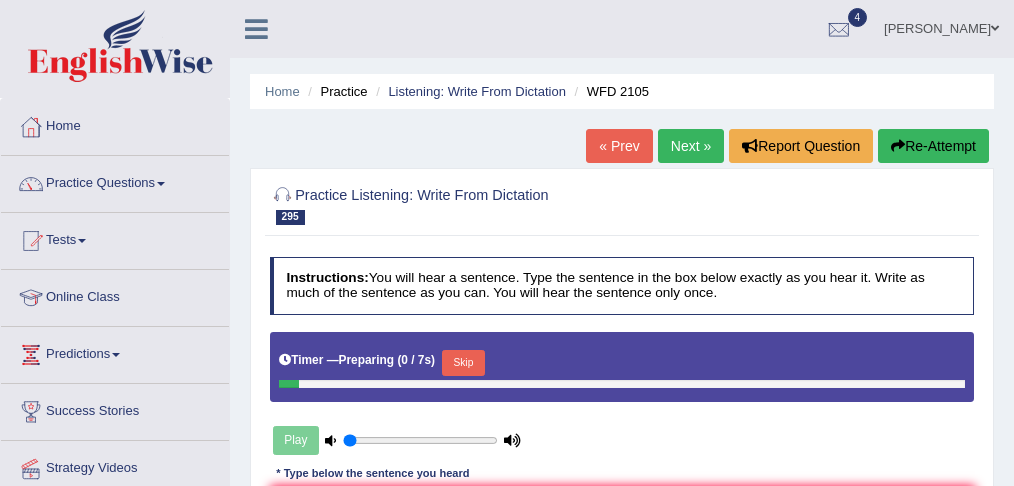 scroll, scrollTop: 0, scrollLeft: 0, axis: both 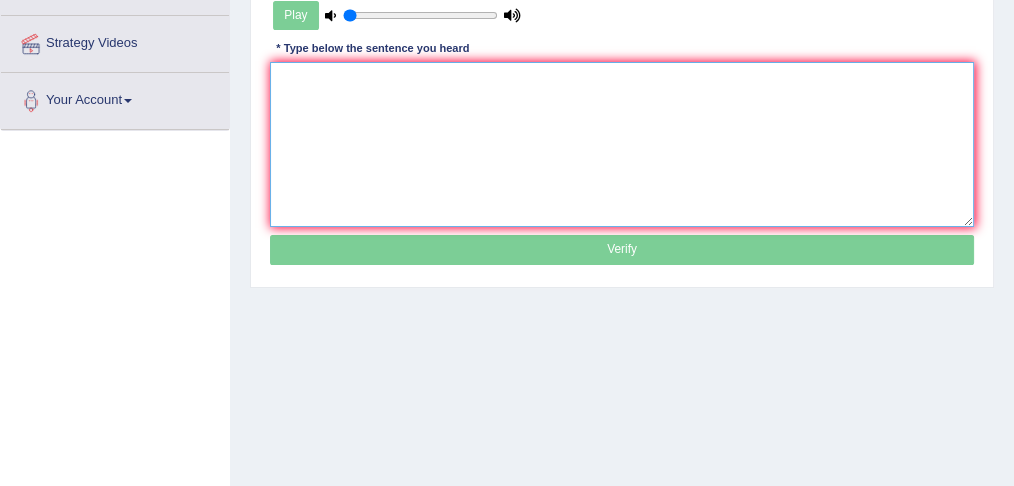 click at bounding box center [622, 144] 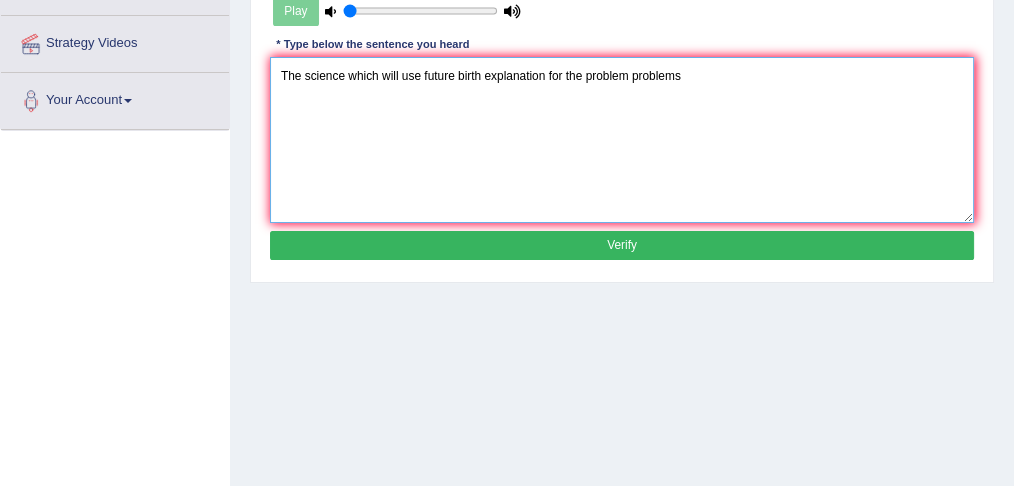 click on "The science which will use future birth explanation for the problem problems" at bounding box center [622, 139] 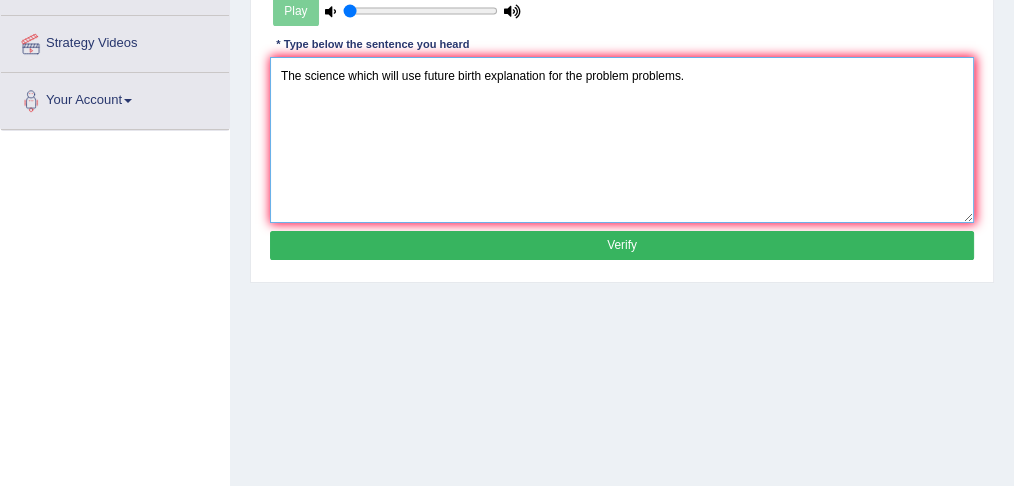 type on "The science which will use future birth explanation for the problem problems." 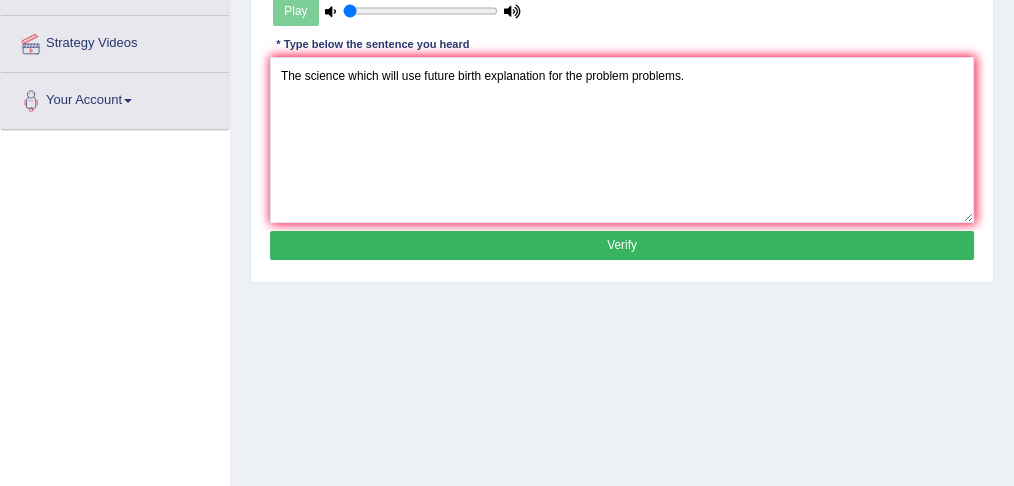 click on "Verify" at bounding box center [622, 245] 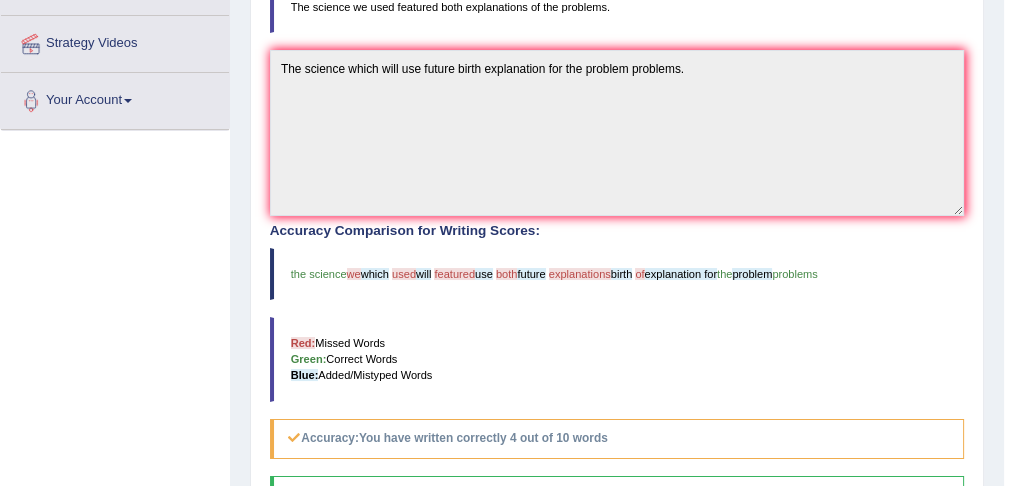scroll, scrollTop: 0, scrollLeft: 0, axis: both 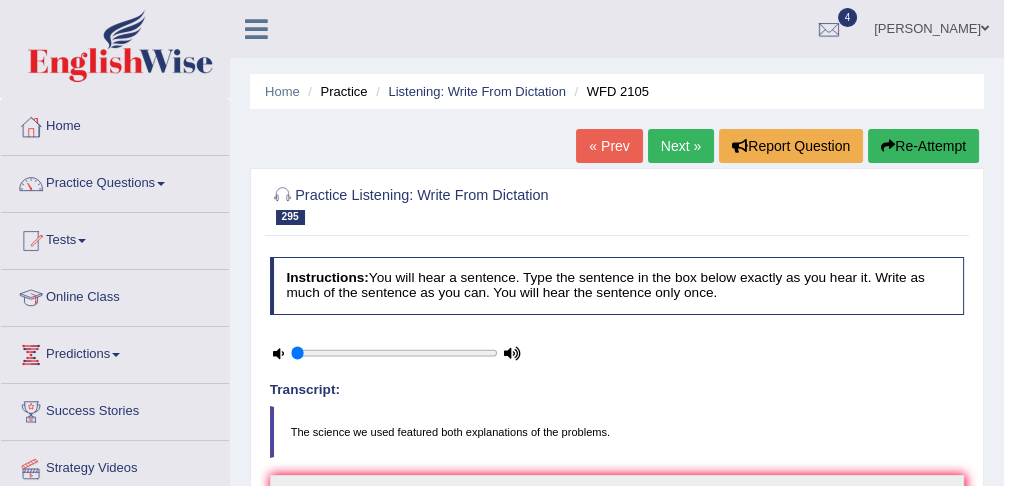 click on "Next »" at bounding box center (681, 146) 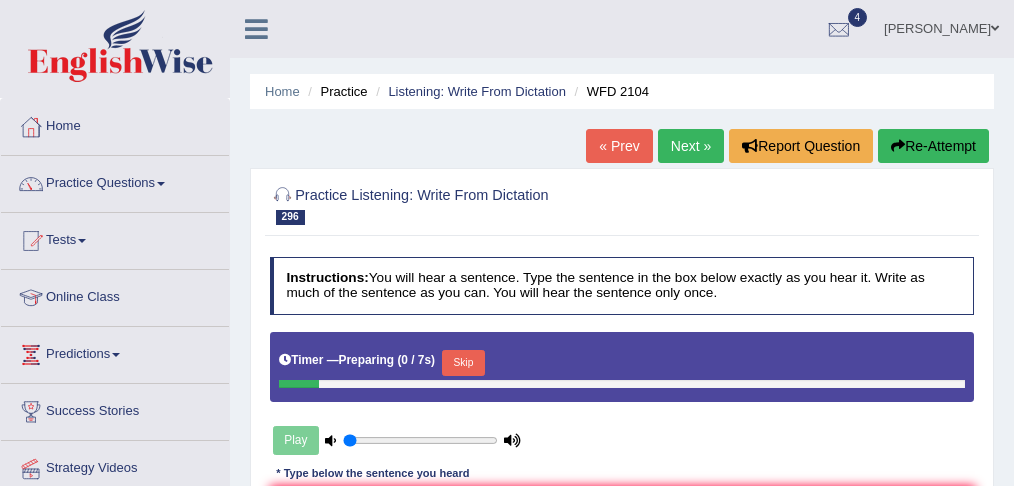 scroll, scrollTop: 48, scrollLeft: 0, axis: vertical 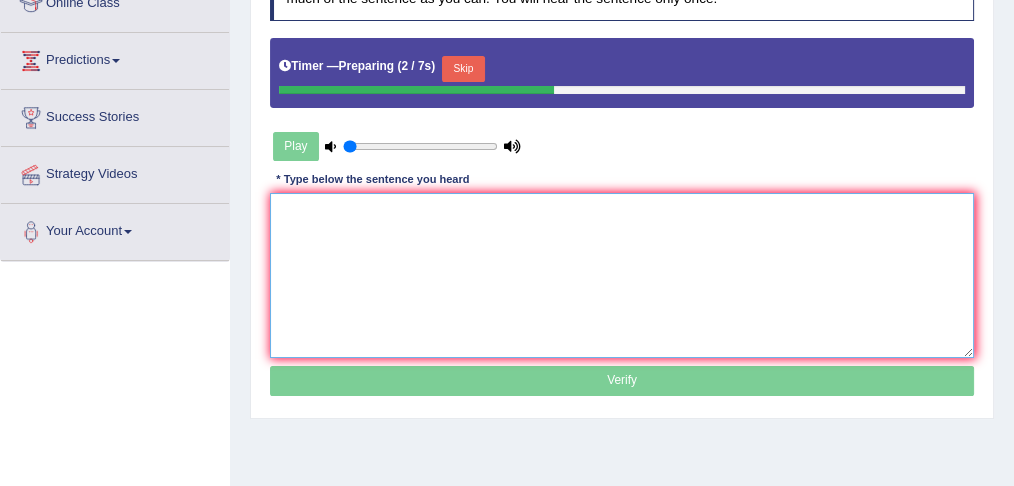 click at bounding box center (622, 275) 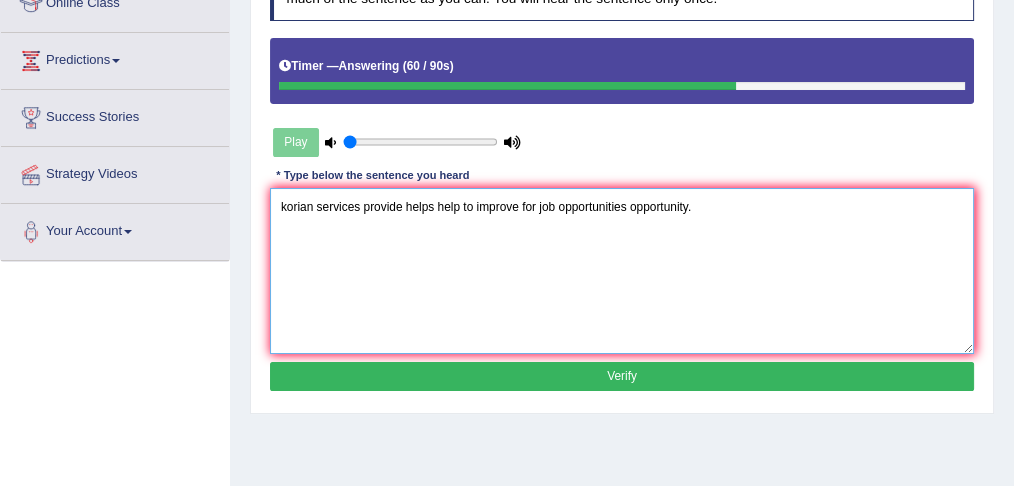click on "korian services provide helps help to improve for job opportunities opportunity." at bounding box center [622, 270] 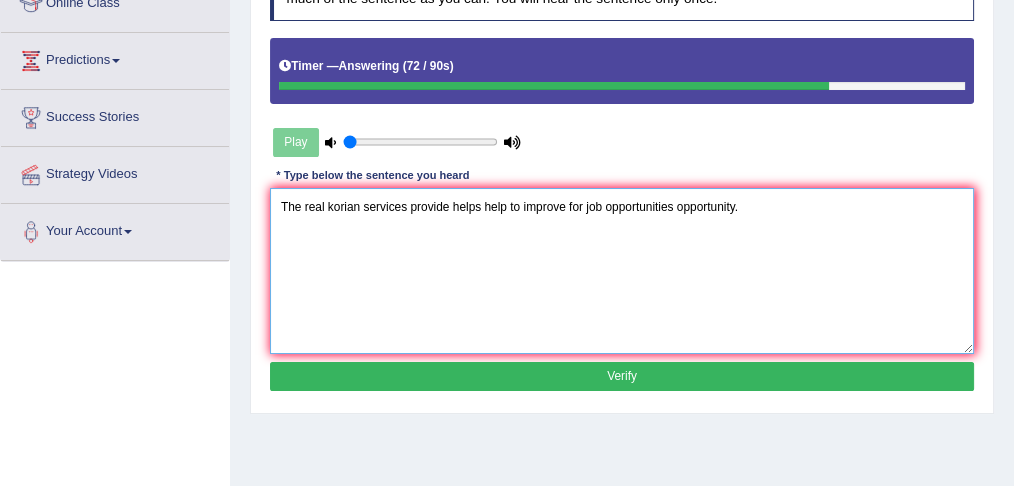 click on "The real korian services provide helps help to improve for job opportunities opportunity." at bounding box center (622, 270) 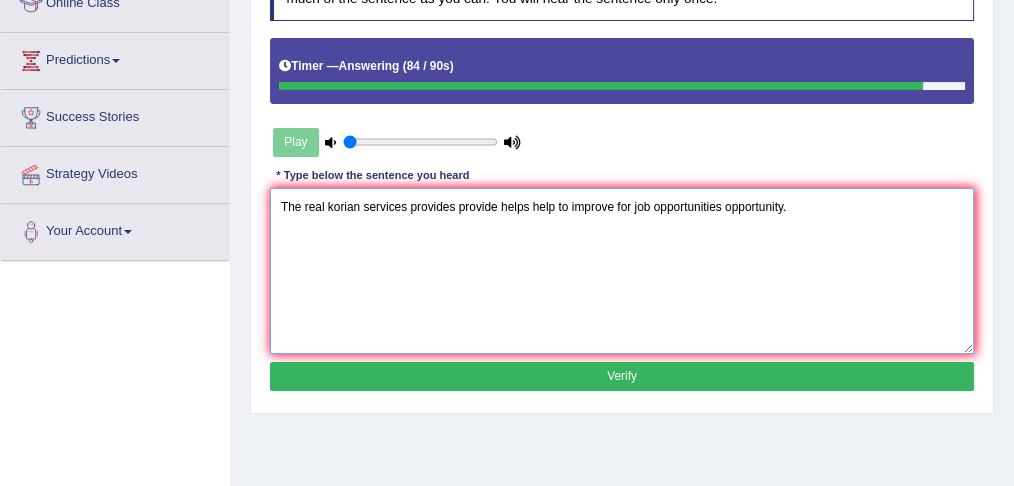 type on "The real korian services provides provide helps help to improve for job opportunities opportunity." 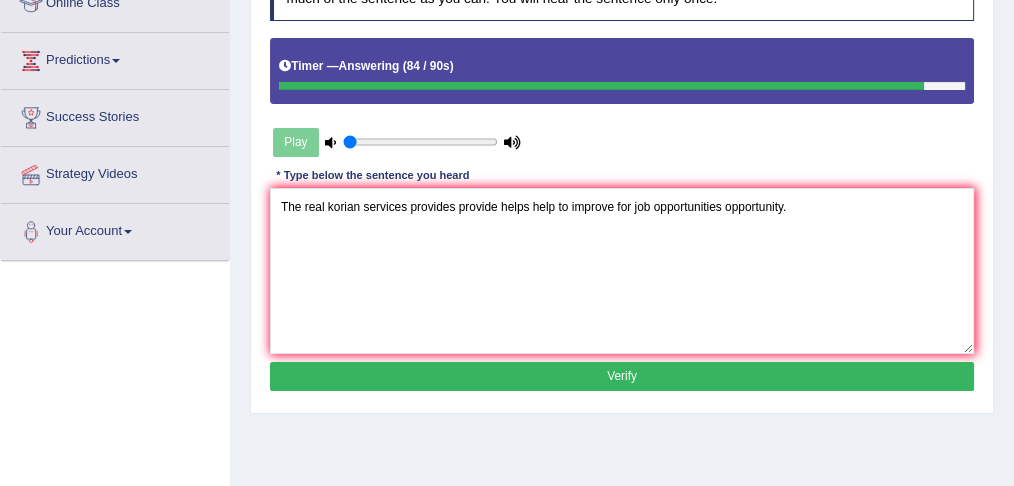 click on "Verify" at bounding box center (622, 376) 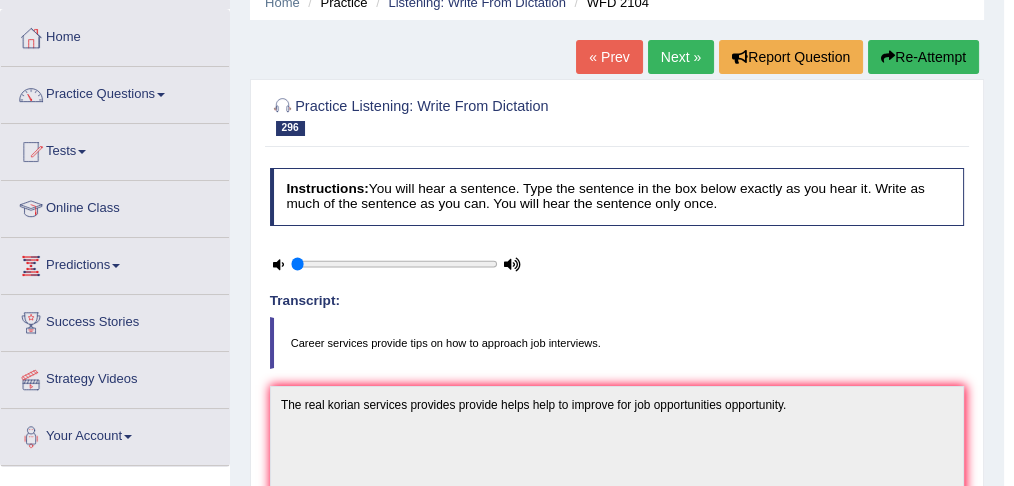 scroll, scrollTop: 81, scrollLeft: 0, axis: vertical 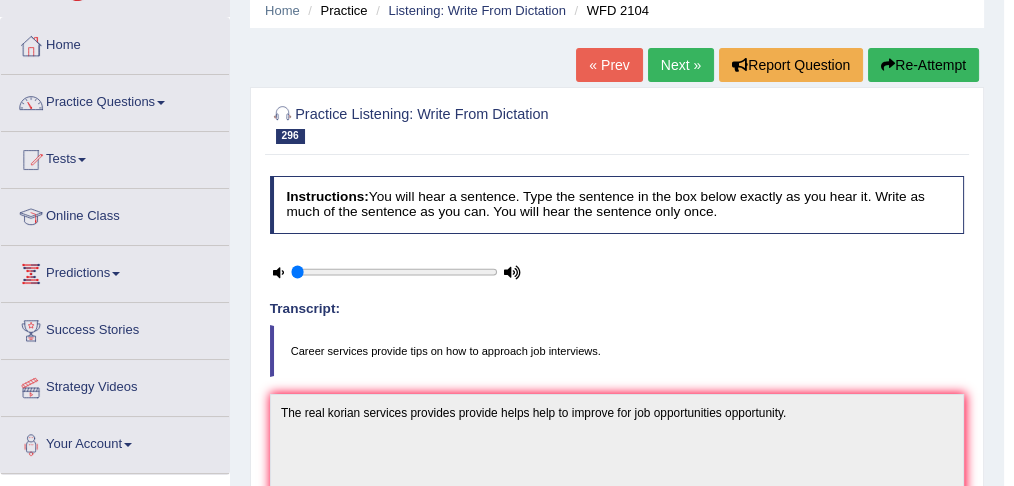 click on "Re-Attempt" at bounding box center (923, 65) 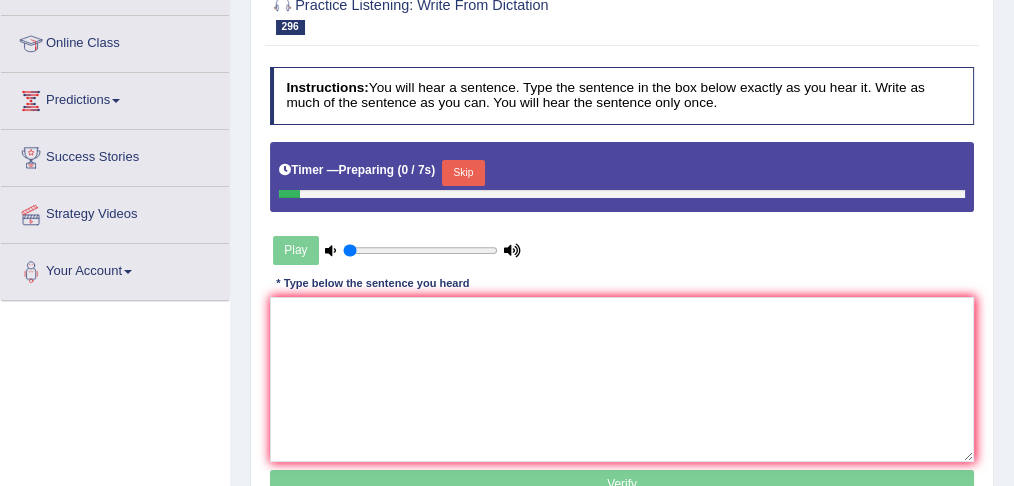scroll, scrollTop: 0, scrollLeft: 0, axis: both 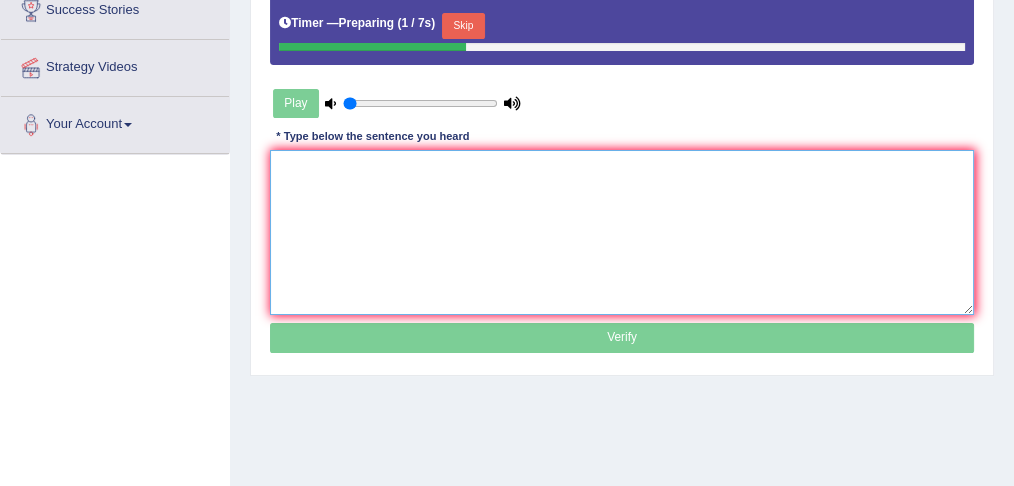 click at bounding box center (622, 232) 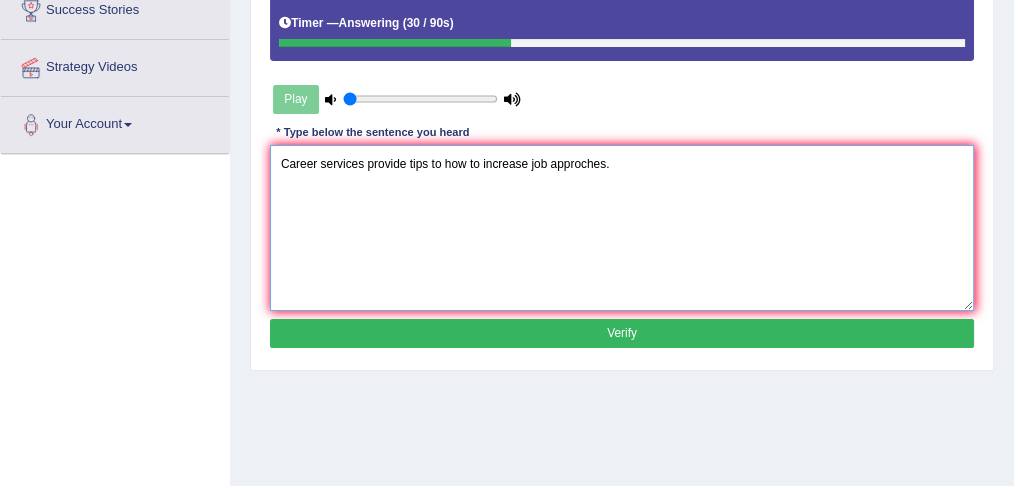 type on "Career services provide tips to how to increase job approches." 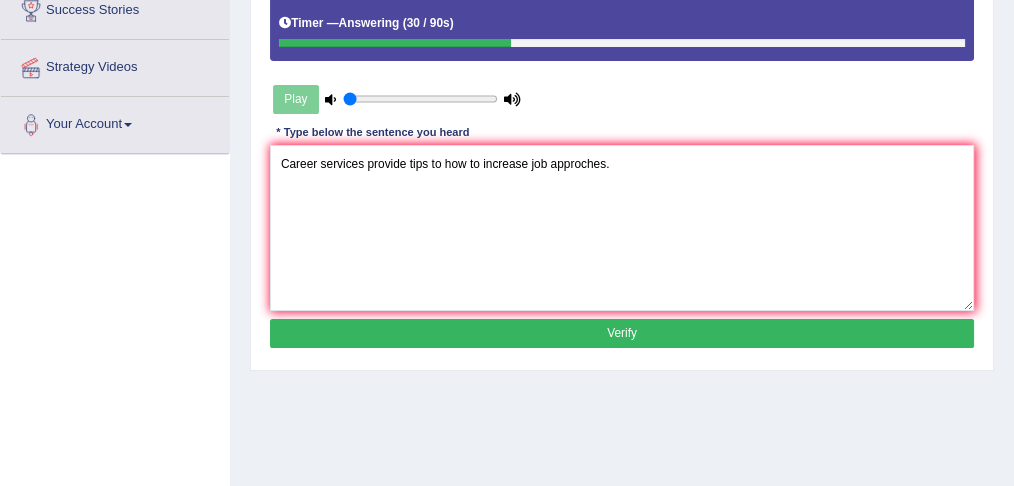 click on "Verify" at bounding box center (622, 333) 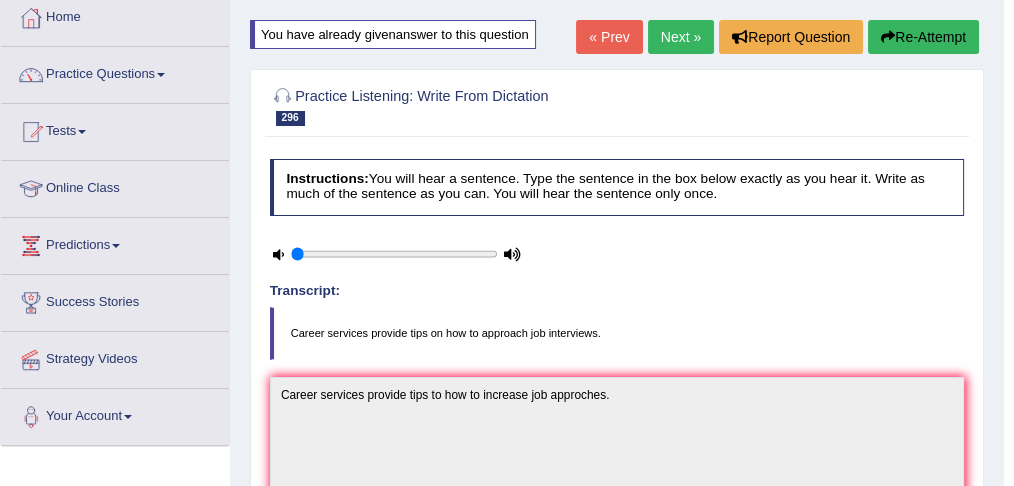 scroll, scrollTop: 107, scrollLeft: 0, axis: vertical 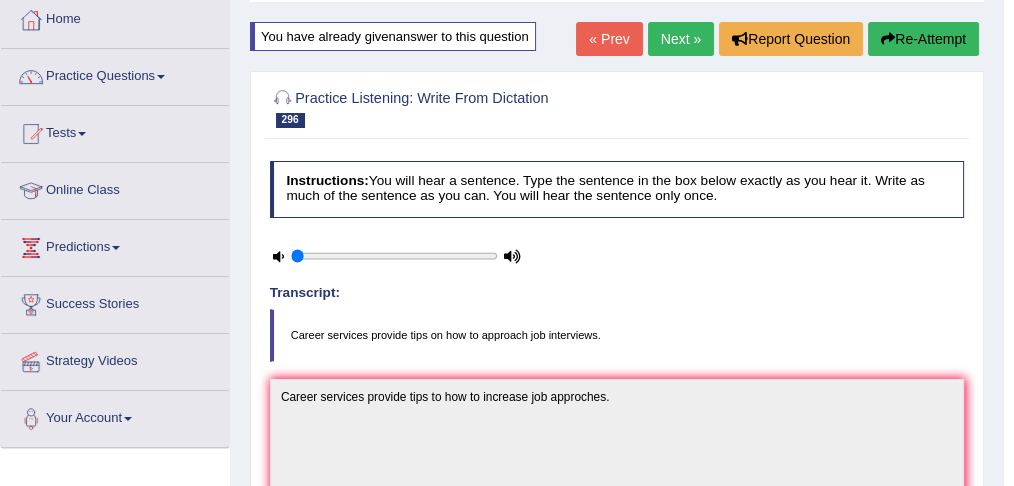 click on "Next »" at bounding box center (681, 39) 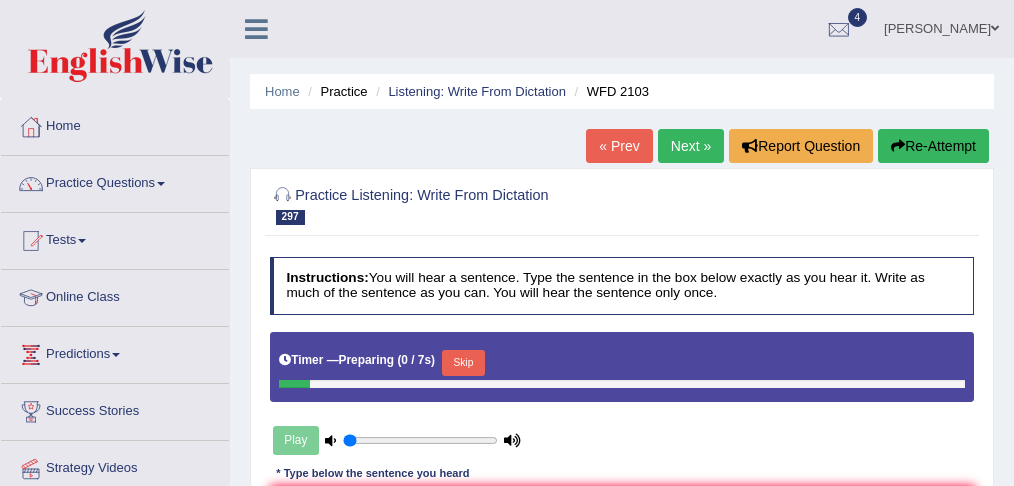 scroll, scrollTop: 0, scrollLeft: 0, axis: both 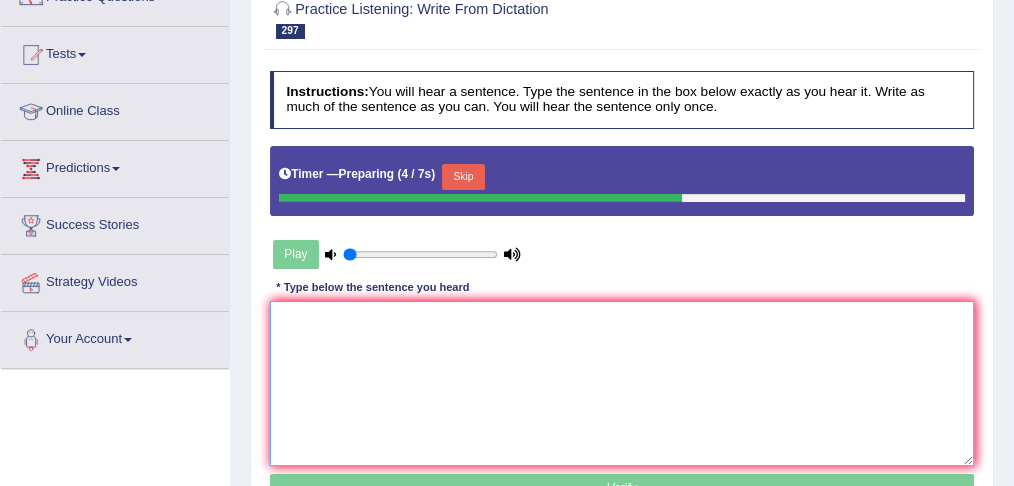 click at bounding box center [622, 383] 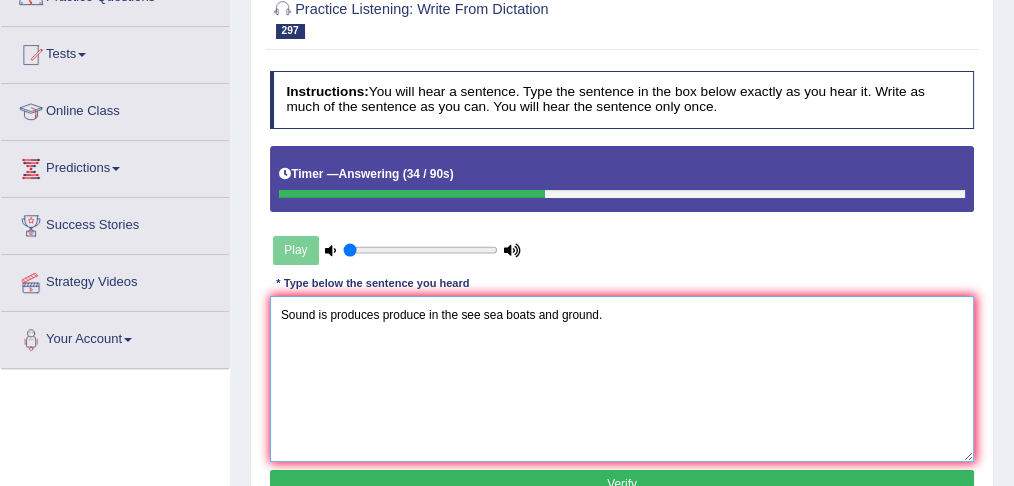 click on "Sound is produces produce in the see sea boats and ground." at bounding box center [622, 378] 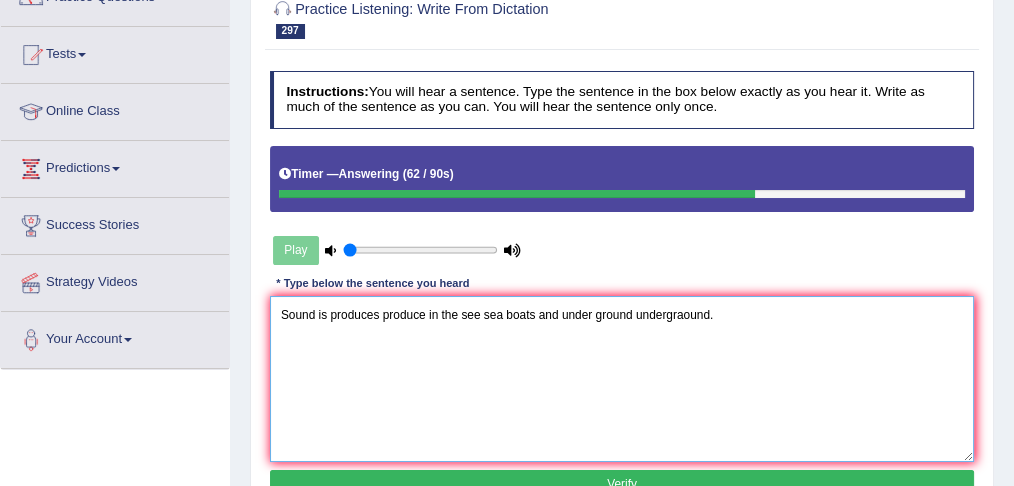 click on "Sound is produces produce in the see sea boats and under ground undergraound." at bounding box center (622, 378) 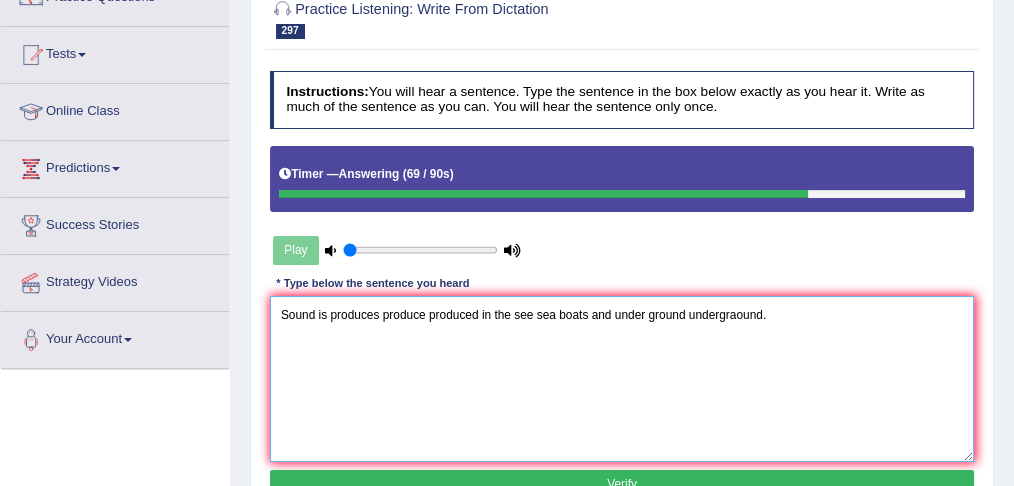 type on "Sound is produces produce produced in the see sea boats and under ground undergraound." 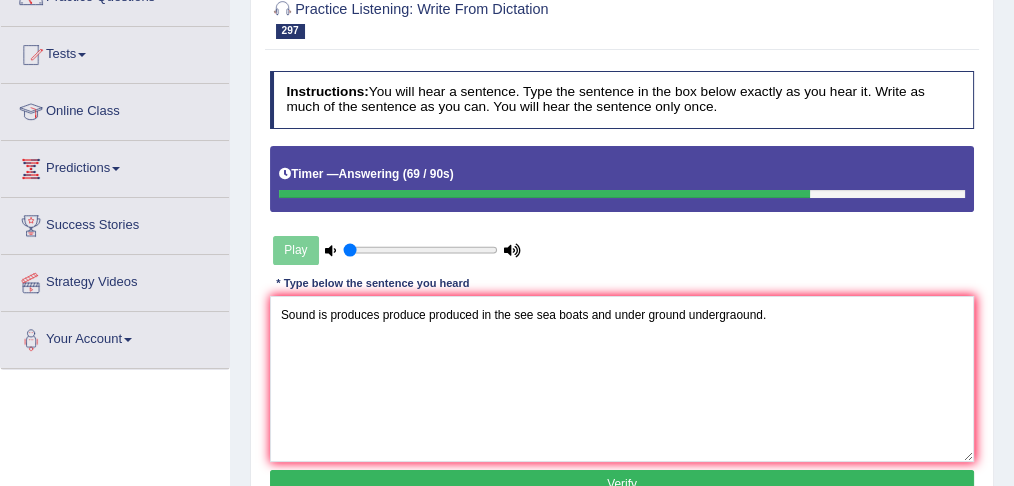 click on "Verify" at bounding box center (622, 484) 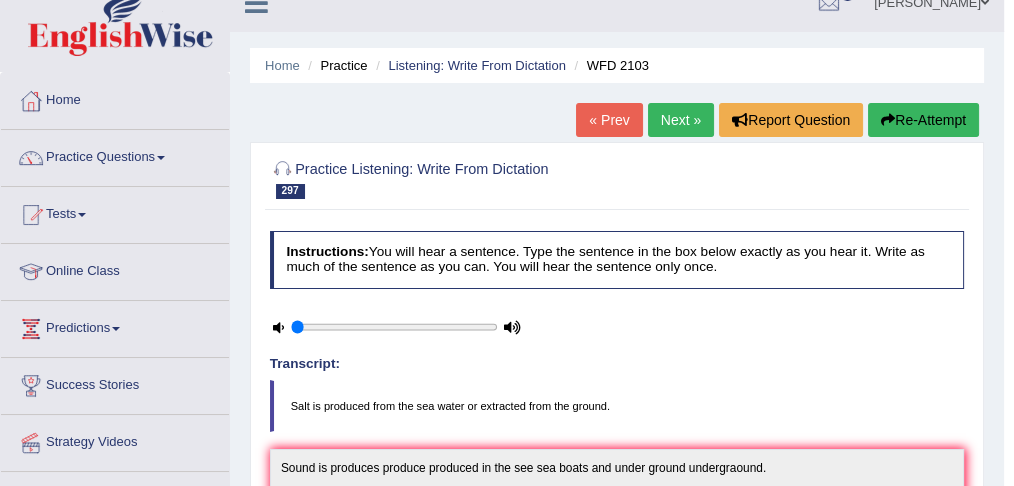 scroll, scrollTop: 0, scrollLeft: 0, axis: both 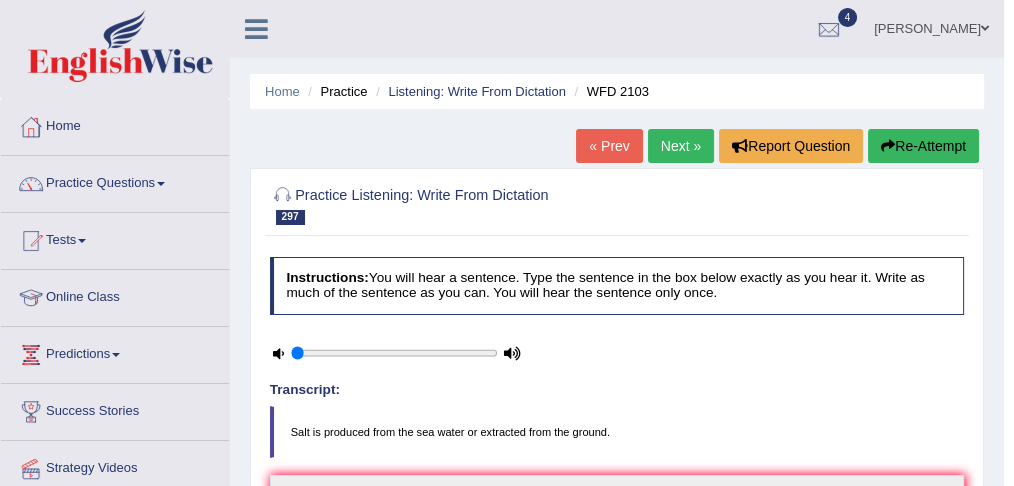 click on "Next »" at bounding box center (681, 146) 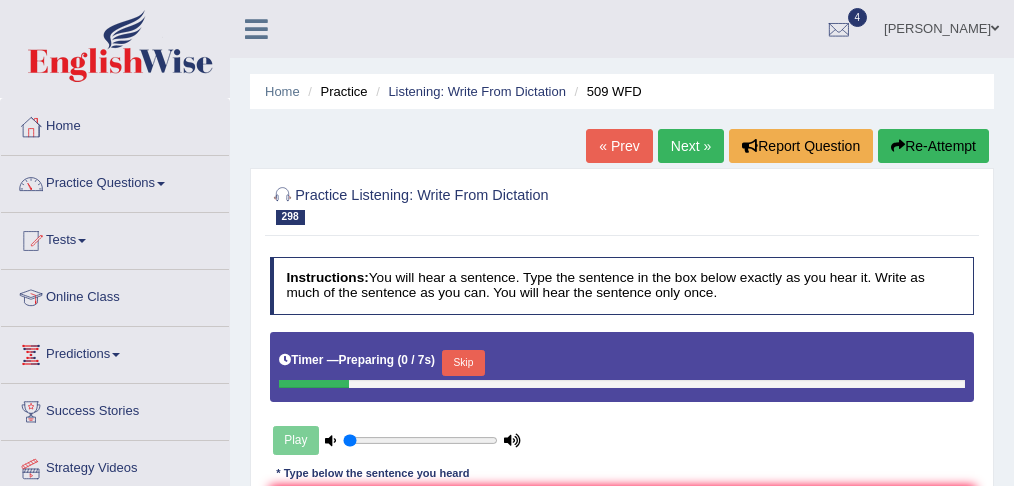 scroll, scrollTop: 10, scrollLeft: 0, axis: vertical 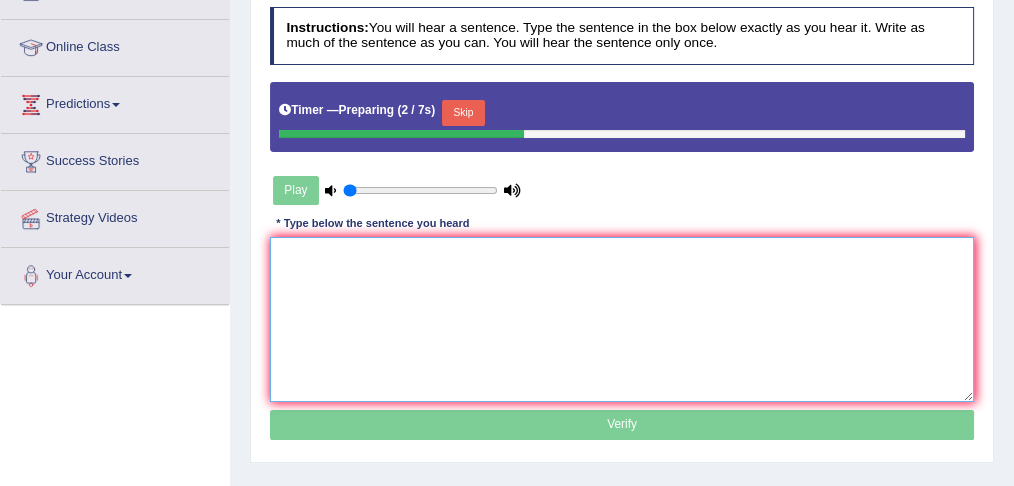 click at bounding box center (622, 319) 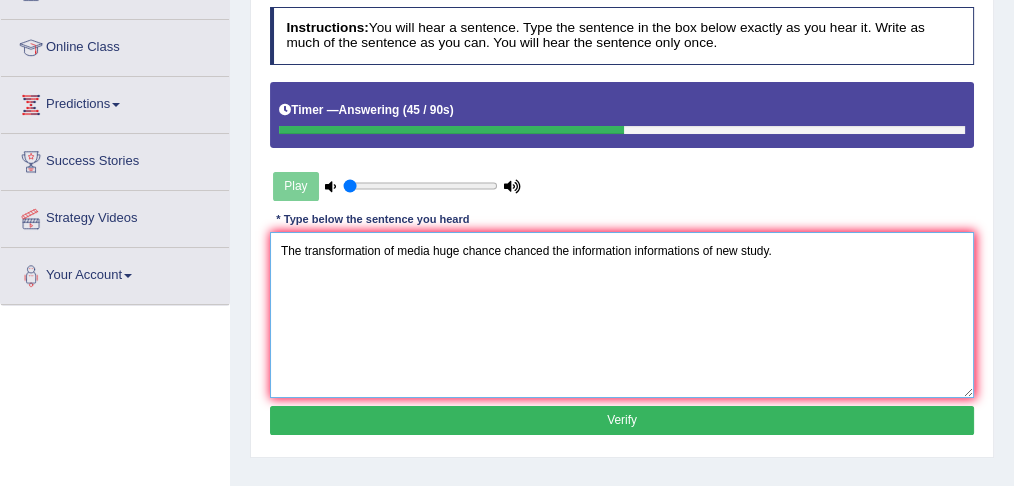 click on "The transformation of media huge chance chanced the information informations of new study." at bounding box center (622, 314) 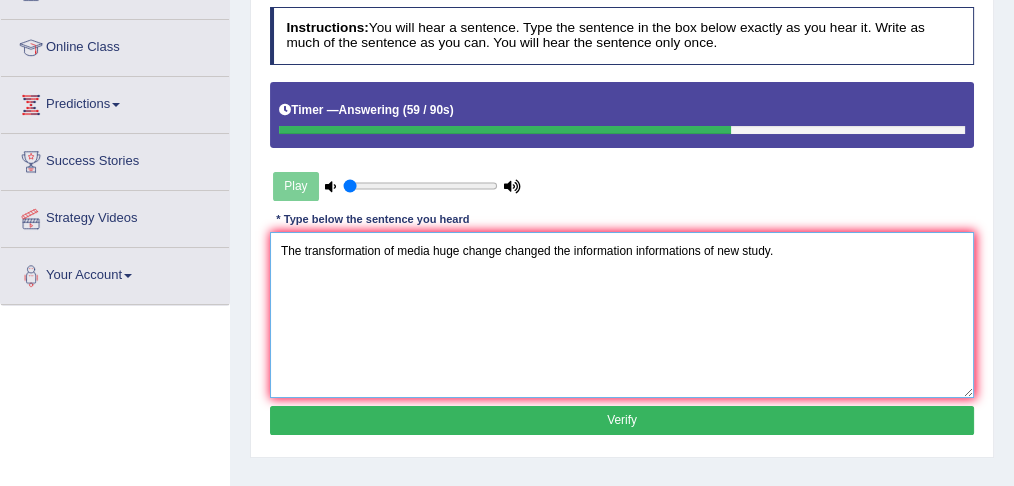 type on "The transformation of media huge change changed the information informations of new study." 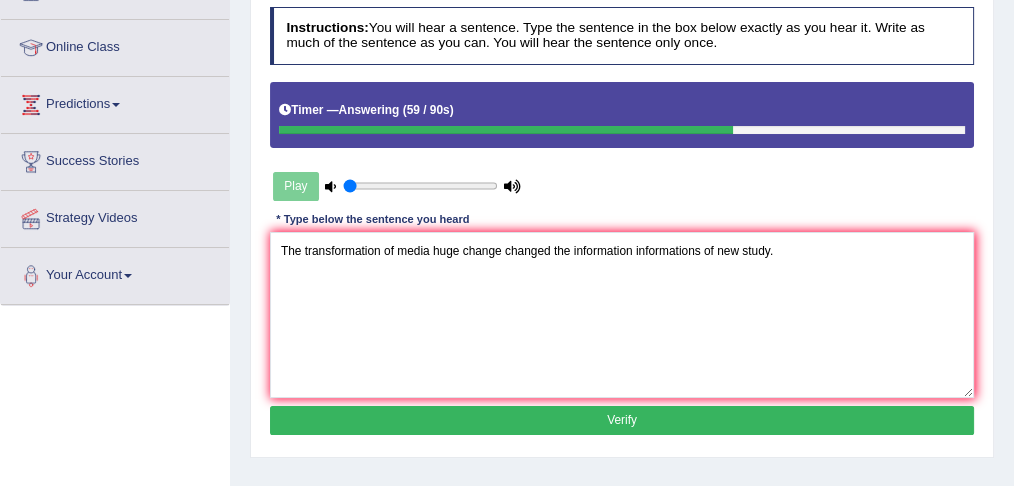 click on "Verify" at bounding box center [622, 420] 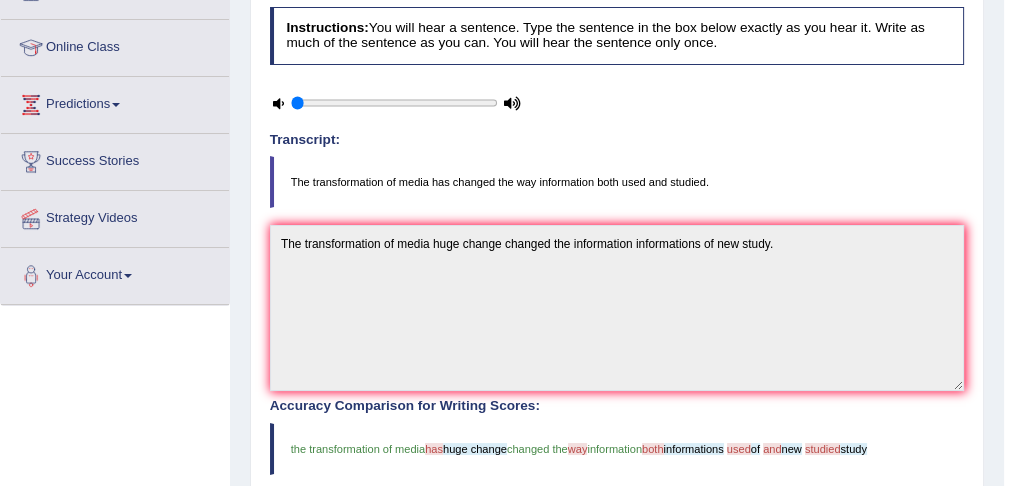 scroll, scrollTop: 675, scrollLeft: 0, axis: vertical 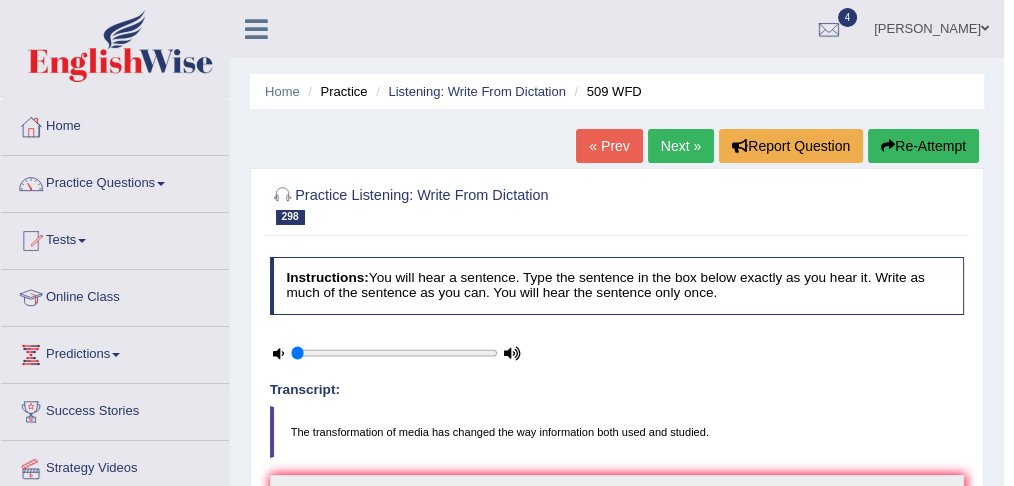 click on "Next »" at bounding box center [681, 146] 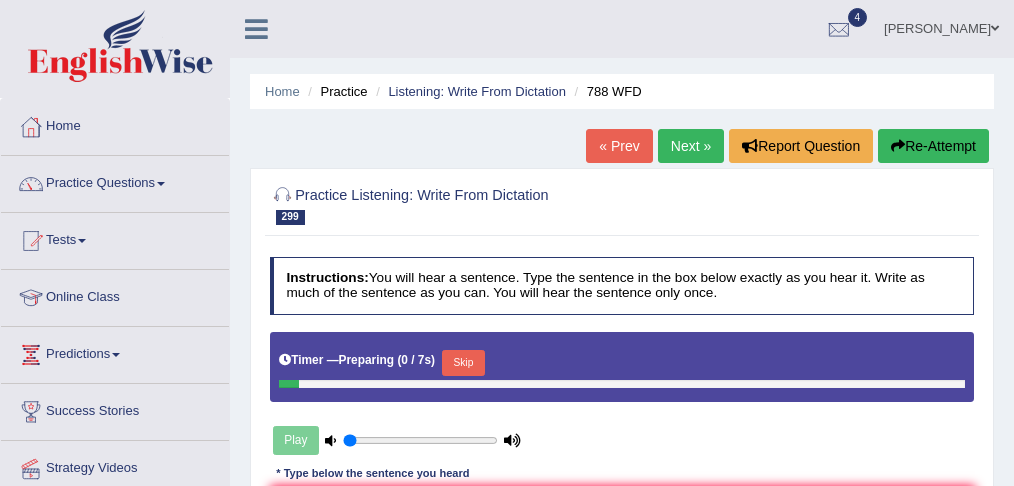 scroll, scrollTop: 0, scrollLeft: 0, axis: both 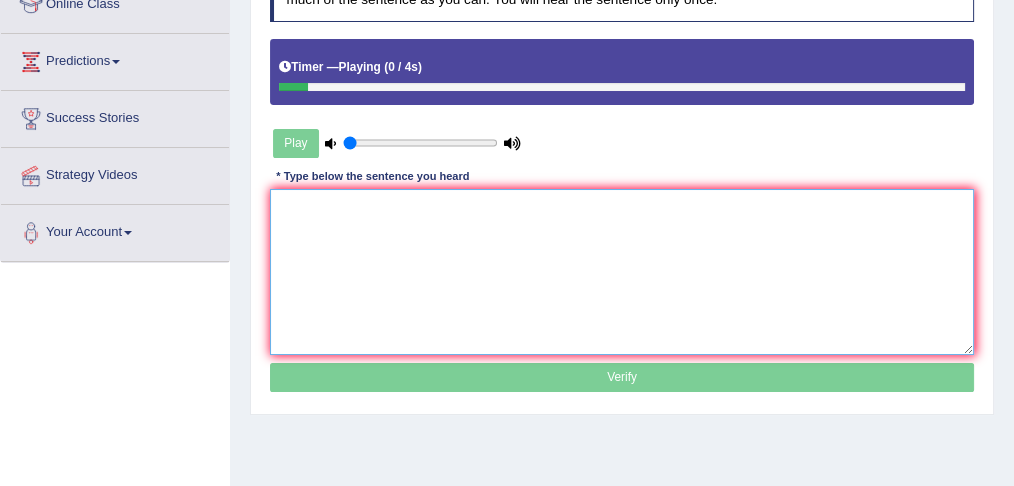 click at bounding box center (622, 271) 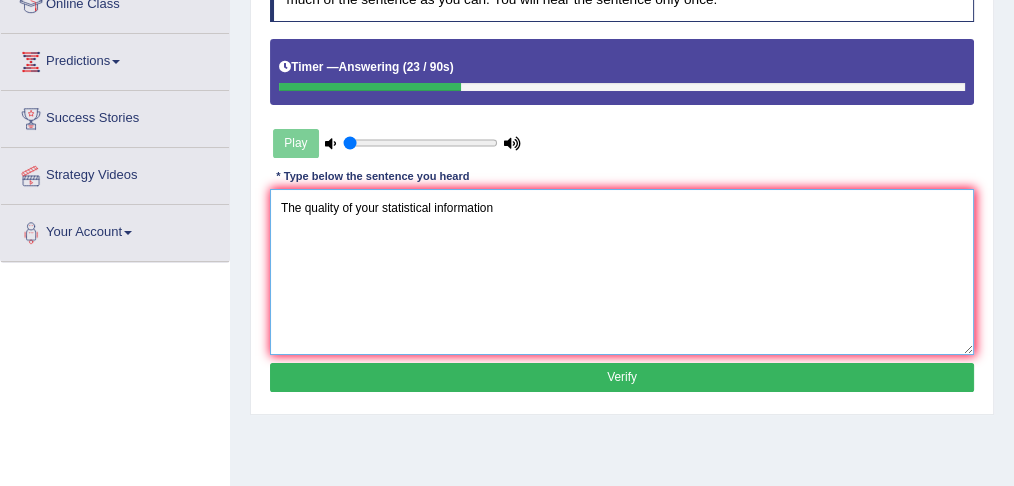 type on "The quality of your statistical information" 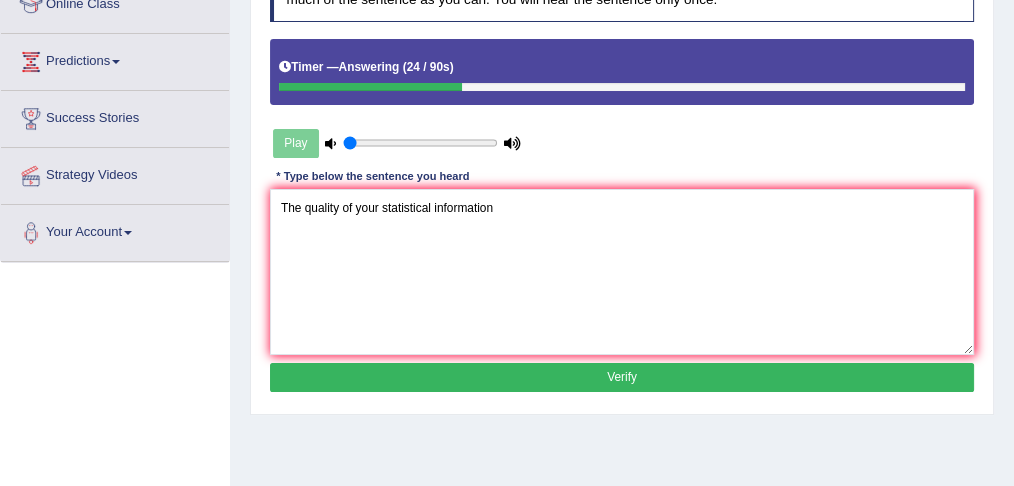 click on "Verify" at bounding box center (622, 377) 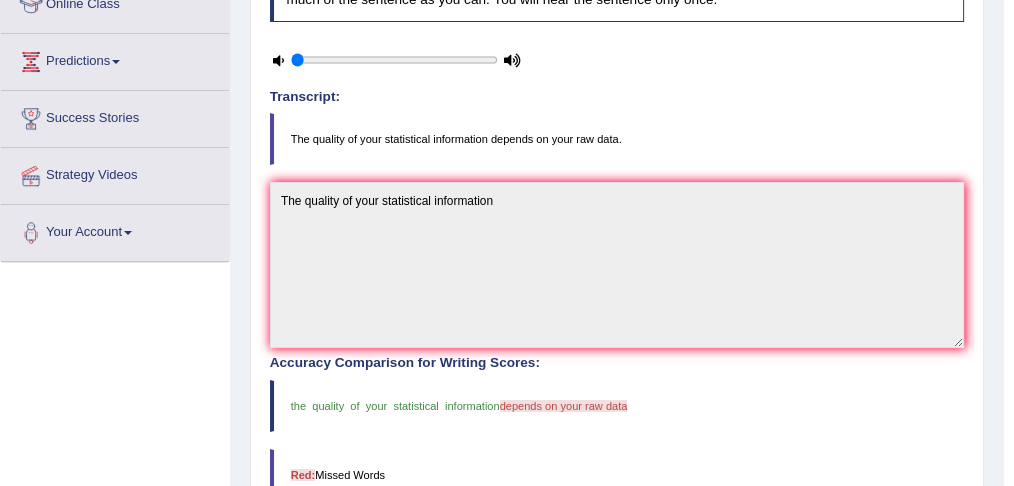 scroll, scrollTop: 691, scrollLeft: 0, axis: vertical 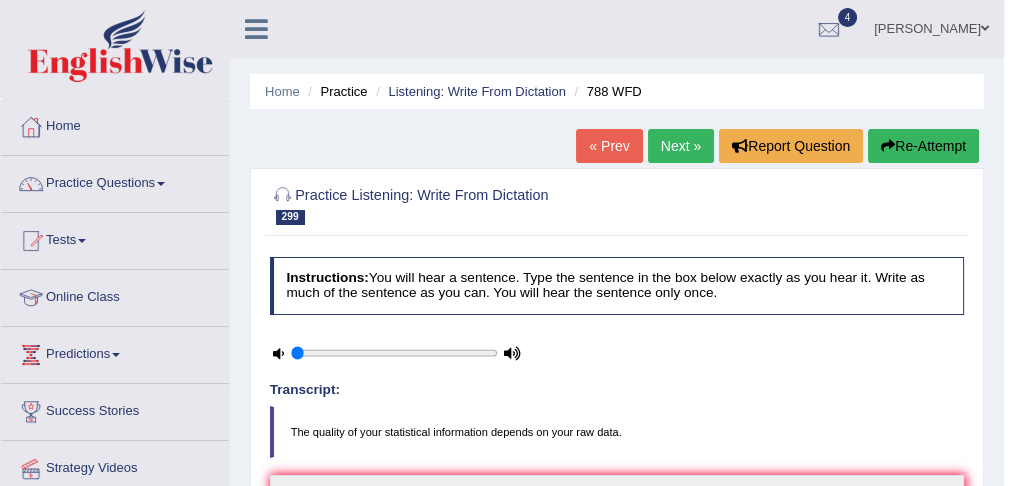 click on "Next »" at bounding box center (681, 146) 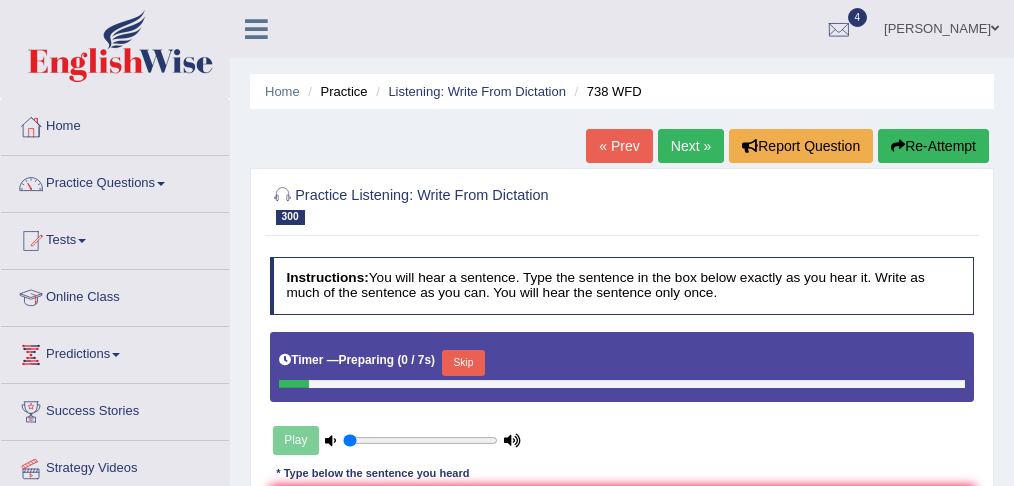 scroll, scrollTop: 0, scrollLeft: 0, axis: both 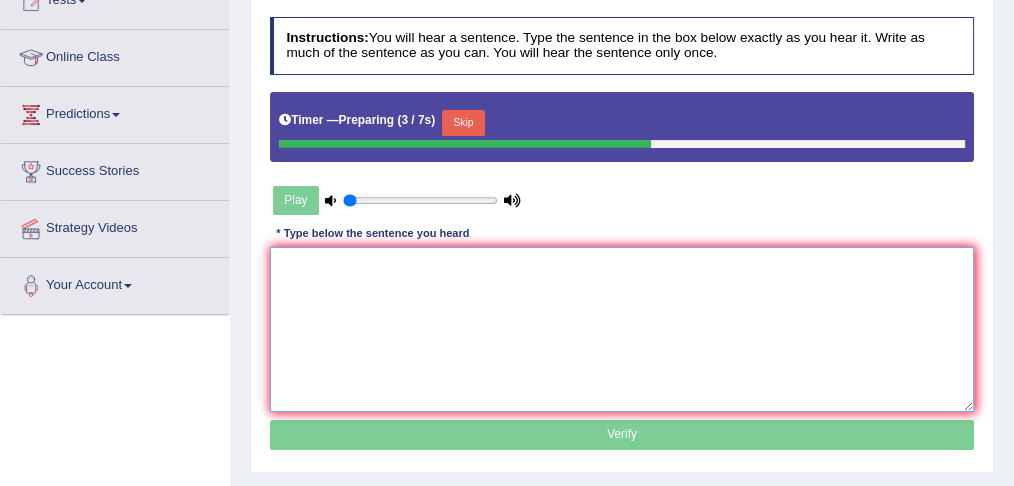 click at bounding box center (622, 329) 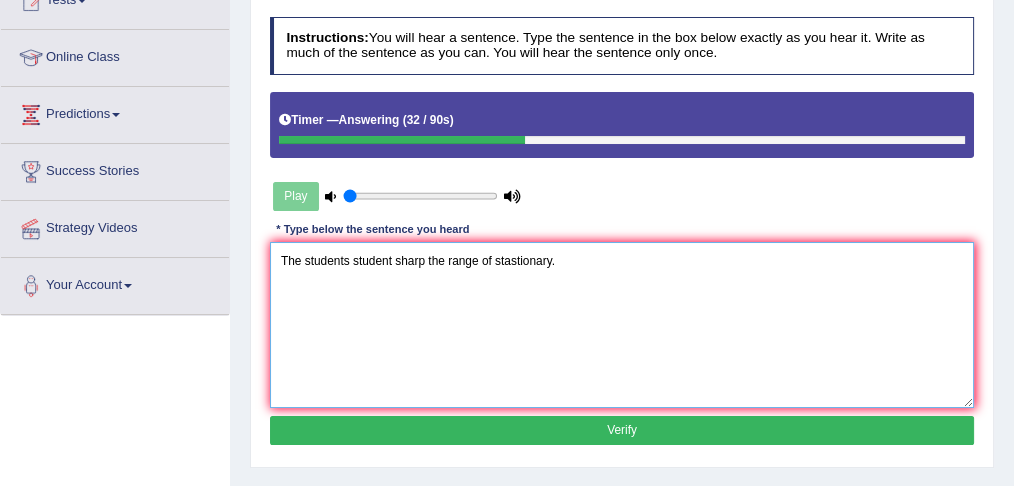 type on "The students student sharp the range of stastionary." 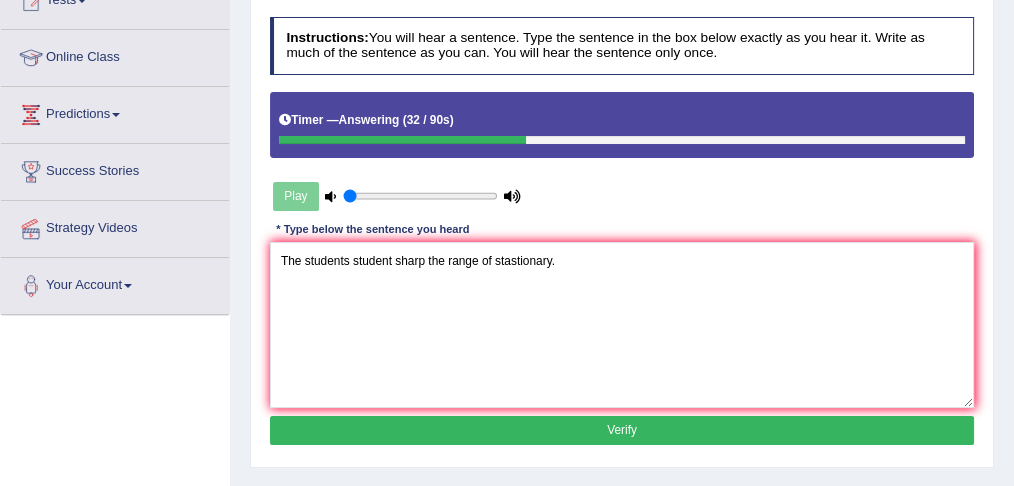 click on "Verify" at bounding box center (622, 430) 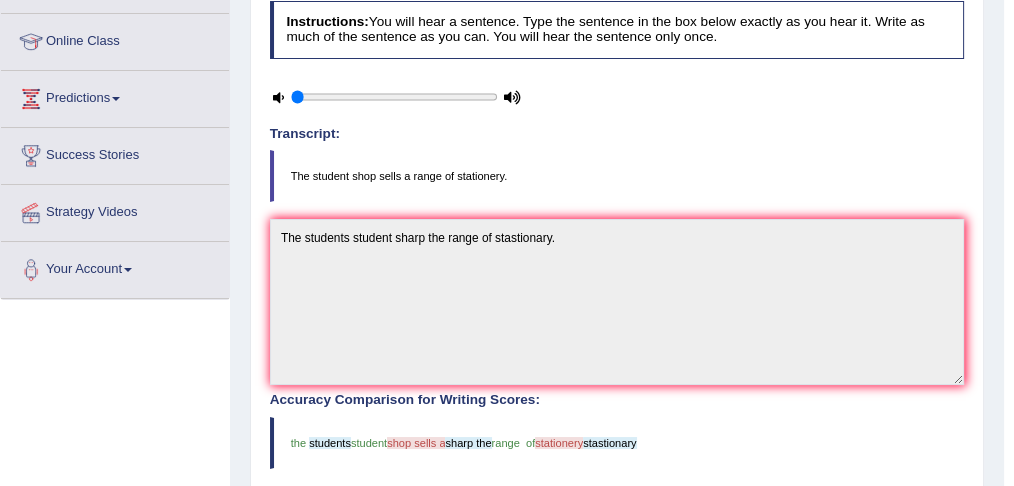 scroll, scrollTop: 240, scrollLeft: 0, axis: vertical 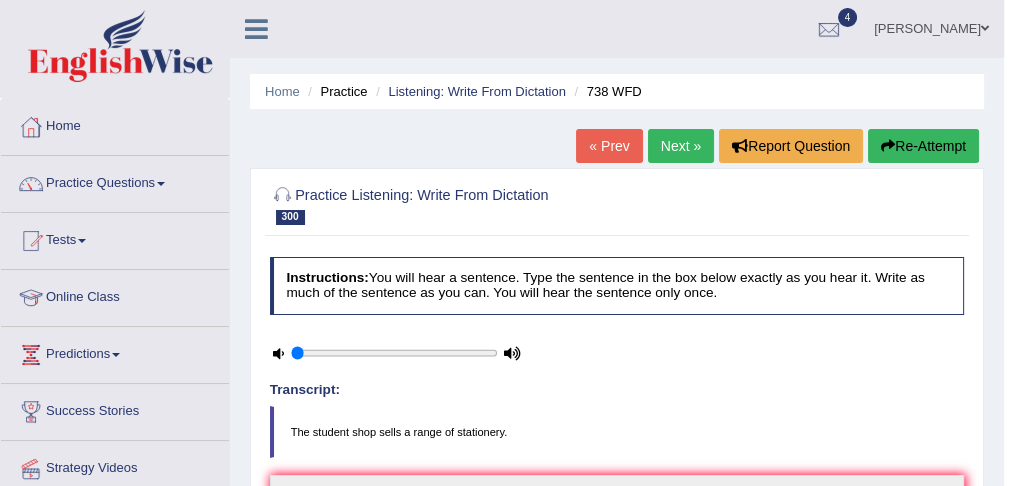 click on "Next »" at bounding box center [681, 146] 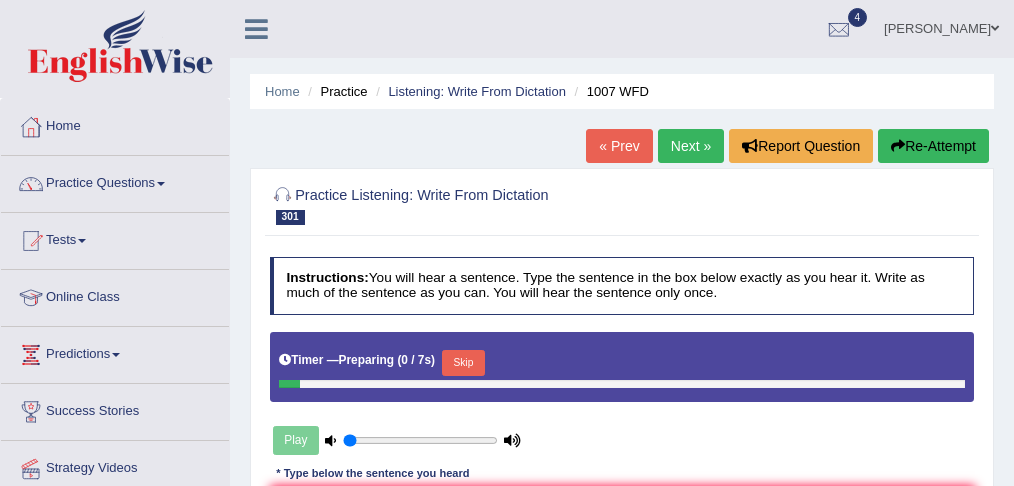 scroll, scrollTop: 26, scrollLeft: 0, axis: vertical 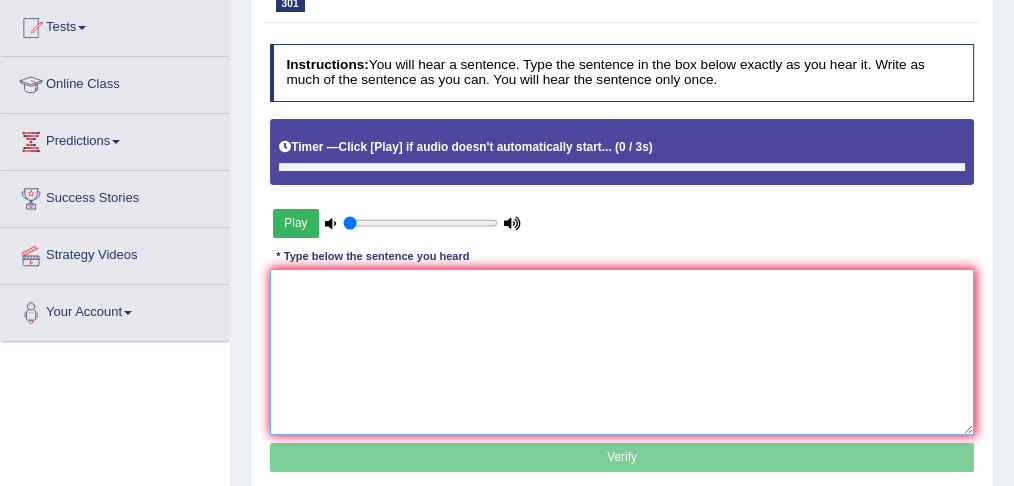 click at bounding box center (622, 351) 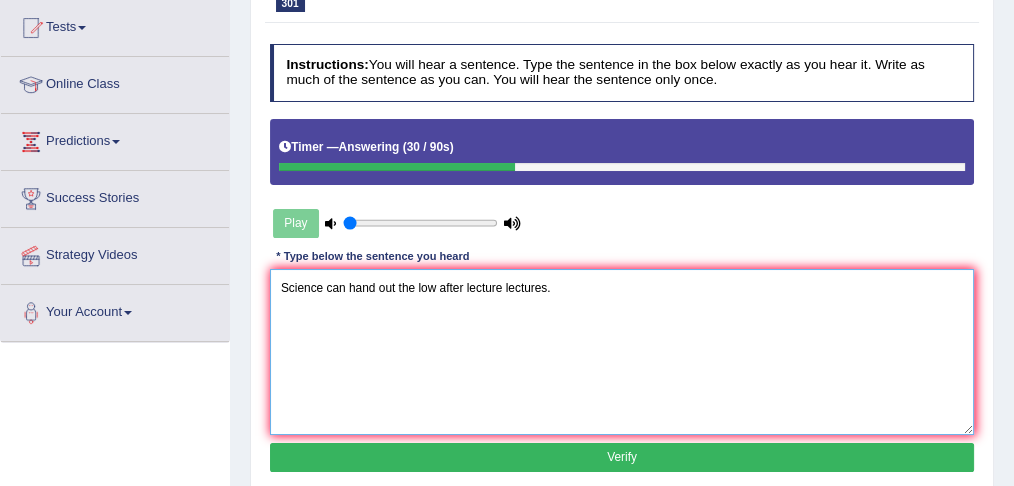 click on "Science can hand out the low after lecture lectures." at bounding box center (622, 351) 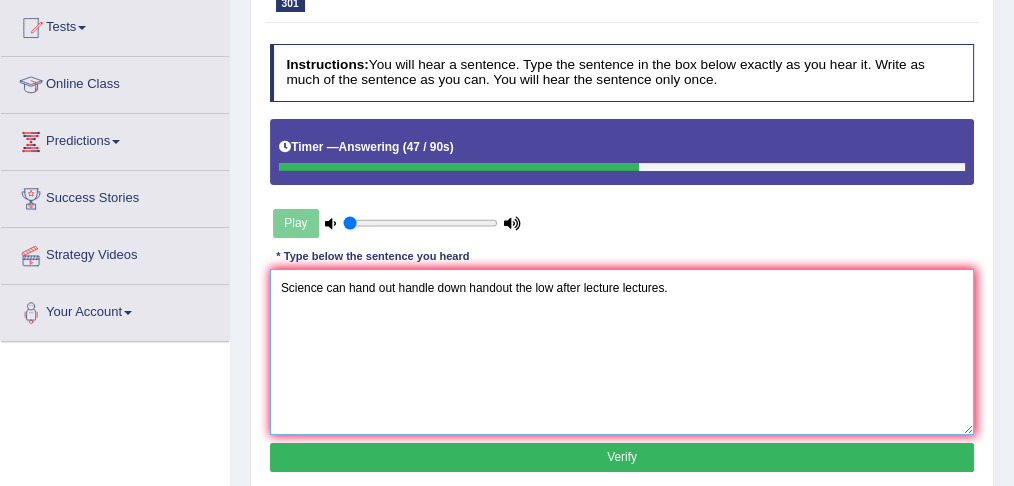type on "Science can hand out handle down handout the low after lecture lectures." 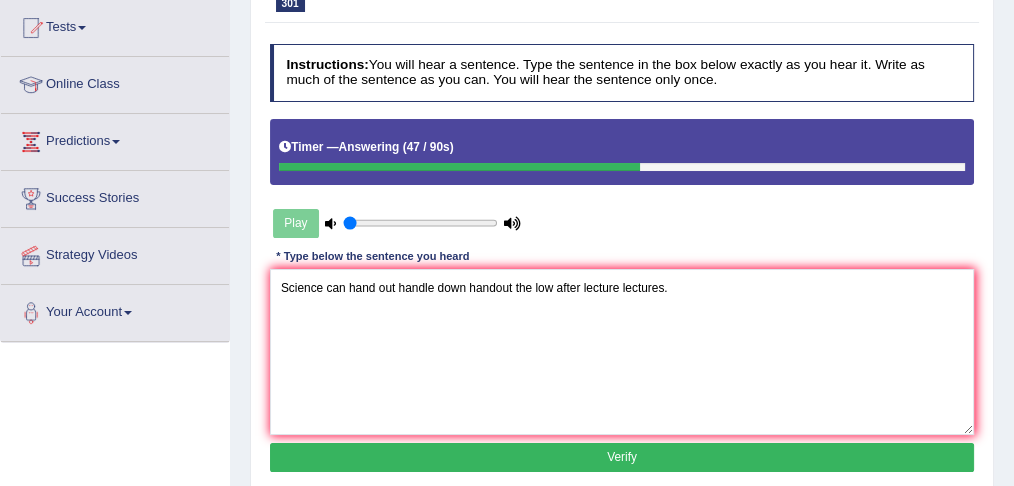 click on "Verify" at bounding box center (622, 457) 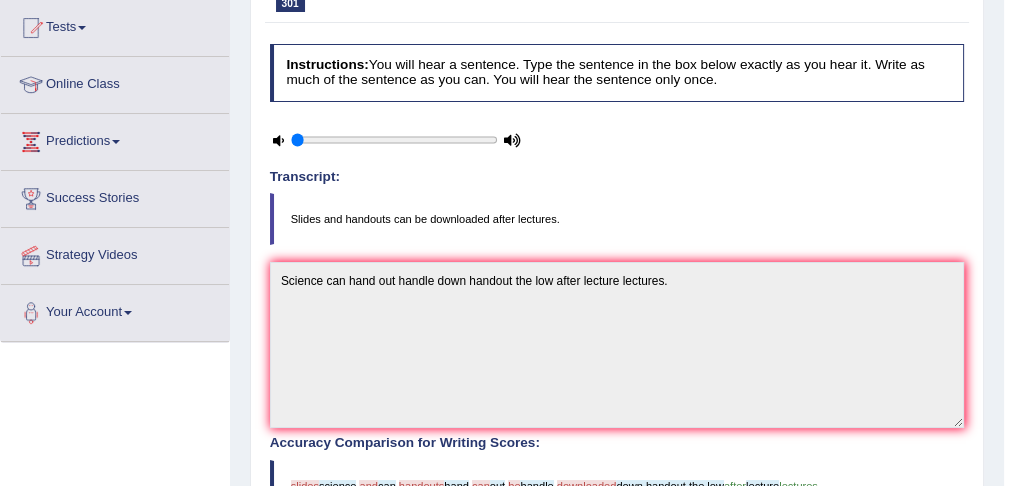 scroll, scrollTop: 638, scrollLeft: 0, axis: vertical 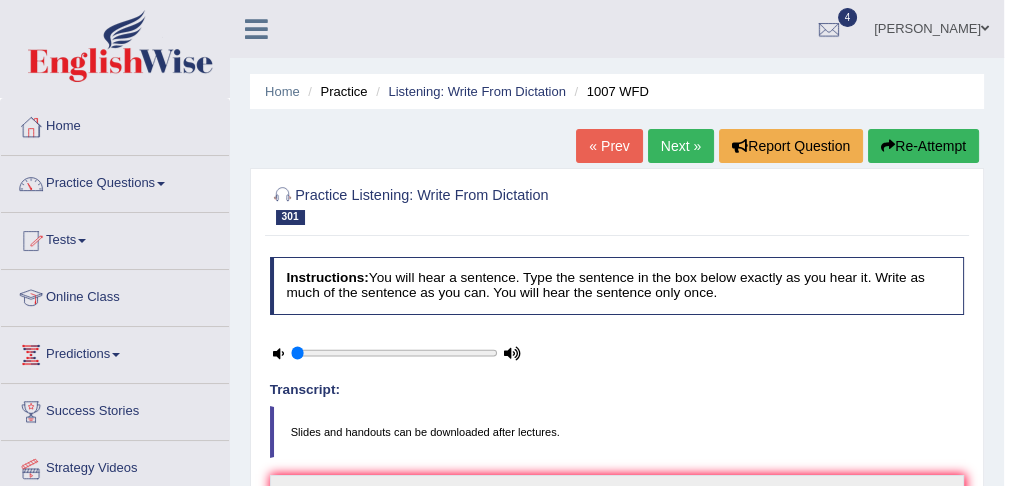 click on "Practice Questions" at bounding box center (115, 181) 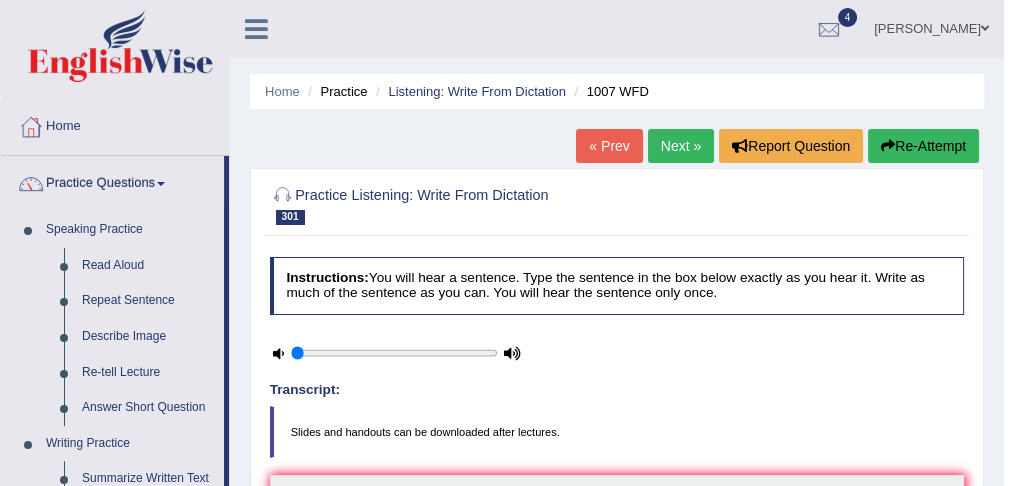 scroll, scrollTop: 425, scrollLeft: 0, axis: vertical 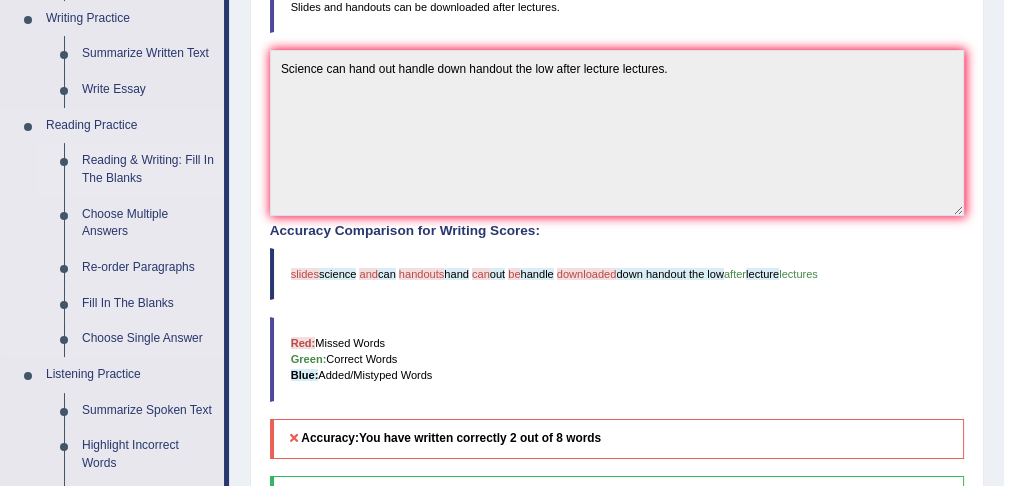 click on "Reading & Writing: Fill In The Blanks" at bounding box center [148, 169] 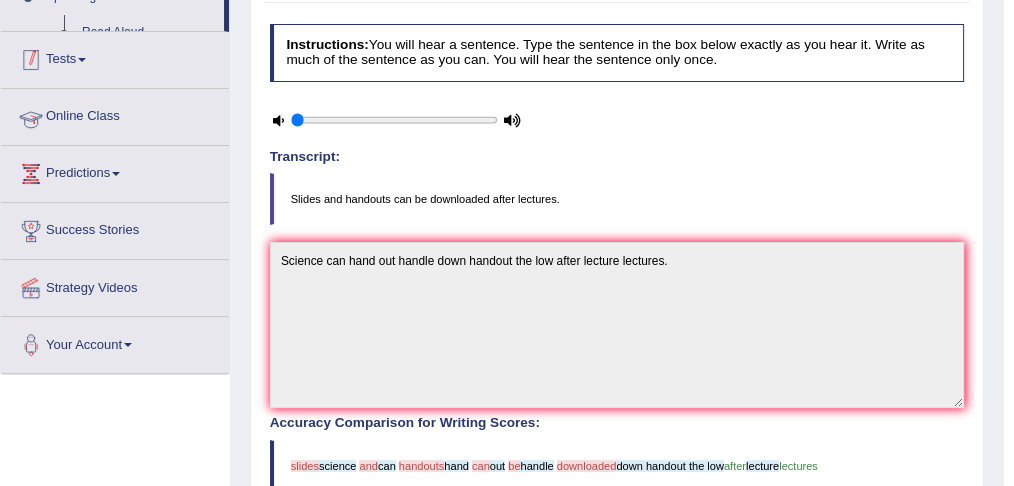 scroll, scrollTop: 302, scrollLeft: 0, axis: vertical 